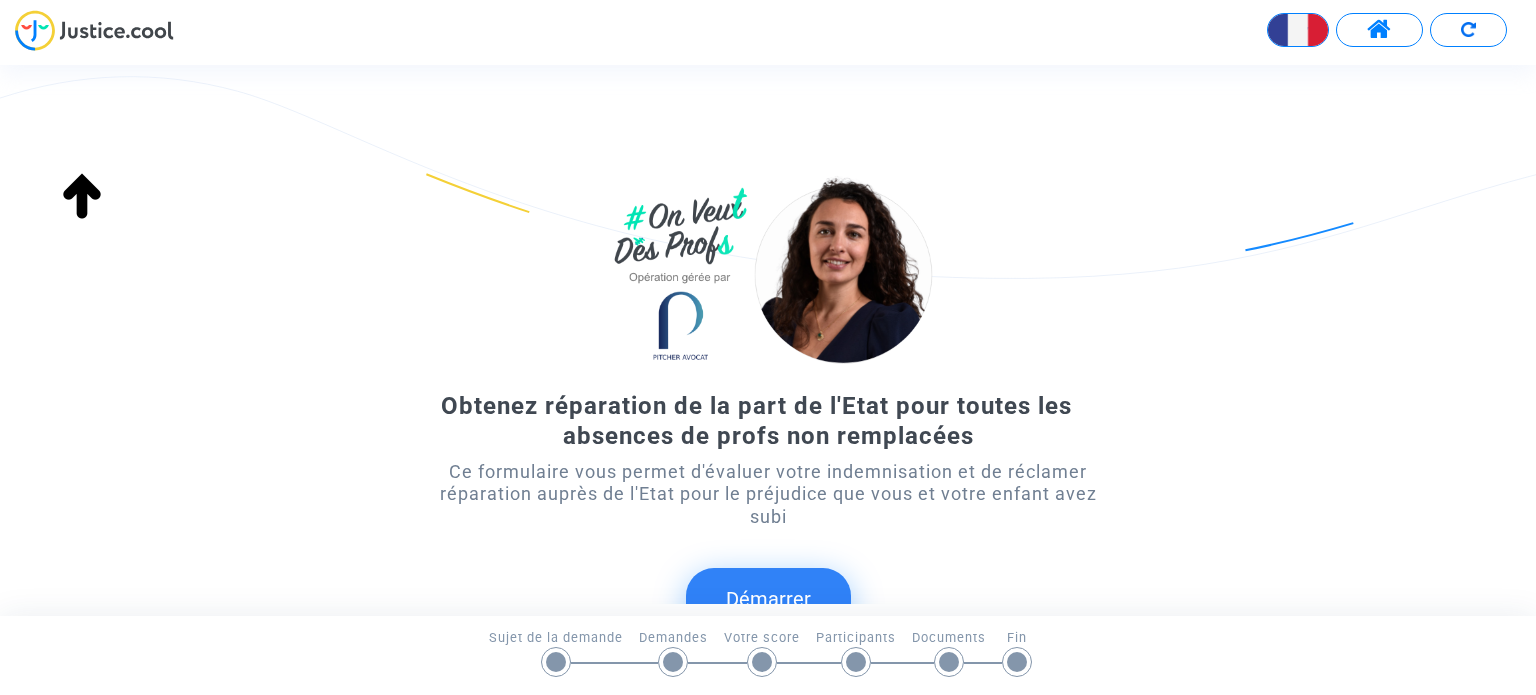 scroll, scrollTop: 0, scrollLeft: 0, axis: both 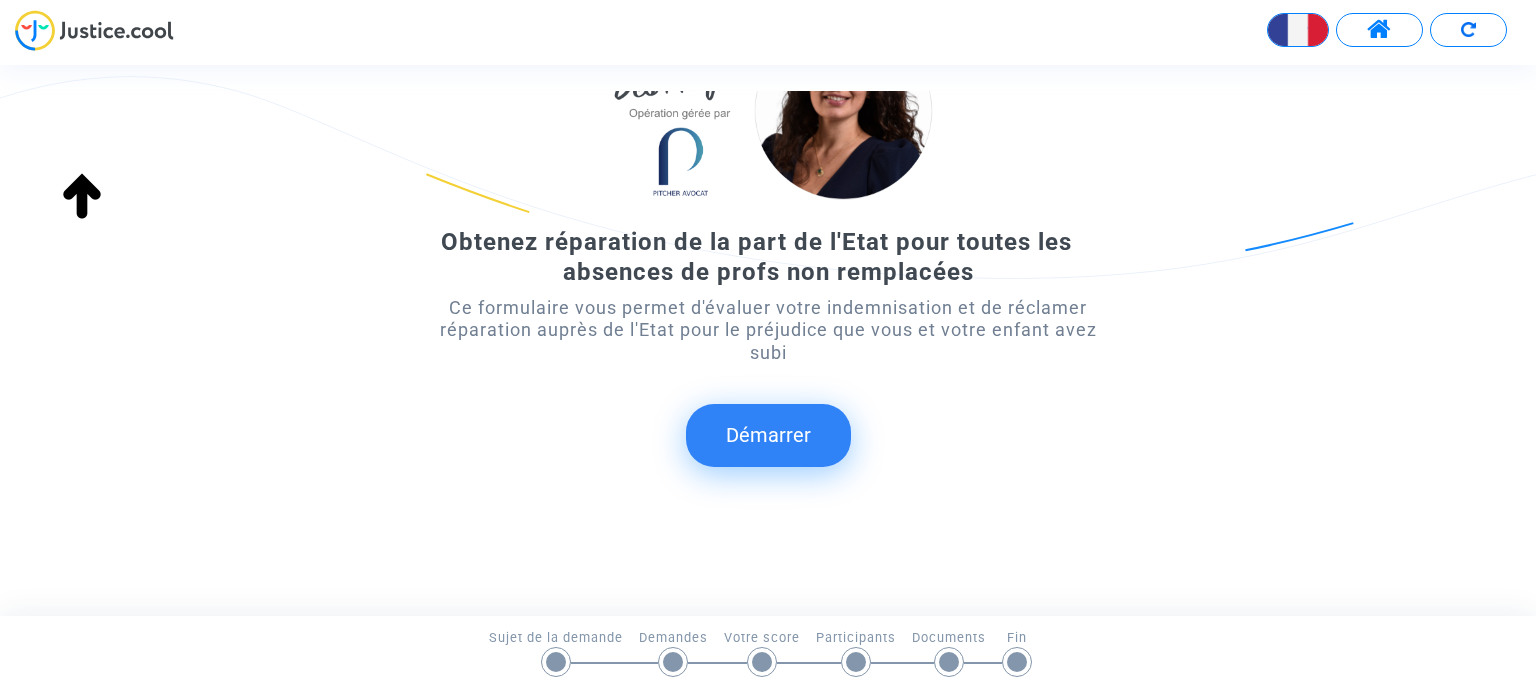 click on "Démarrer" 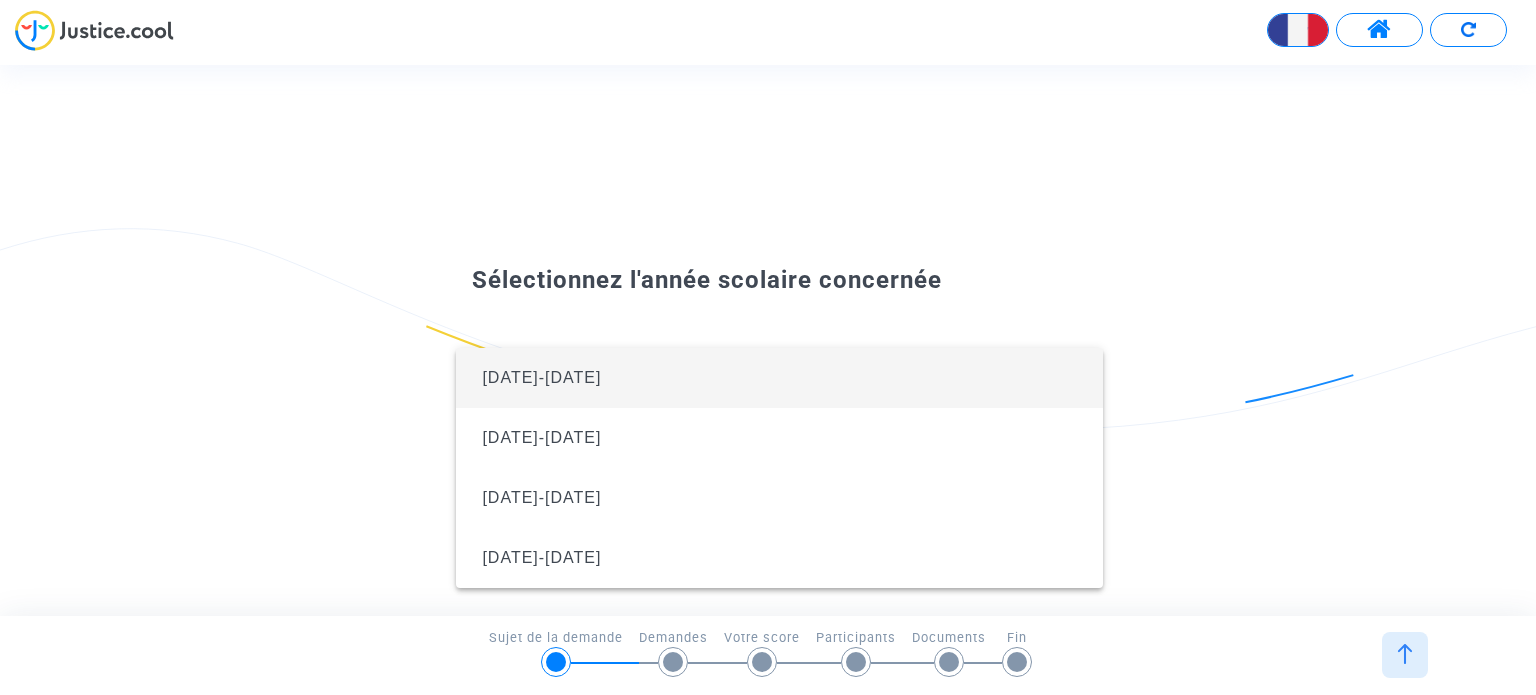 drag, startPoint x: 1371, startPoint y: 56, endPoint x: 1375, endPoint y: 35, distance: 21.377558 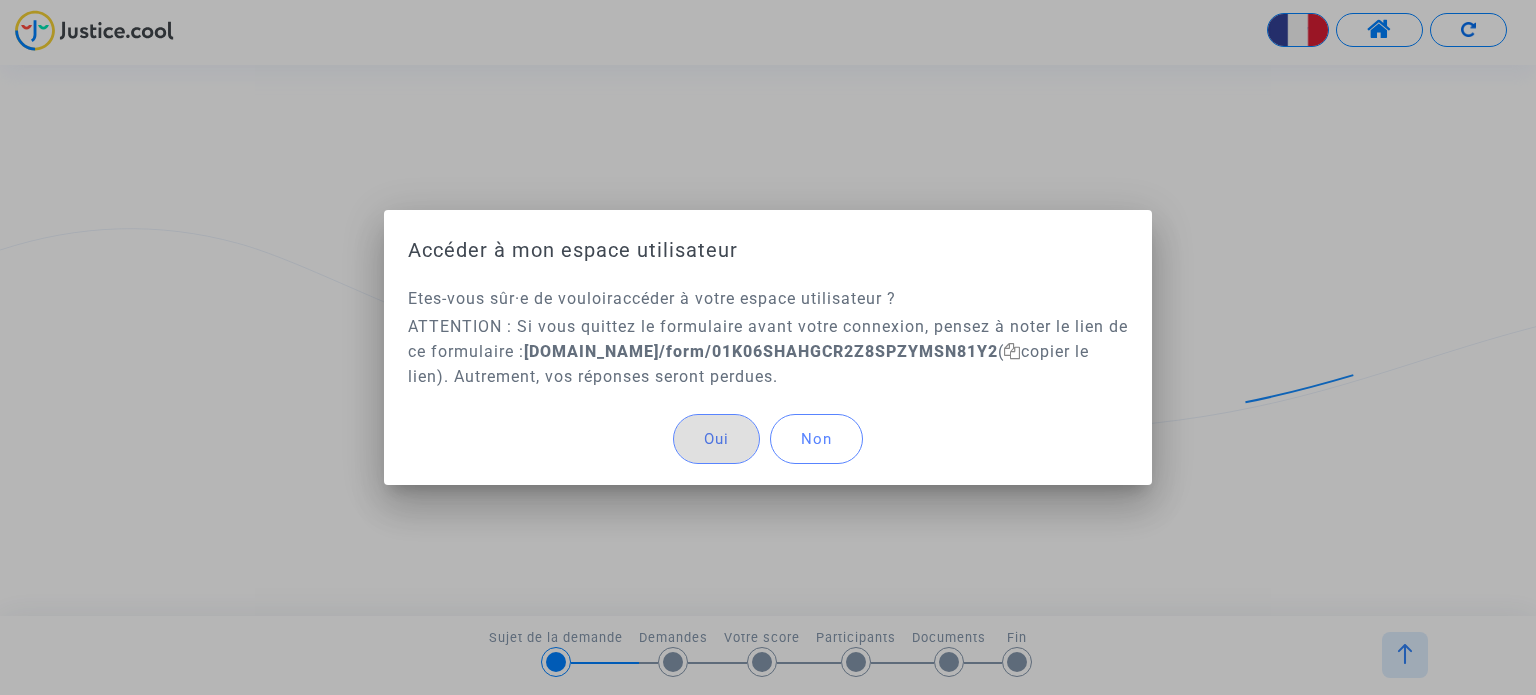 drag, startPoint x: 732, startPoint y: 437, endPoint x: 654, endPoint y: 446, distance: 78.51752 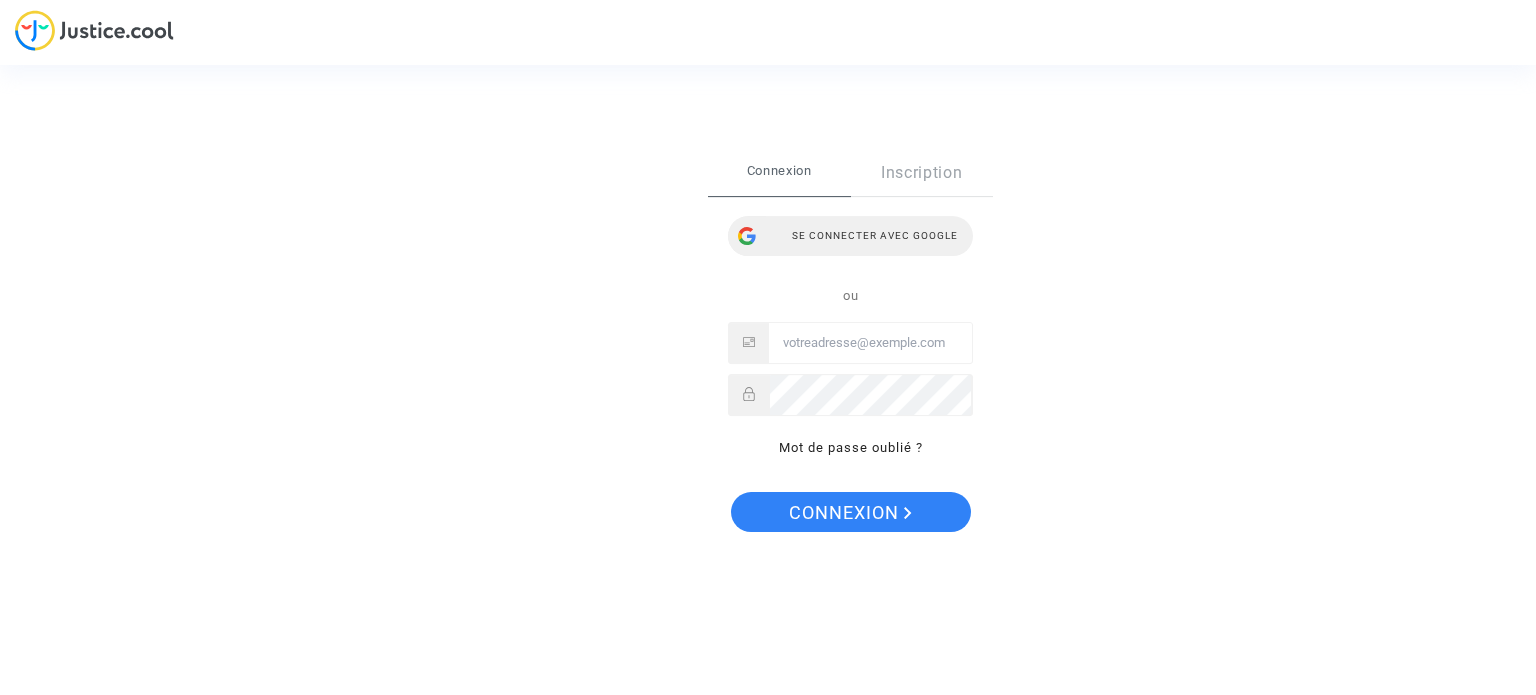 click on "Se connecter avec Google" at bounding box center (850, 236) 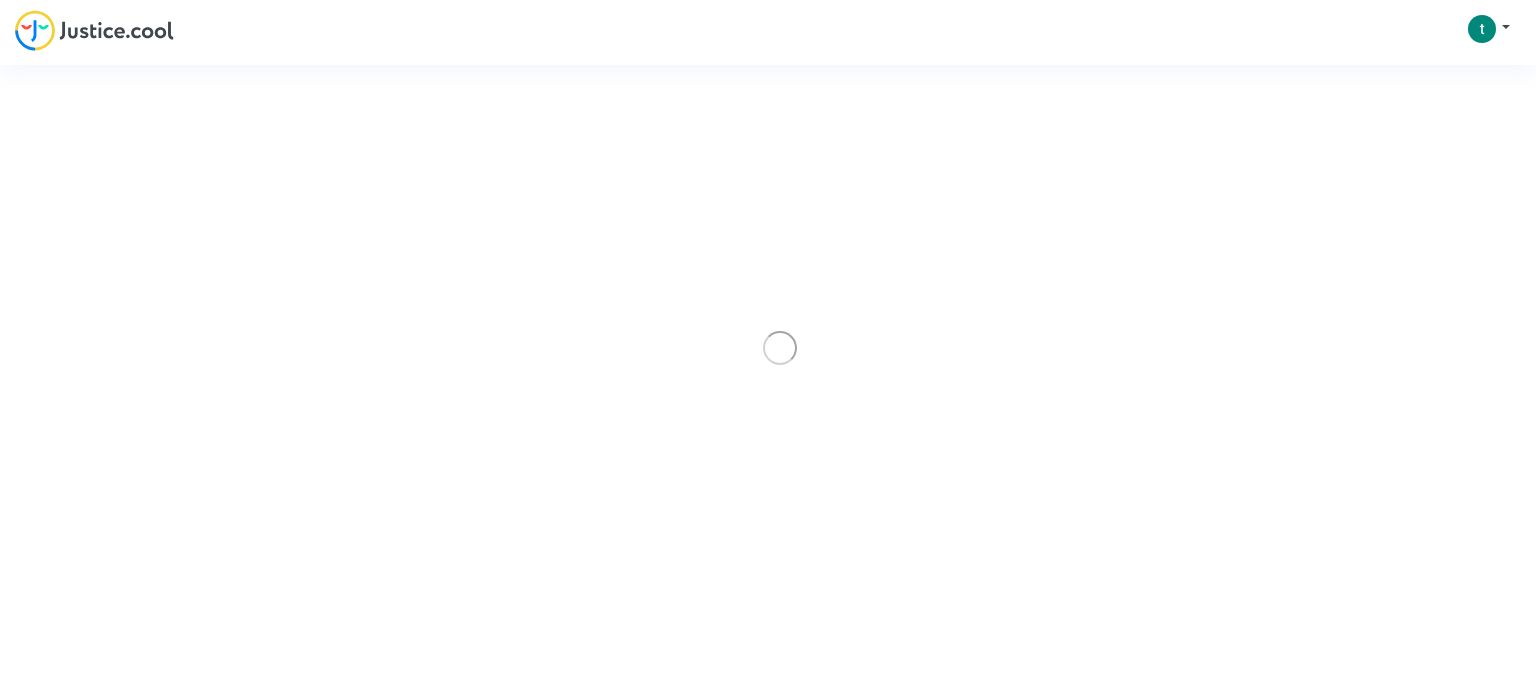 scroll, scrollTop: 0, scrollLeft: 0, axis: both 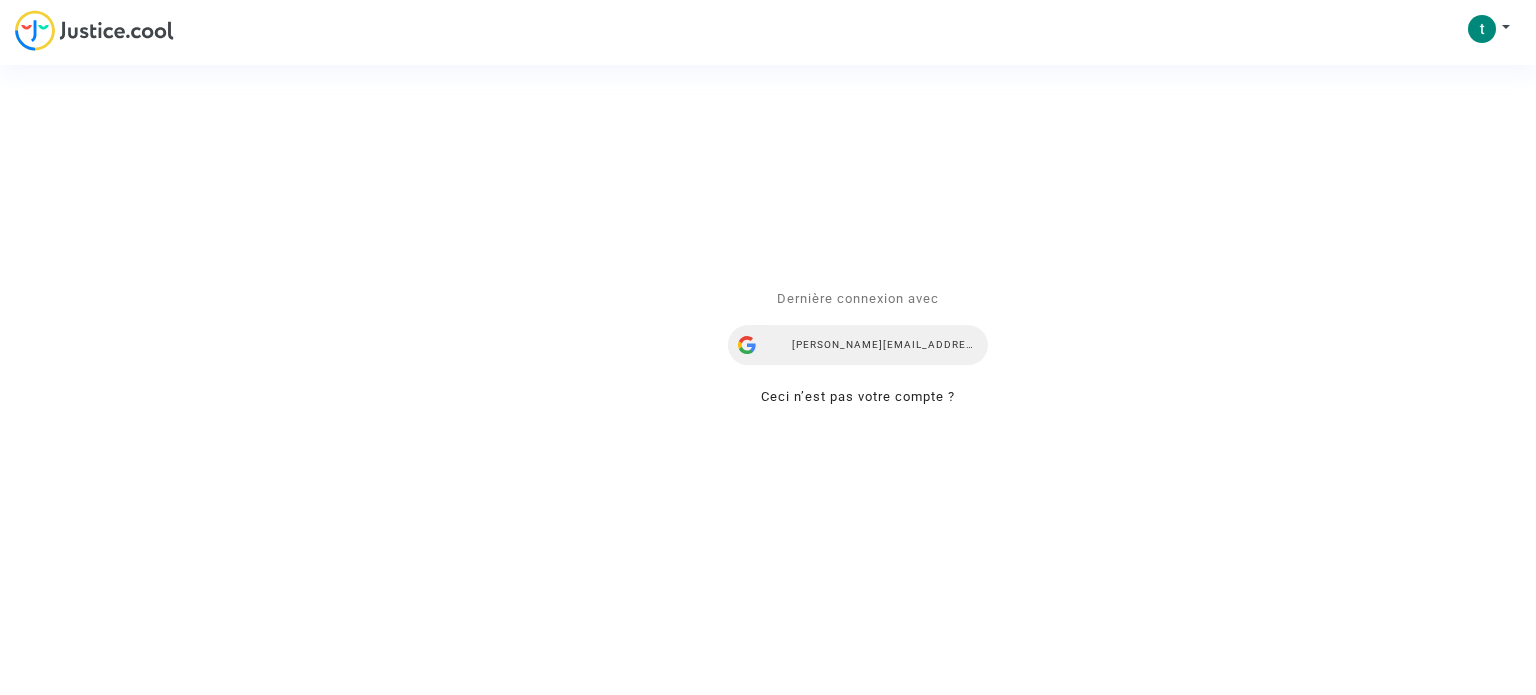 click on "[PERSON_NAME][EMAIL_ADDRESS][DOMAIN_NAME]" at bounding box center [858, 345] 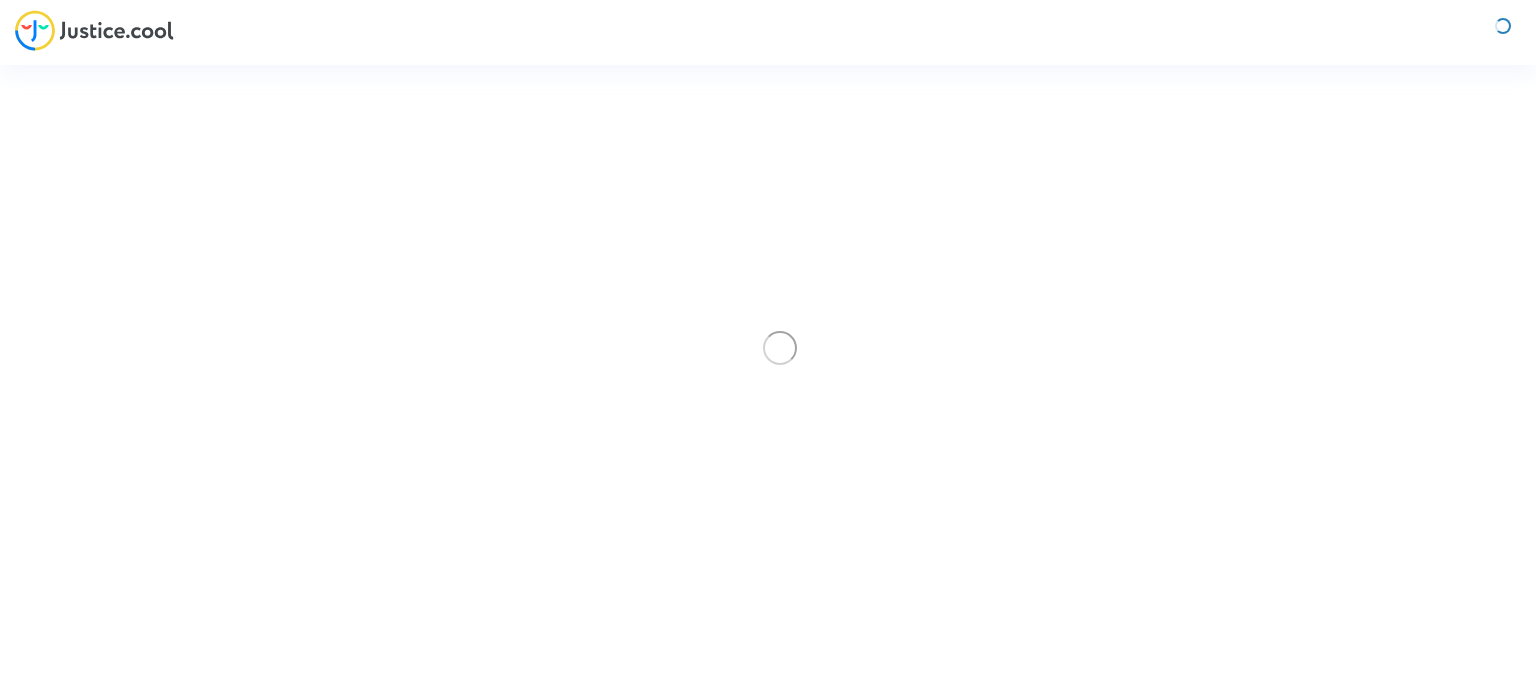 scroll, scrollTop: 0, scrollLeft: 0, axis: both 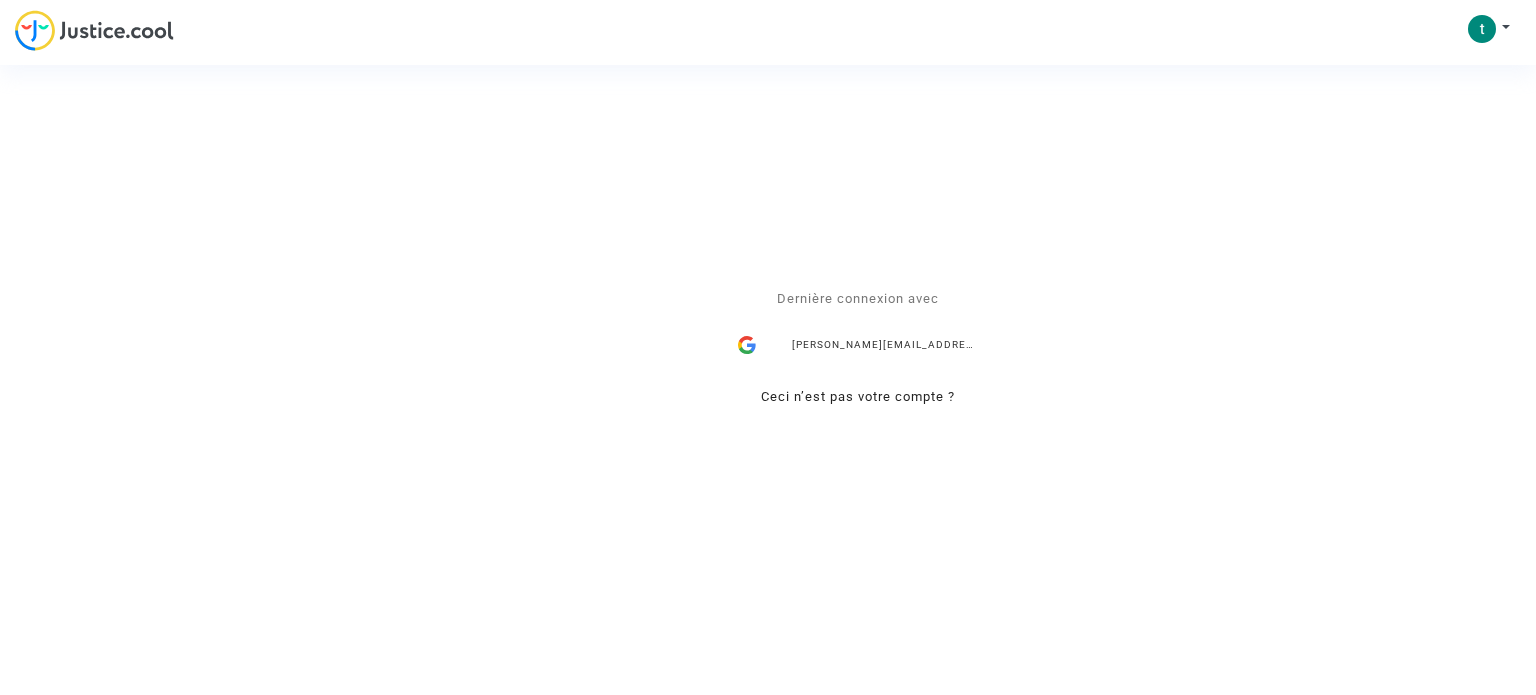 click on "Se connecter Dernière connexion avec [PERSON_NAME][EMAIL_ADDRESS][DOMAIN_NAME] Ceci n’est pas votre compte ? Envoyer" 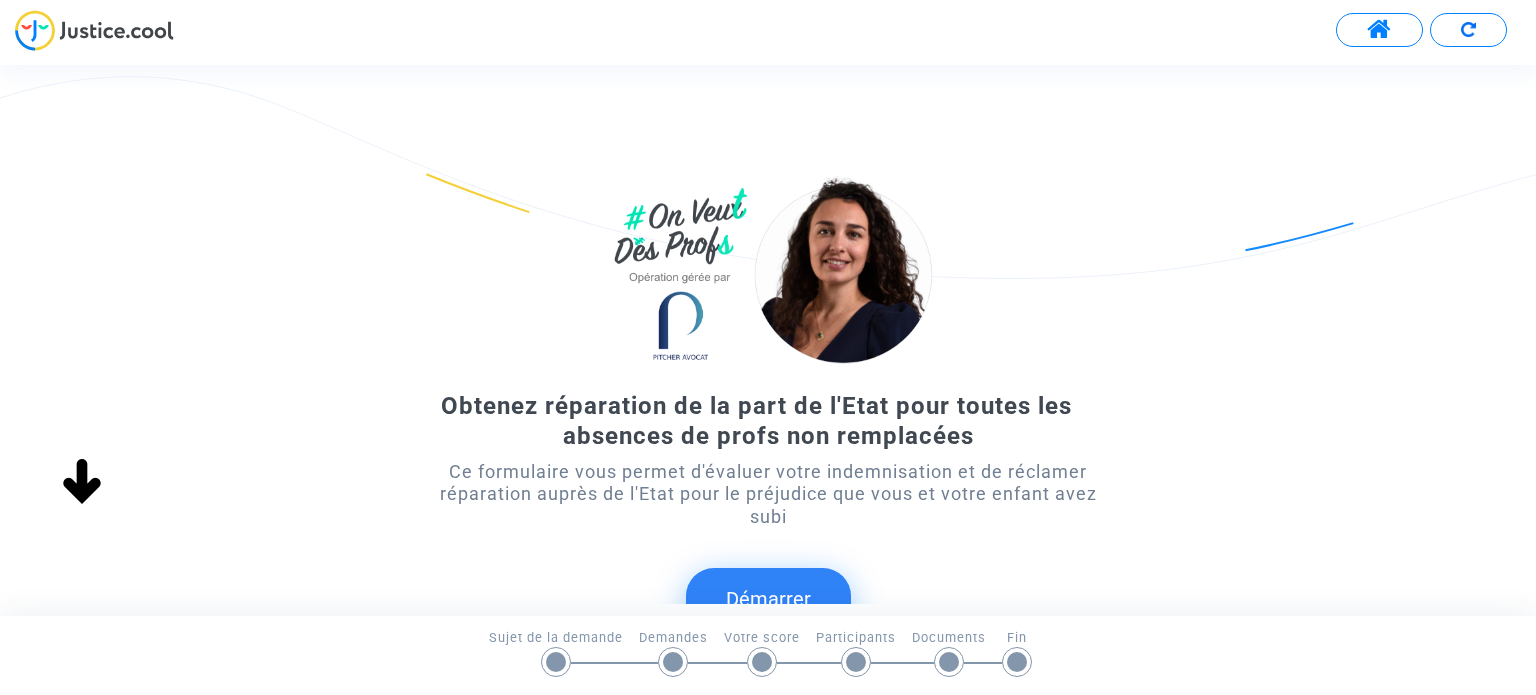 scroll, scrollTop: 0, scrollLeft: 0, axis: both 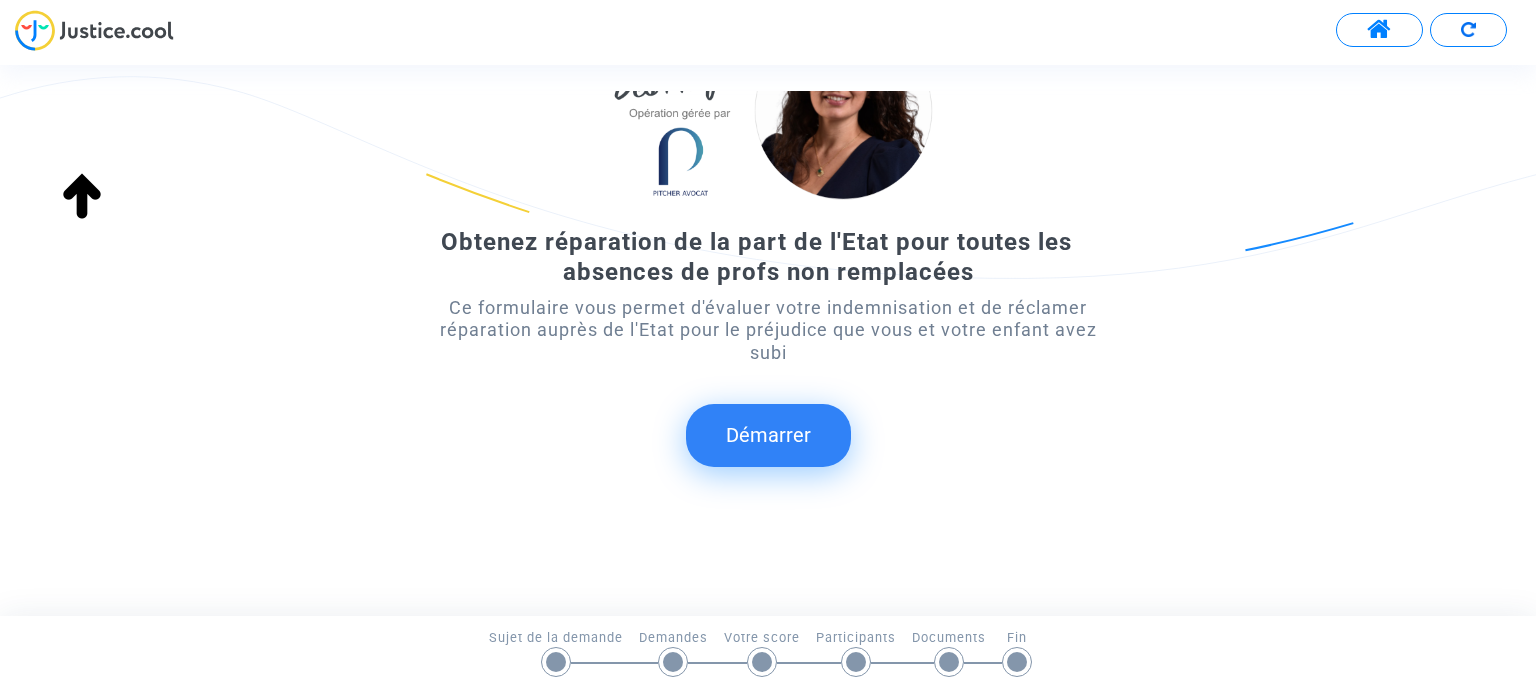 click on "Démarrer" 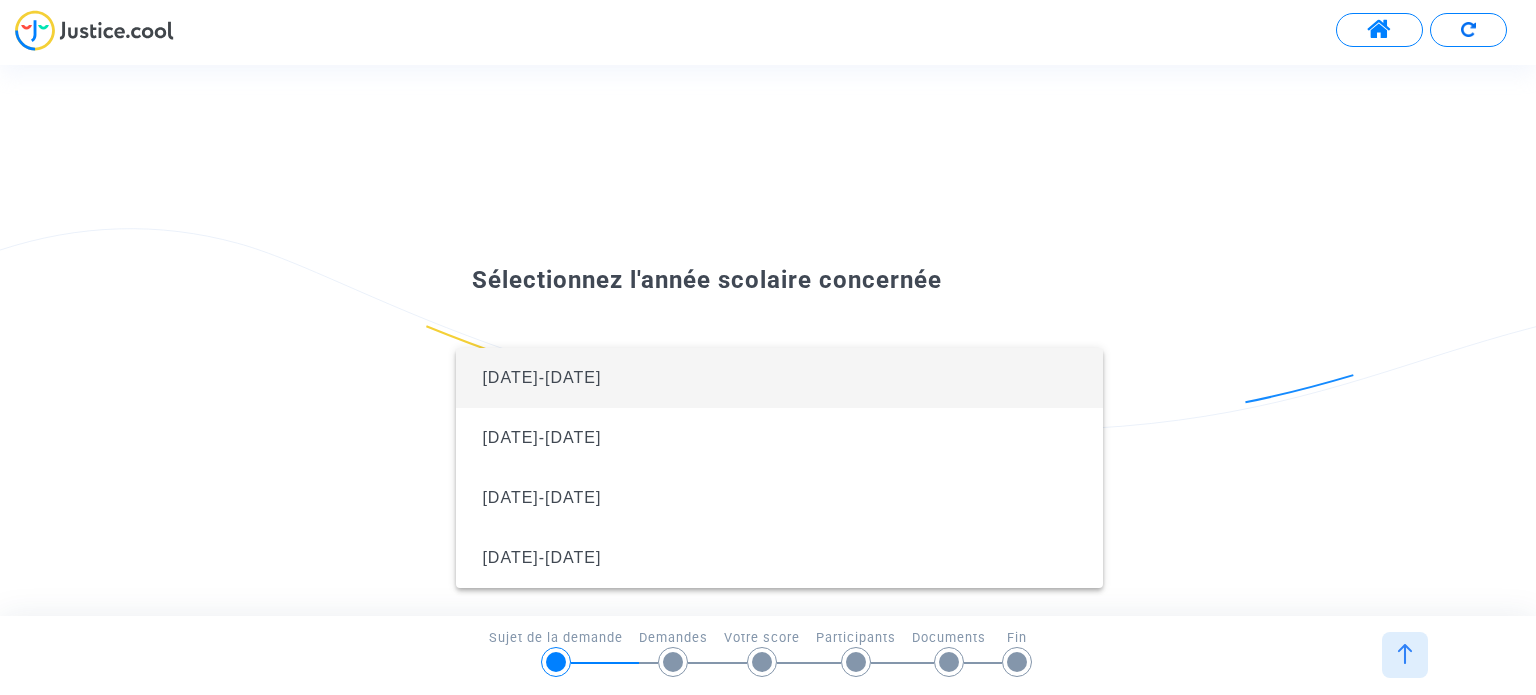 click on "[DATE]-[DATE]" at bounding box center [541, 377] 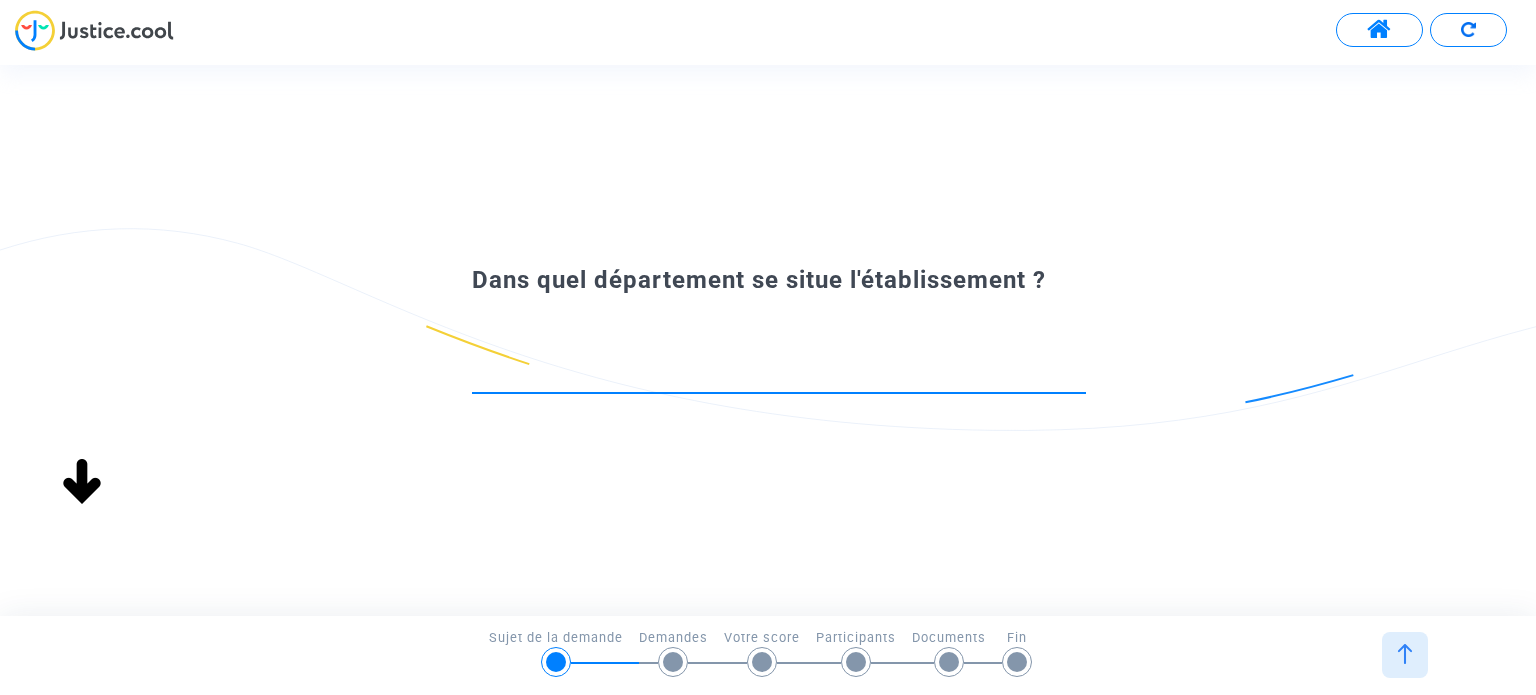 scroll, scrollTop: 0, scrollLeft: 0, axis: both 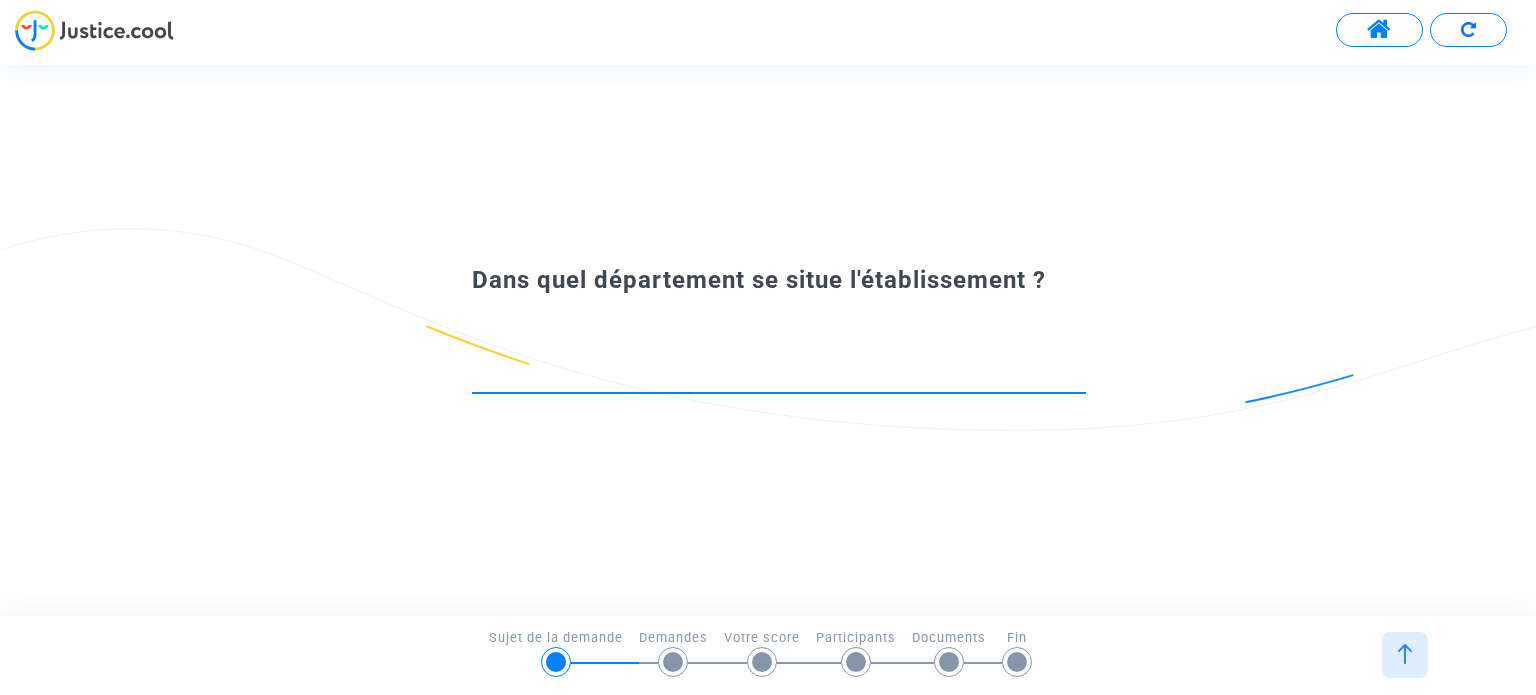 click 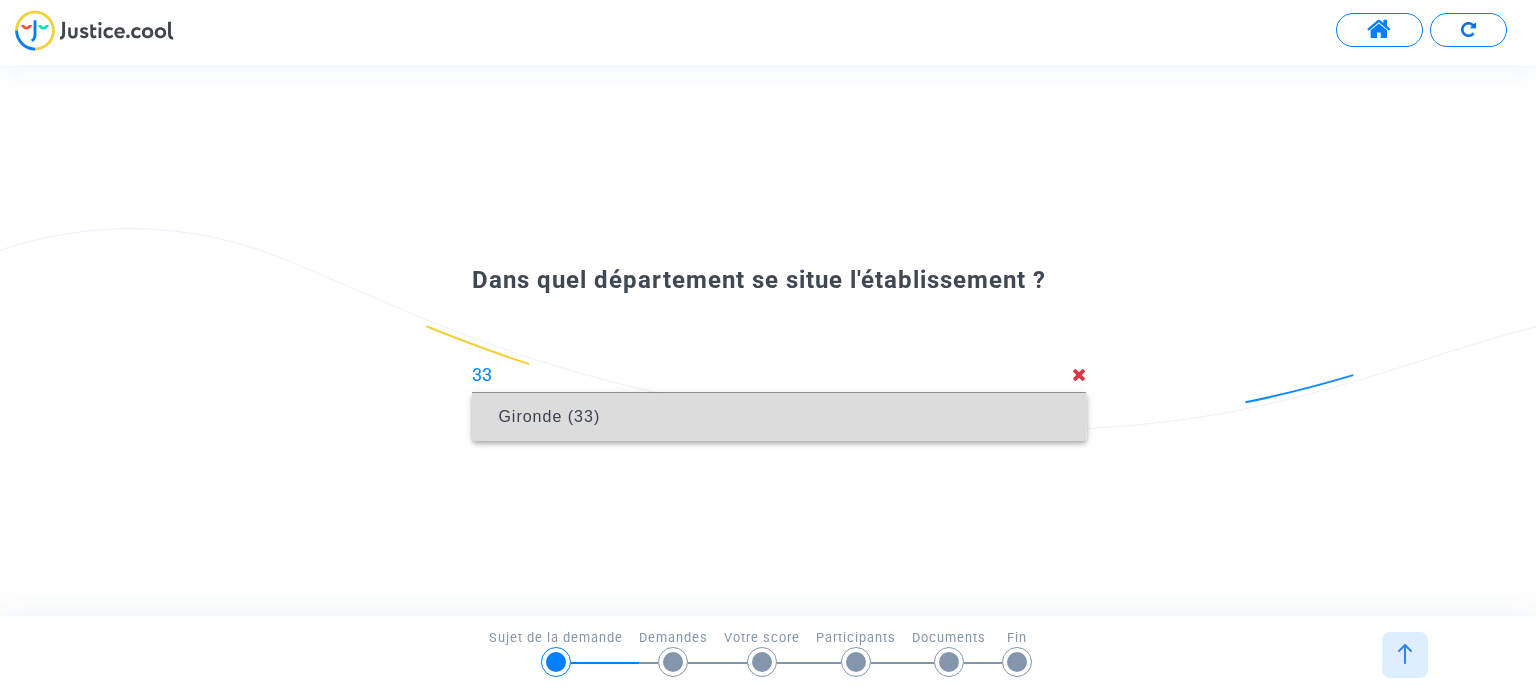 click on "Gironde (33)" at bounding box center (779, 417) 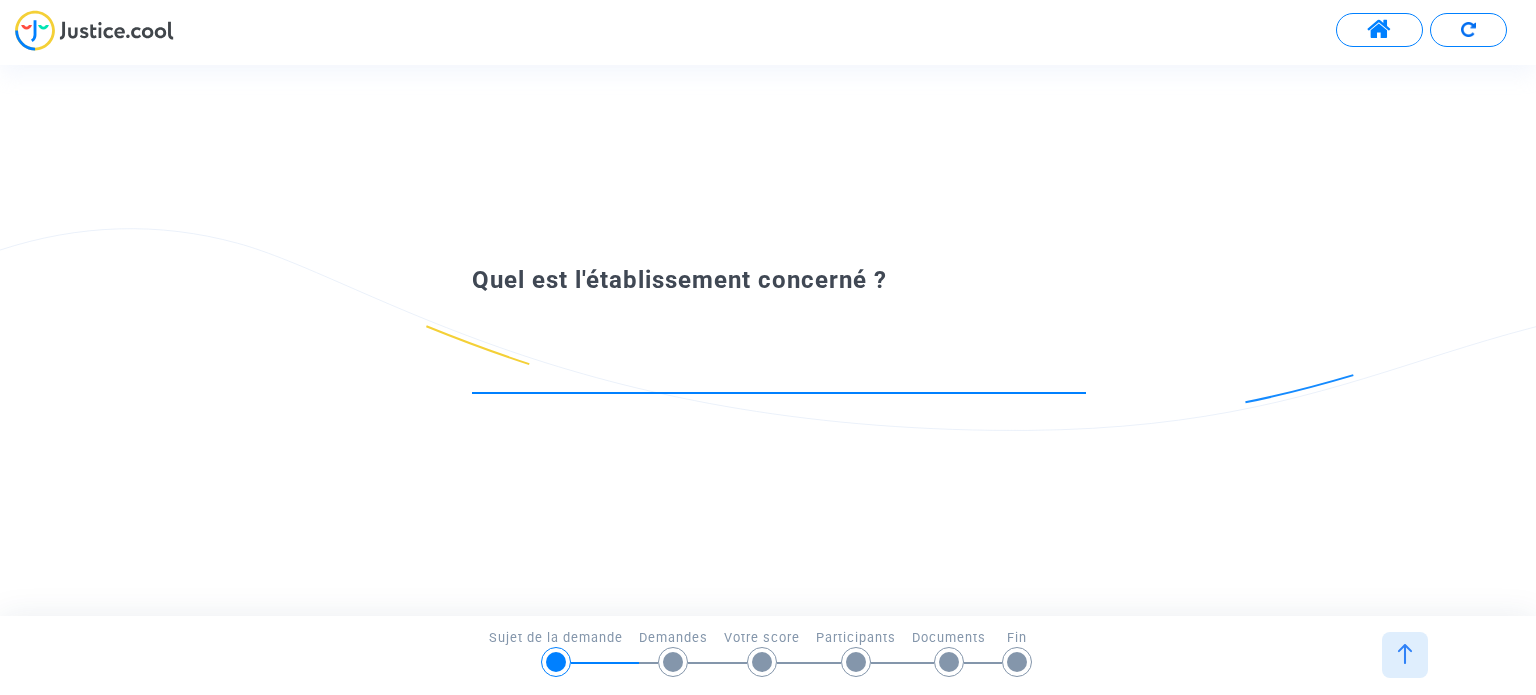 click at bounding box center (779, 375) 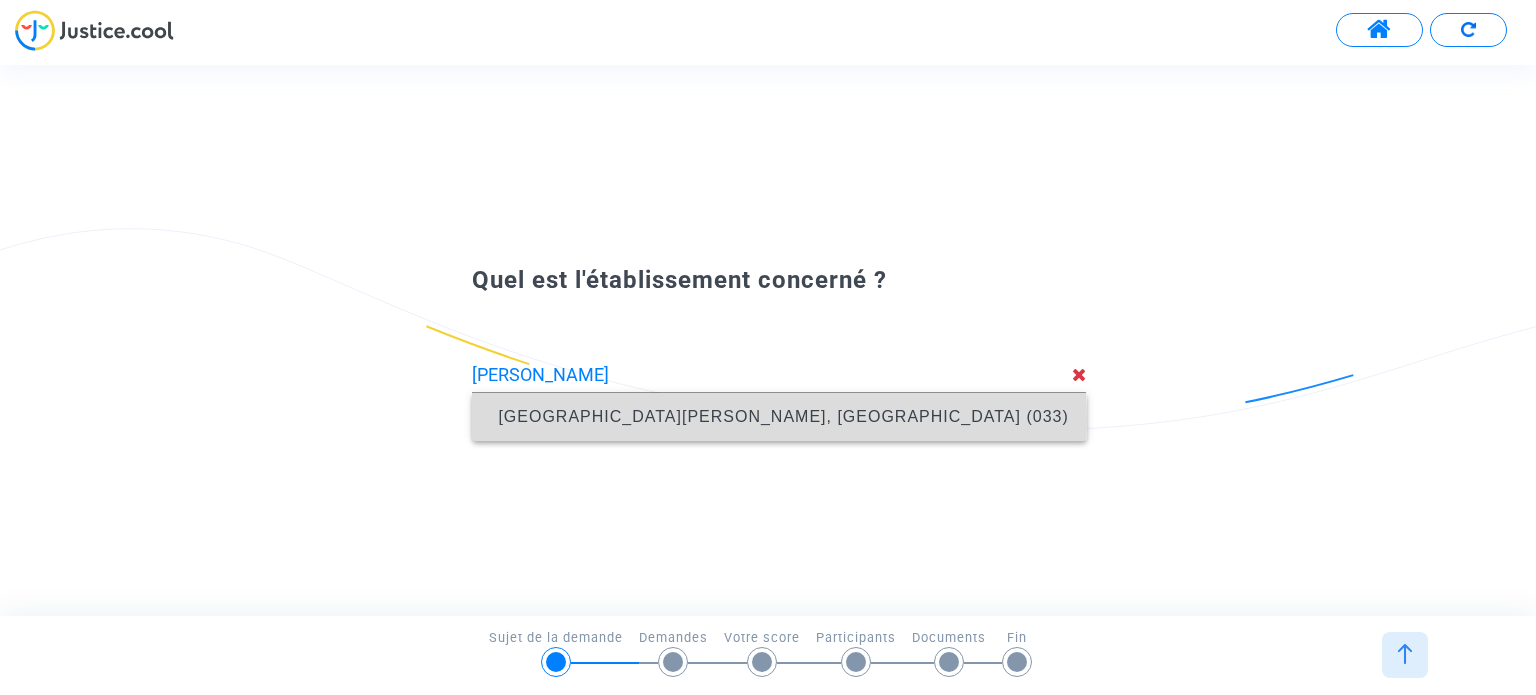 click on "Collège Andrée Chedid, Le Haillan (033)" at bounding box center [783, 416] 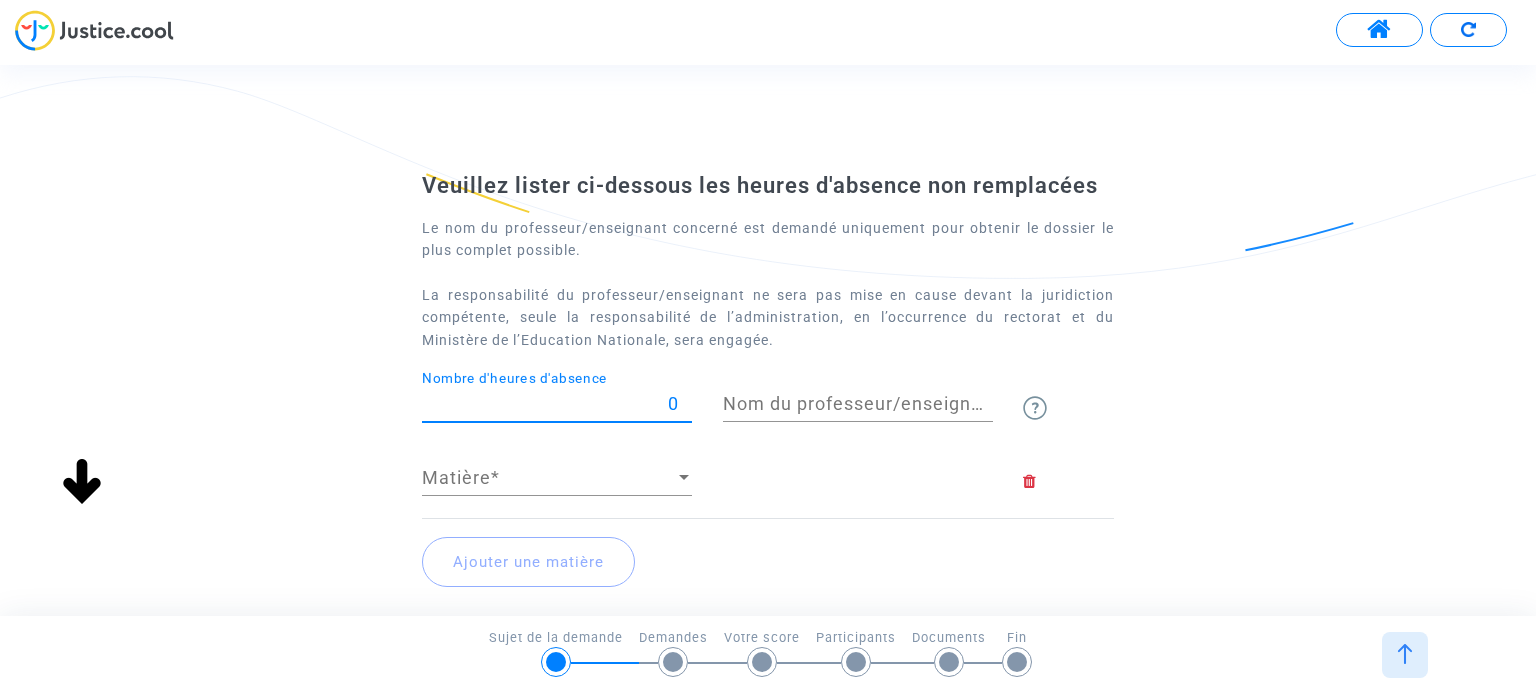 click on "0" at bounding box center [557, 404] 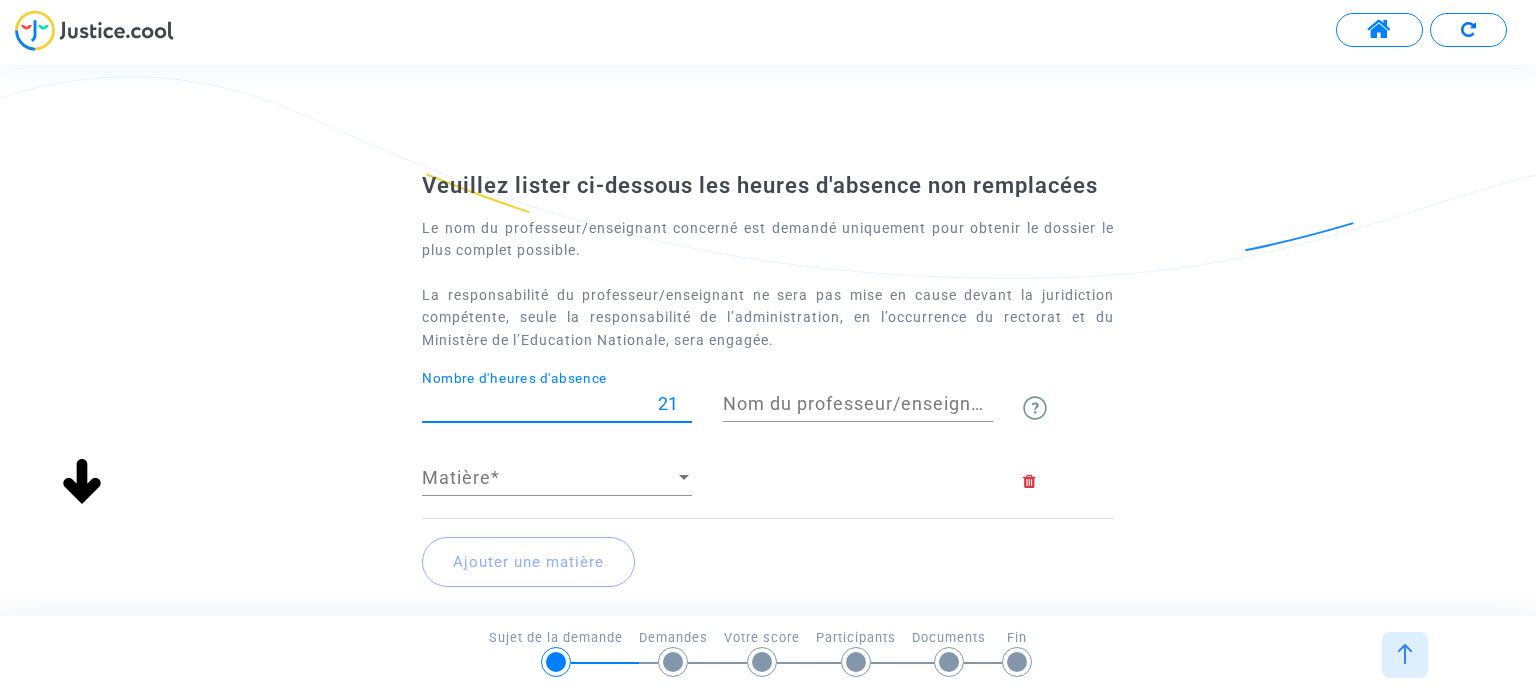 type on "21" 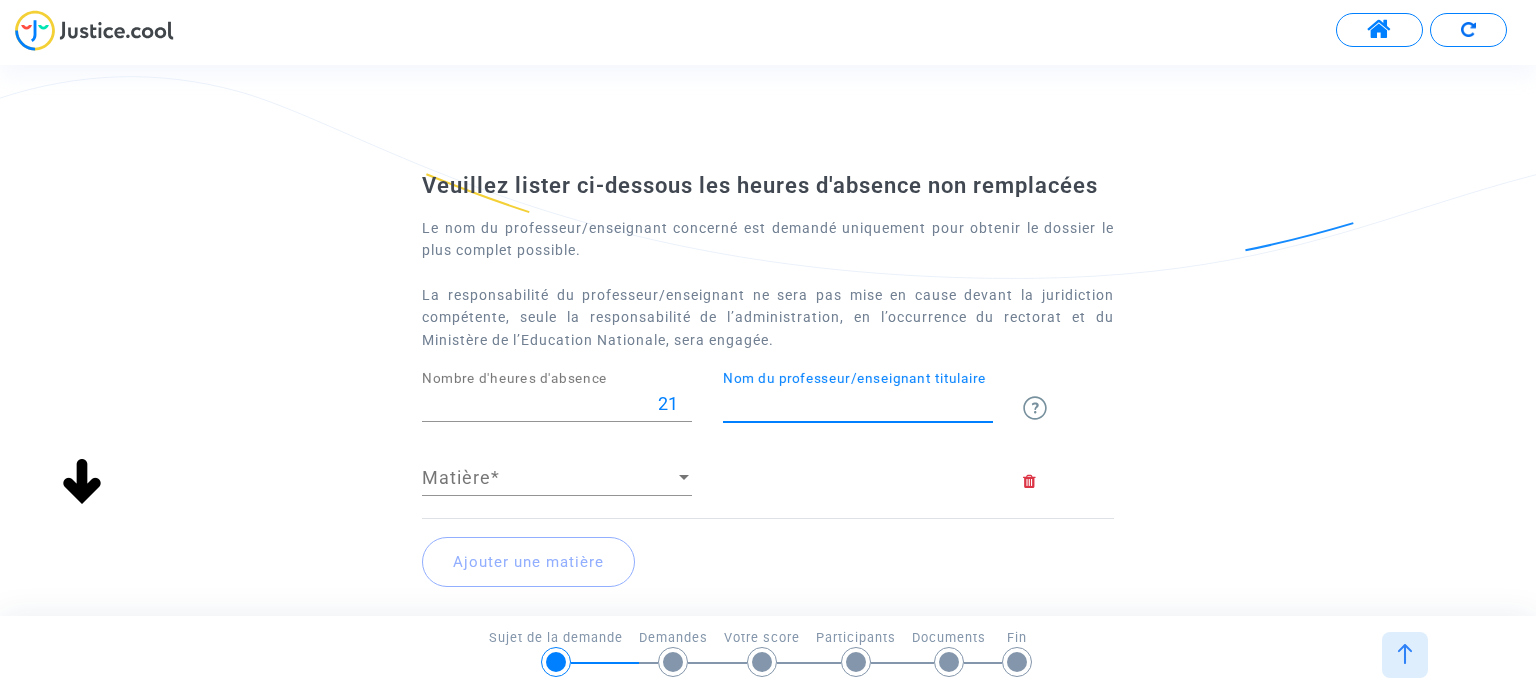 type on "DUPONT A." 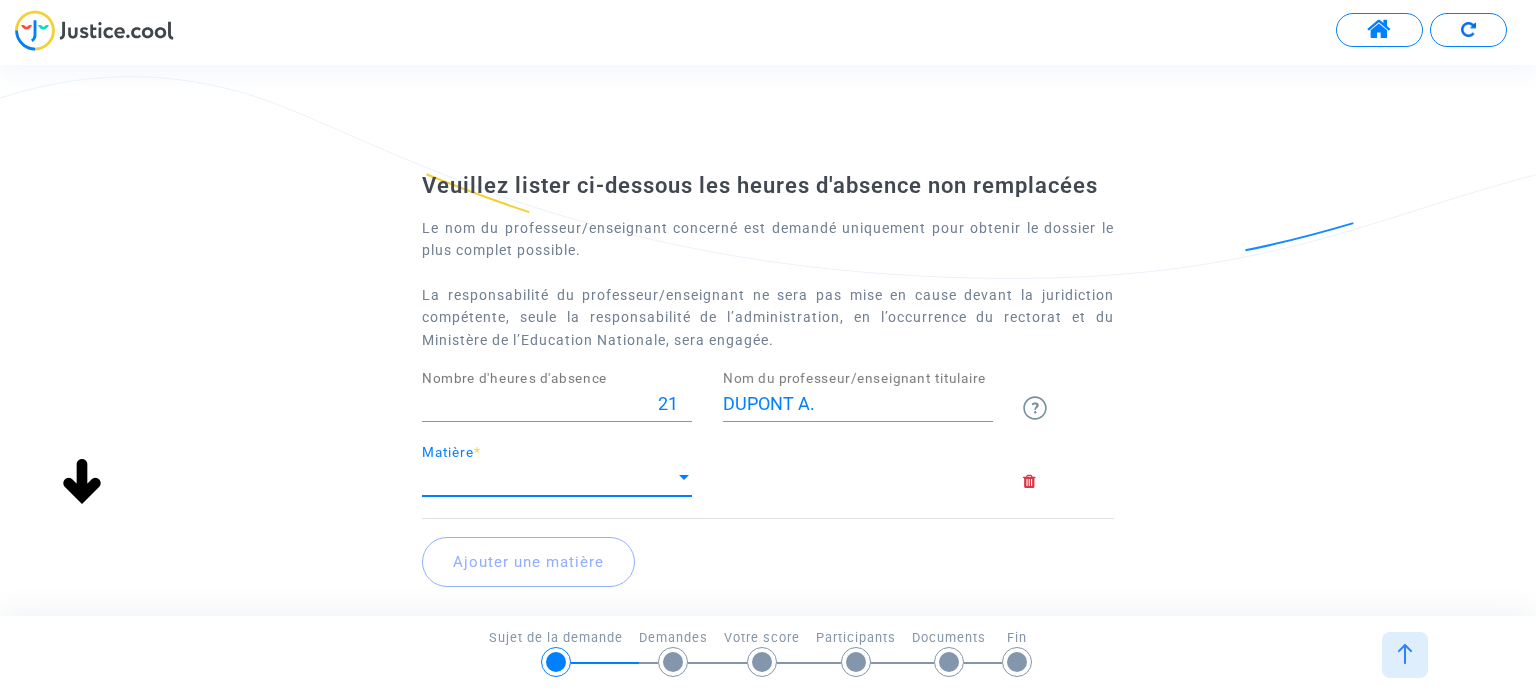 click on "Matière" at bounding box center [548, 478] 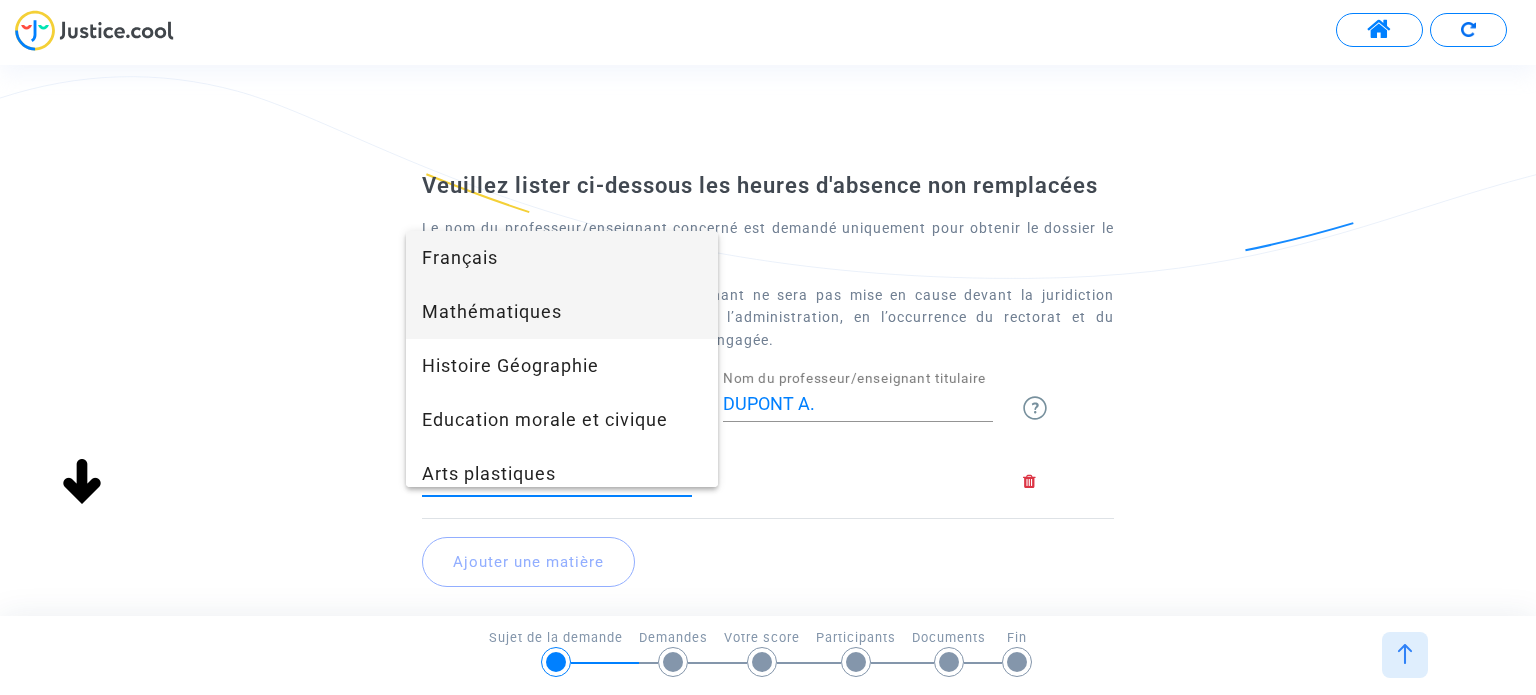 click on "Mathématiques" at bounding box center (562, 312) 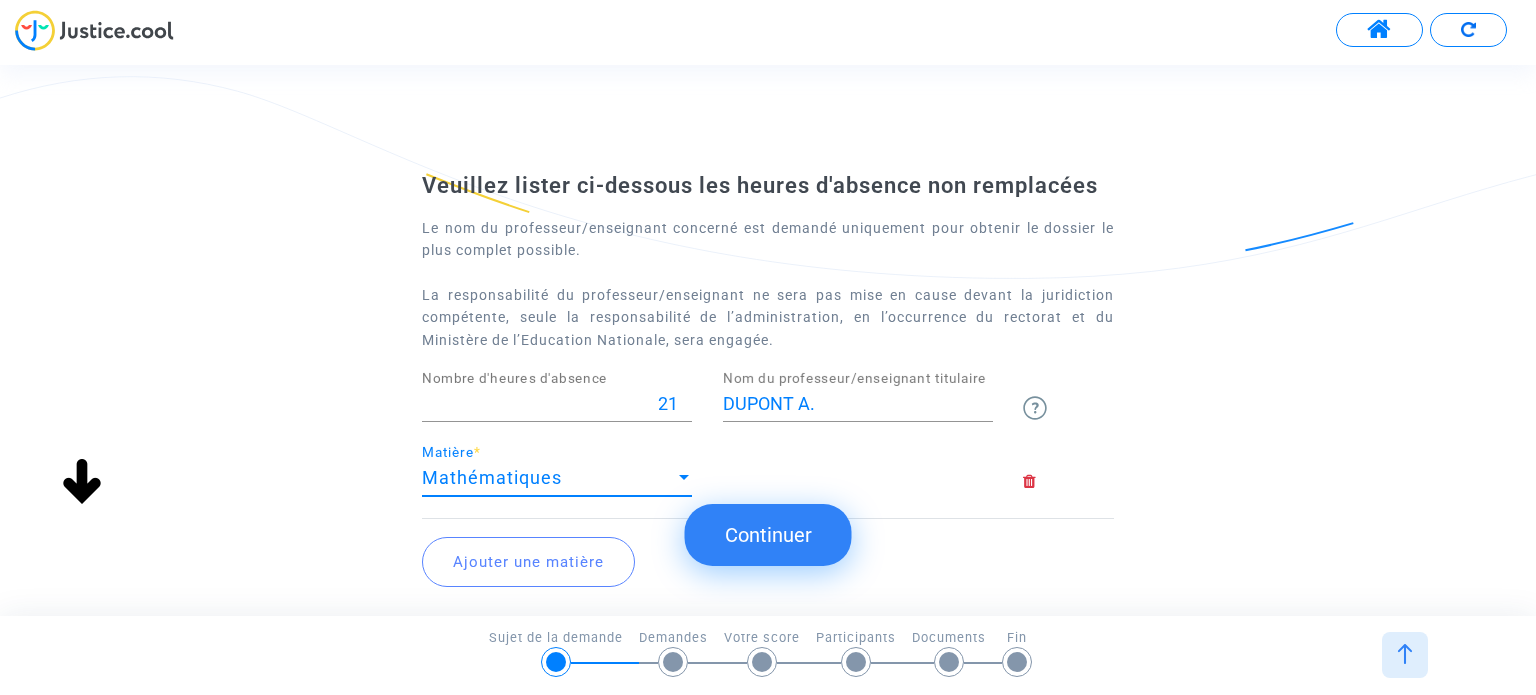 click on "Ajouter une matière" 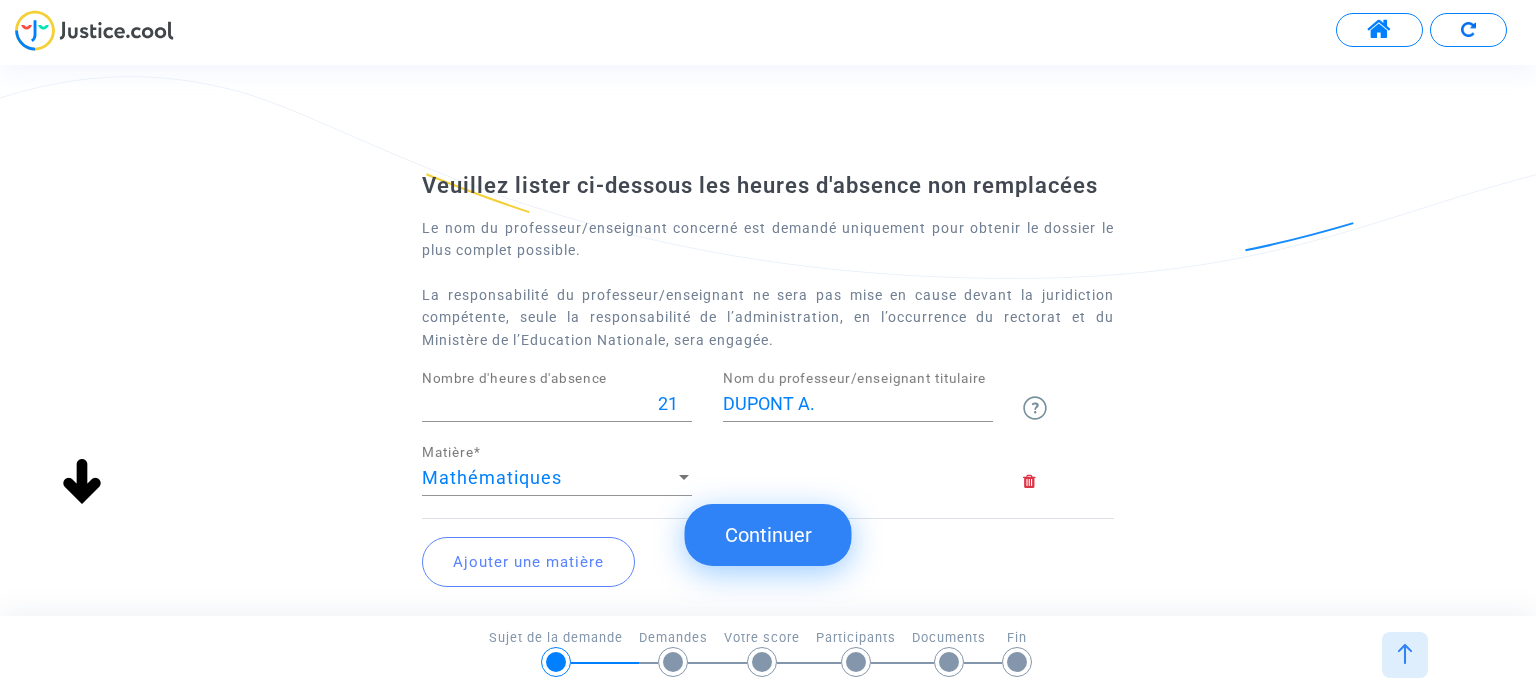 click on "Continuer" 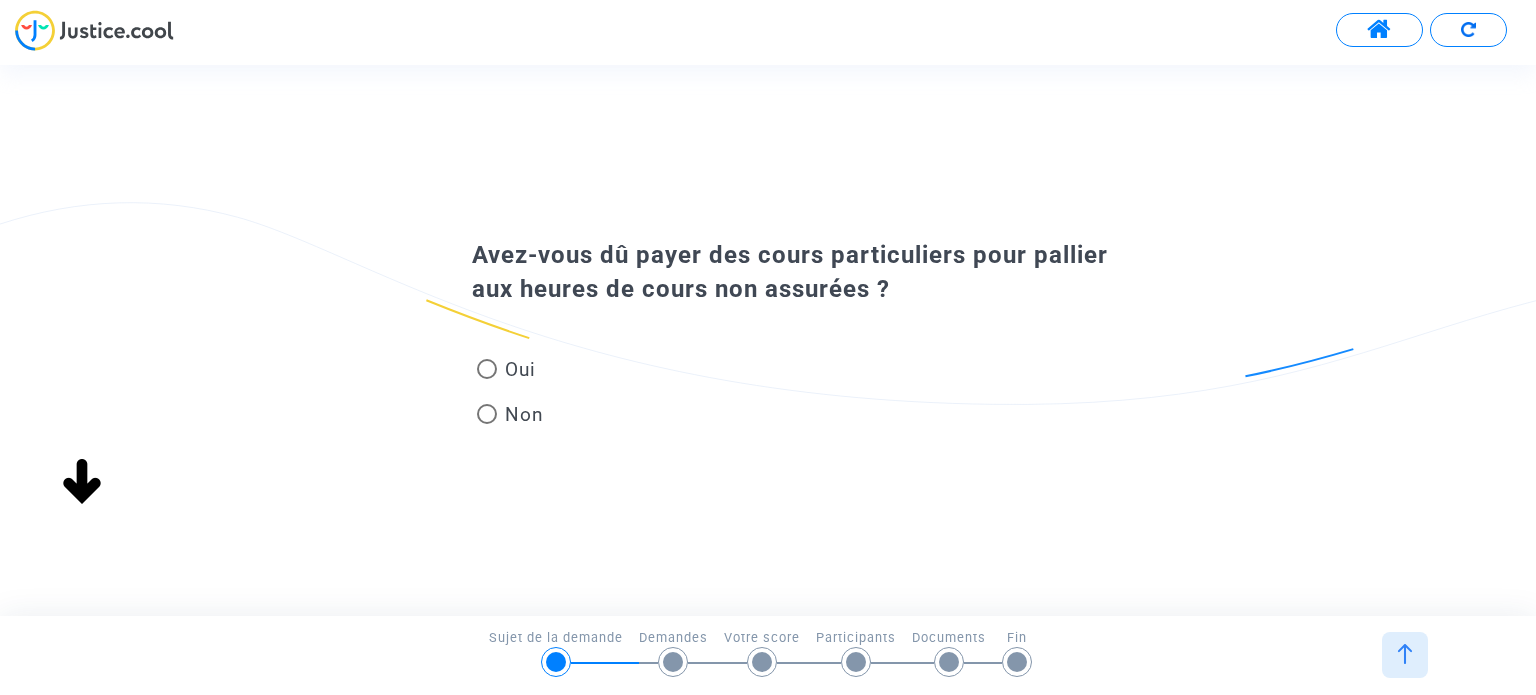 click at bounding box center [487, 414] 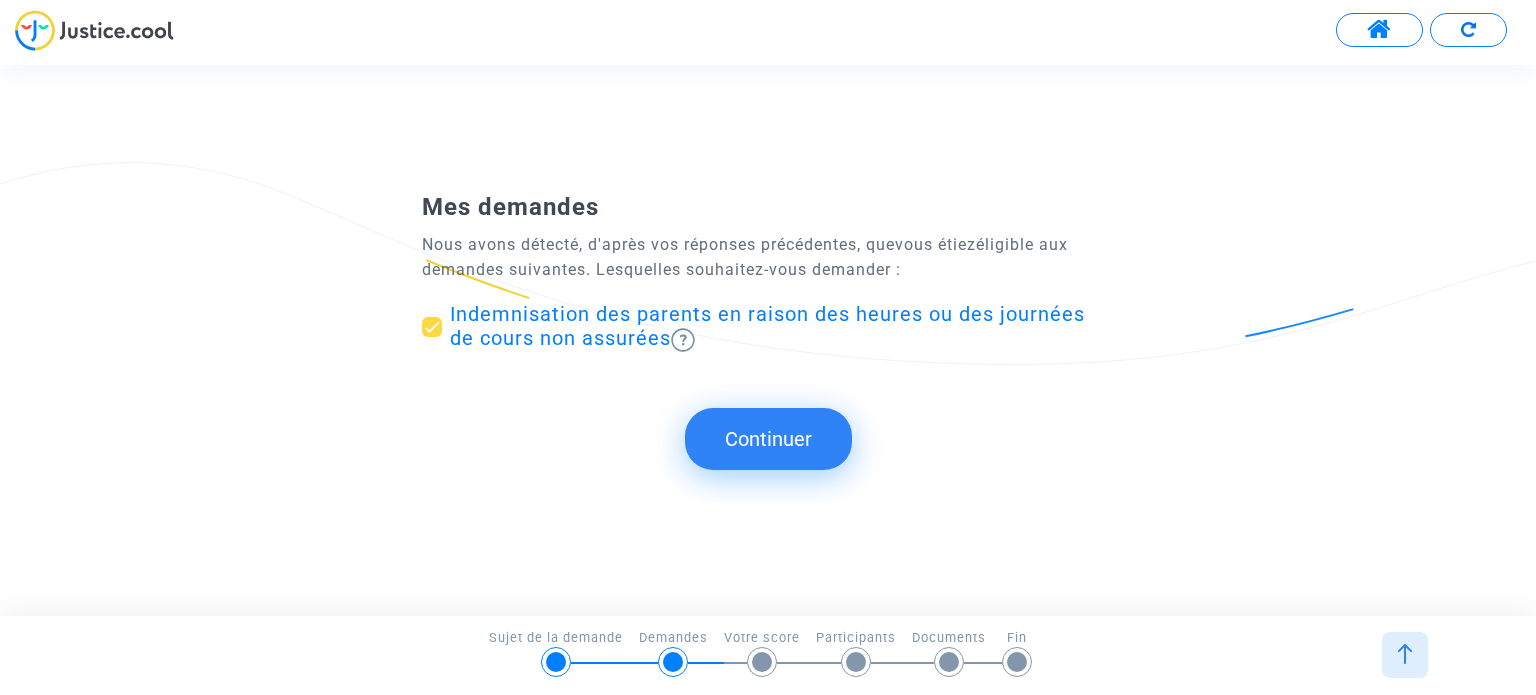 click on "Continuer" 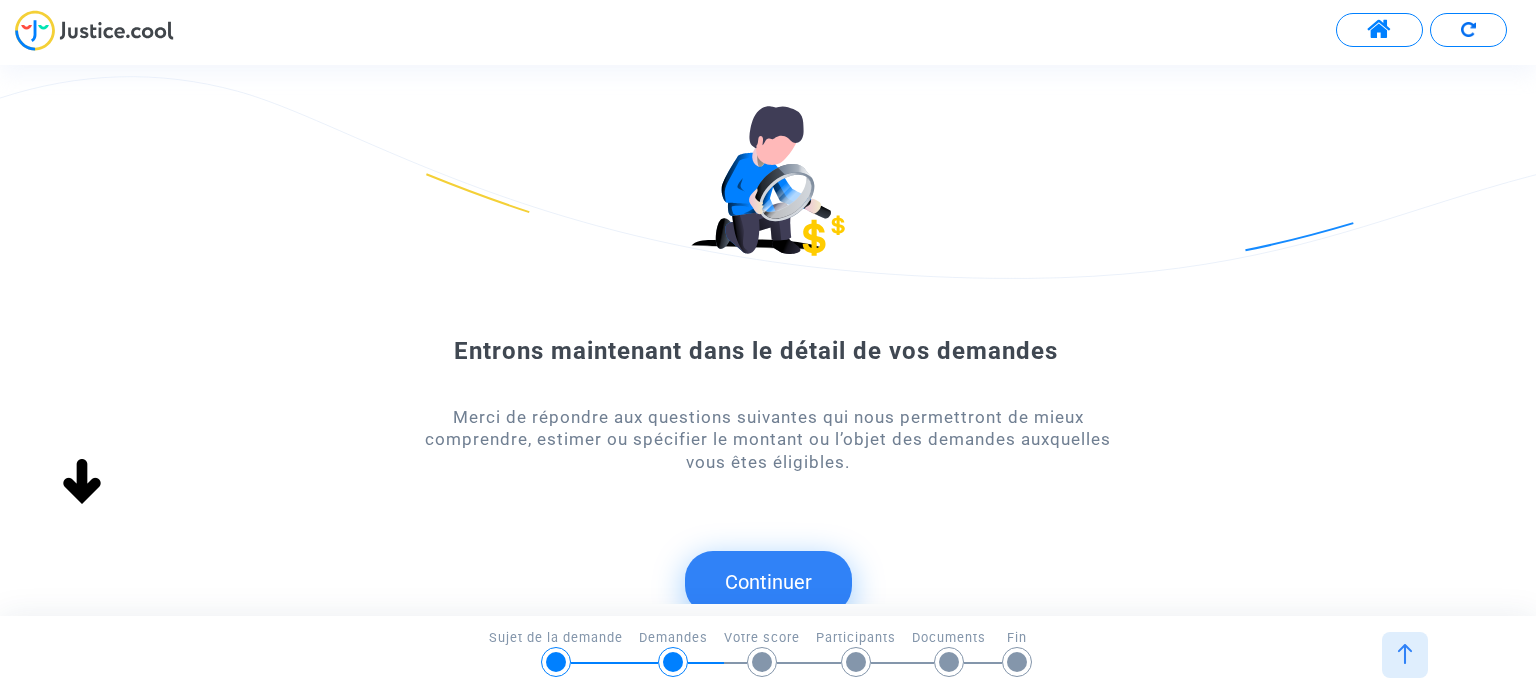 click on "Continuer" 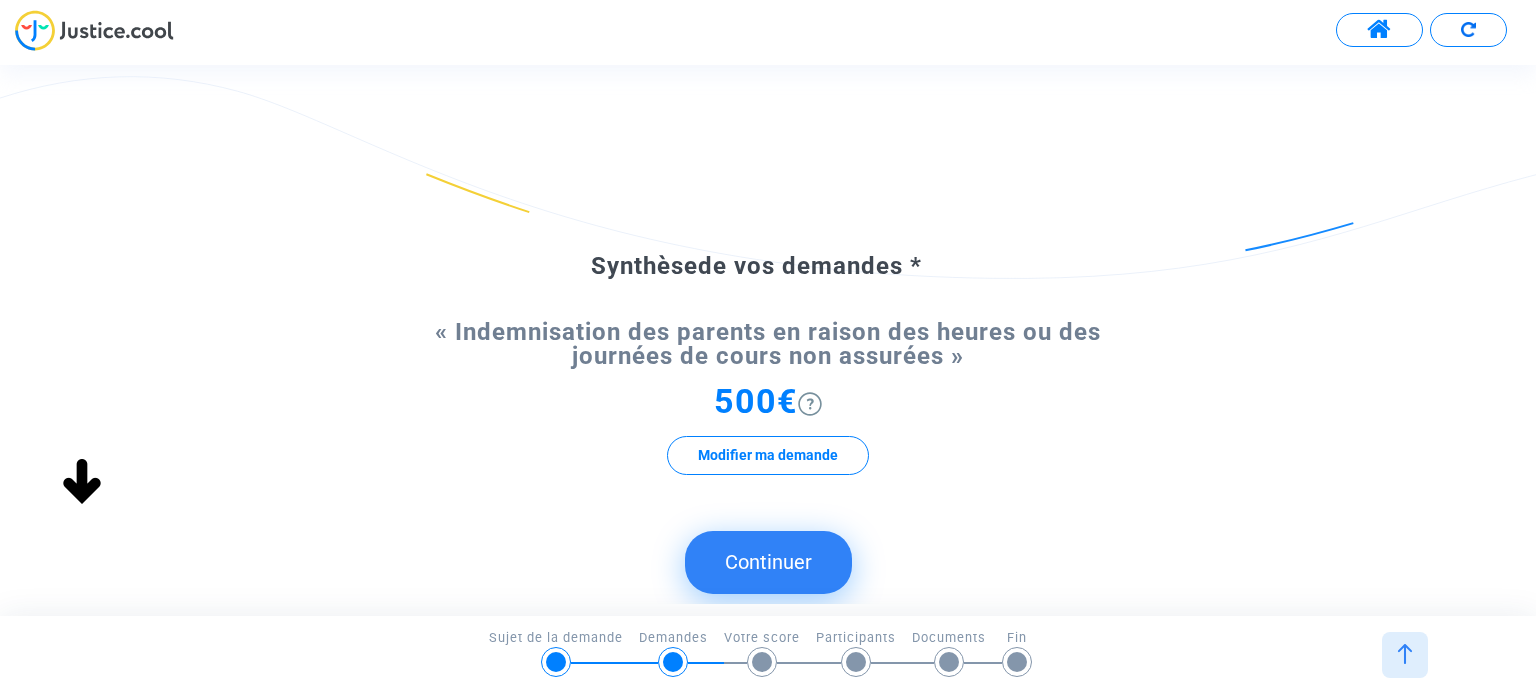click on "Continuer" 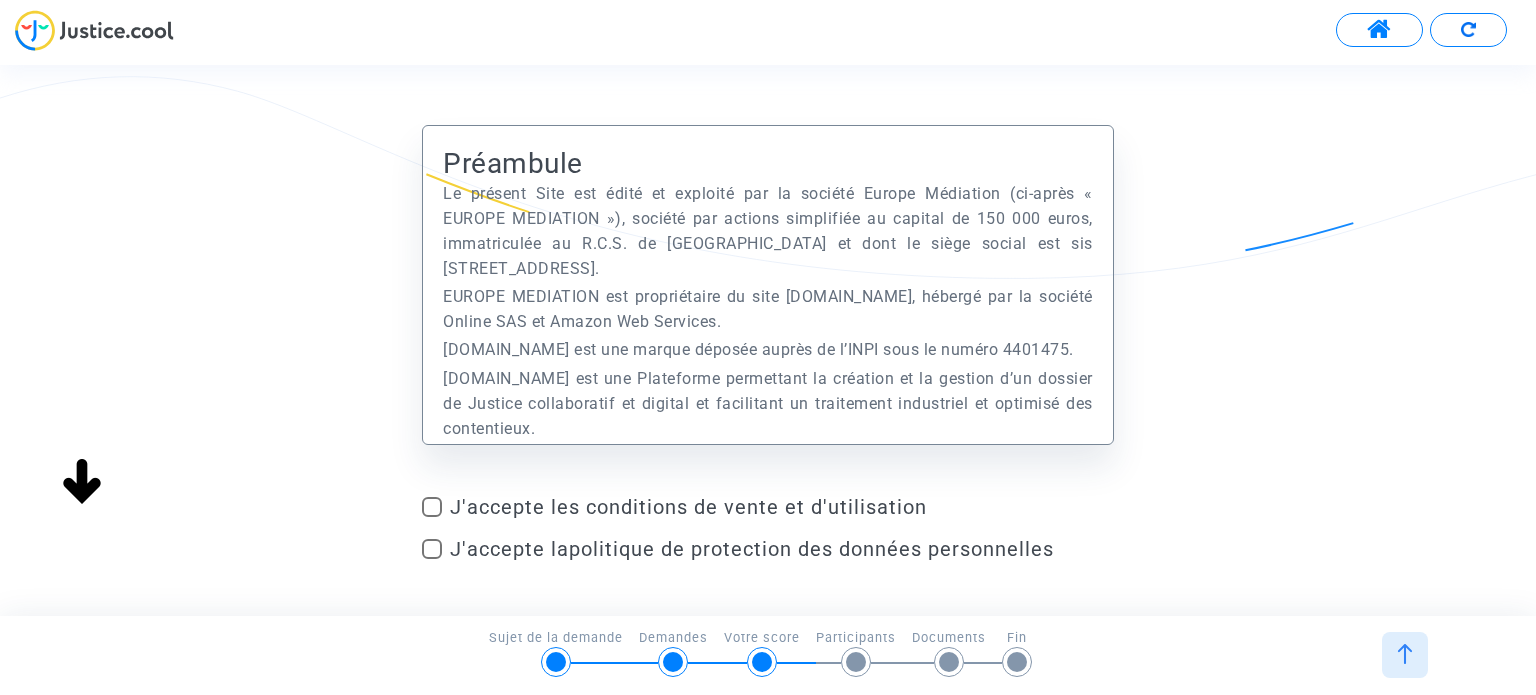 scroll, scrollTop: 100, scrollLeft: 0, axis: vertical 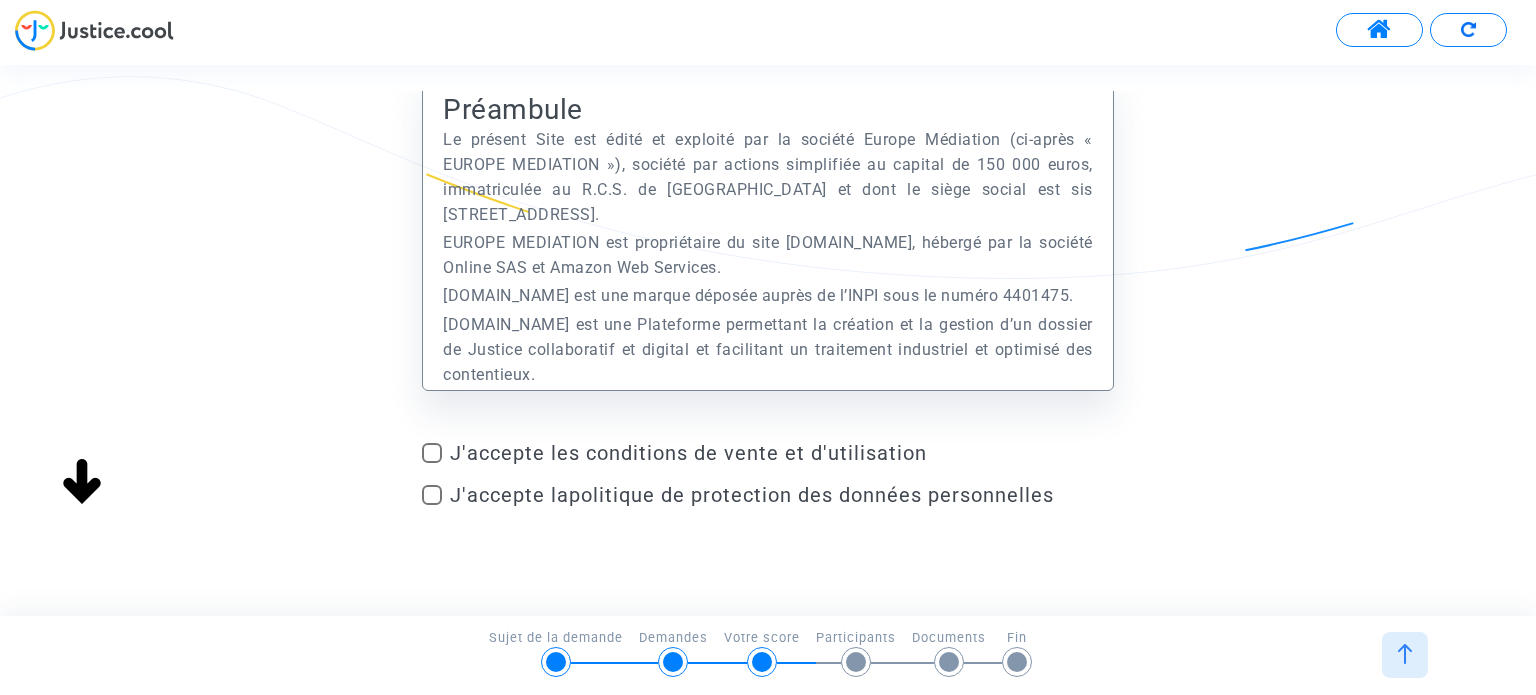 click on "J'accepte les conditions de vente et d'utilisation" at bounding box center (781, 453) 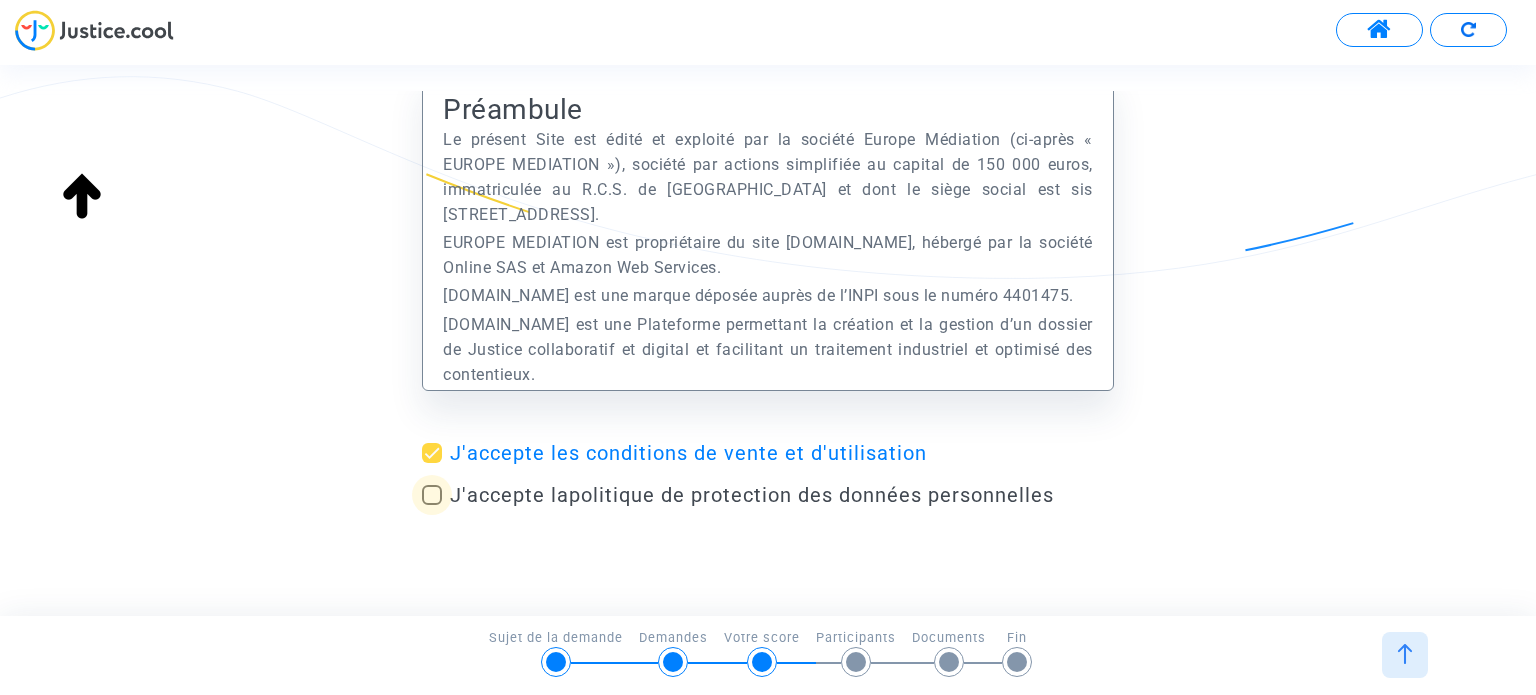 click on "J'accepte la  politique de protection des données personnelles" at bounding box center [752, 495] 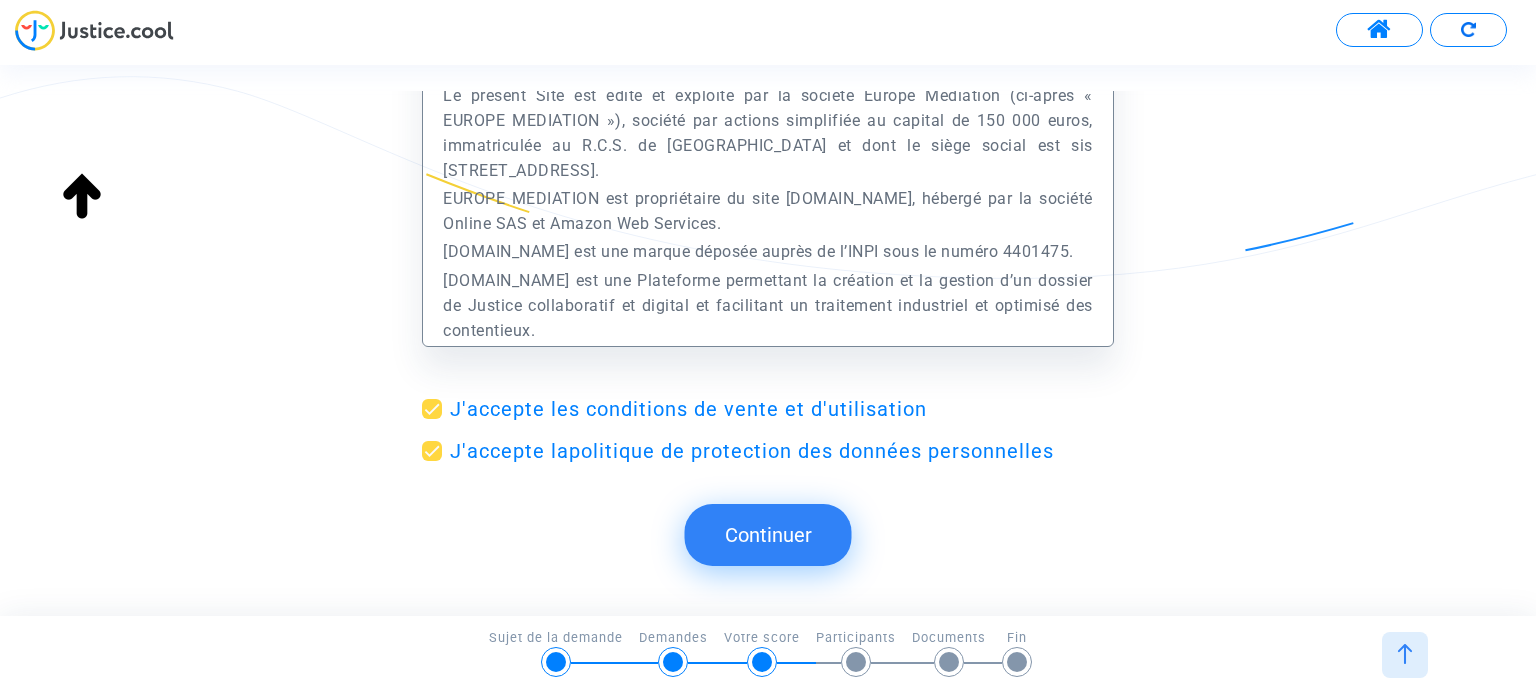 scroll, scrollTop: 160, scrollLeft: 0, axis: vertical 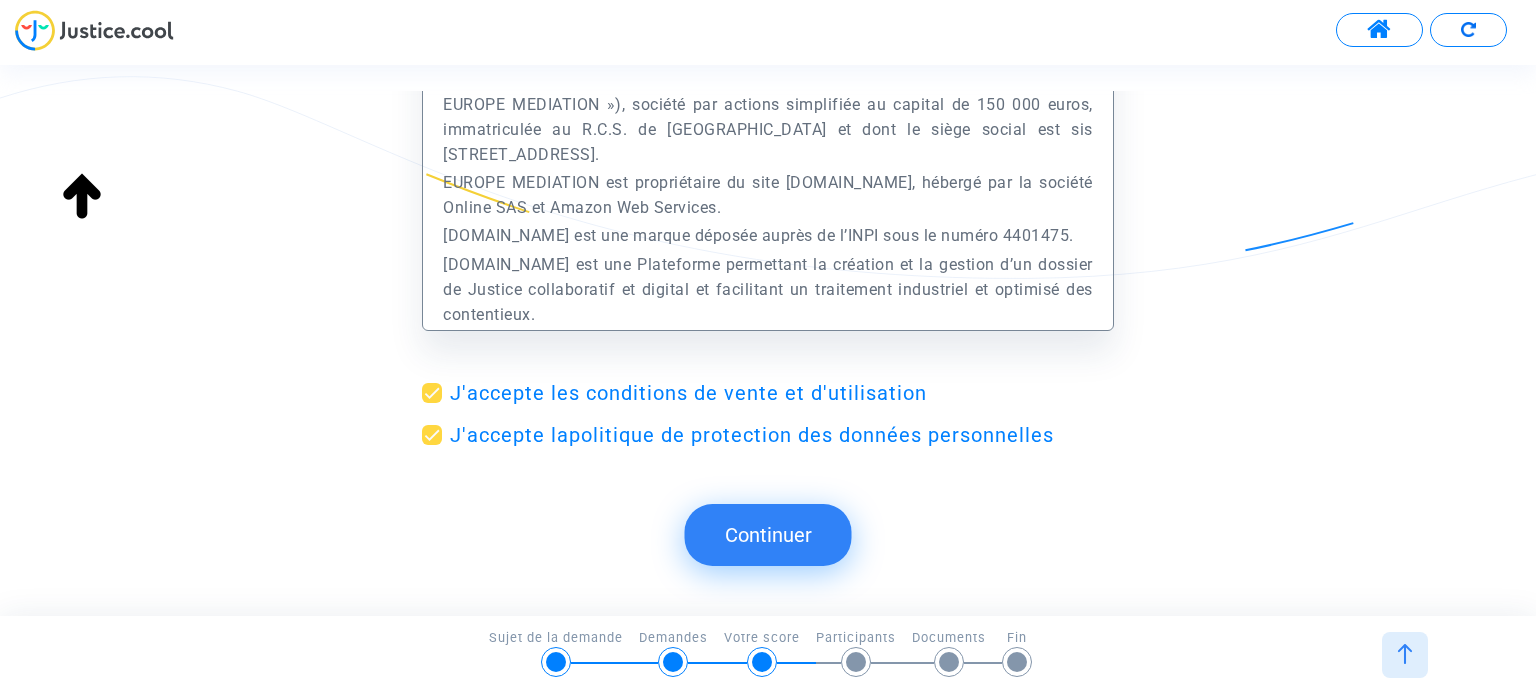 click on "Continuer" 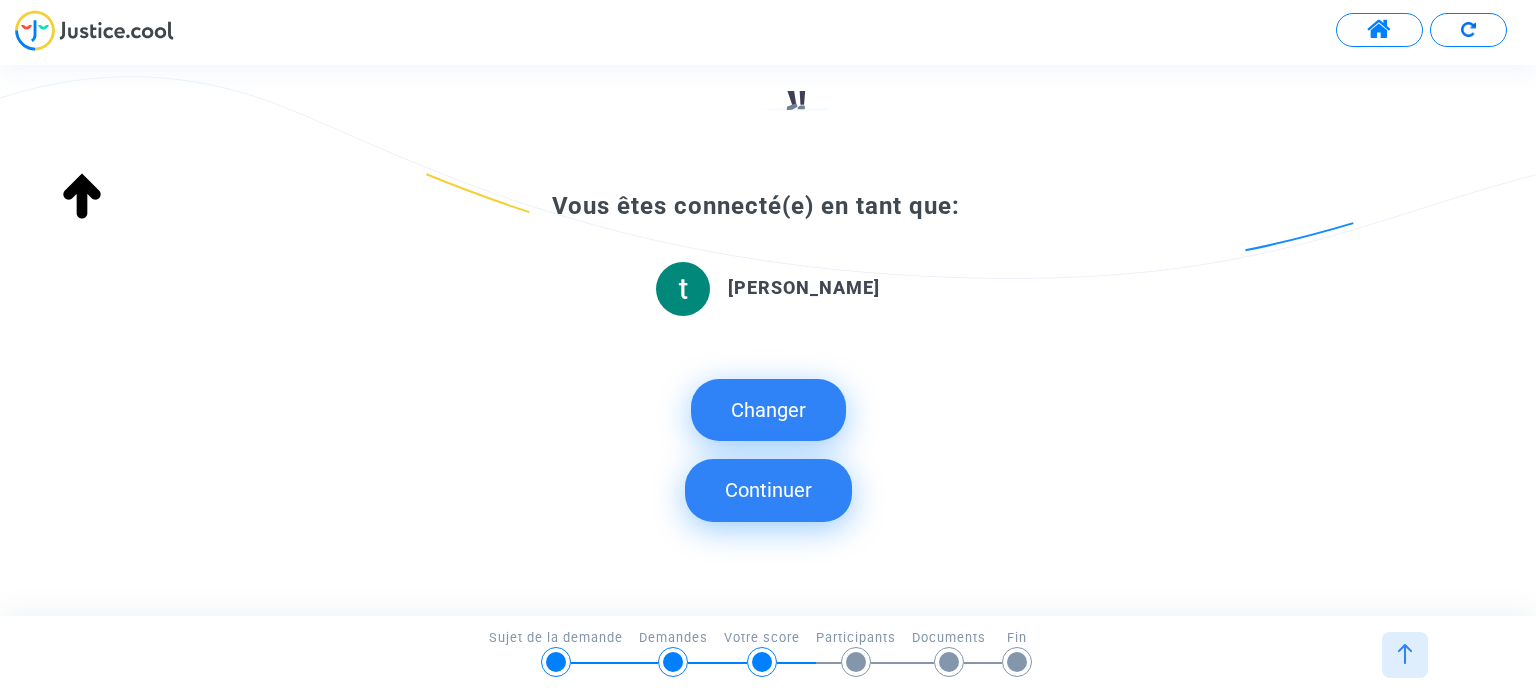 scroll, scrollTop: 315, scrollLeft: 0, axis: vertical 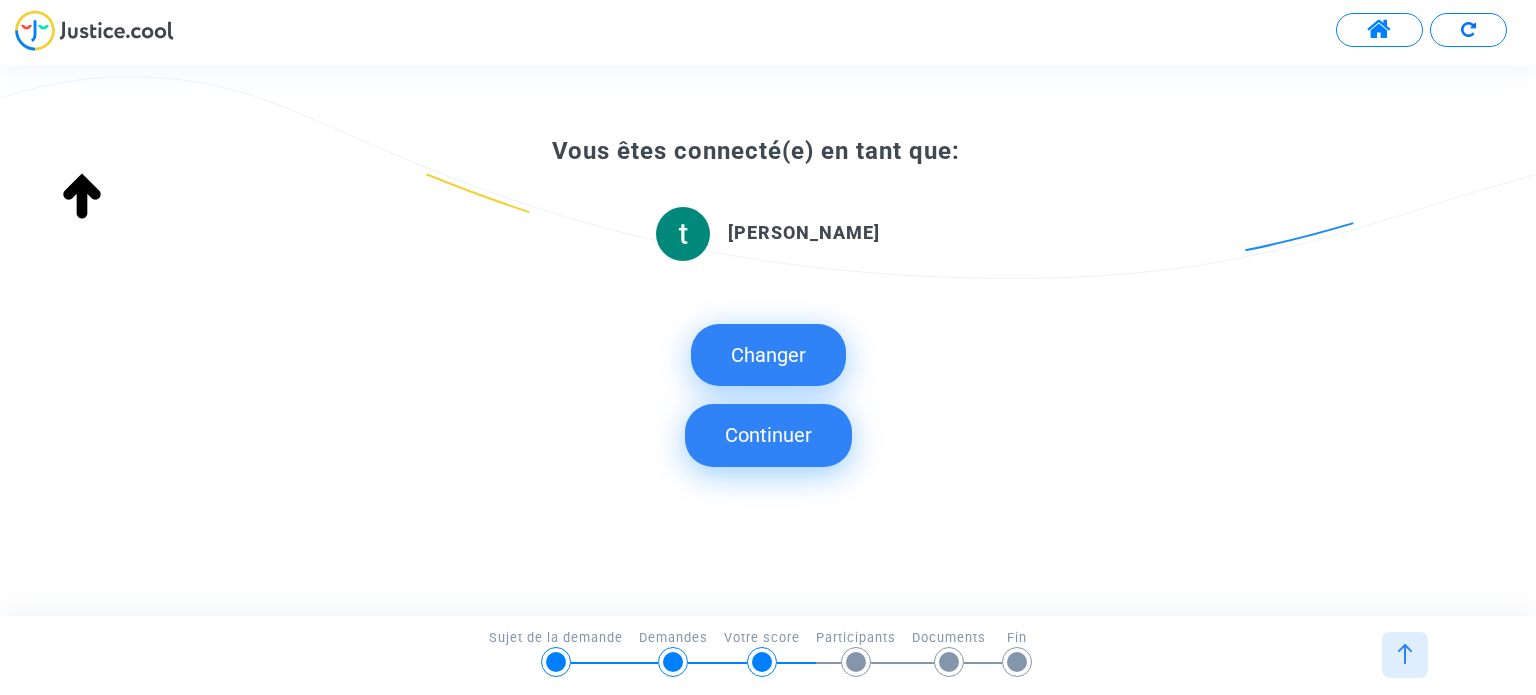 click on "Continuer" 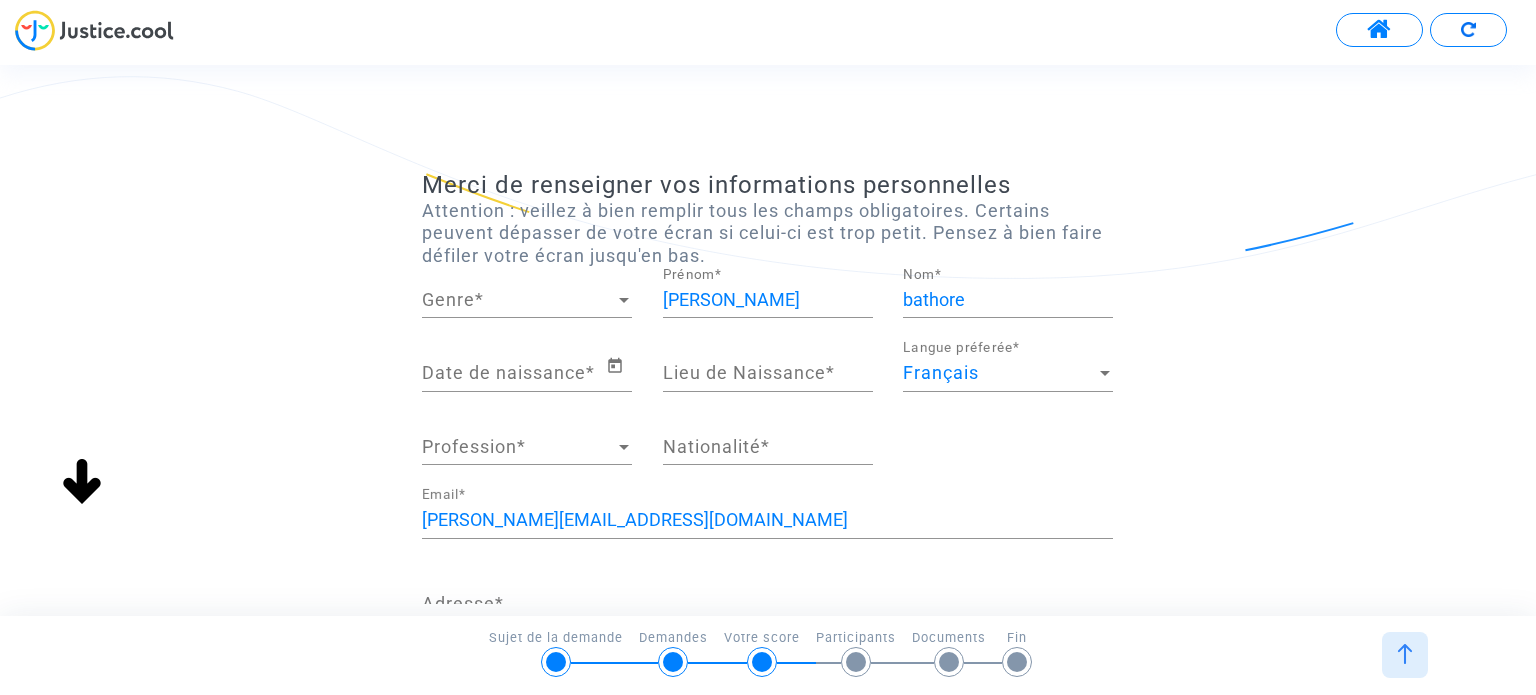 scroll, scrollTop: 0, scrollLeft: 0, axis: both 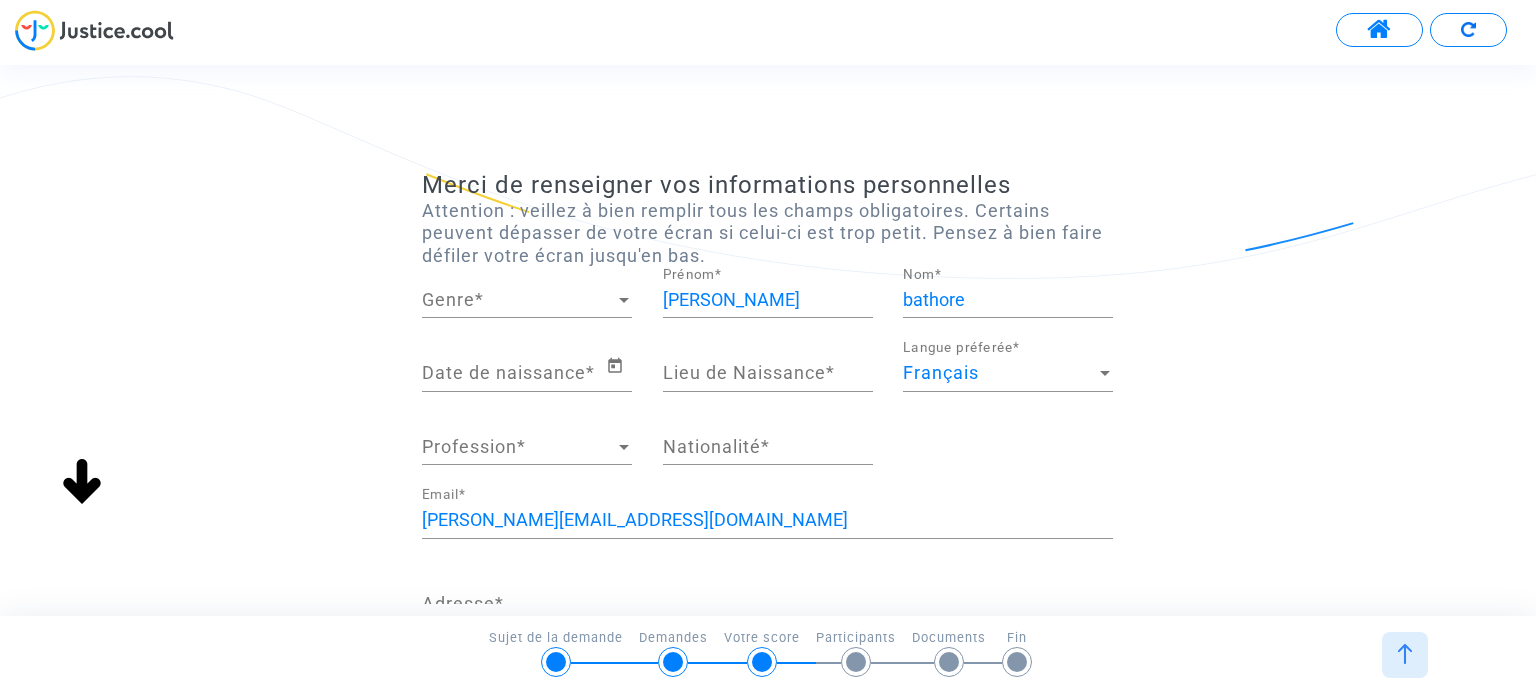 click on "Genre" at bounding box center (518, 300) 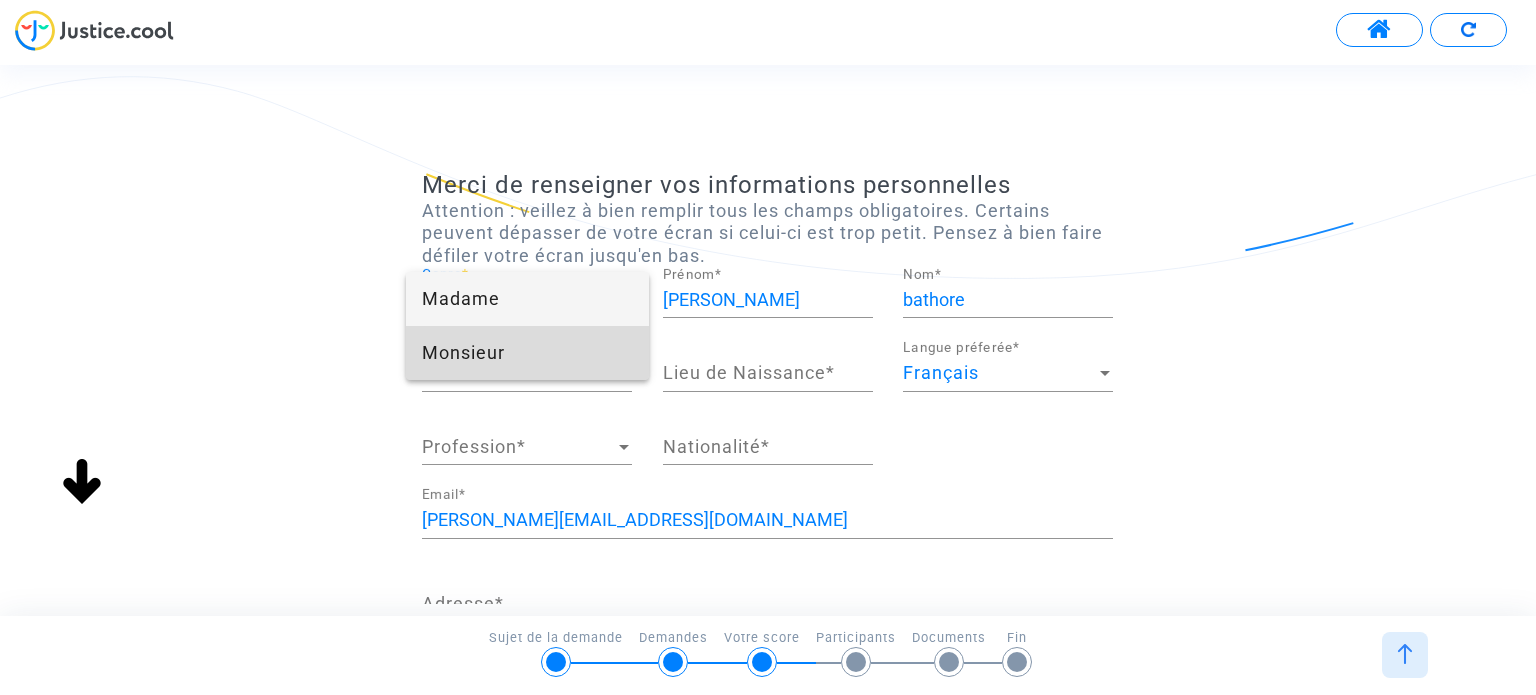 click on "Monsieur" at bounding box center (527, 353) 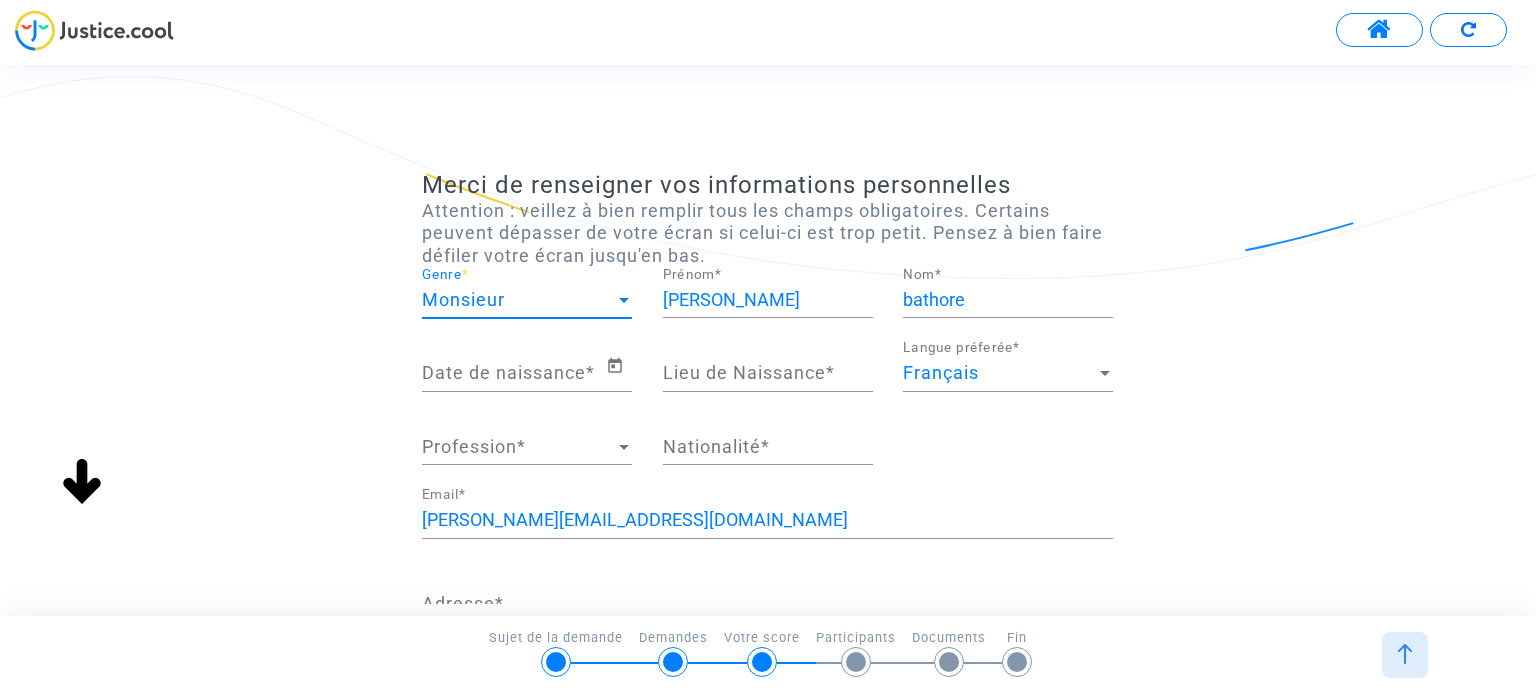 click on "Date de naissance  *" 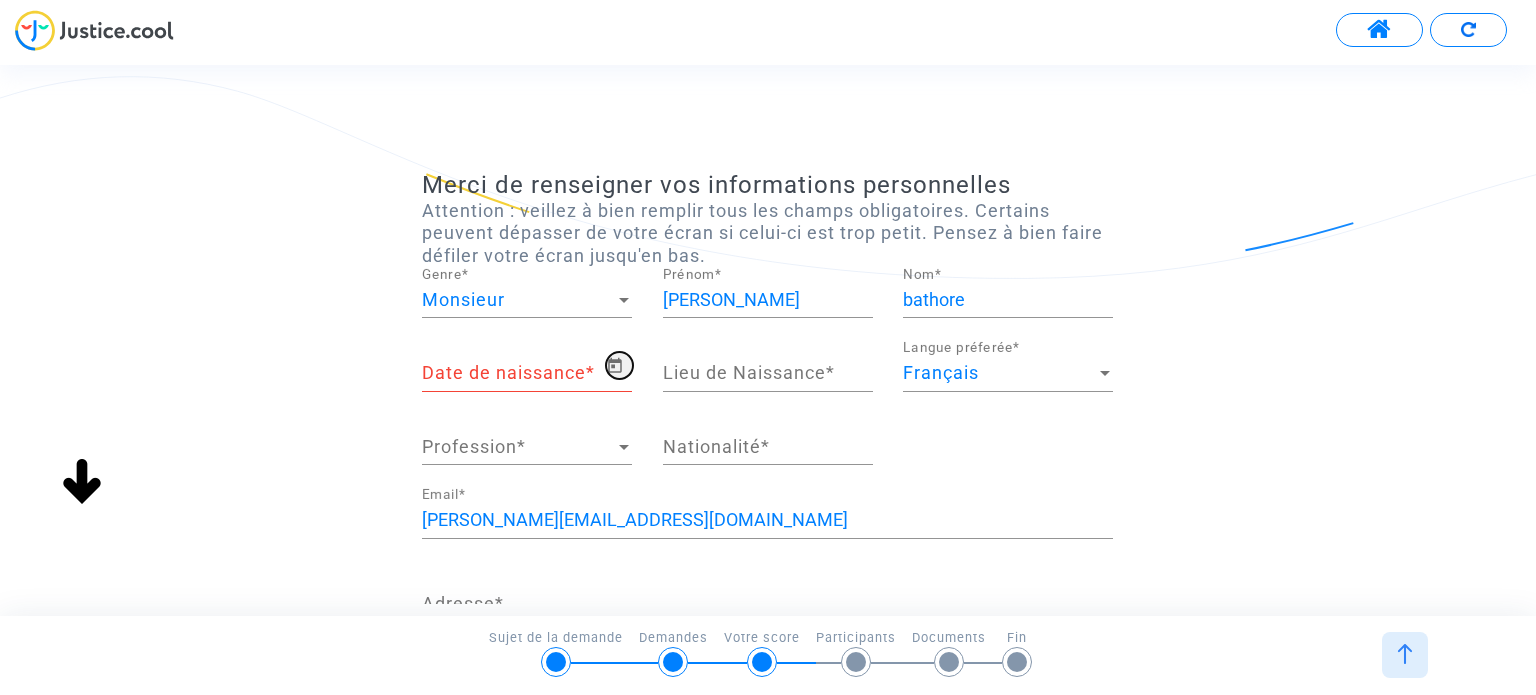 click 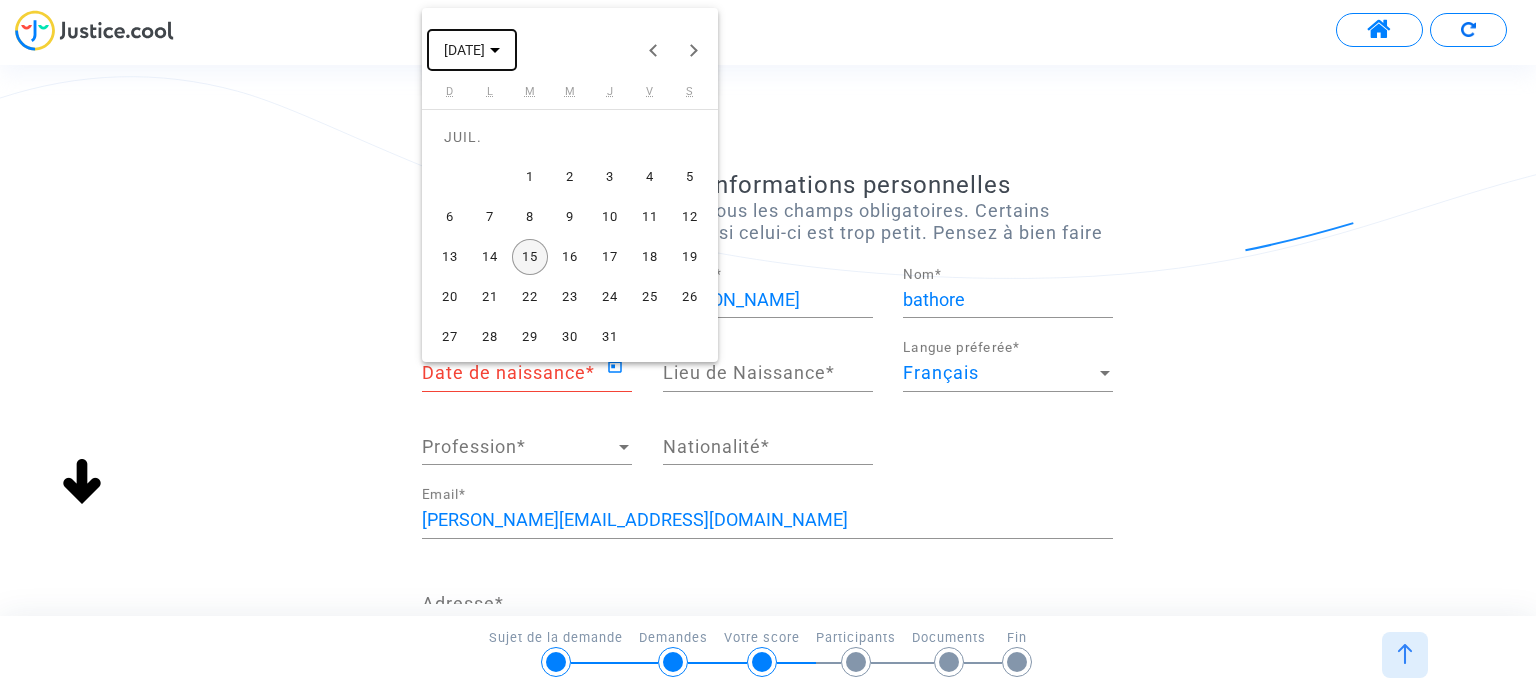 click on "JUIL. 2025" at bounding box center [464, 51] 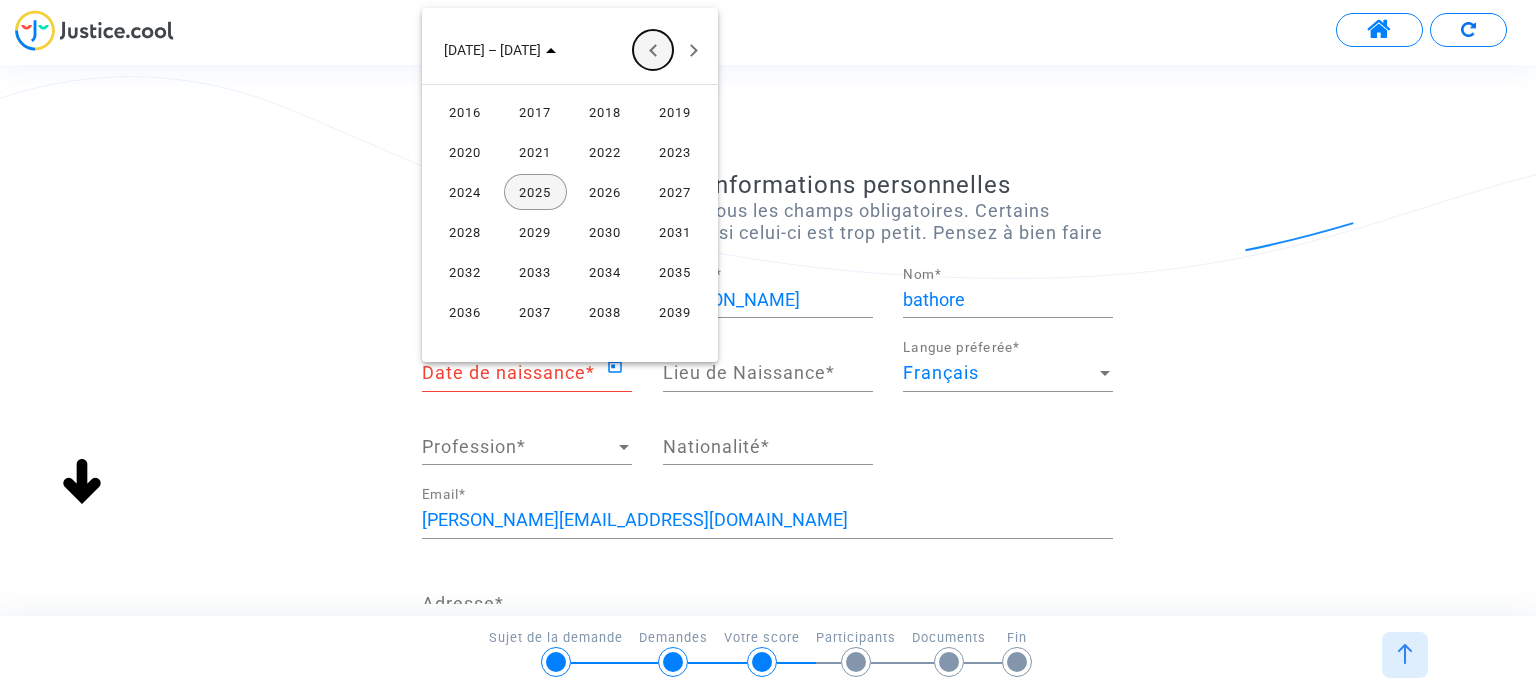click at bounding box center (653, 50) 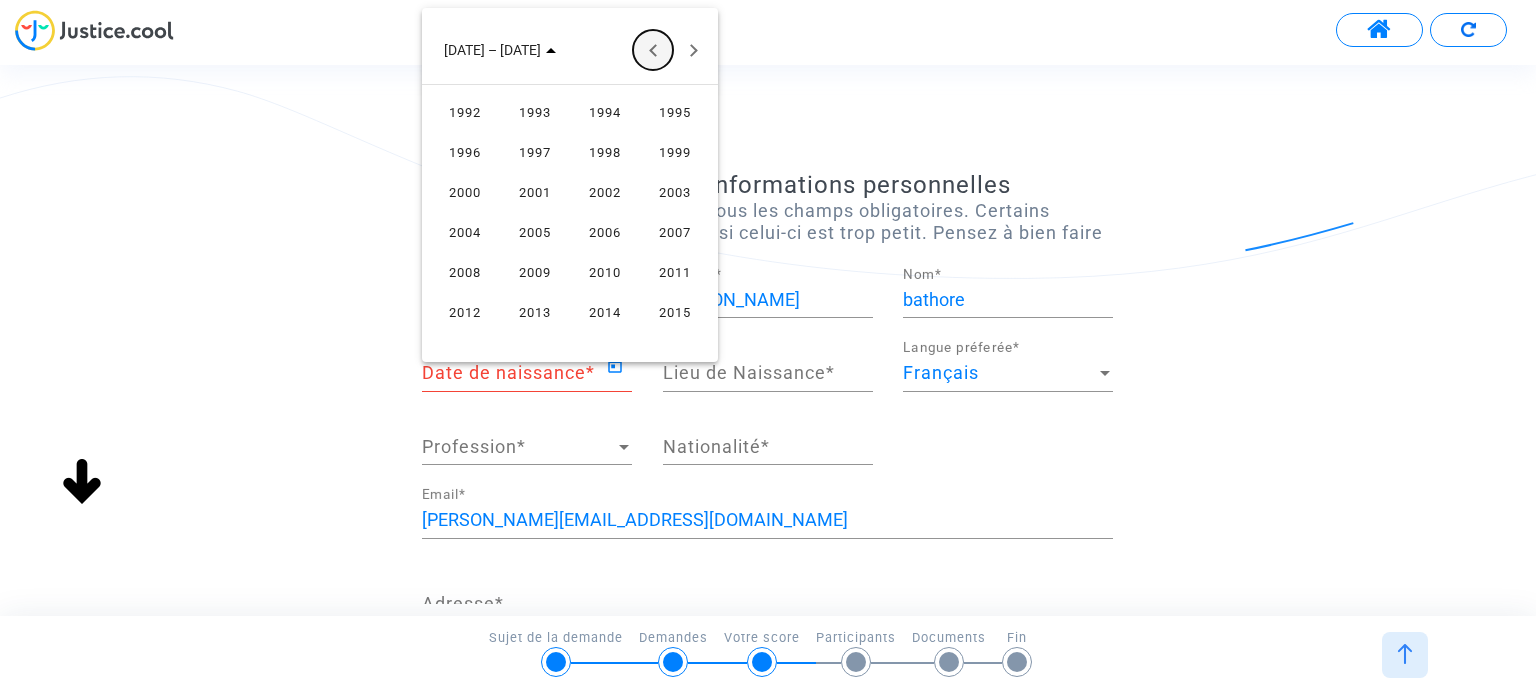 click at bounding box center (653, 50) 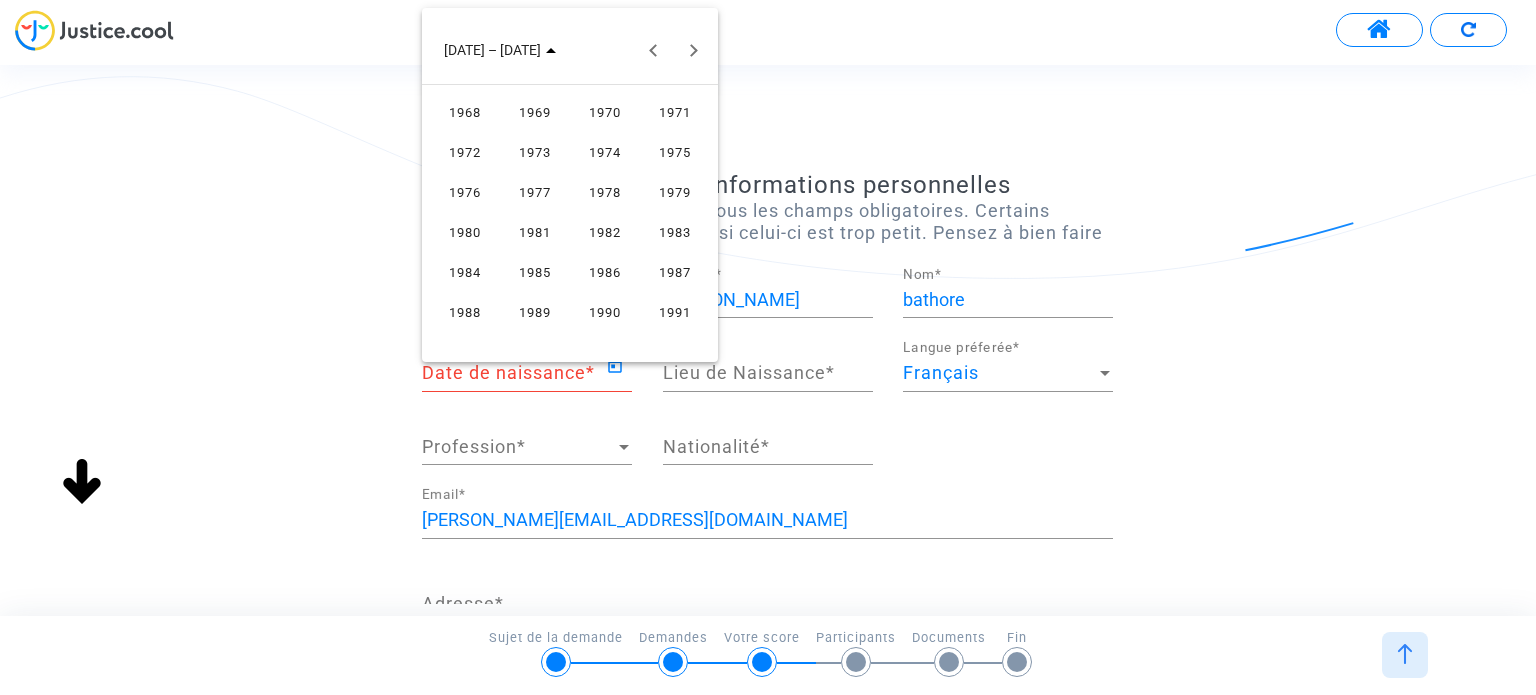 click on "1984" at bounding box center (465, 272) 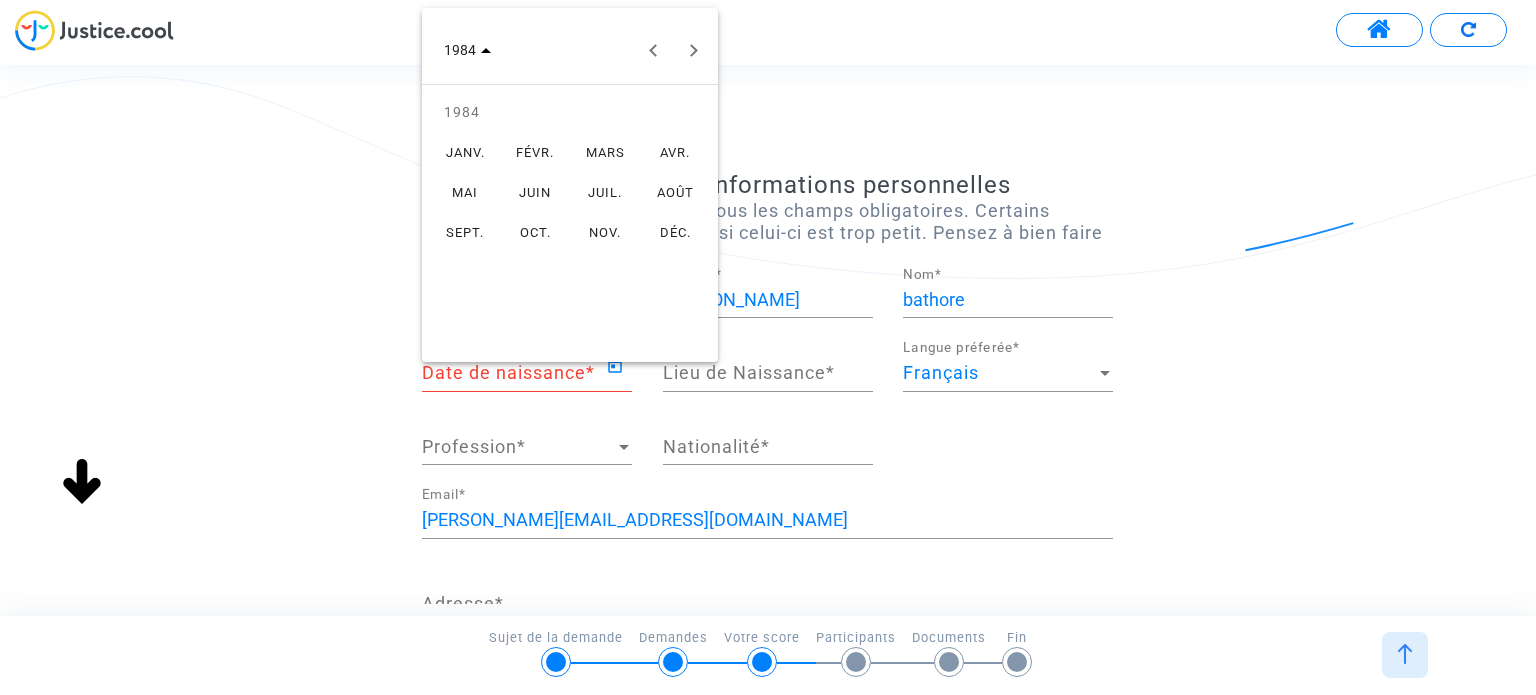 click on "JUIN" at bounding box center [535, 192] 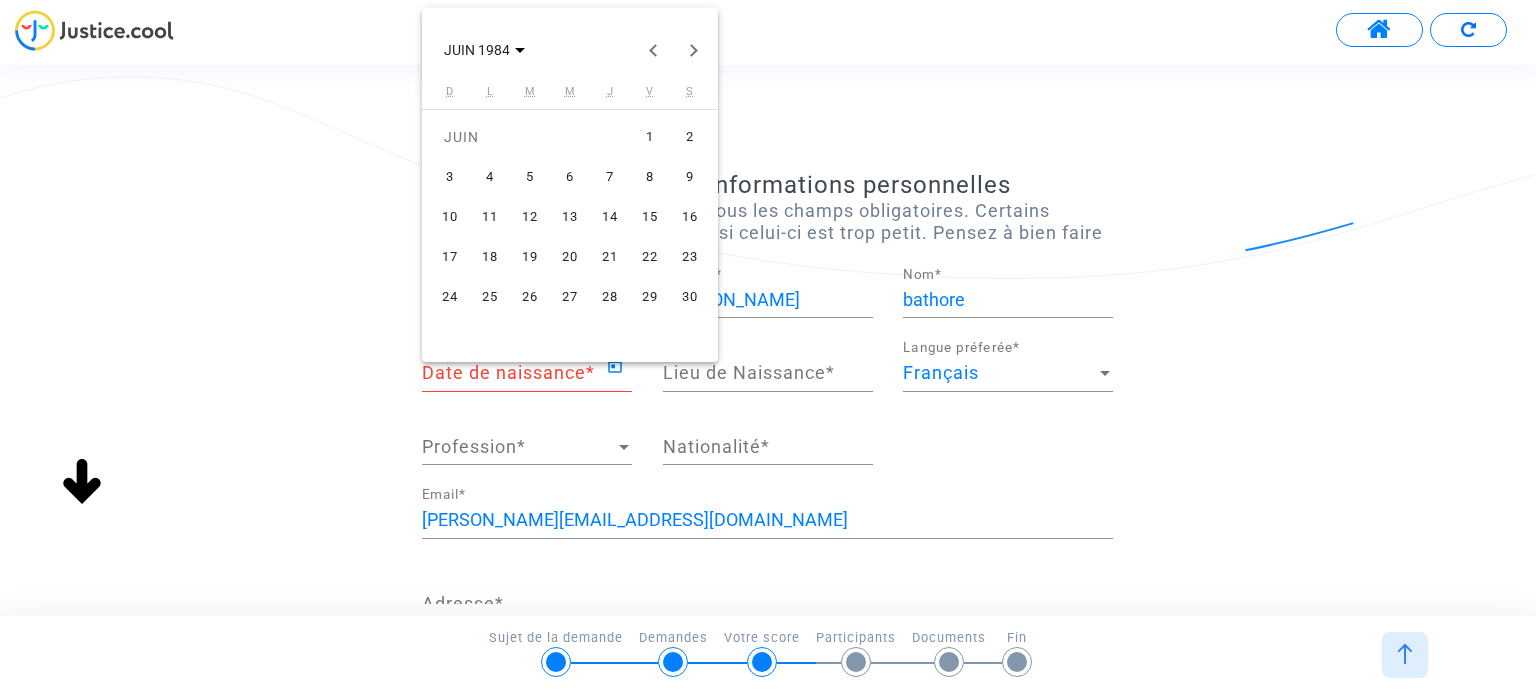 click on "29" at bounding box center (650, 297) 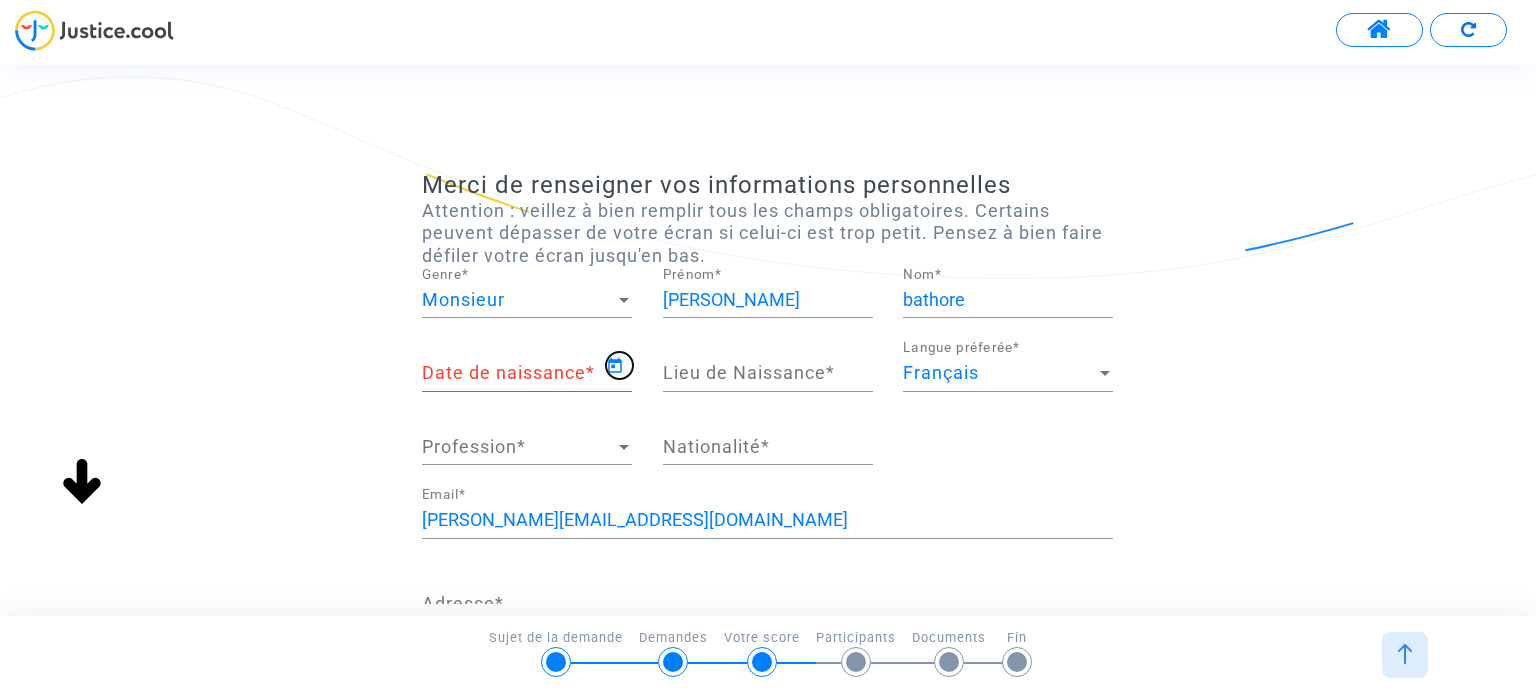 type on "29/06/1984" 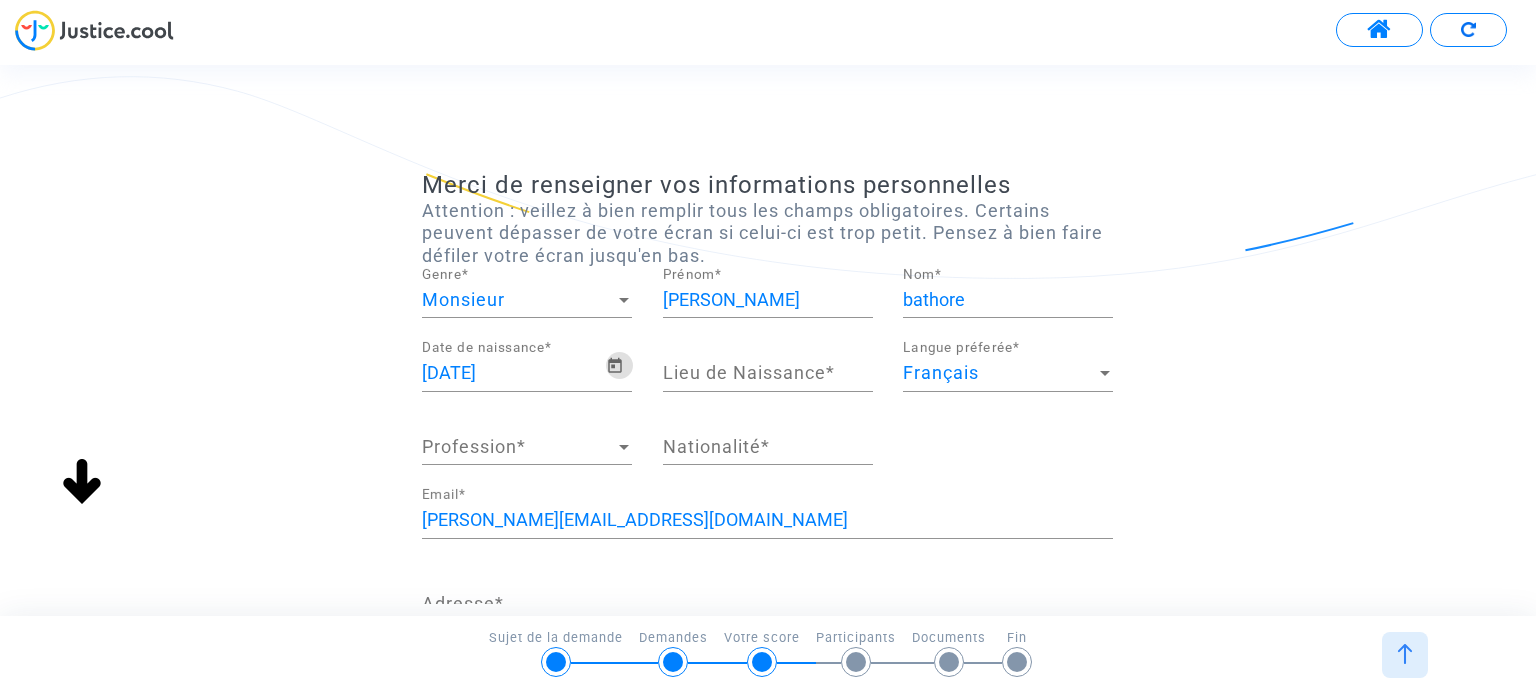 click on "Lieu de Naissance  *" at bounding box center (768, 373) 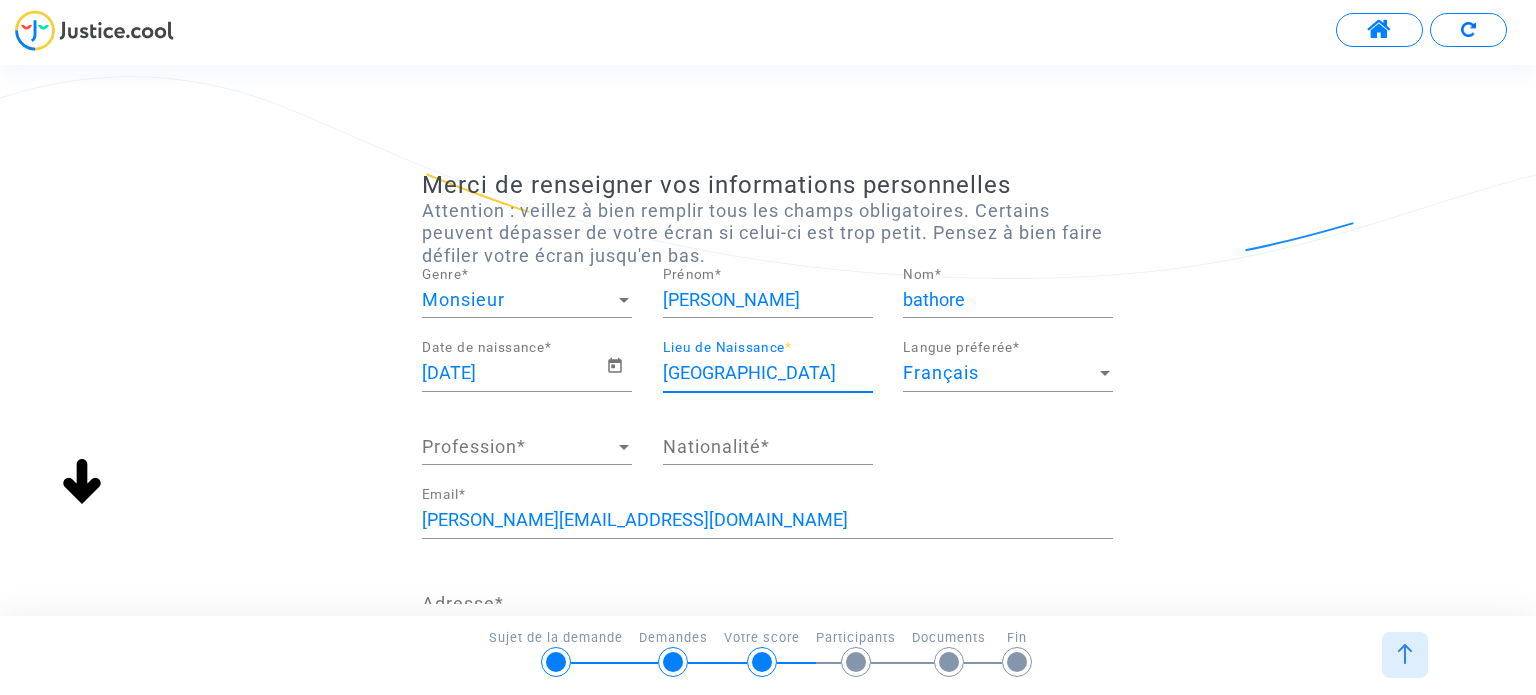 type on "Neuilly-sur-Seine" 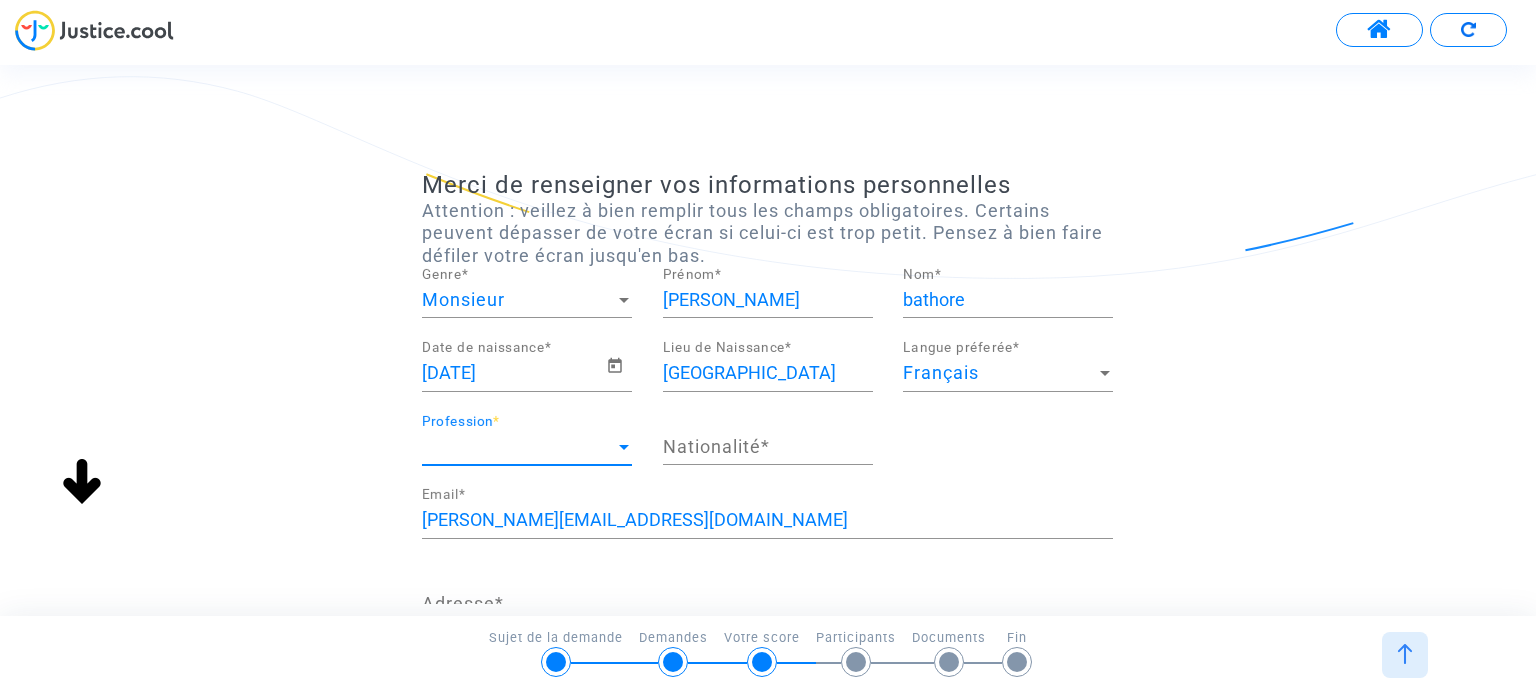 click at bounding box center (624, 447) 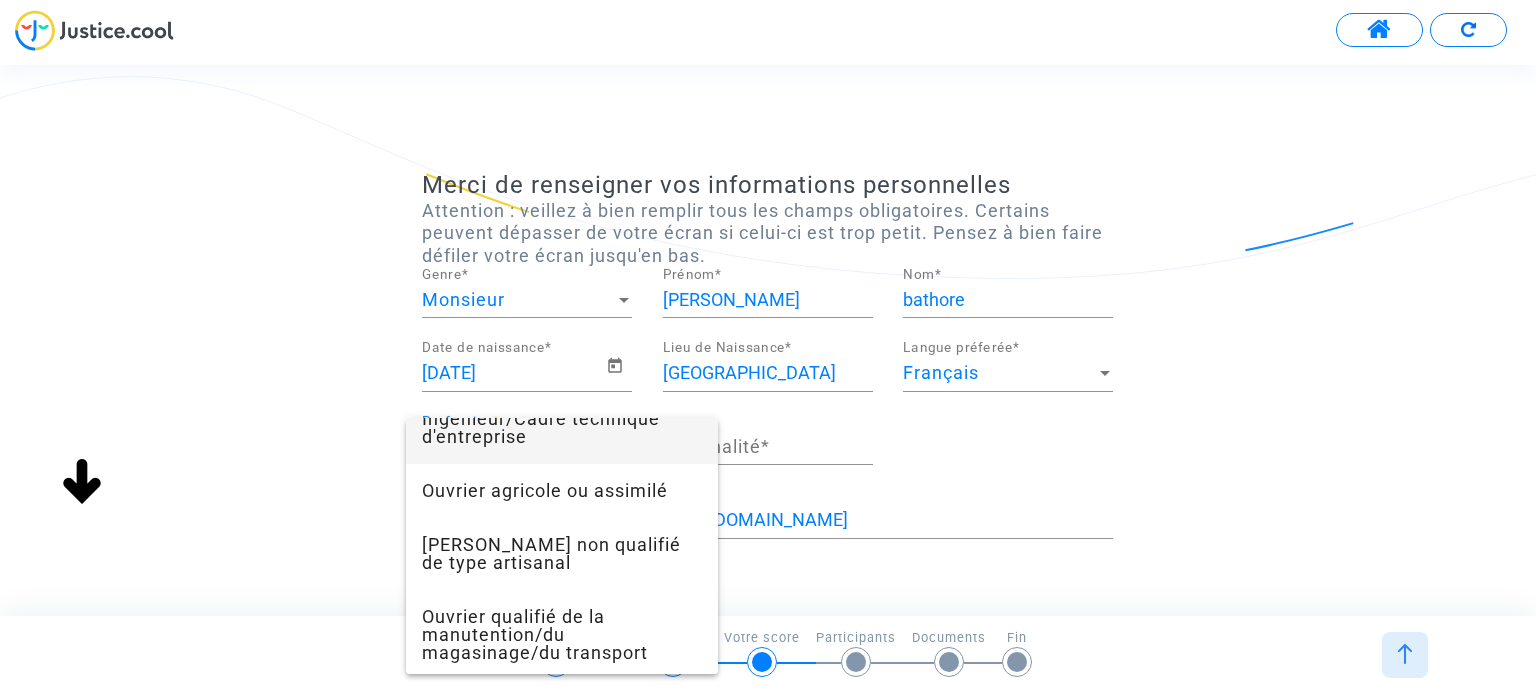 click on "Ingénieur/Cadre technique d'entreprise" at bounding box center (562, 428) 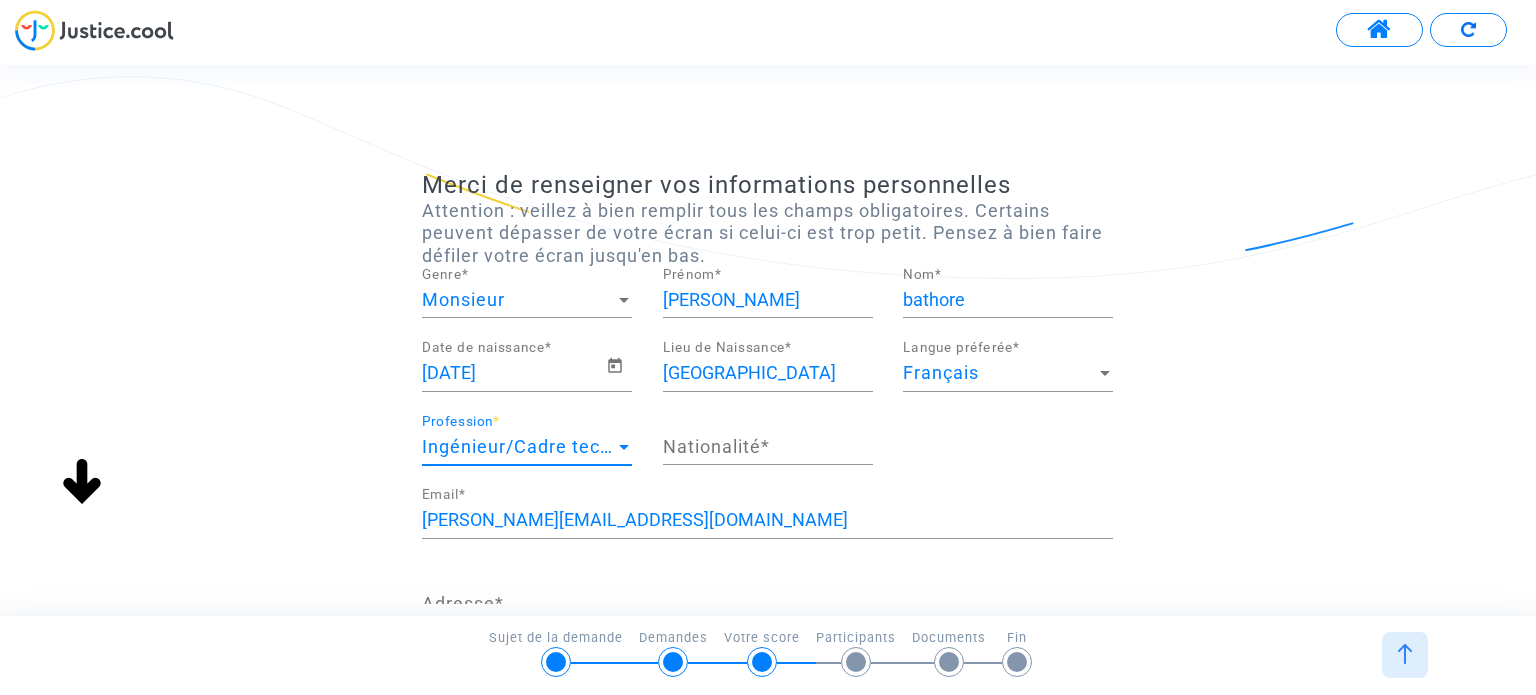scroll, scrollTop: 702, scrollLeft: 0, axis: vertical 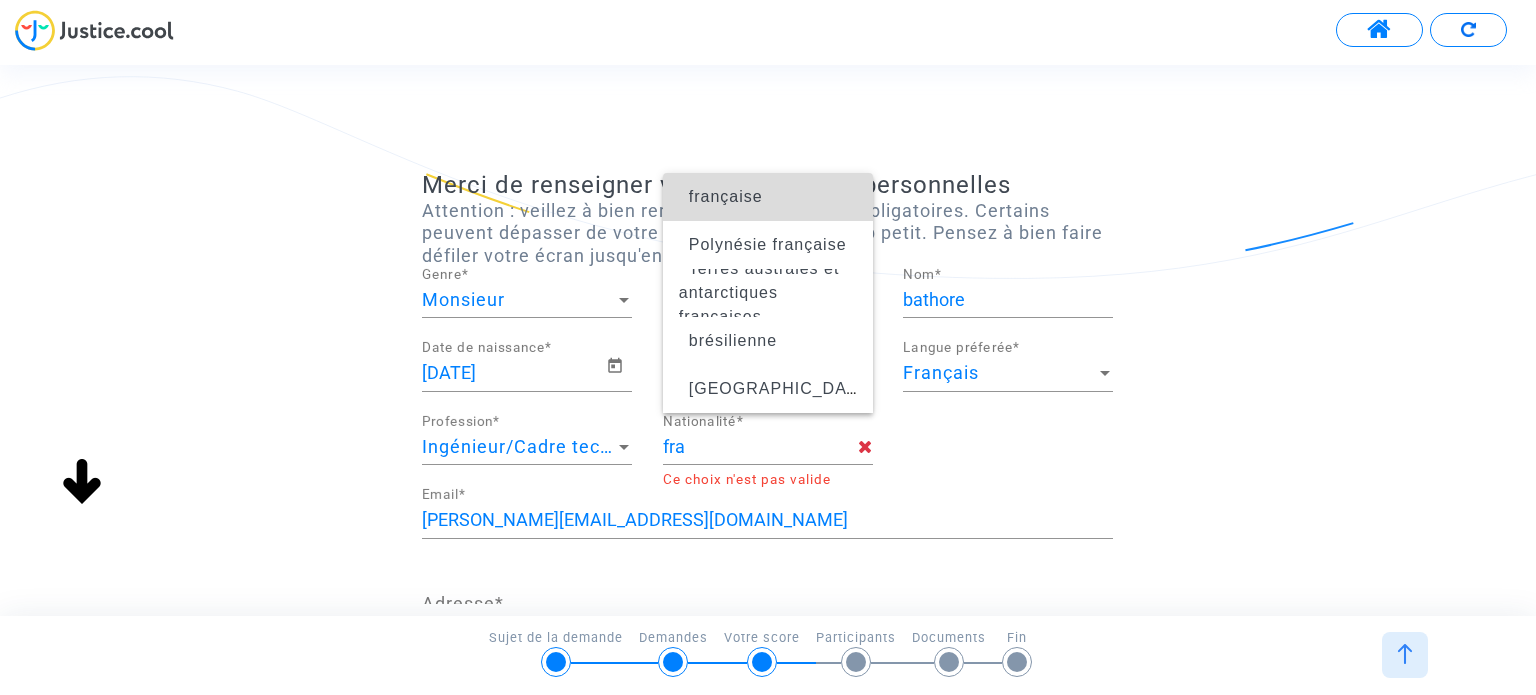 click on "française" at bounding box center [726, 196] 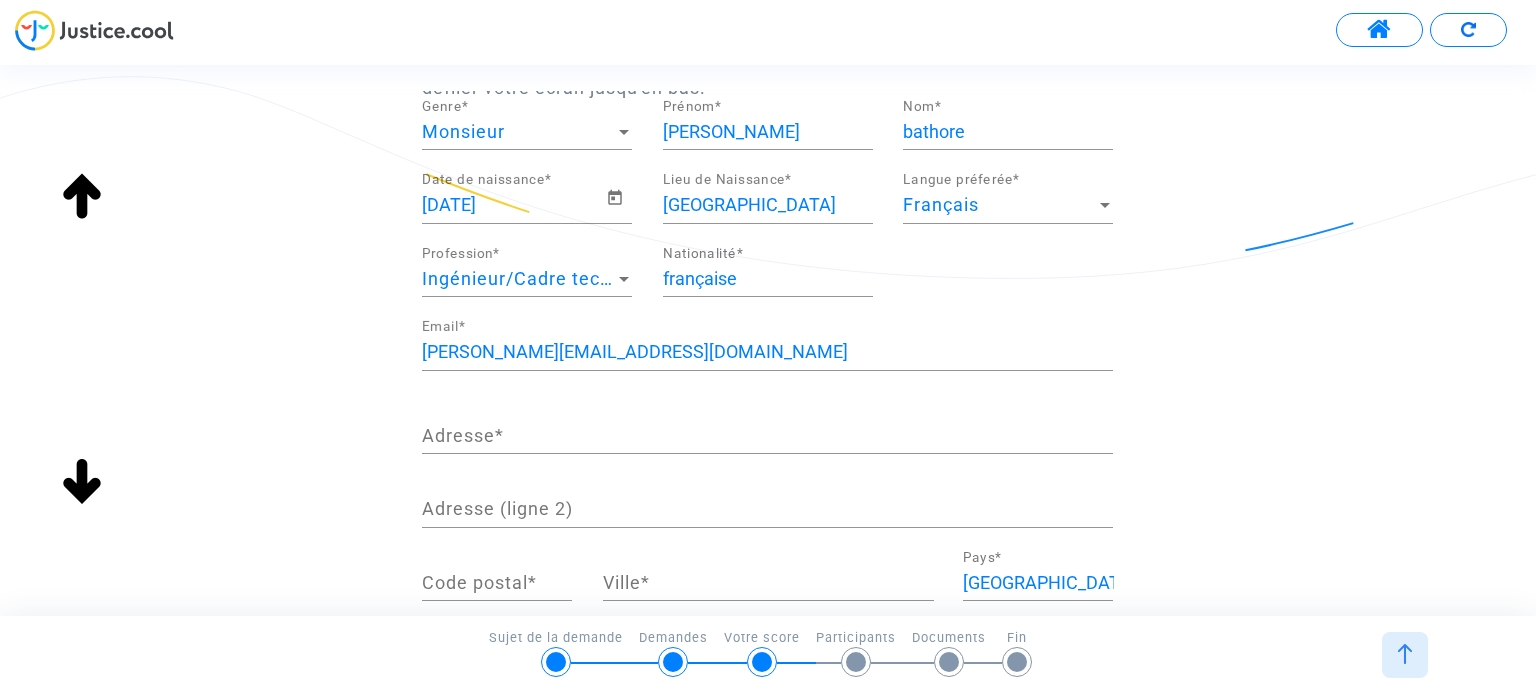 scroll, scrollTop: 200, scrollLeft: 0, axis: vertical 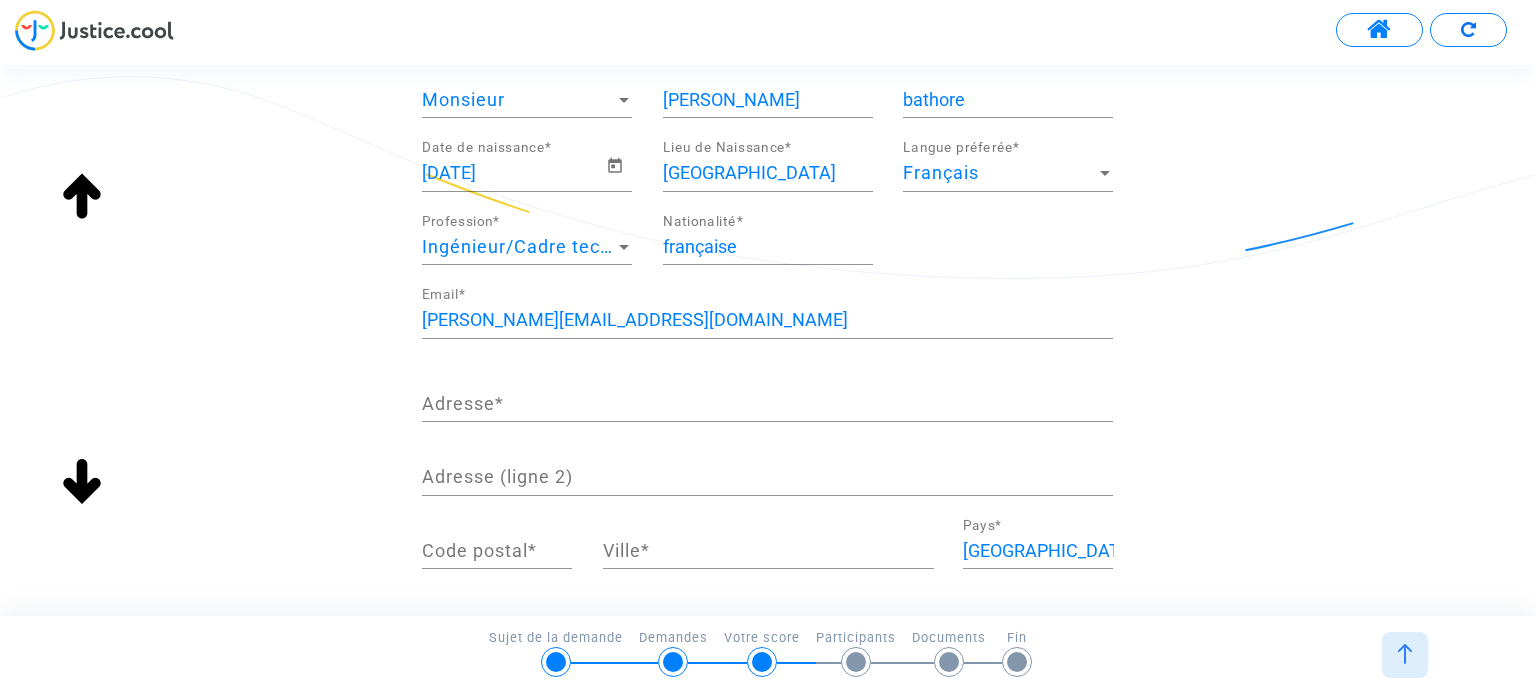 click on "Adresse  *" at bounding box center (767, 404) 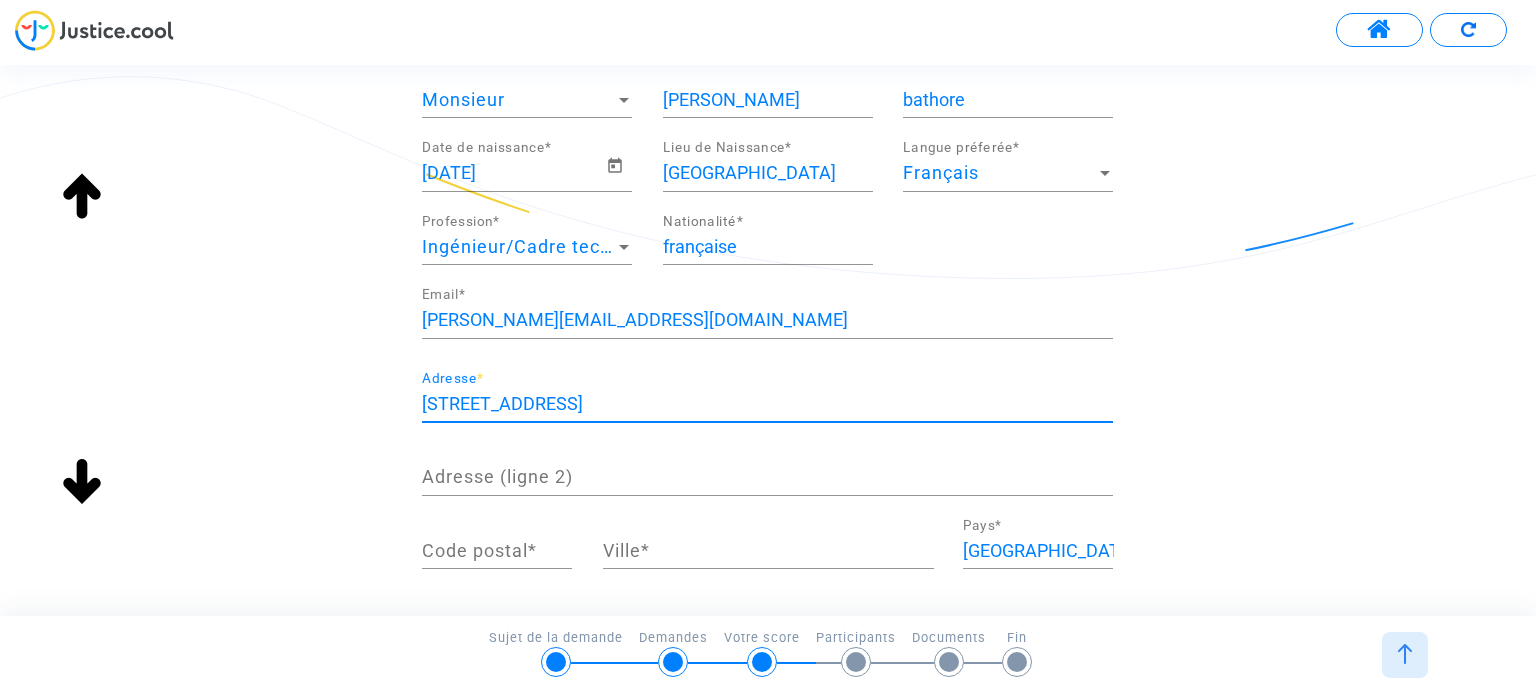 type on "12 rue mars" 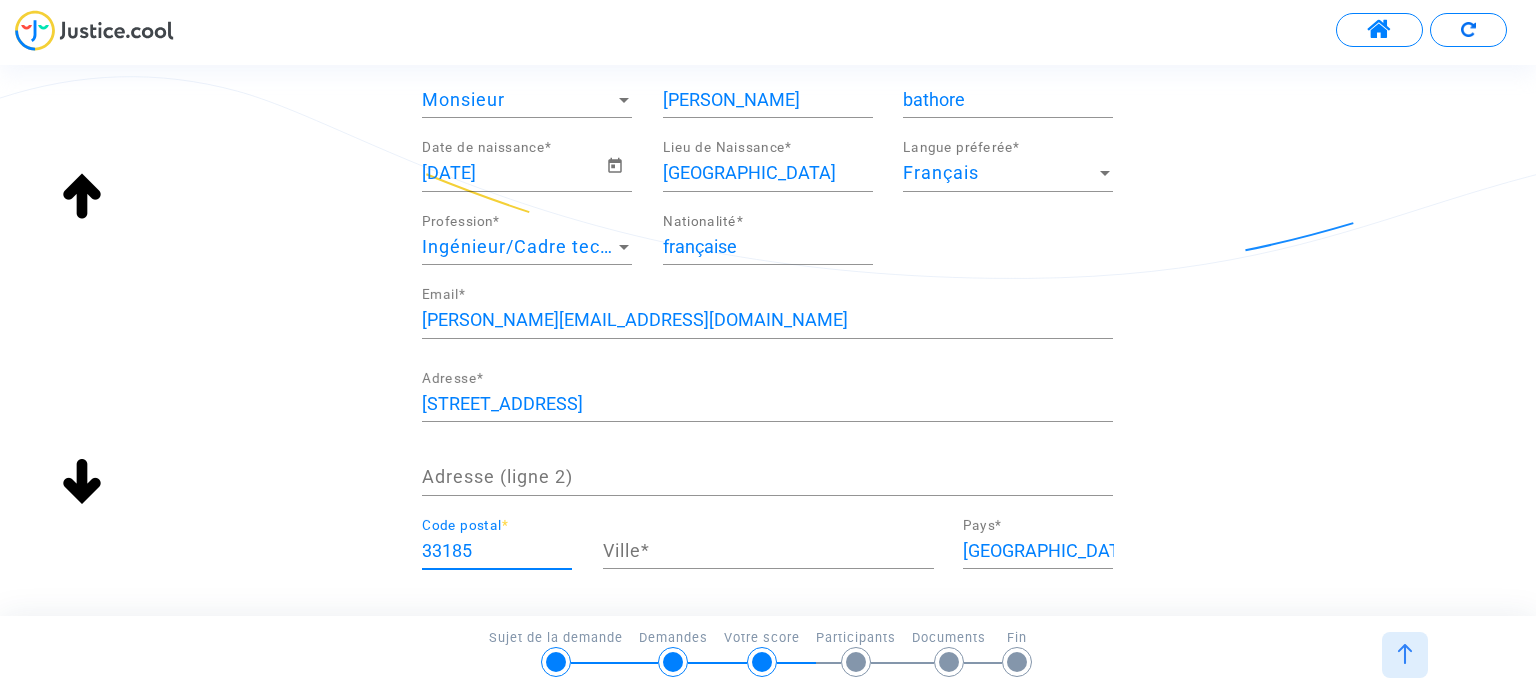type on "33185" 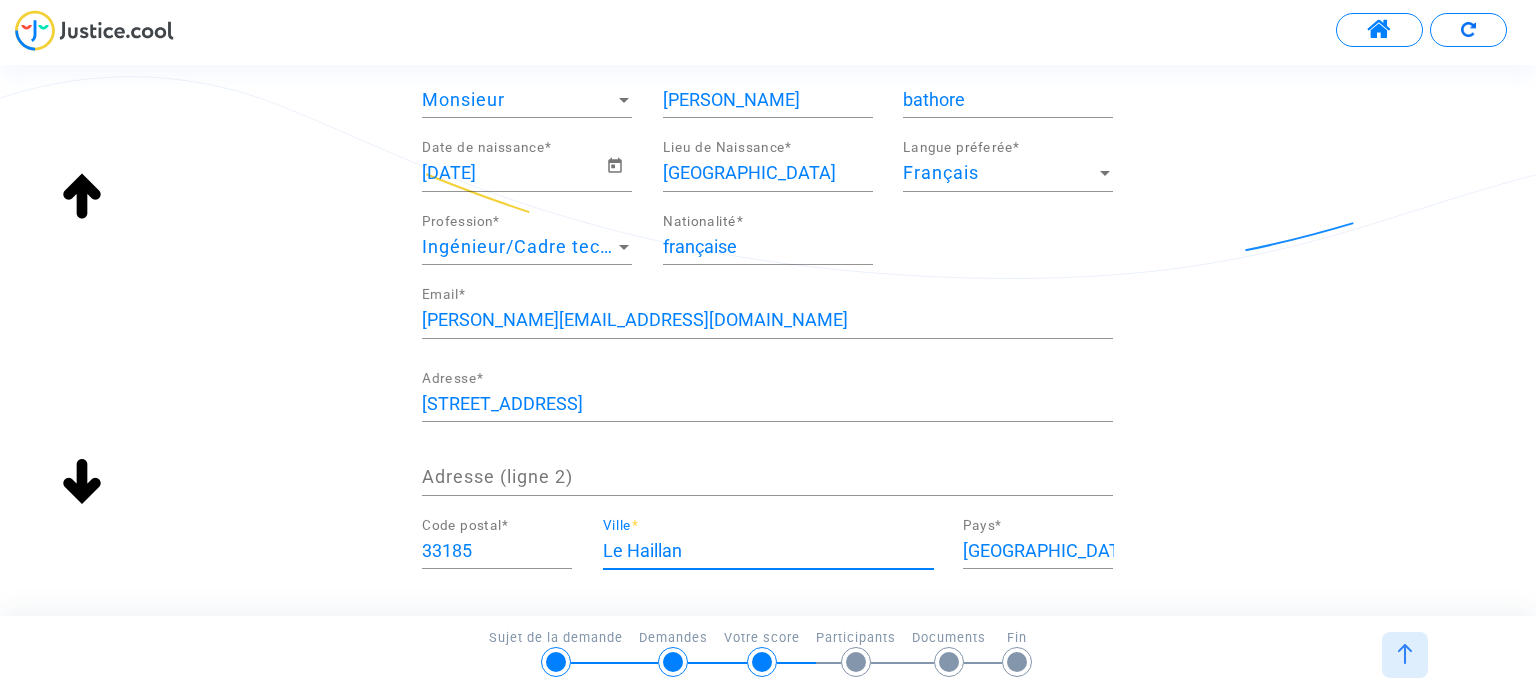 type on "Le Haillan" 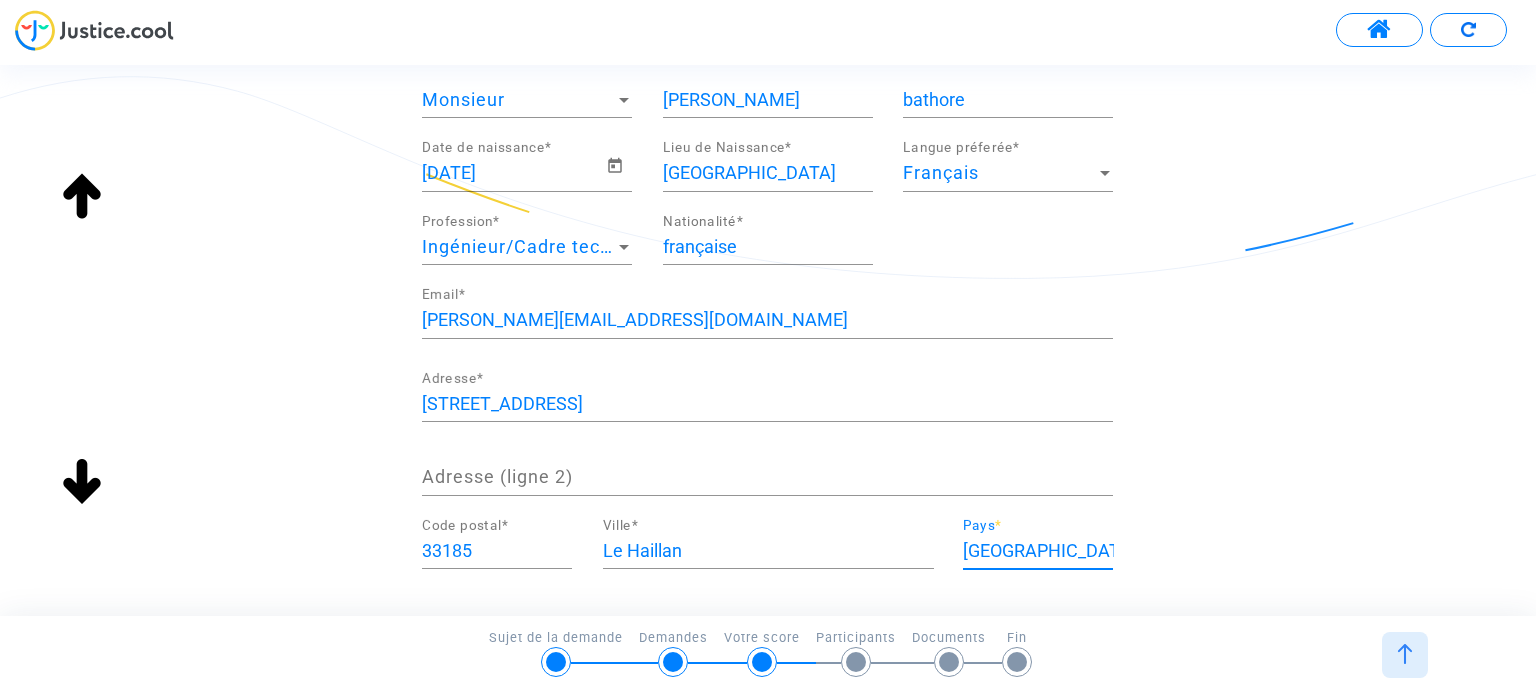 type 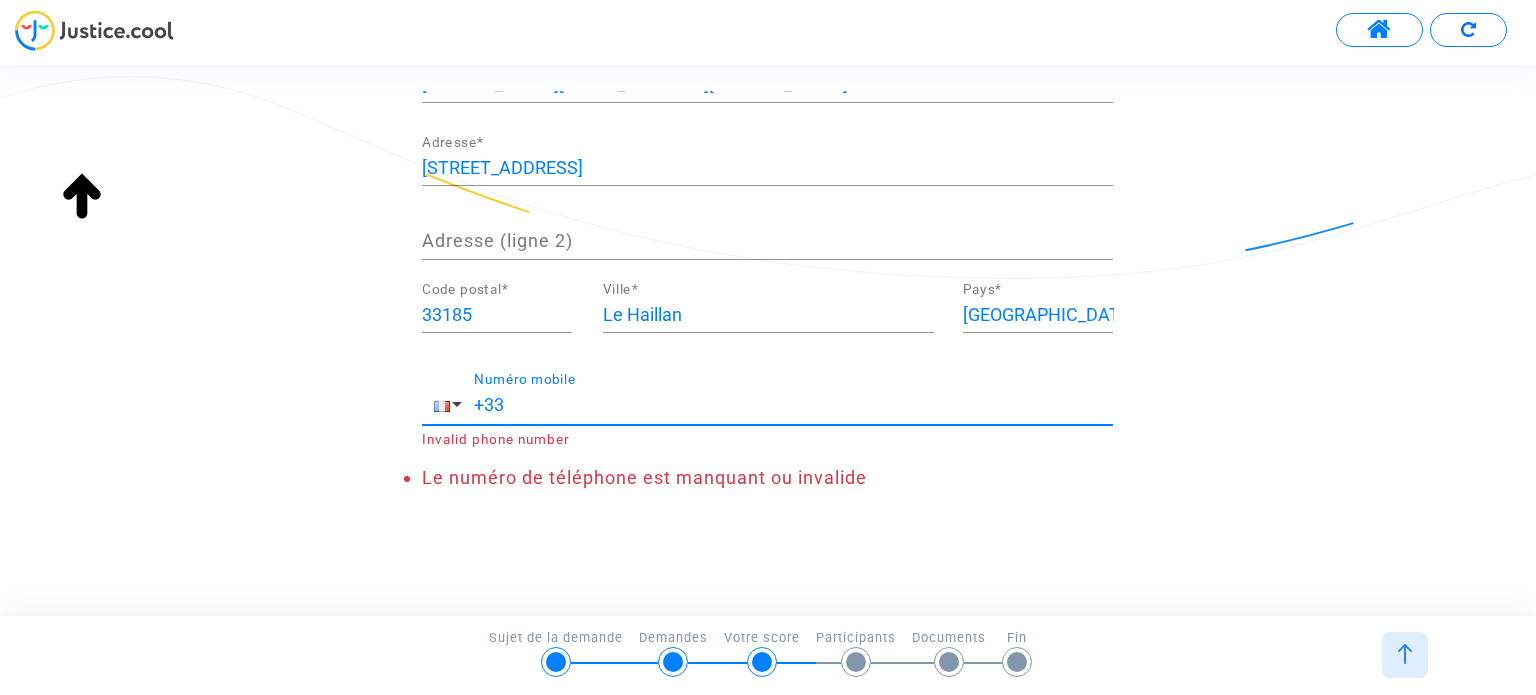 click on "+33" at bounding box center (793, 405) 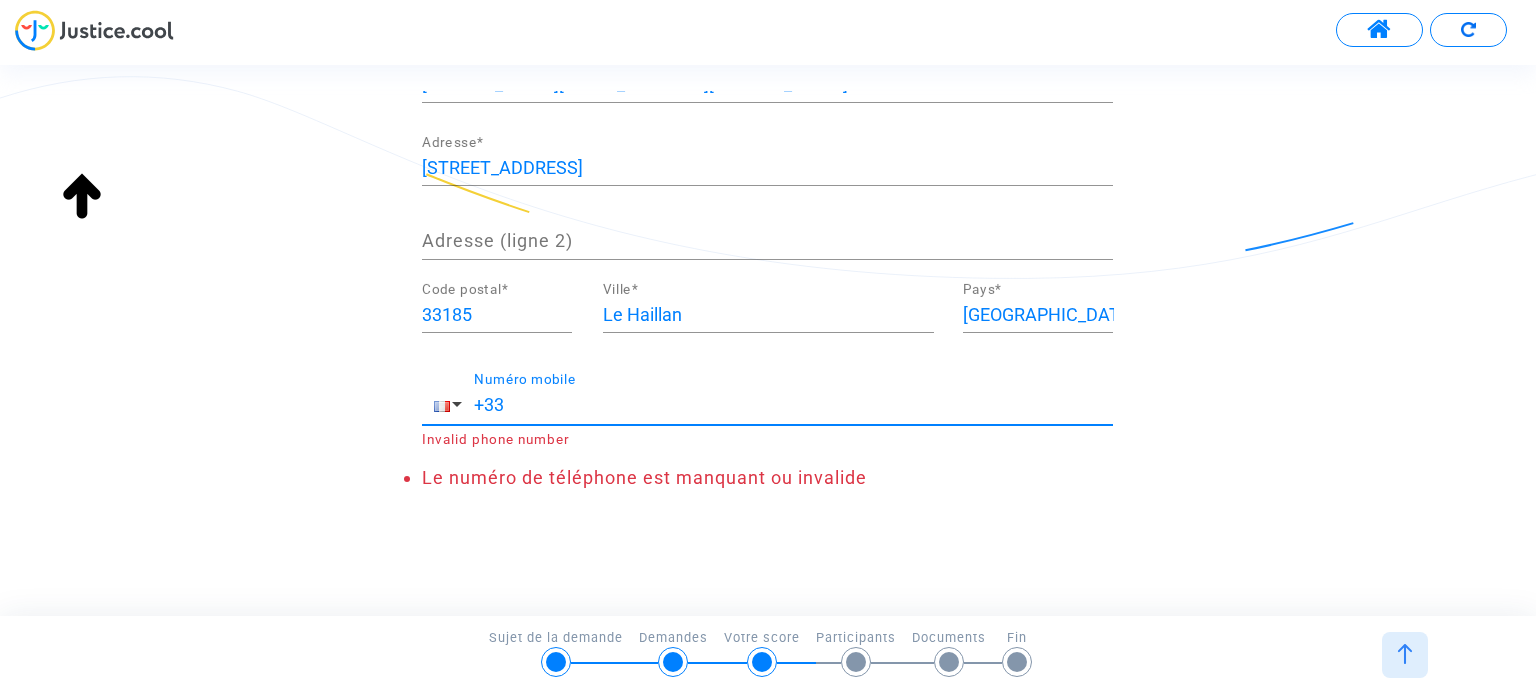 click on "+33" at bounding box center [793, 405] 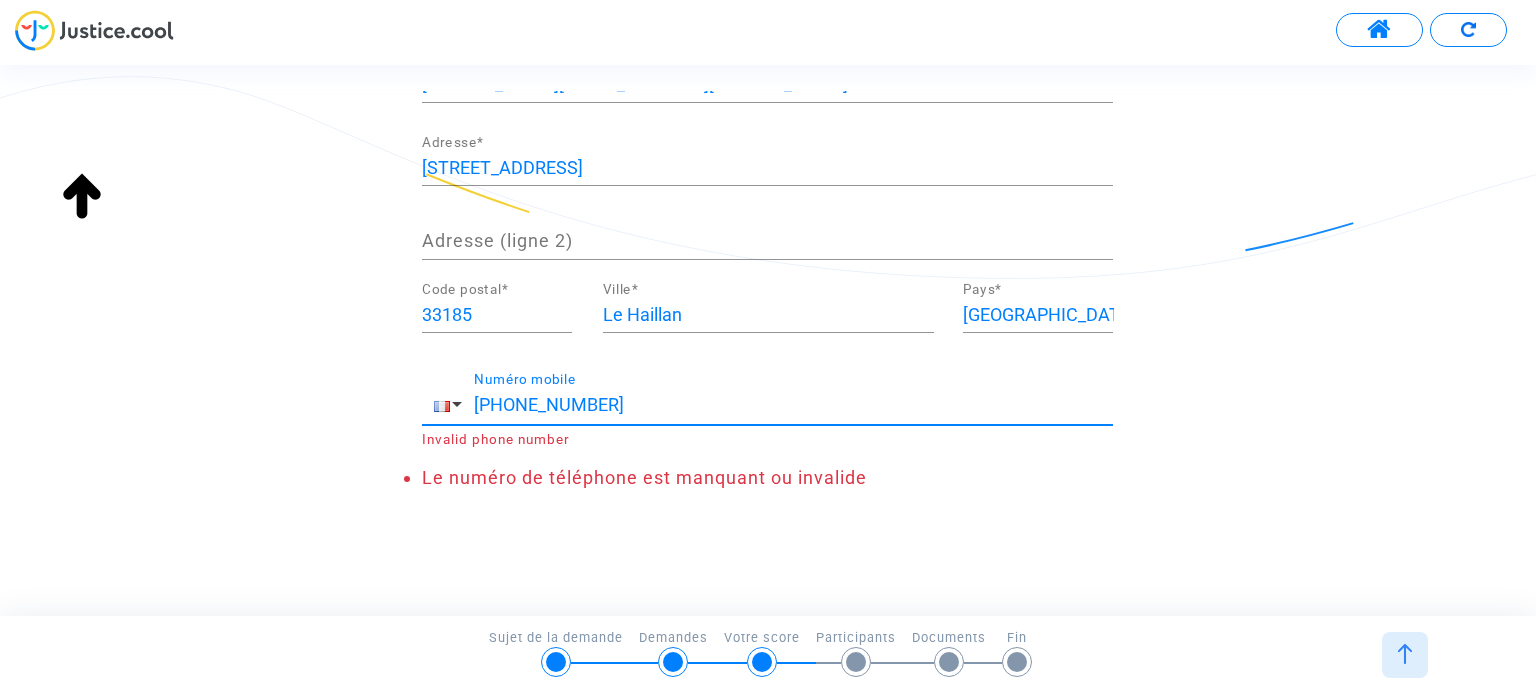 scroll, scrollTop: 394, scrollLeft: 0, axis: vertical 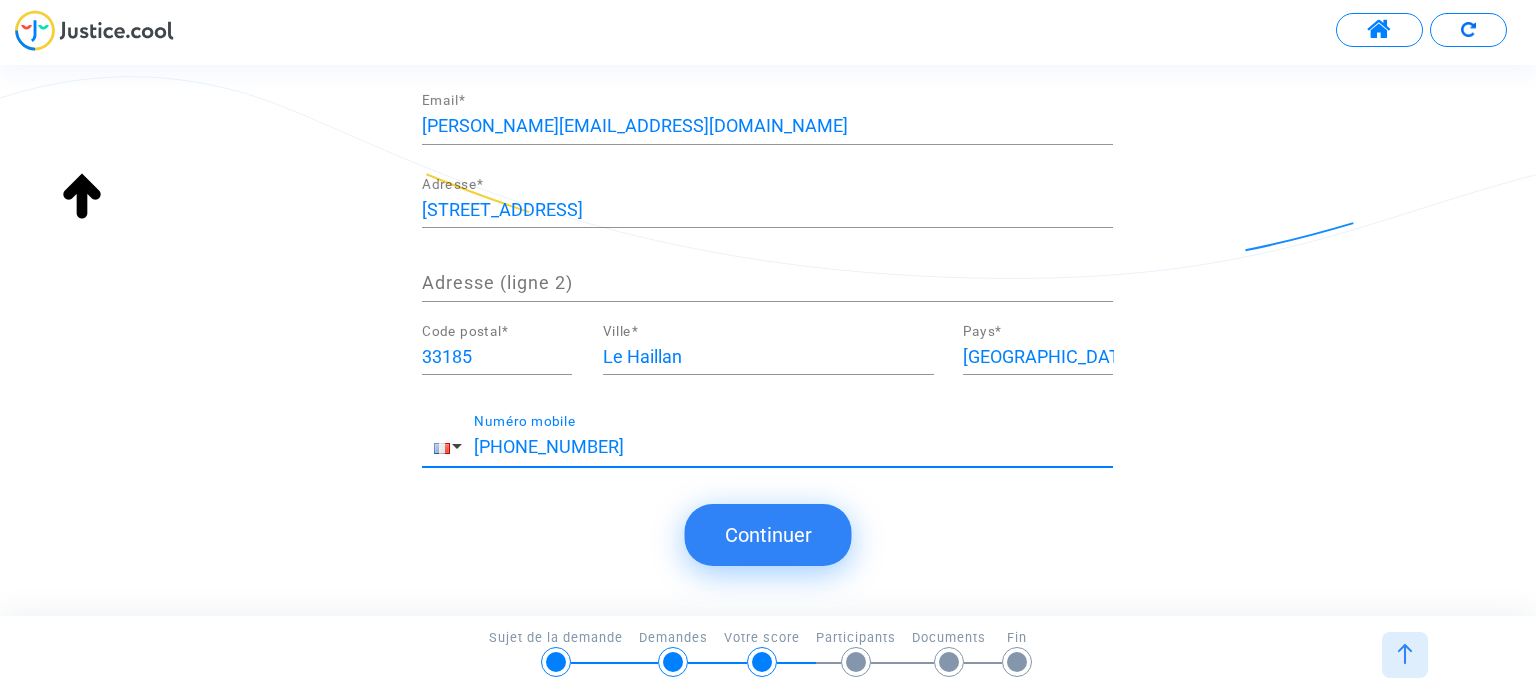 type on "+33 0689076094" 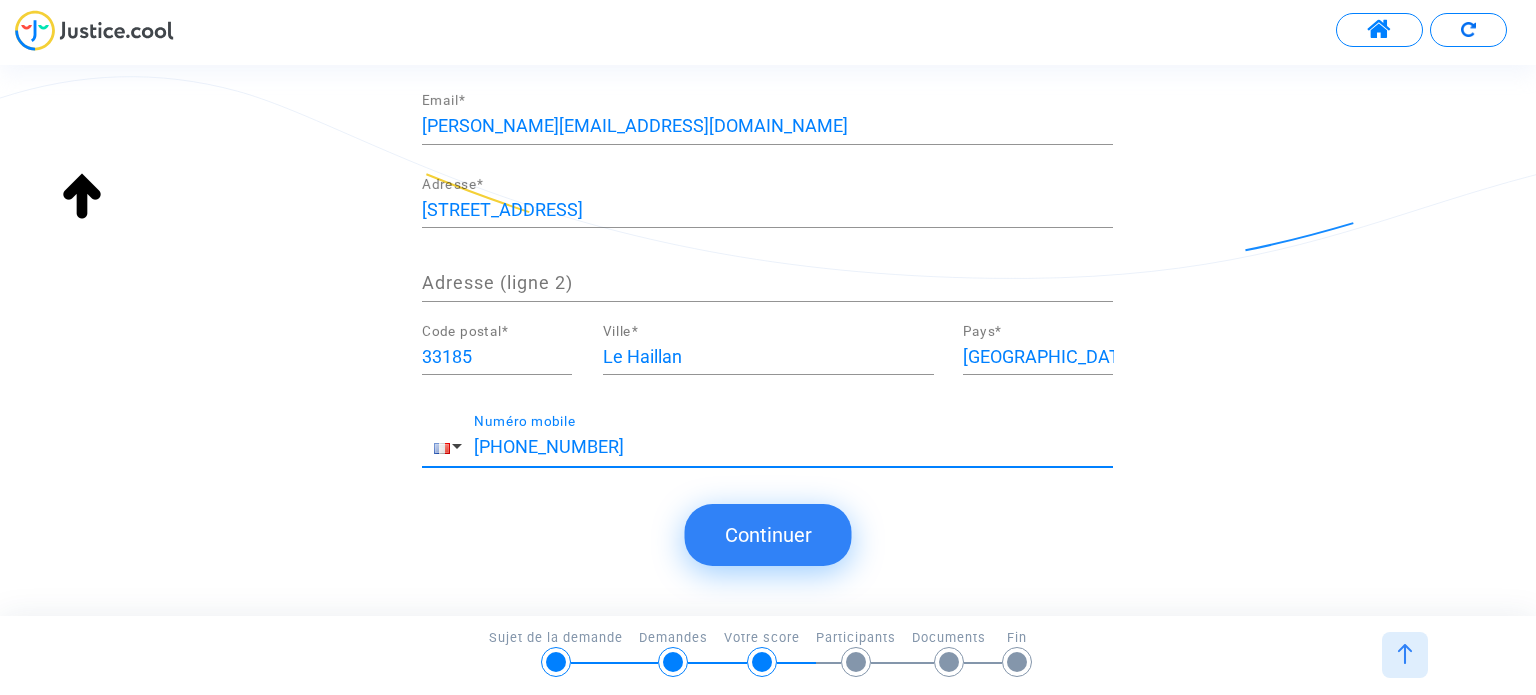 click on "Continuer" 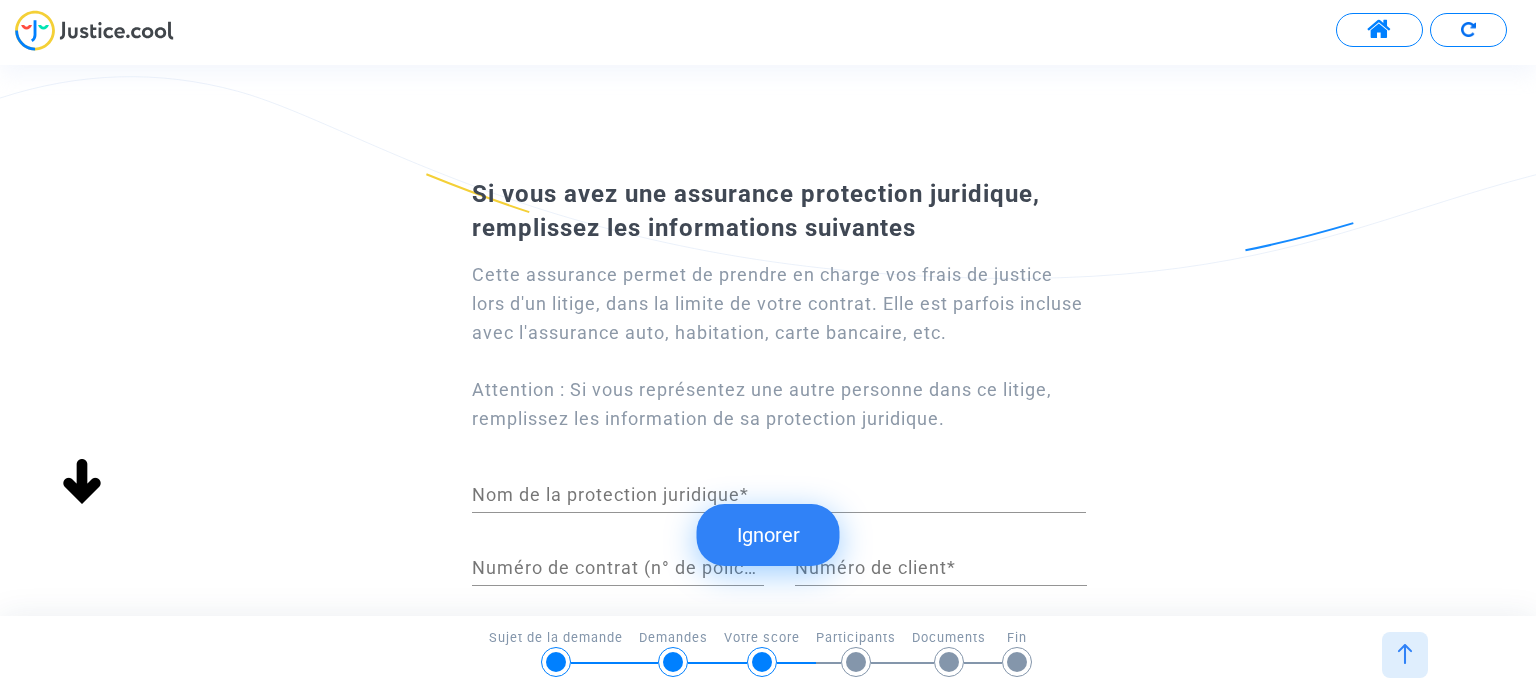 scroll, scrollTop: 0, scrollLeft: 0, axis: both 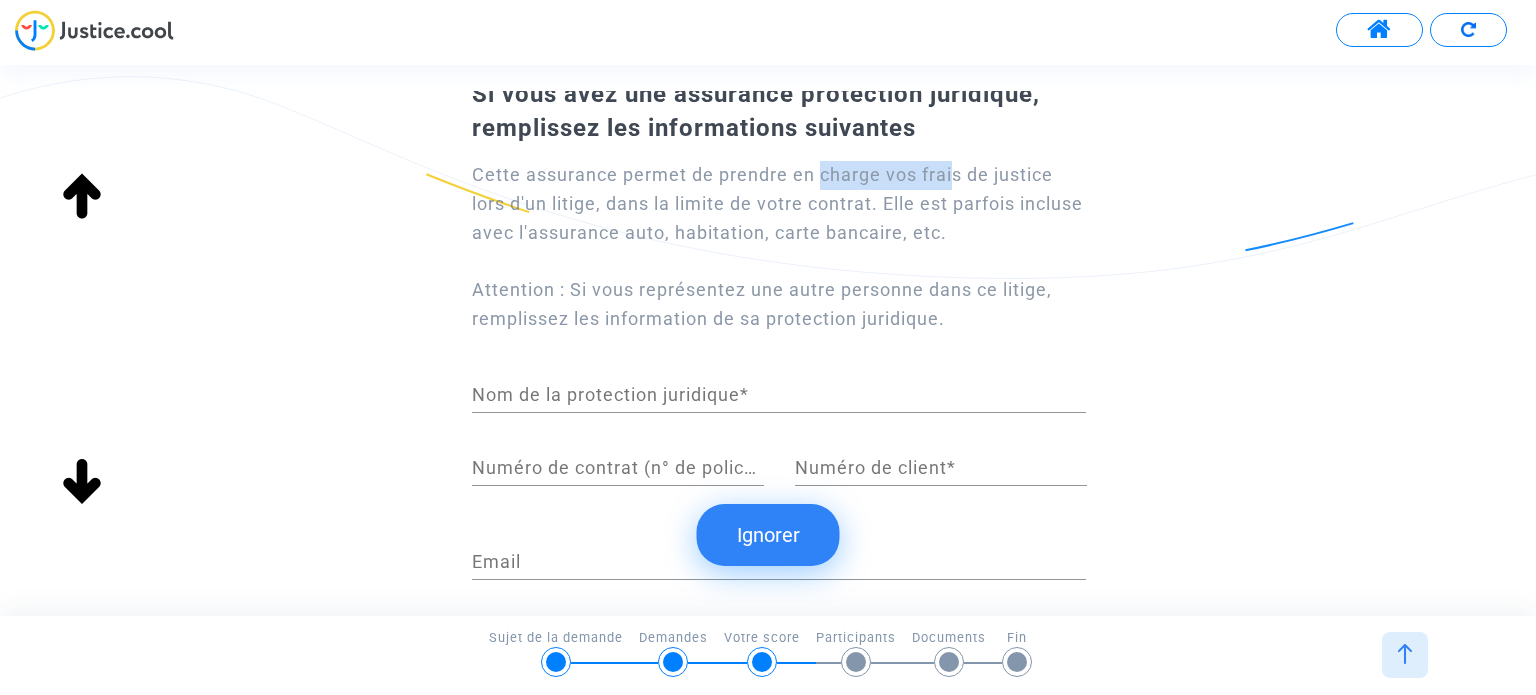 drag, startPoint x: 824, startPoint y: 169, endPoint x: 953, endPoint y: 174, distance: 129.09686 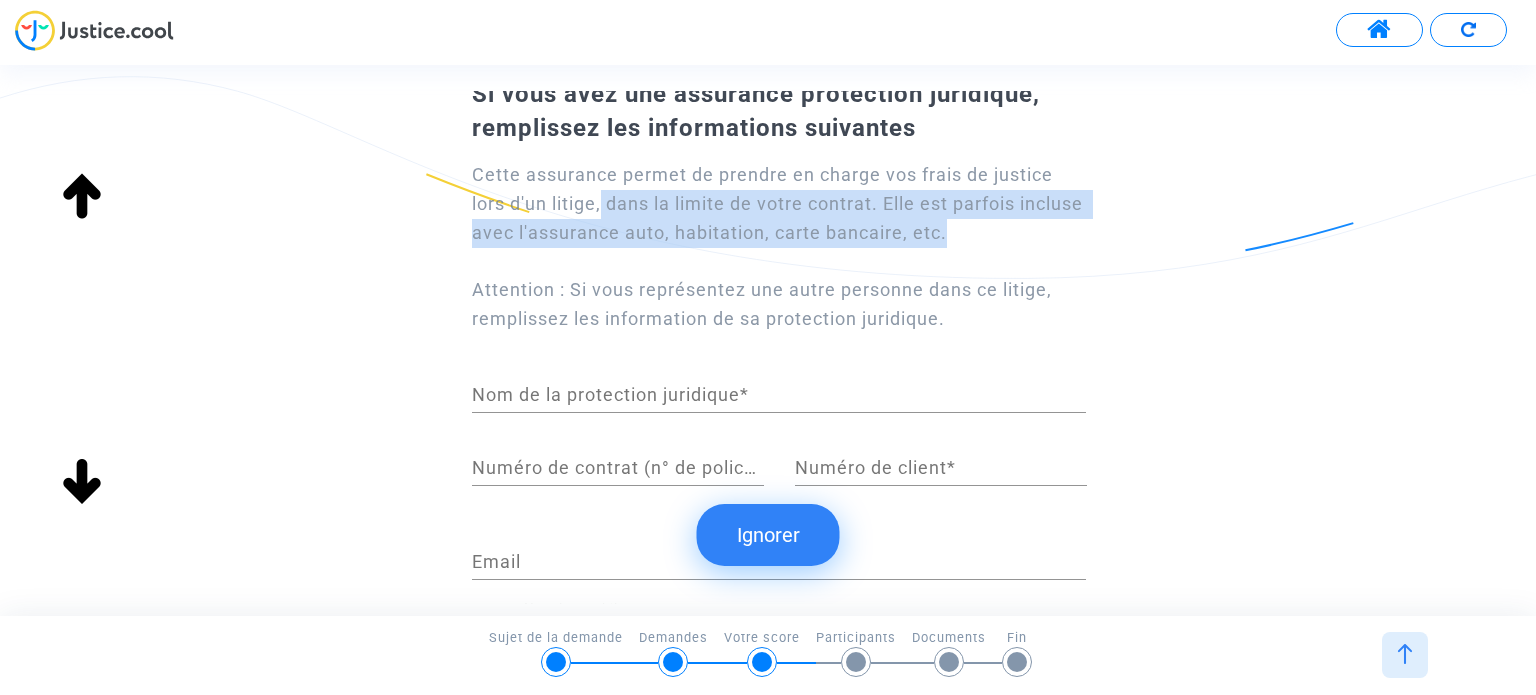 drag, startPoint x: 603, startPoint y: 204, endPoint x: 1057, endPoint y: 227, distance: 454.5822 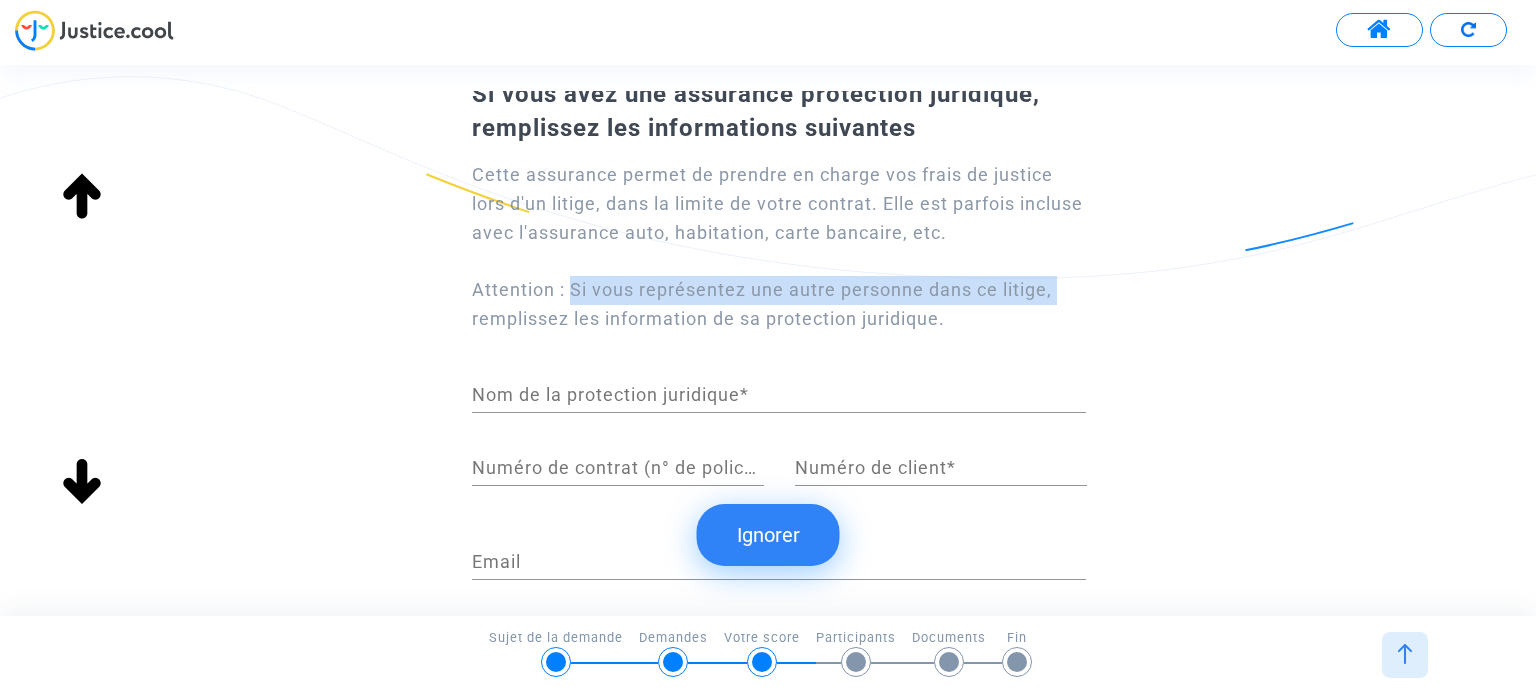 drag, startPoint x: 576, startPoint y: 297, endPoint x: 1103, endPoint y: 292, distance: 527.02374 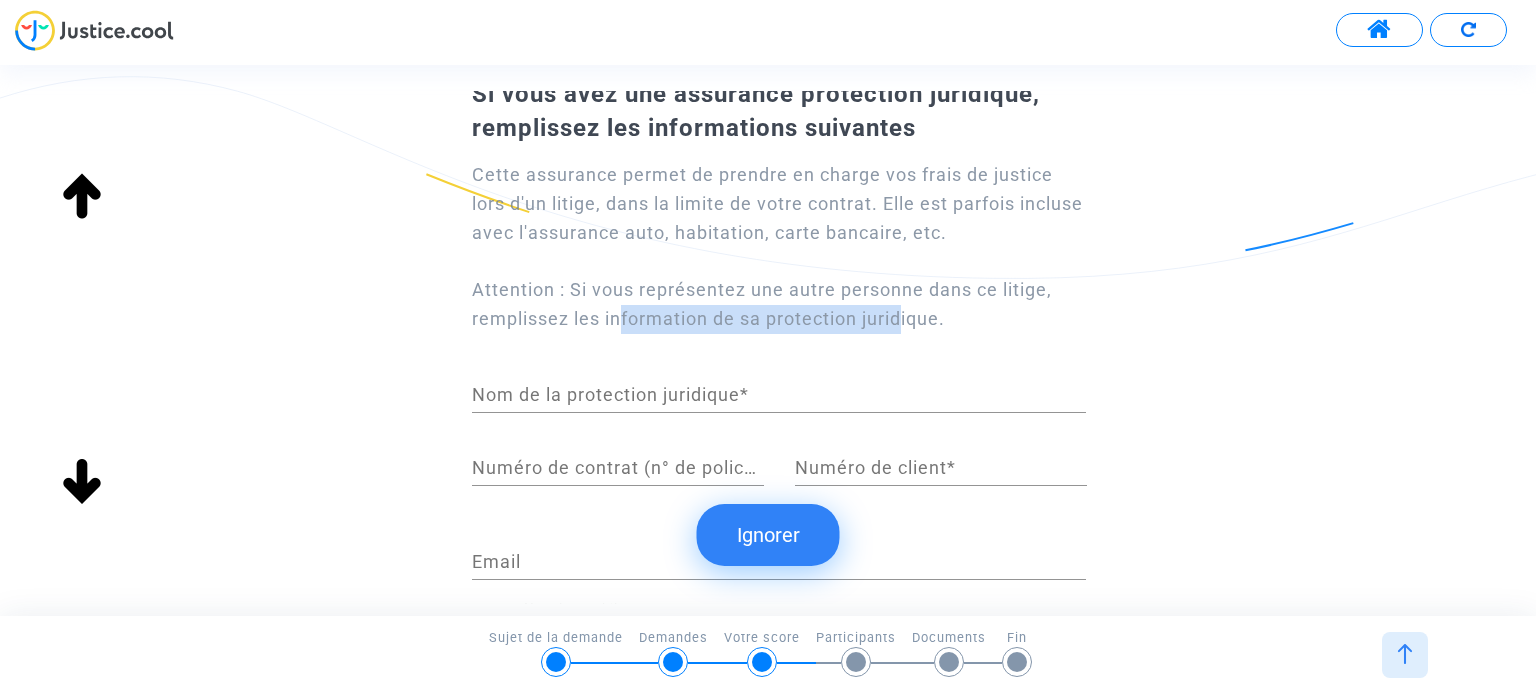 drag, startPoint x: 836, startPoint y: 327, endPoint x: 914, endPoint y: 329, distance: 78.025635 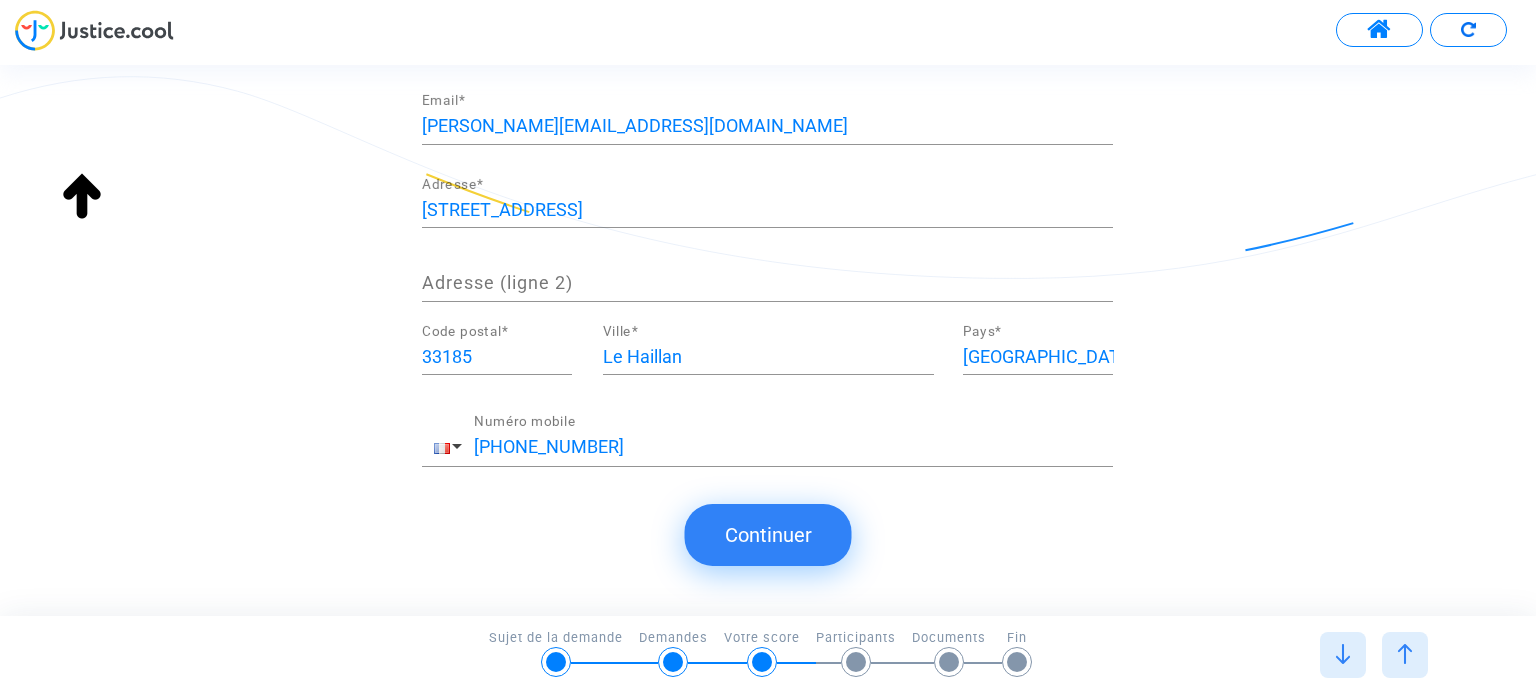 scroll, scrollTop: 0, scrollLeft: 0, axis: both 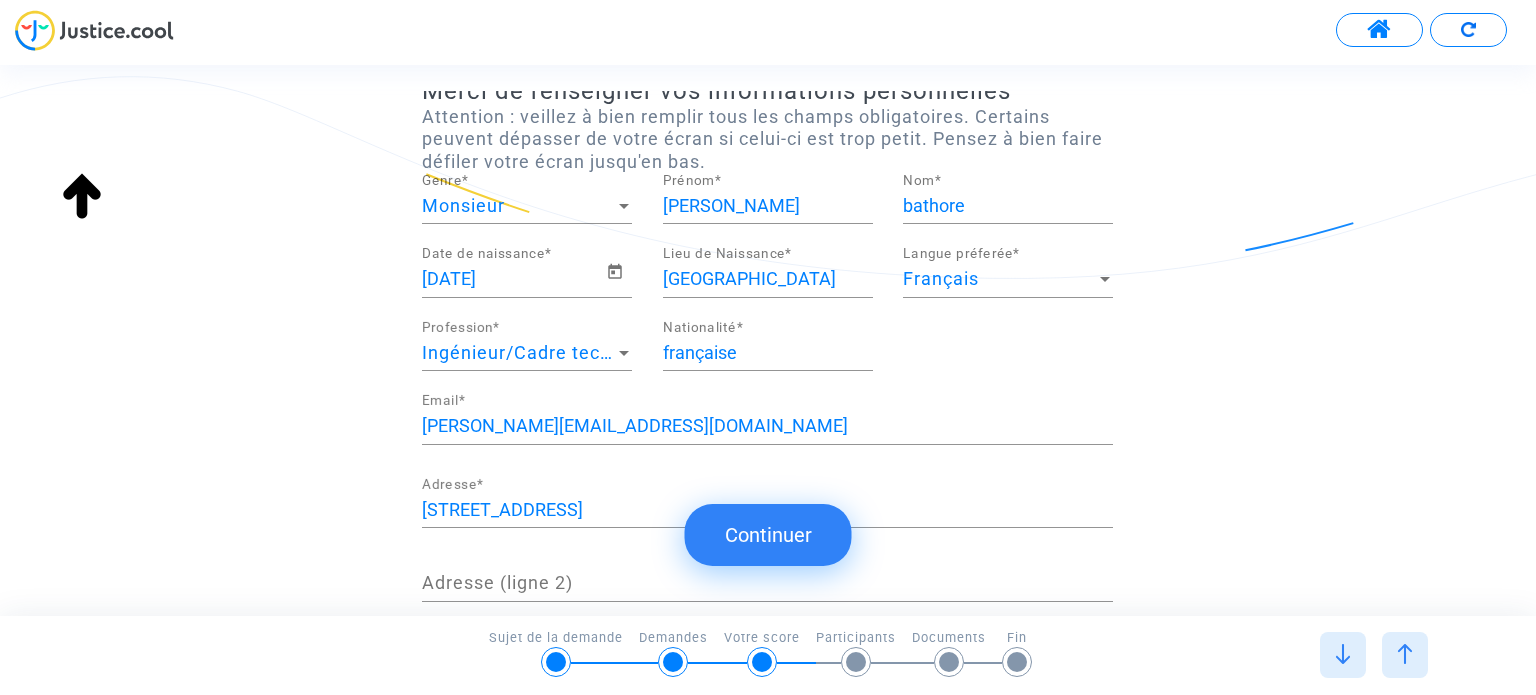 click on "thomas" at bounding box center [768, 206] 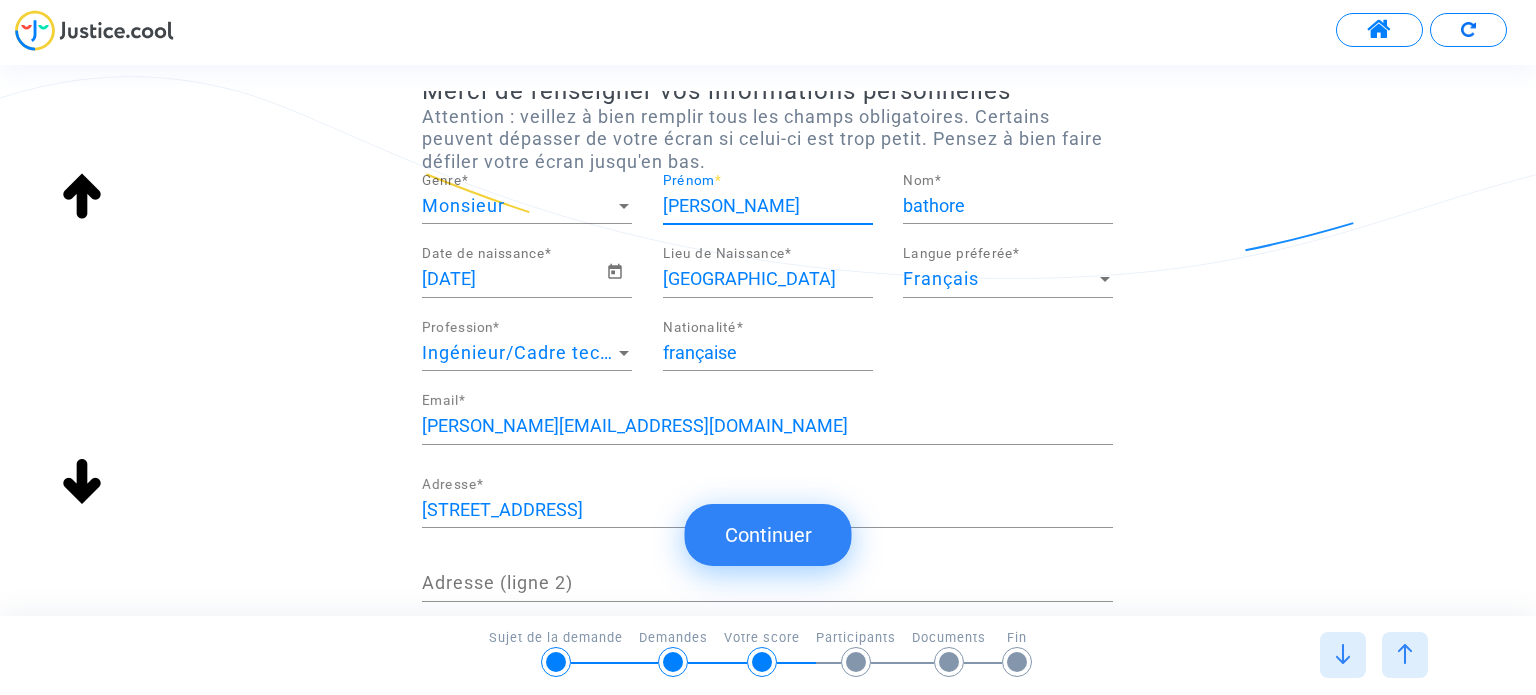 drag, startPoint x: 745, startPoint y: 201, endPoint x: 648, endPoint y: 207, distance: 97.18539 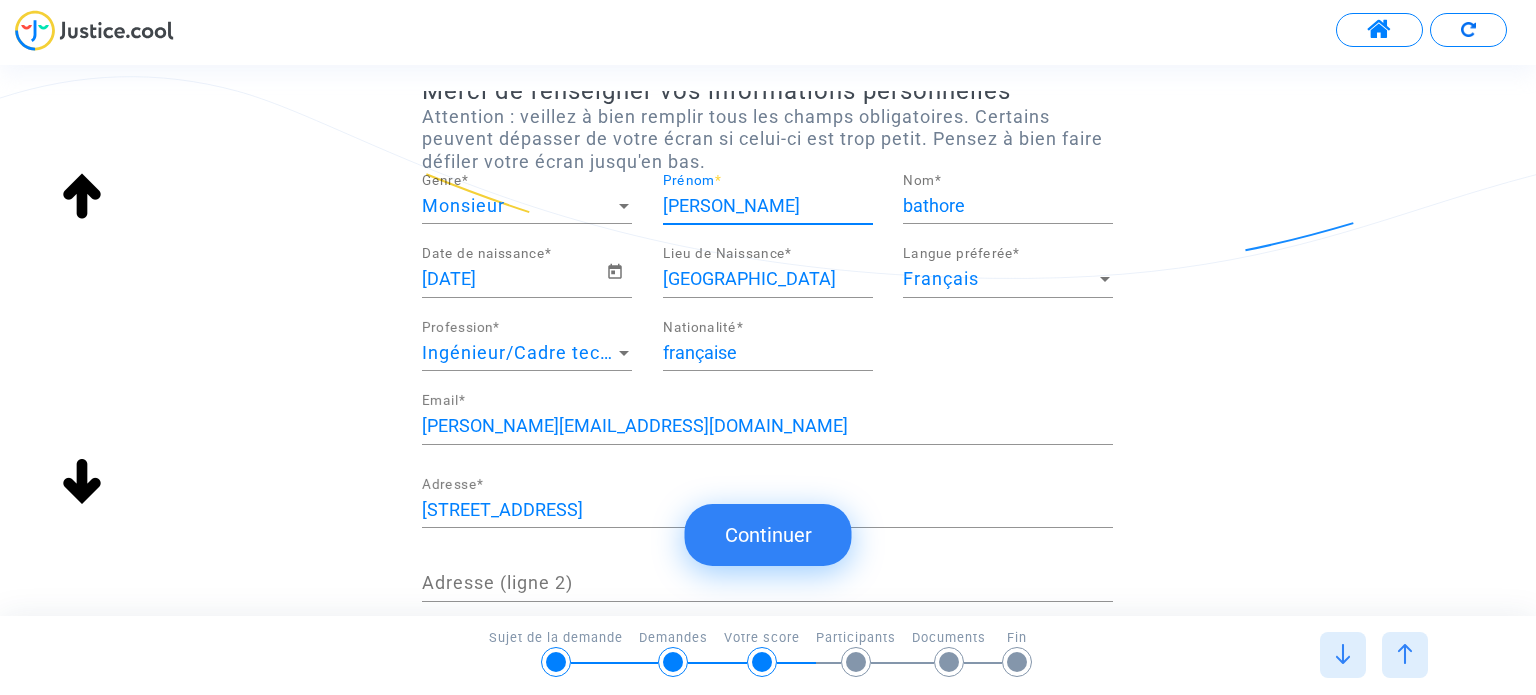 click on "thomas Prénom  *" 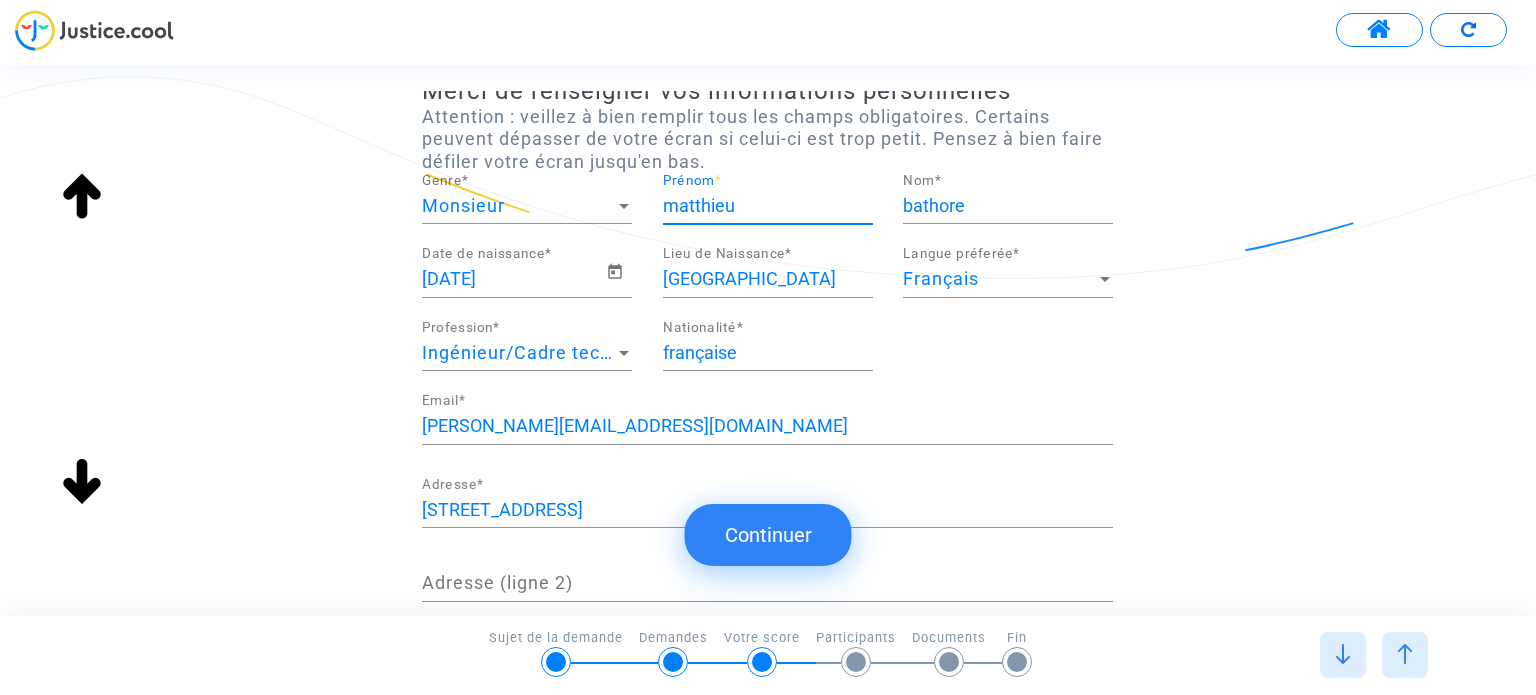 type on "matthieu" 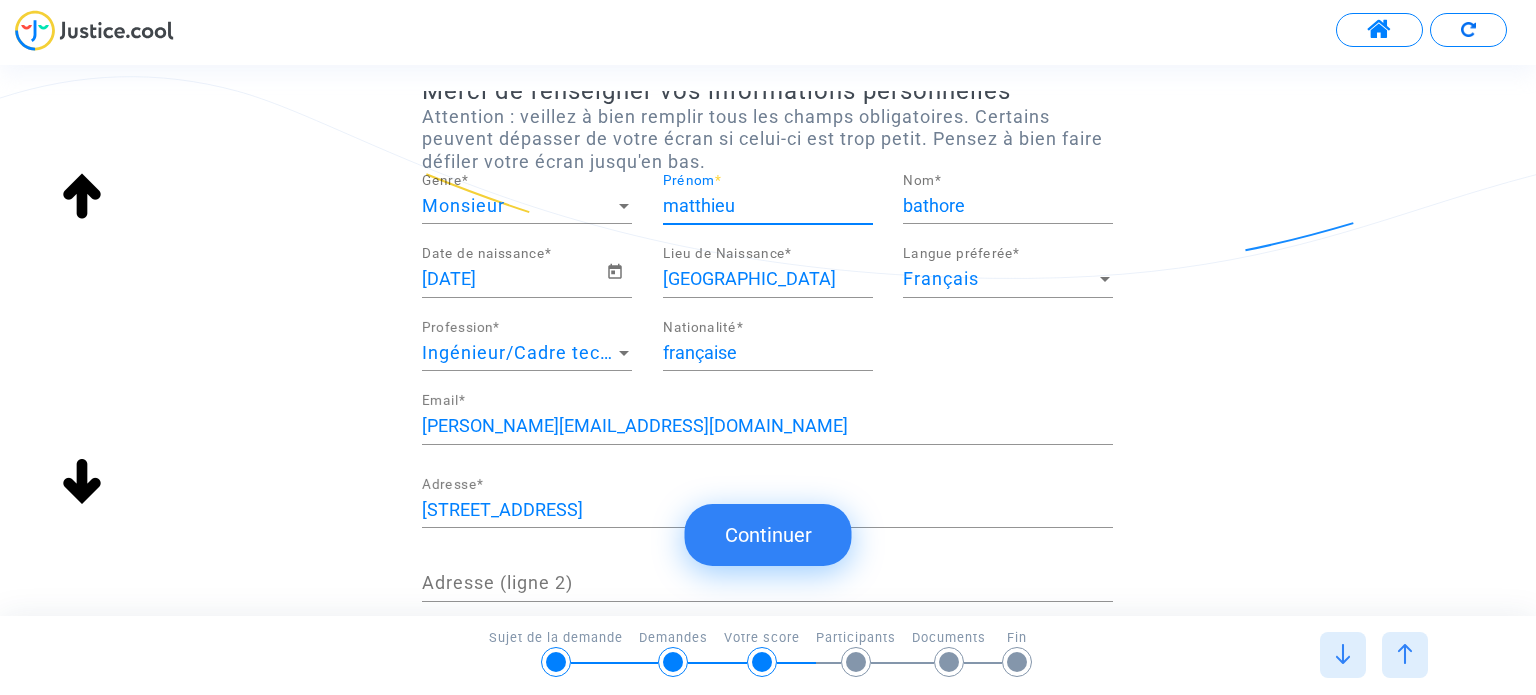 click on "Continuer" 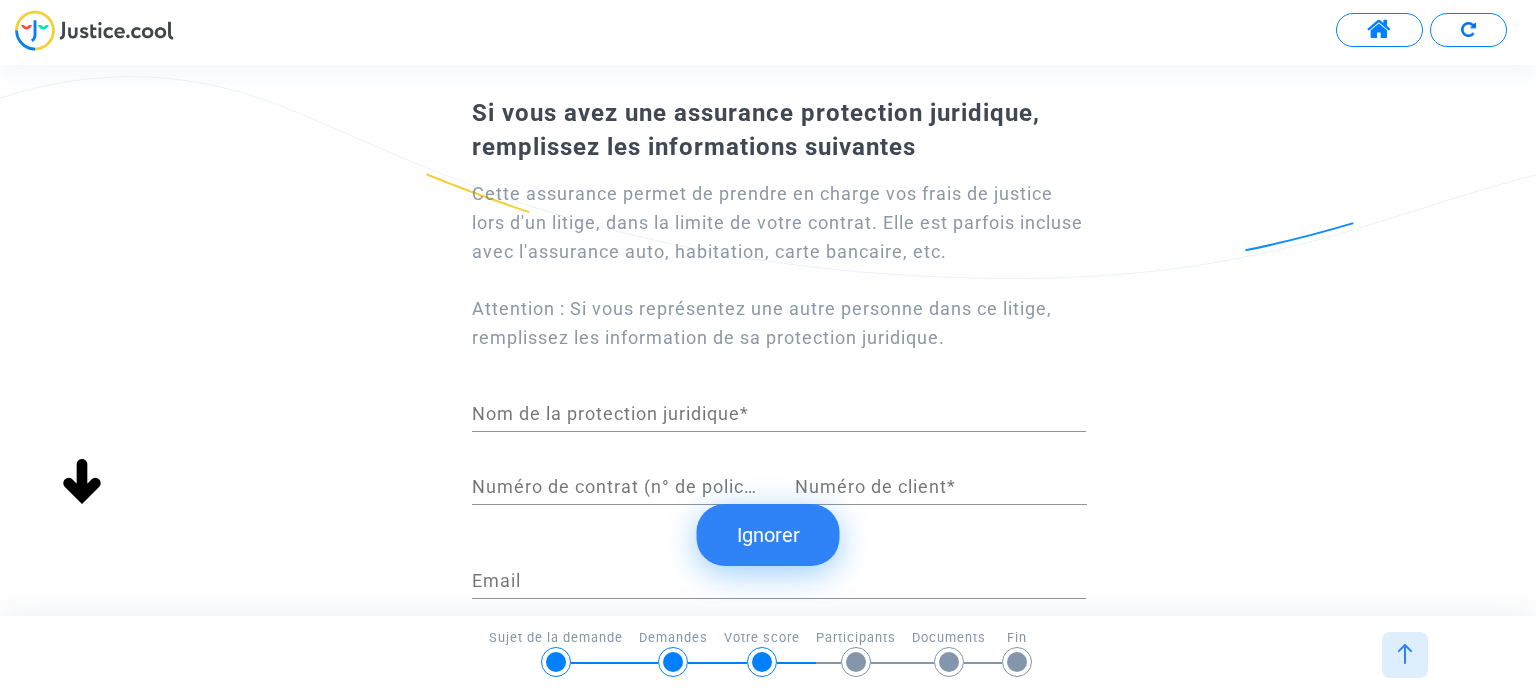 scroll, scrollTop: 100, scrollLeft: 0, axis: vertical 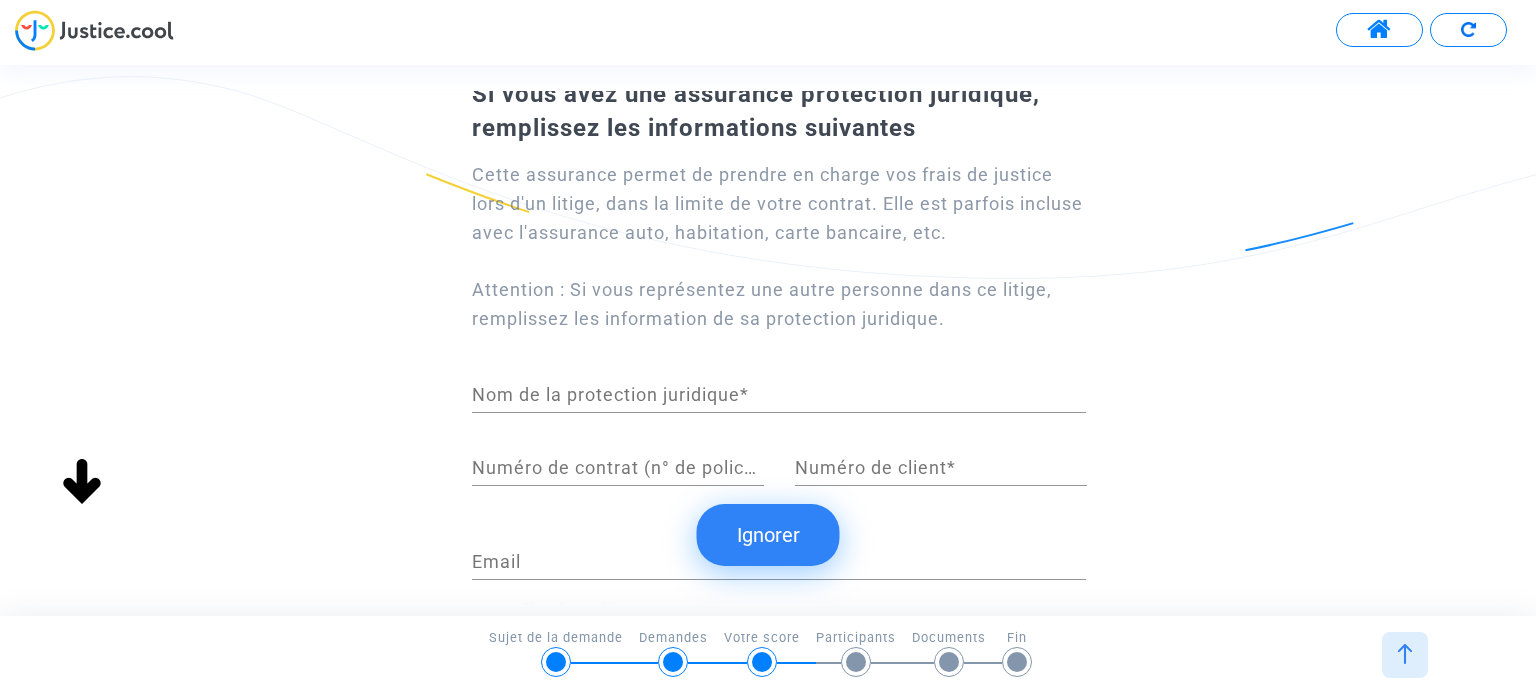 click on "Nom de la protection juridique  *" at bounding box center [779, 395] 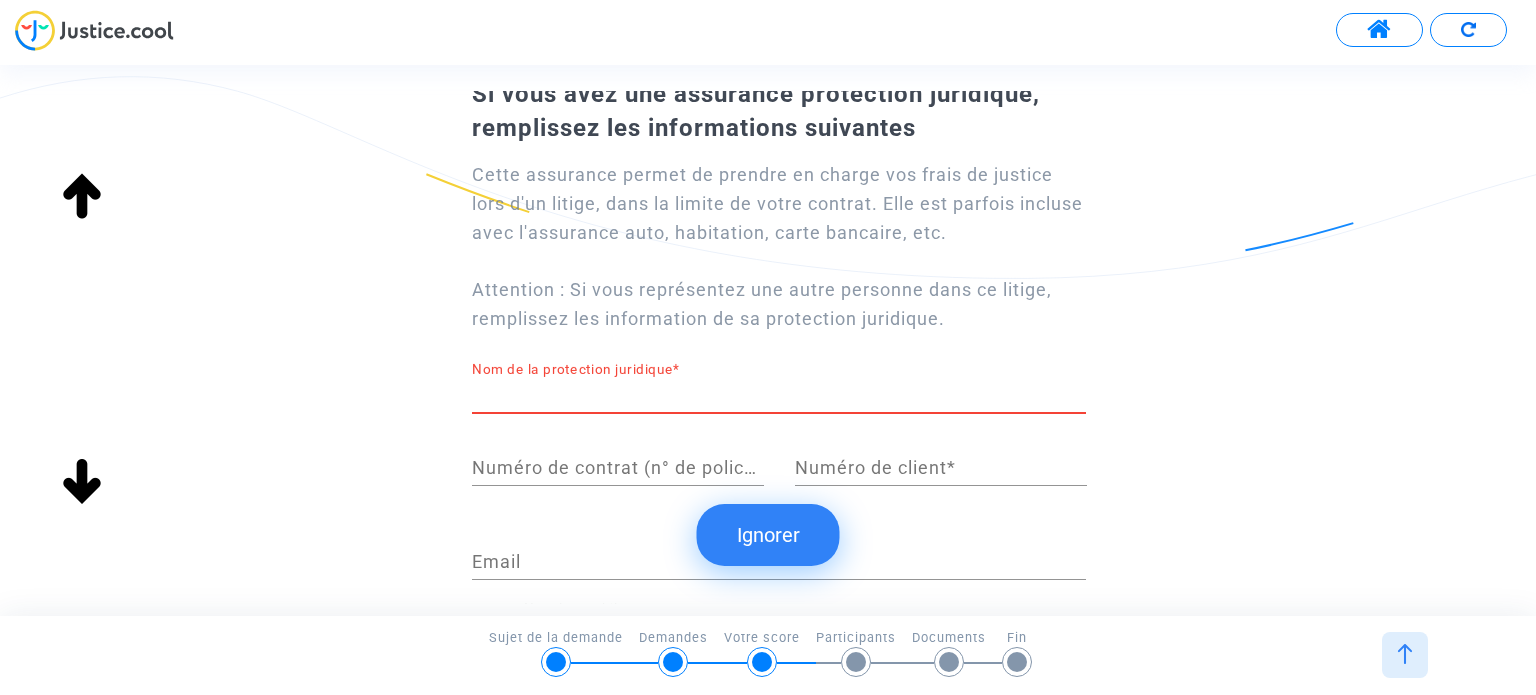 click on "Numéro de contrat (n° de police d'assurance)  *" at bounding box center (618, 468) 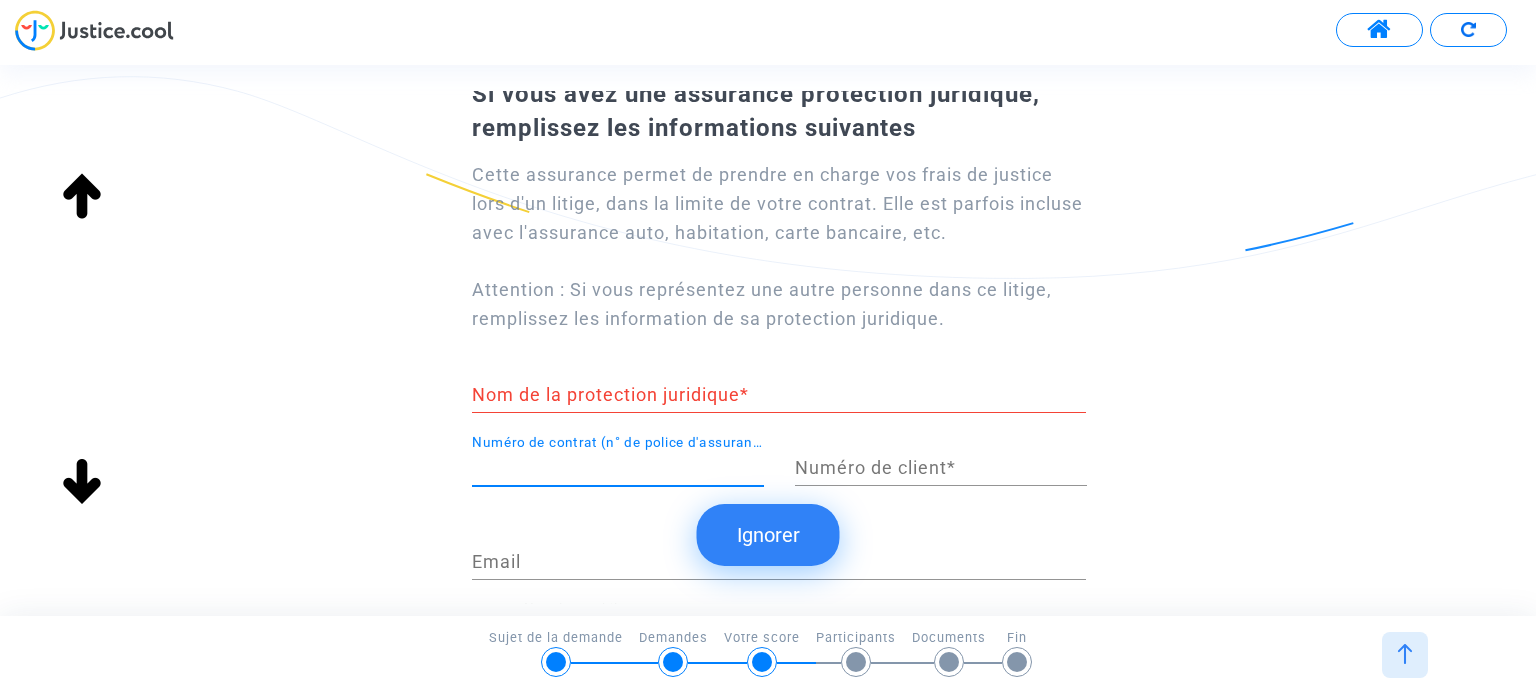 paste on "000011796353908" 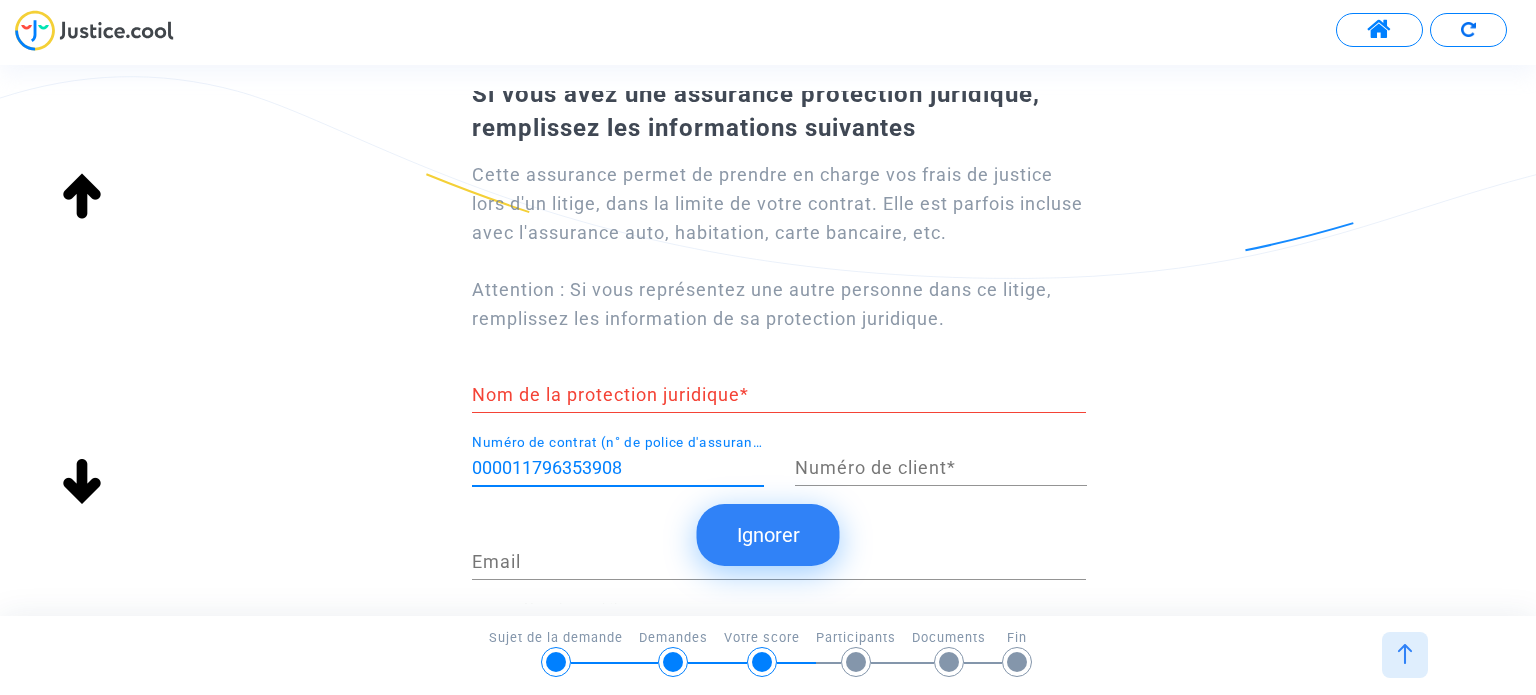 type on "000011796353908" 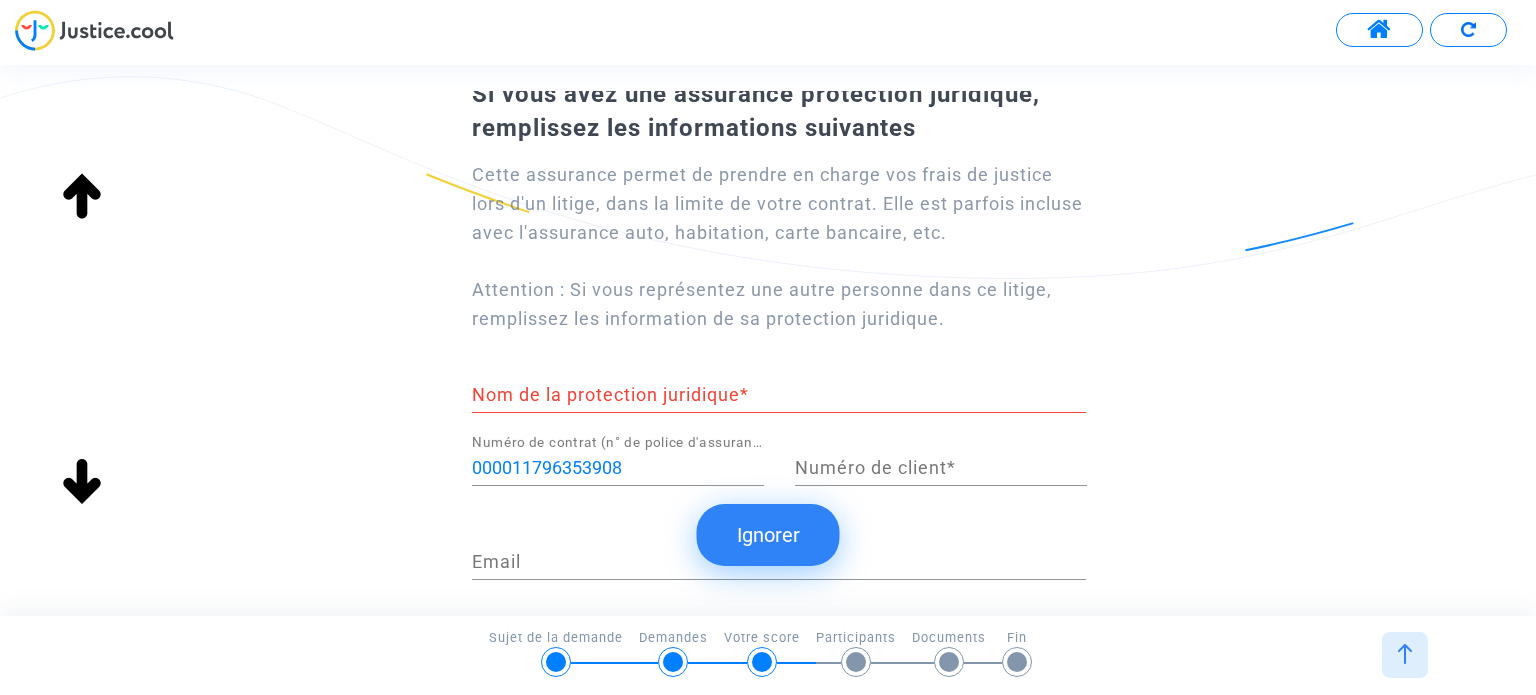 click on "Nom de la protection juridique  *" 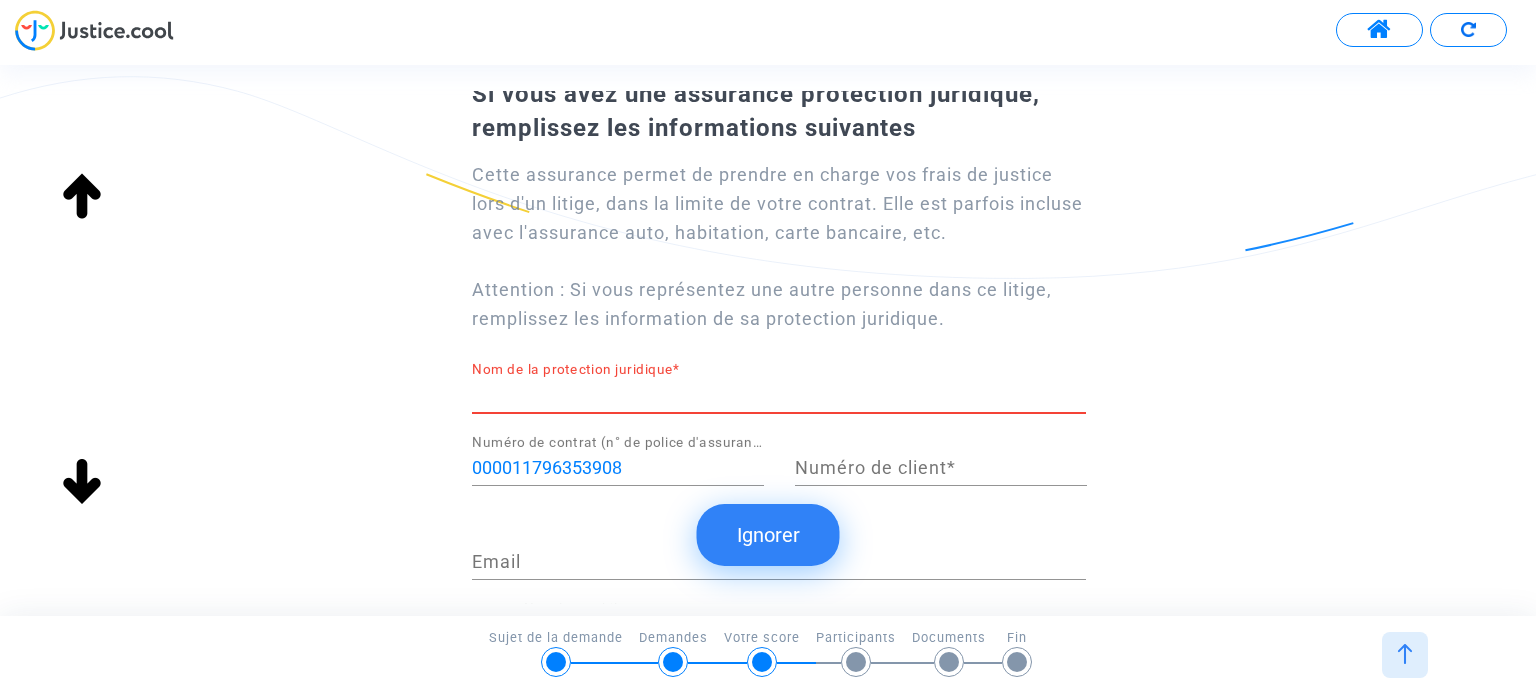 click on "Nom de la protection juridique  *" at bounding box center (779, 395) 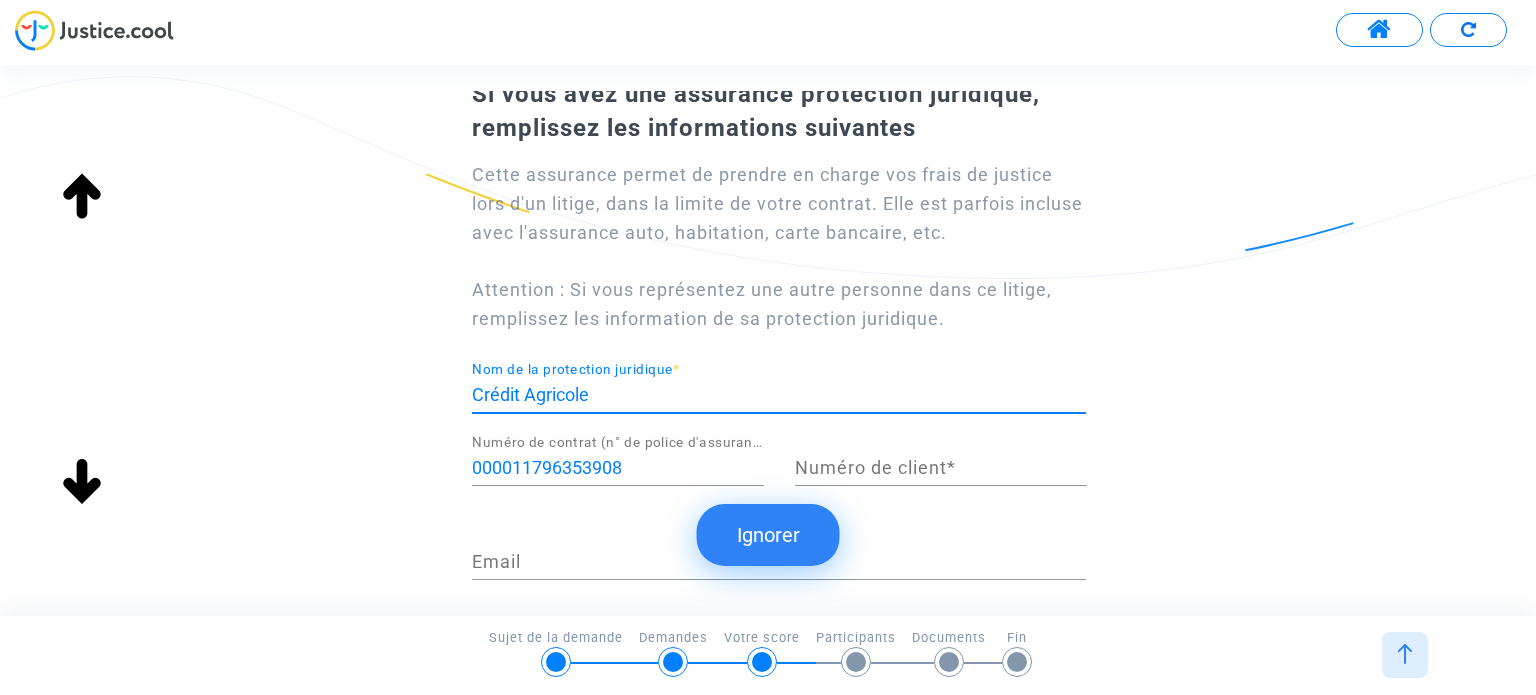 type on "Crédit Agricole" 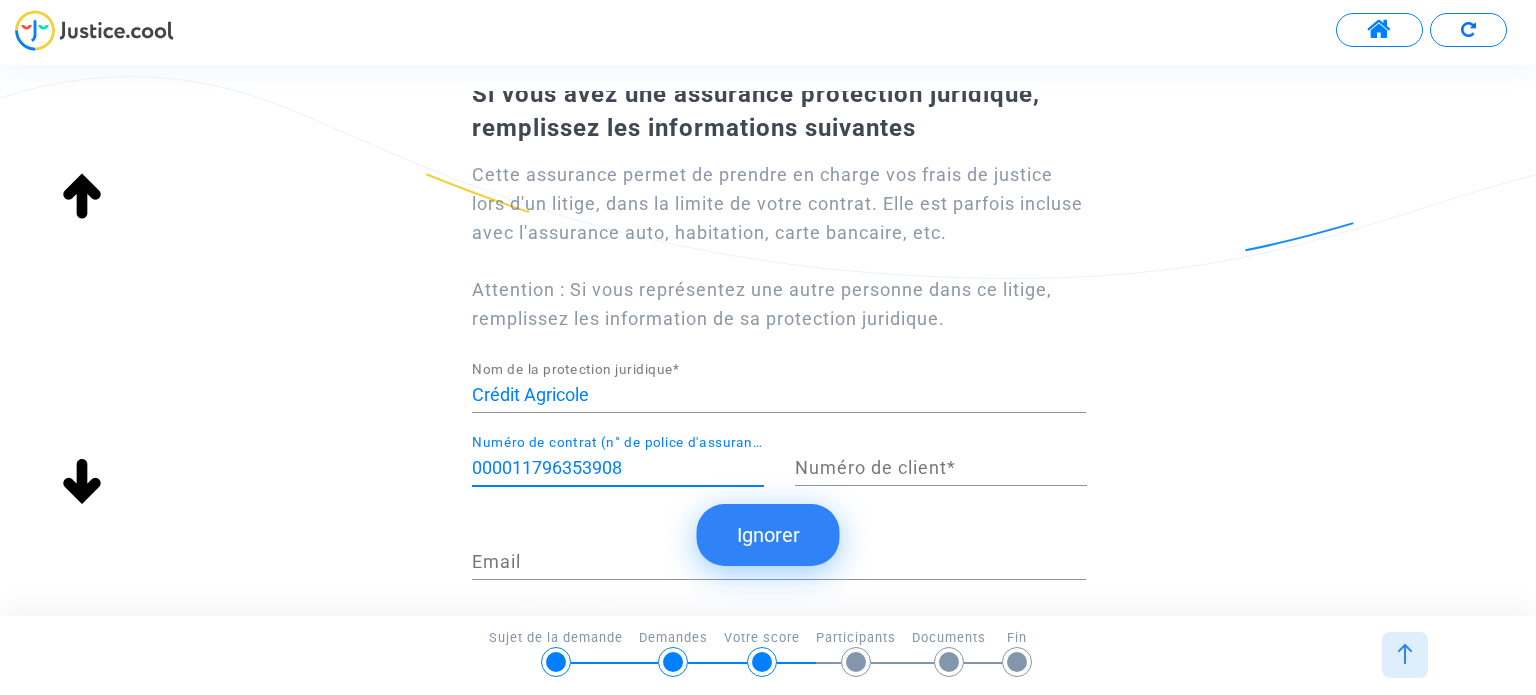 scroll, scrollTop: 0, scrollLeft: 0, axis: both 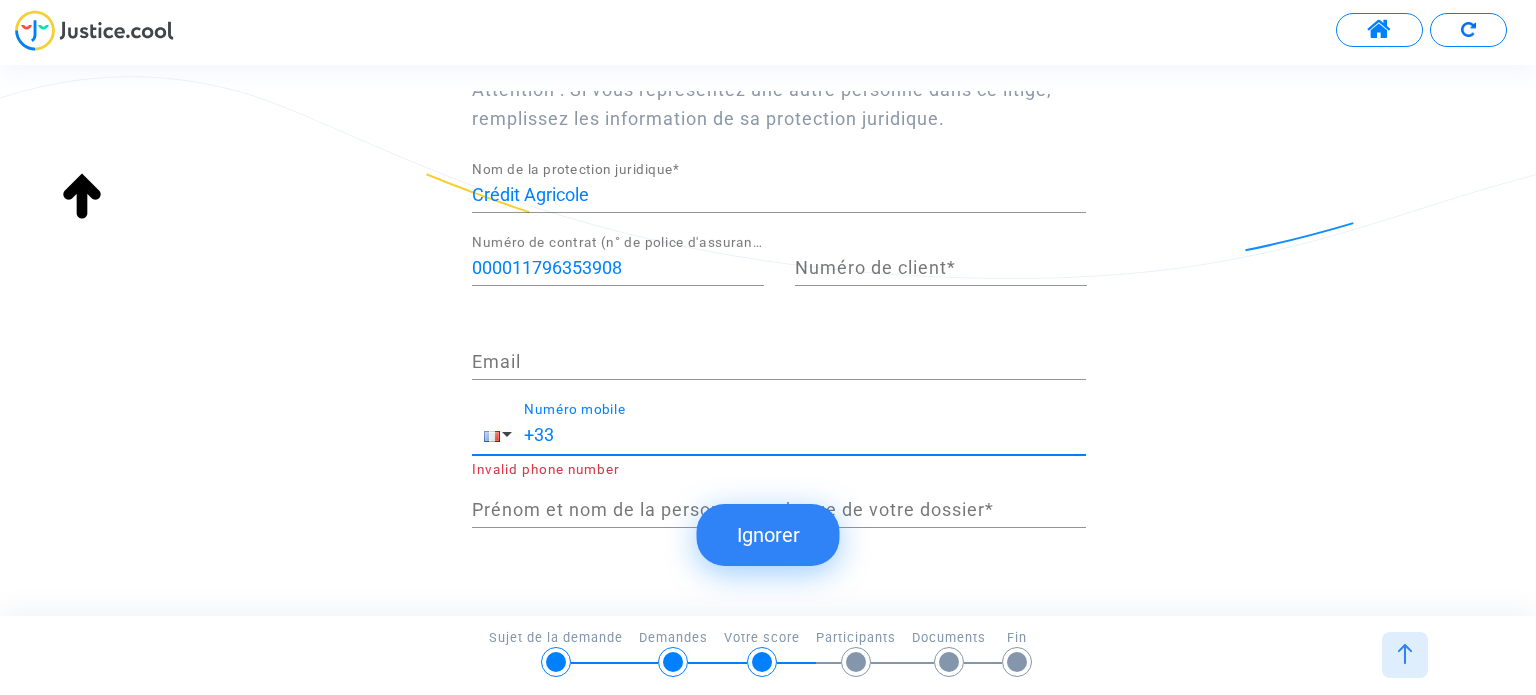 click on "+33" at bounding box center (805, 435) 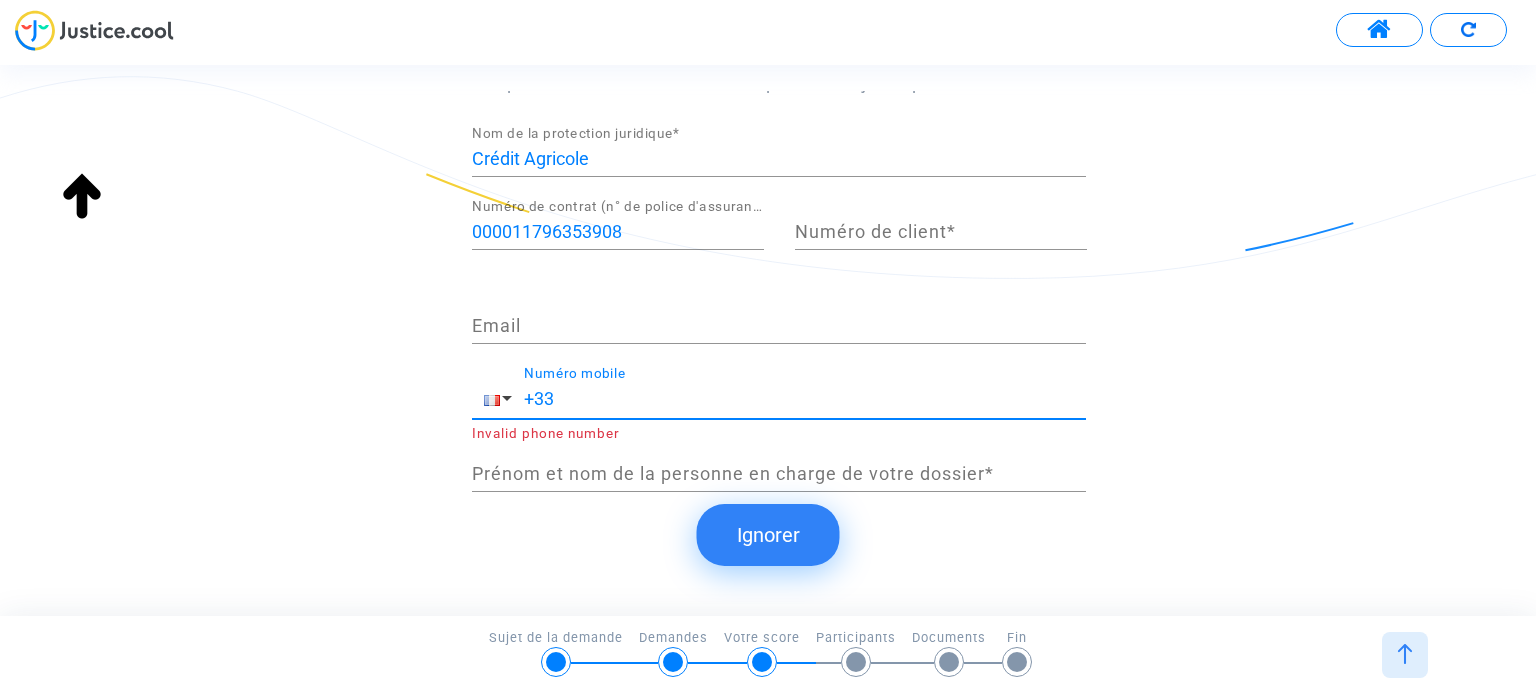scroll, scrollTop: 350, scrollLeft: 0, axis: vertical 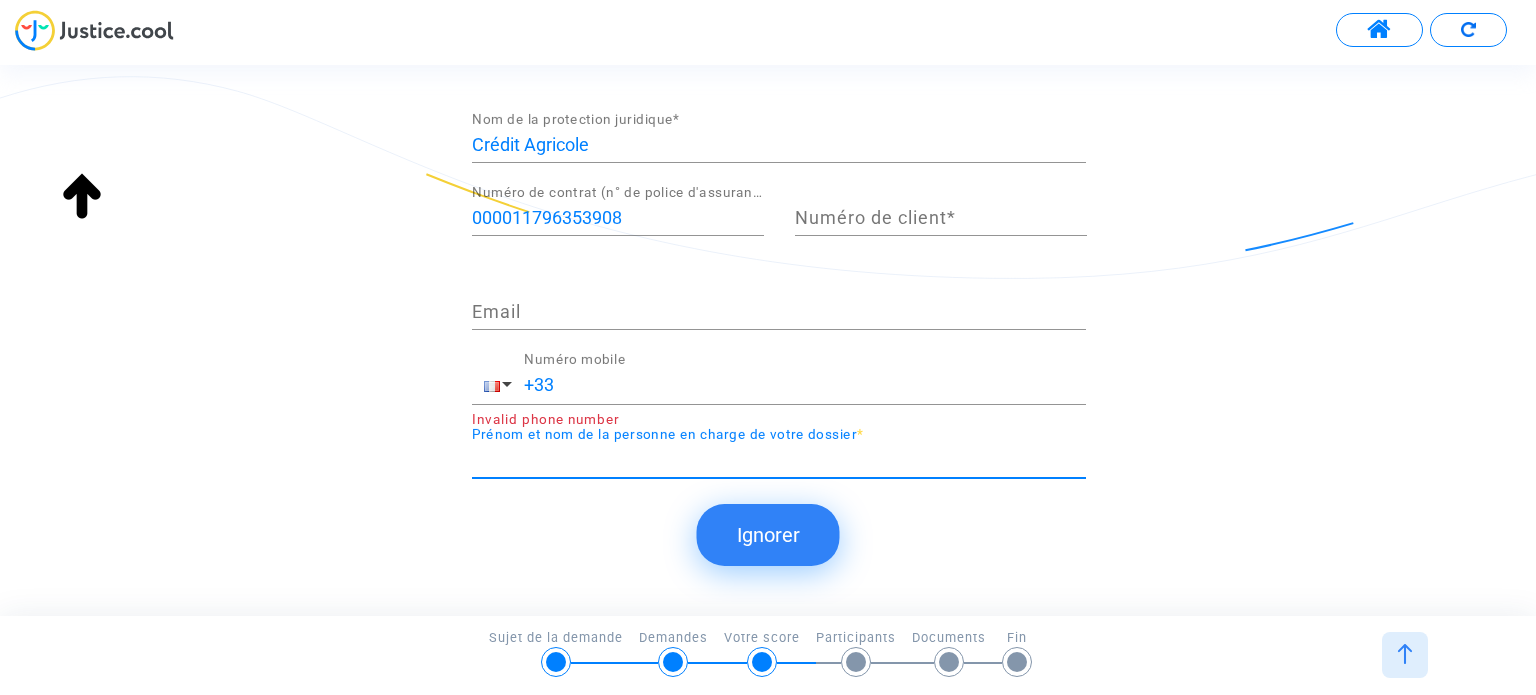 click on "Prénom et nom de la personne en charge de votre dossier  *" at bounding box center (779, 460) 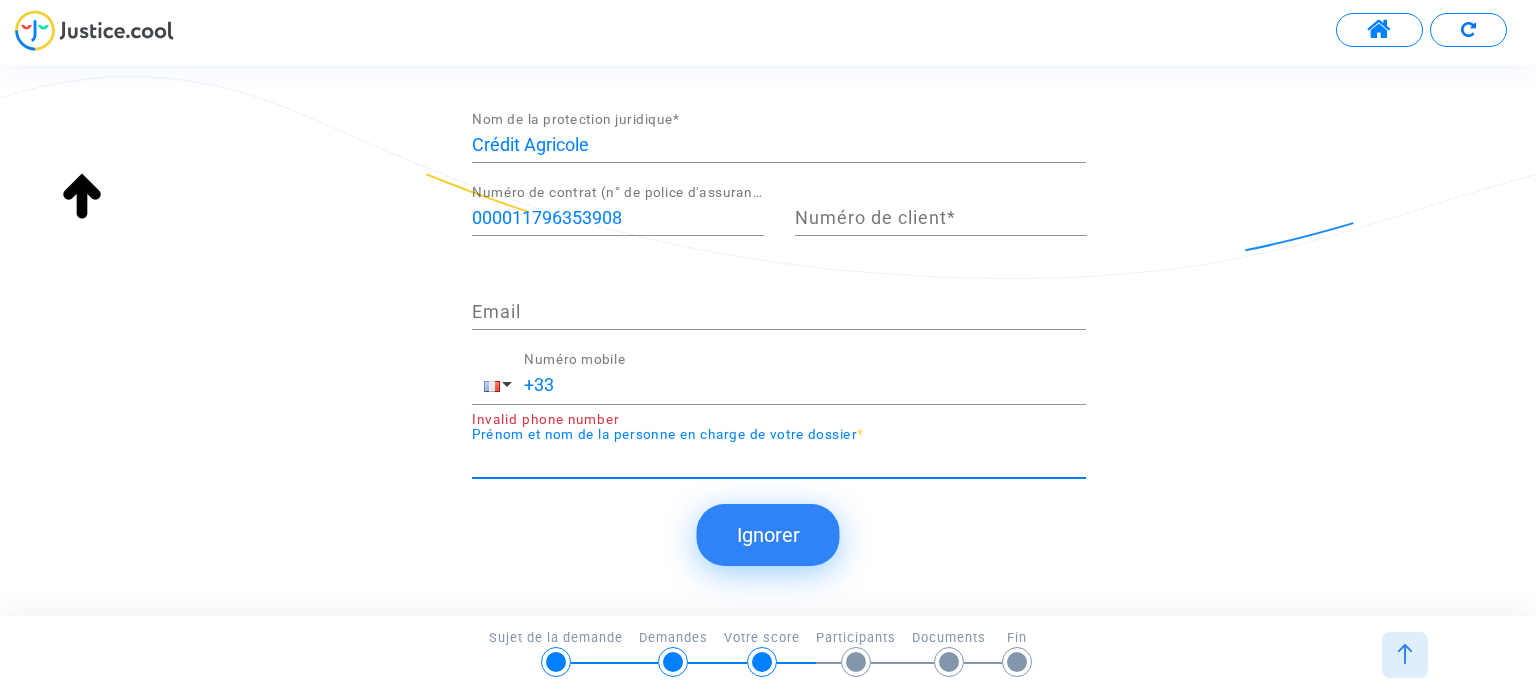 click on "+33" at bounding box center [805, 385] 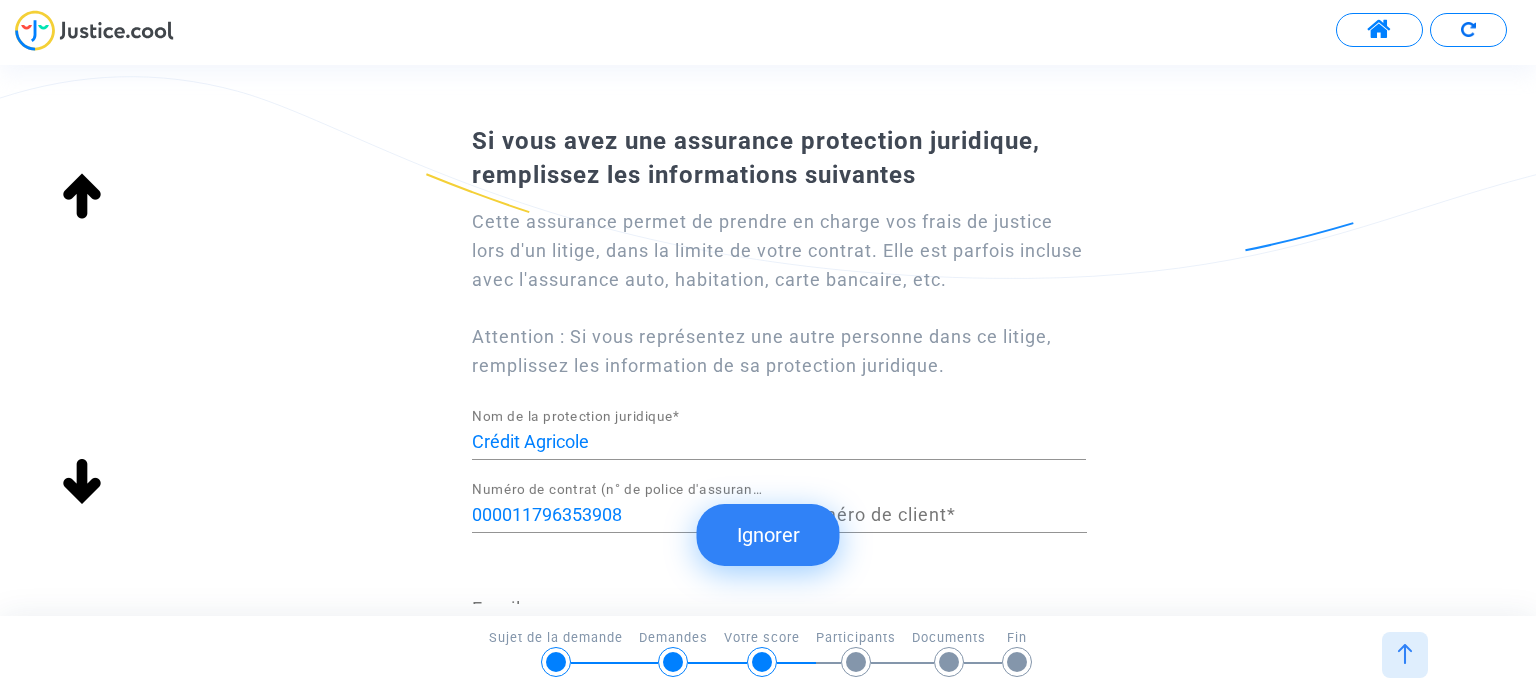 scroll, scrollTop: 50, scrollLeft: 0, axis: vertical 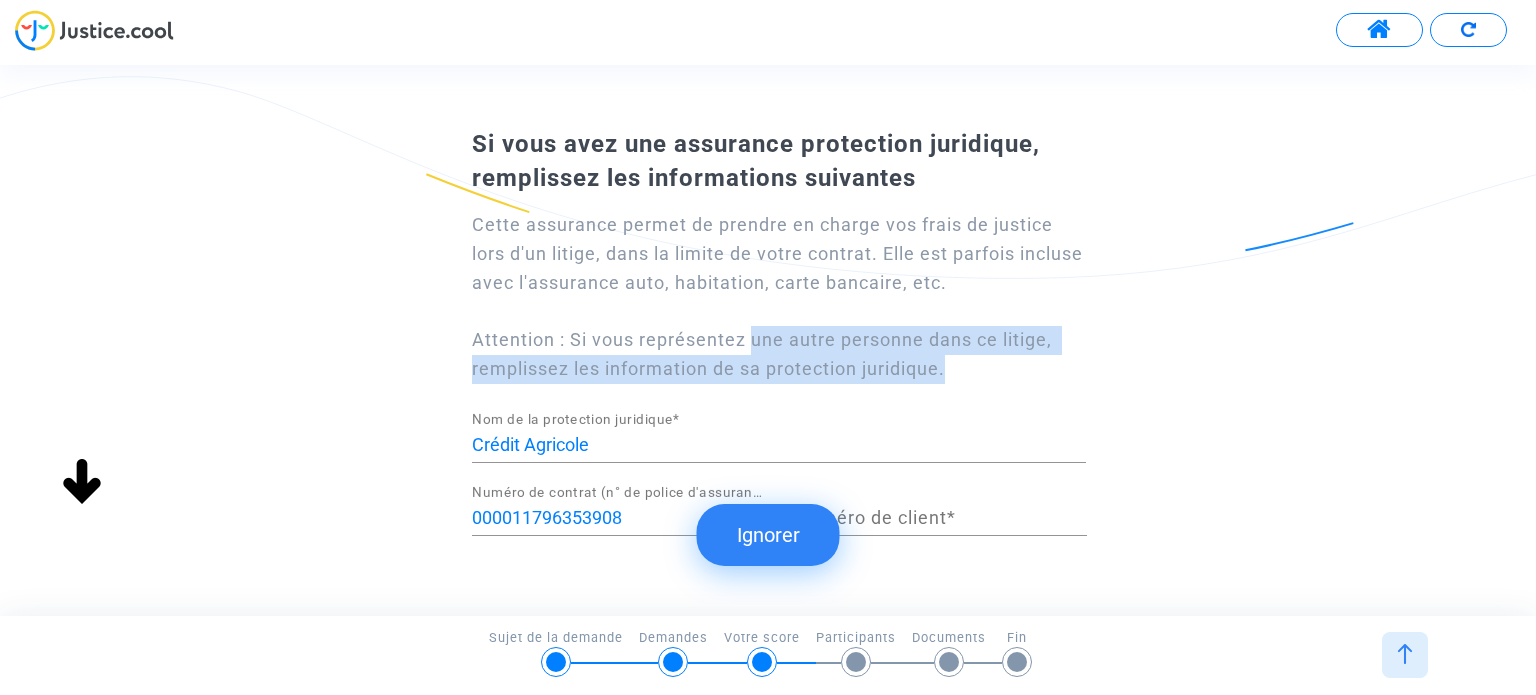 drag, startPoint x: 836, startPoint y: 335, endPoint x: 1045, endPoint y: 378, distance: 213.3776 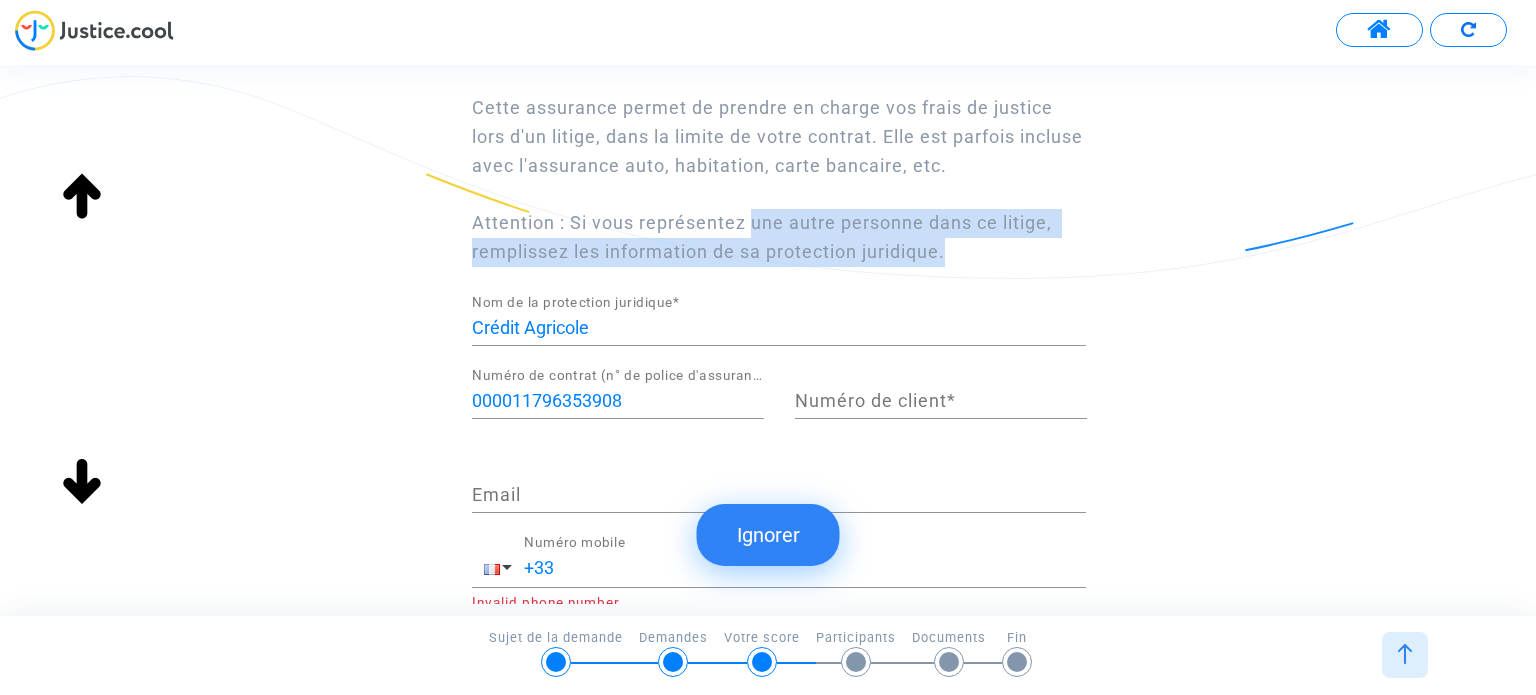 scroll, scrollTop: 250, scrollLeft: 0, axis: vertical 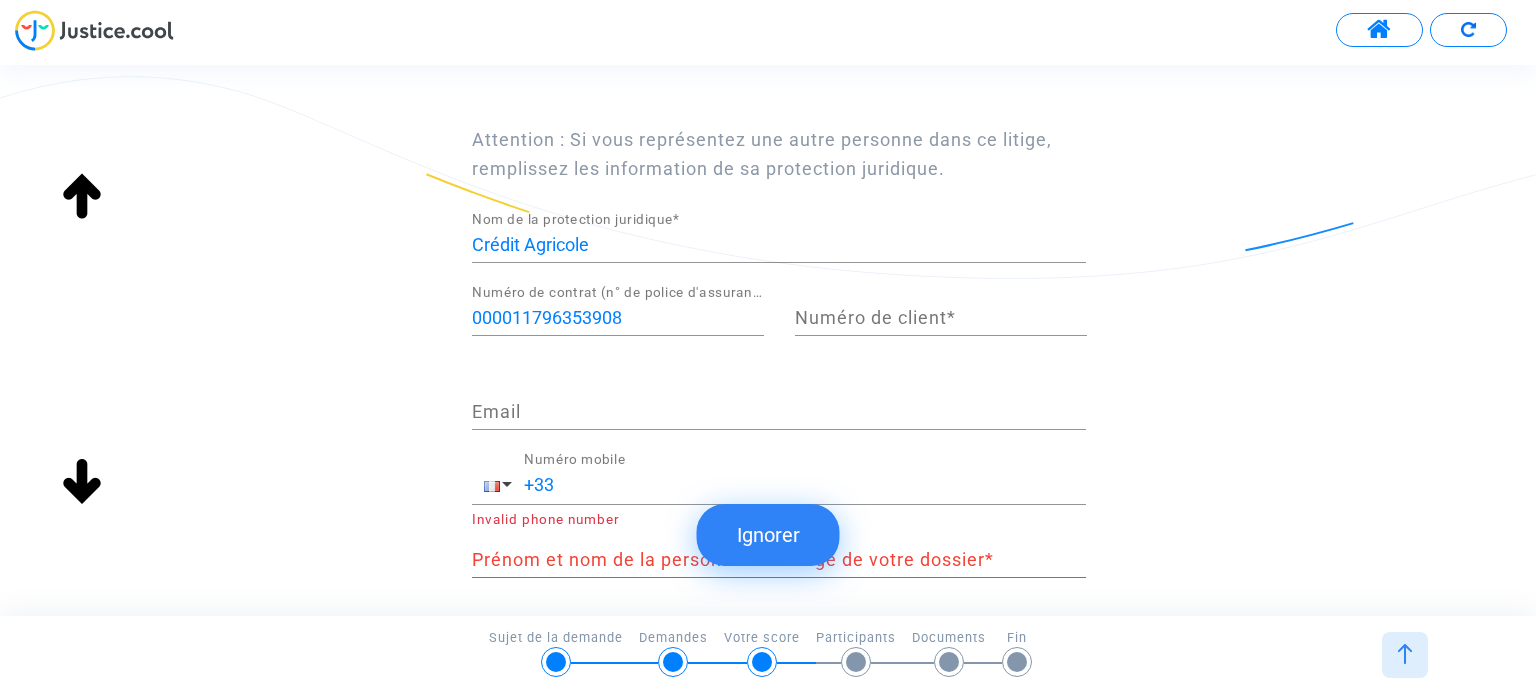 click on "Si vous avez une assurance protection juridique, remplissez les informations suivantes  Cette assurance permet de prendre en charge vos frais de justice lors d'un litige, dans la limite de votre contrat. Elle est parfois incluse avec l'assurance auto, habitation, carte bancaire, etc.
Attention : Si vous représentez une autre personne dans ce litige, remplissez les information de sa protection juridique. Crédit Agricole Nom de la protection juridique  * 000011796353908 Numéro de contrat (n° de police d'assurance)  * Numéro de client  * Email +33 Numéro mobile Invalid phone number Prénom et nom de la personne en charge de votre dossier  *" 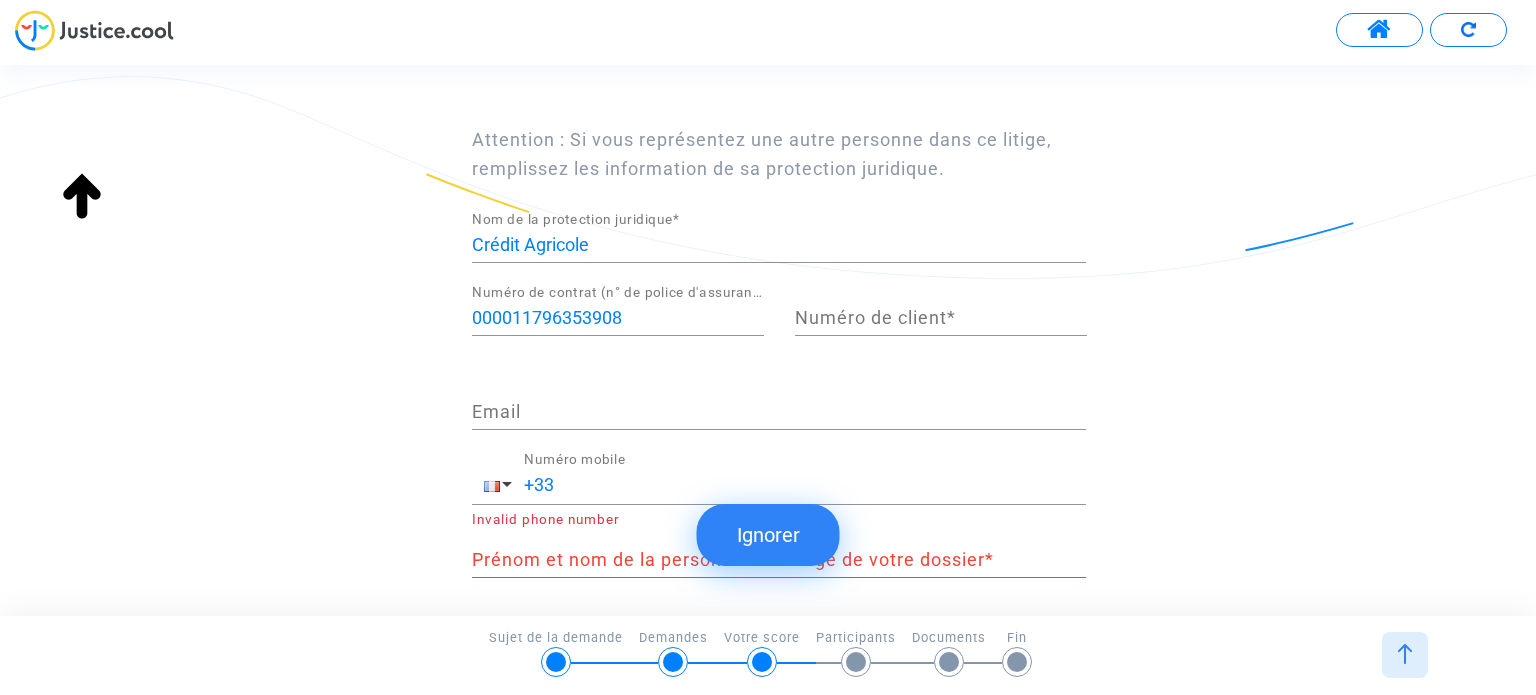 scroll, scrollTop: 350, scrollLeft: 0, axis: vertical 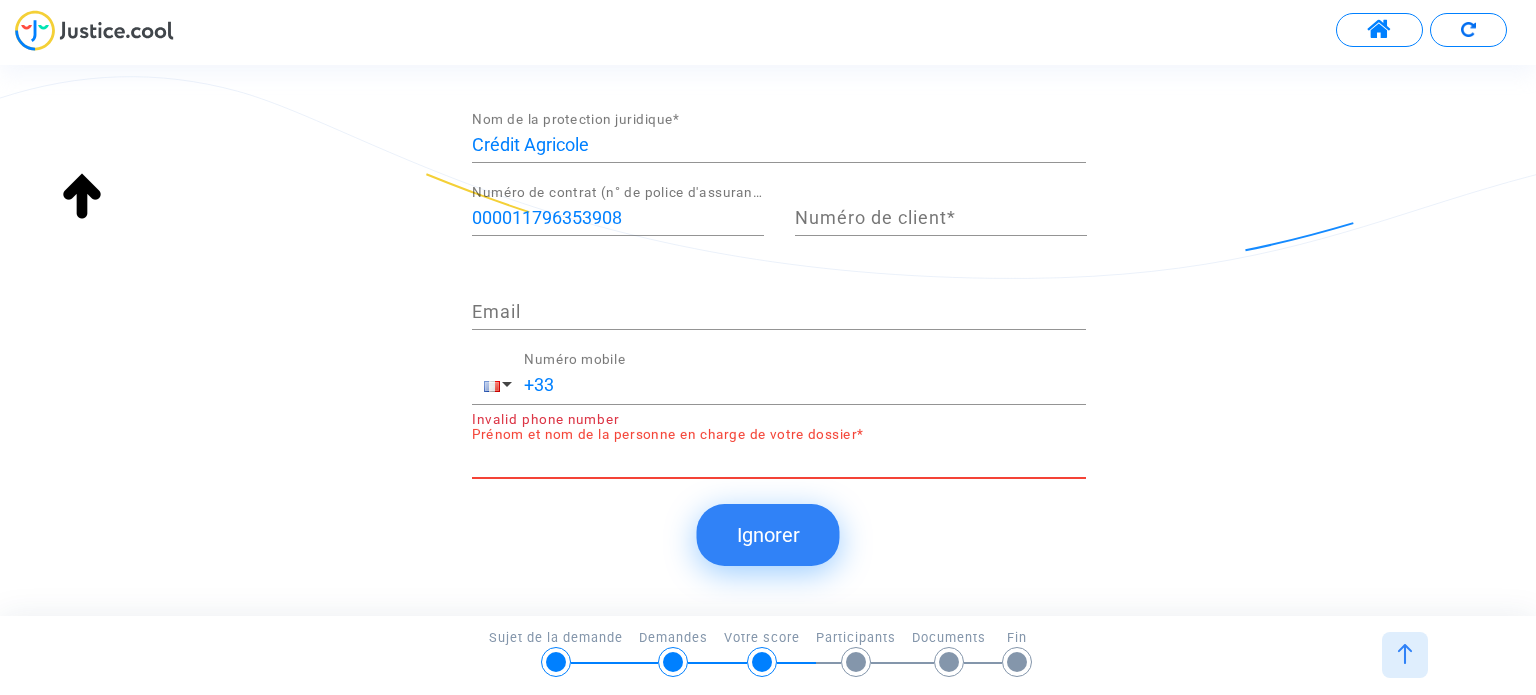 click on "Prénom et nom de la personne en charge de votre dossier  *" at bounding box center (779, 460) 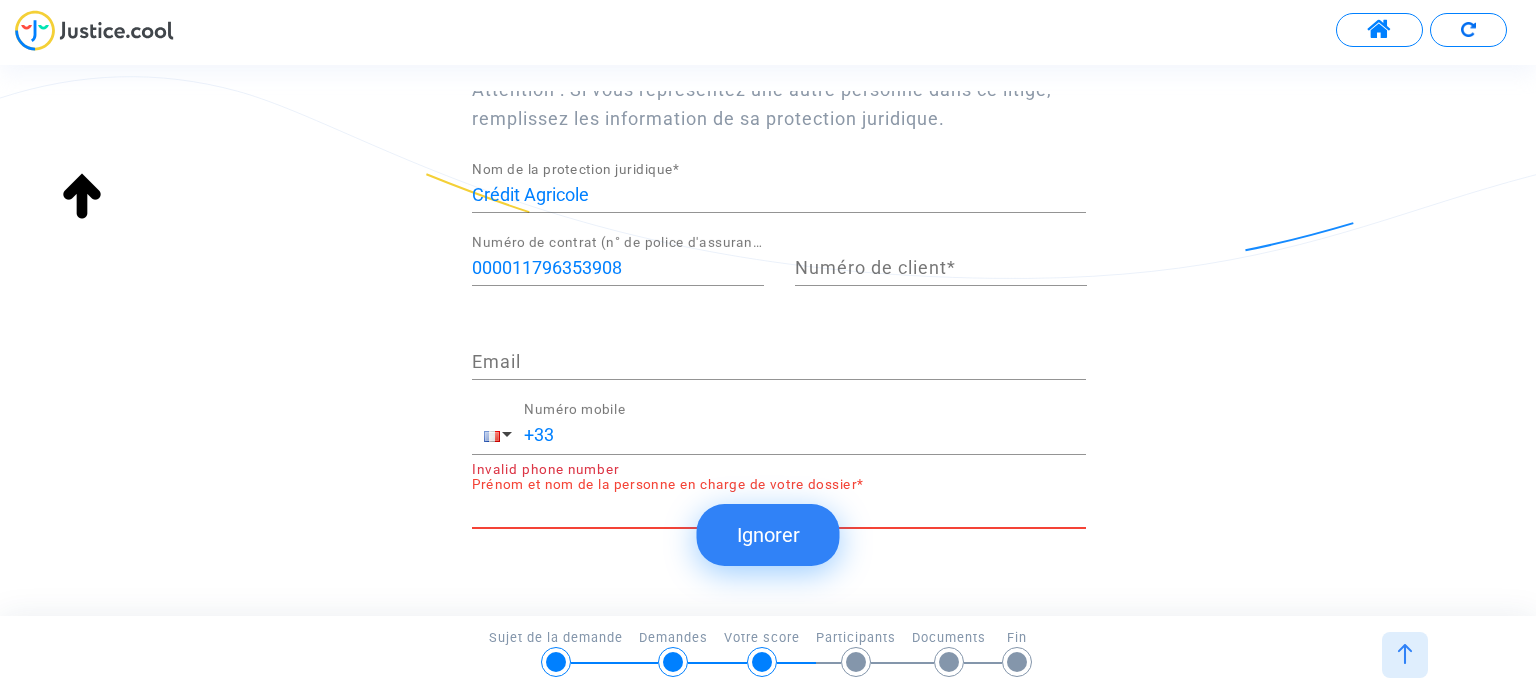 scroll, scrollTop: 350, scrollLeft: 0, axis: vertical 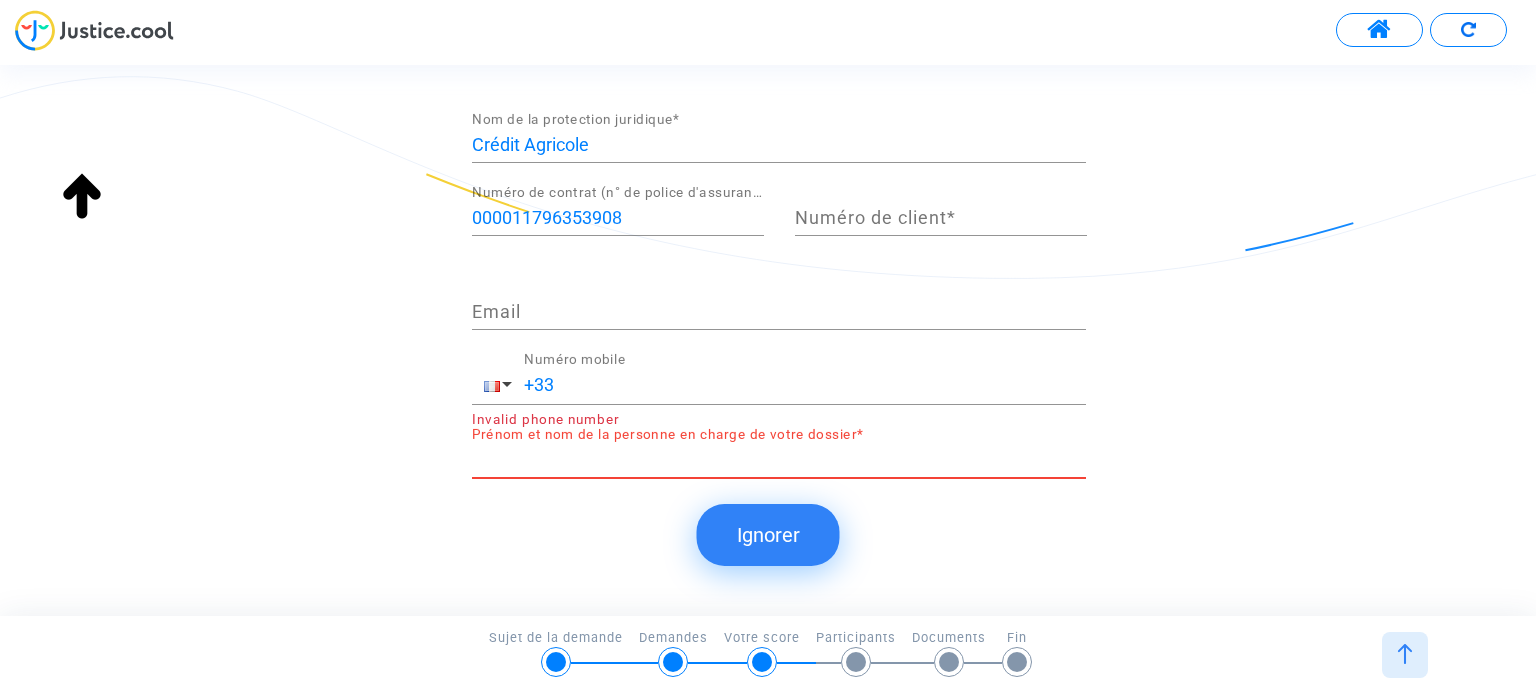 click on "Prénom et nom de la personne en charge de votre dossier  *" at bounding box center [779, 460] 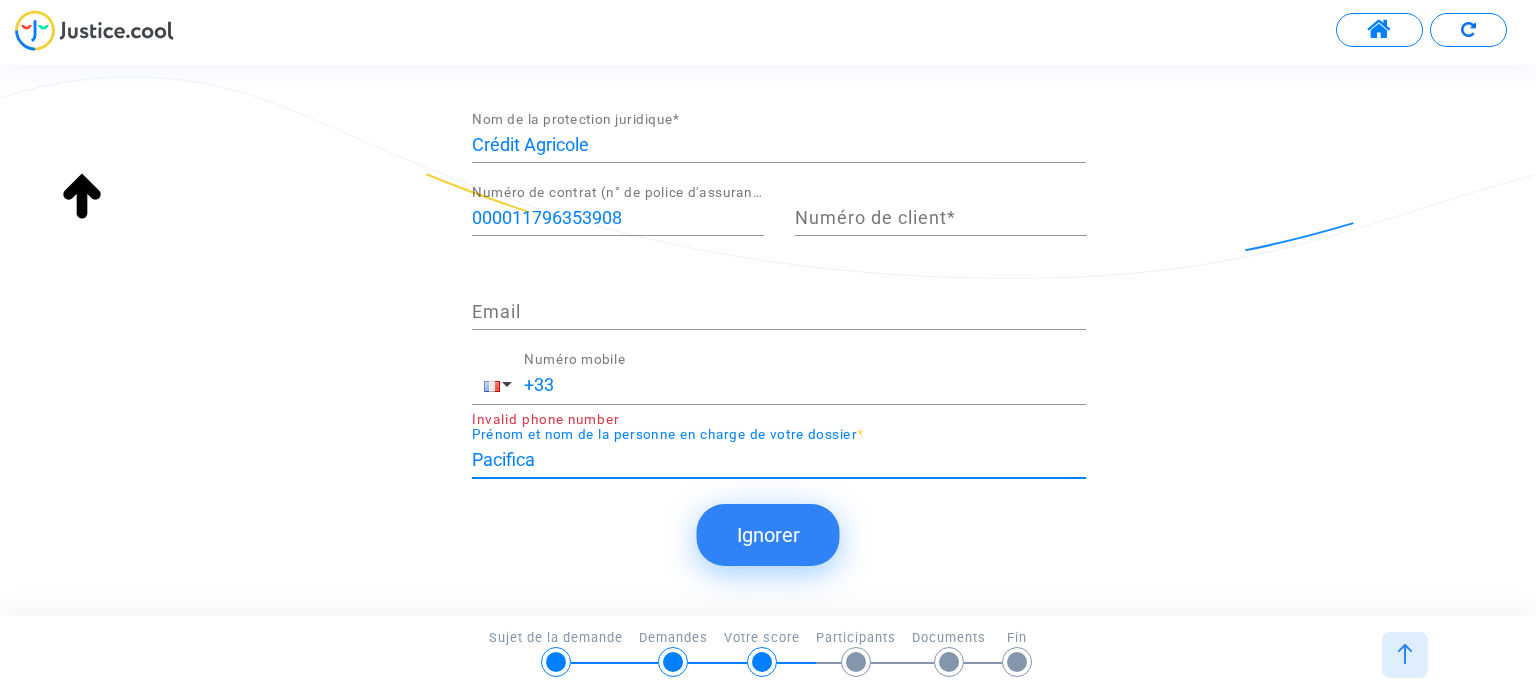 type on "Pacifica" 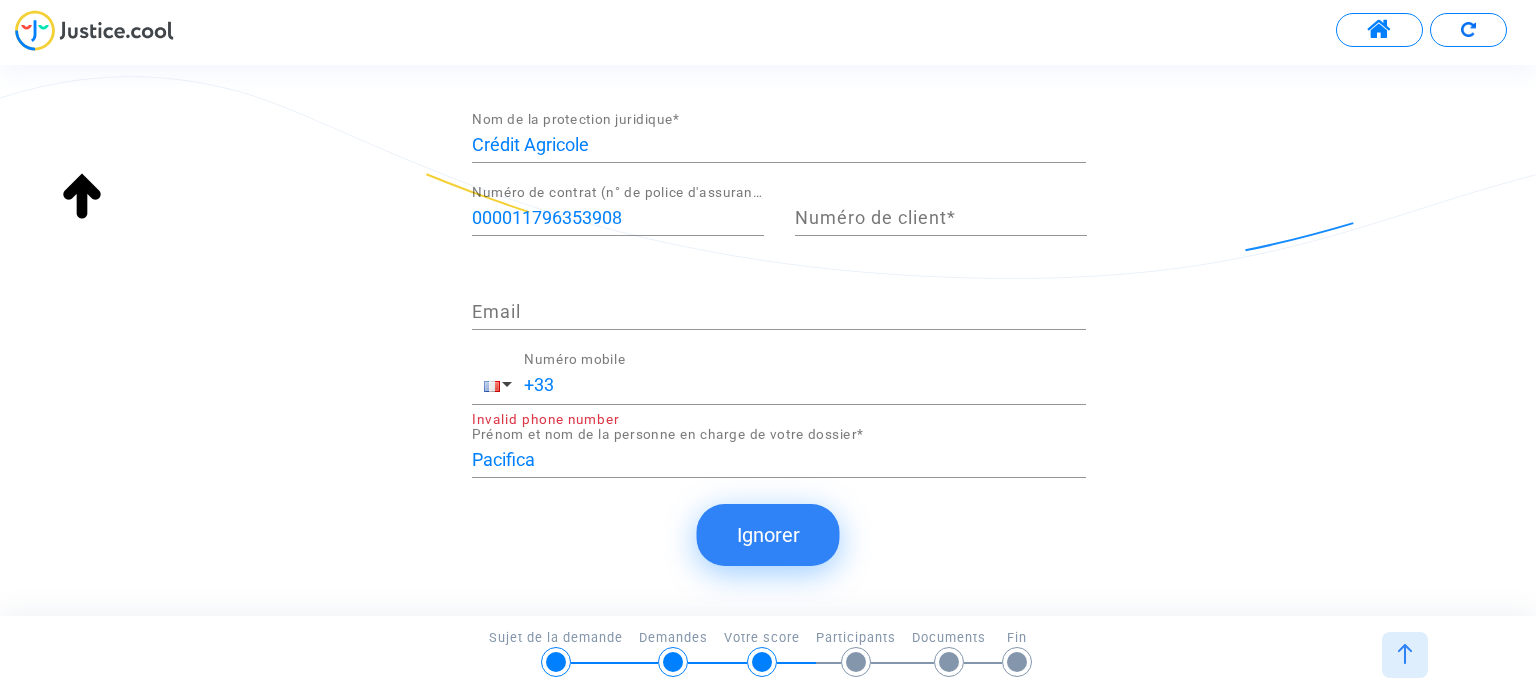type 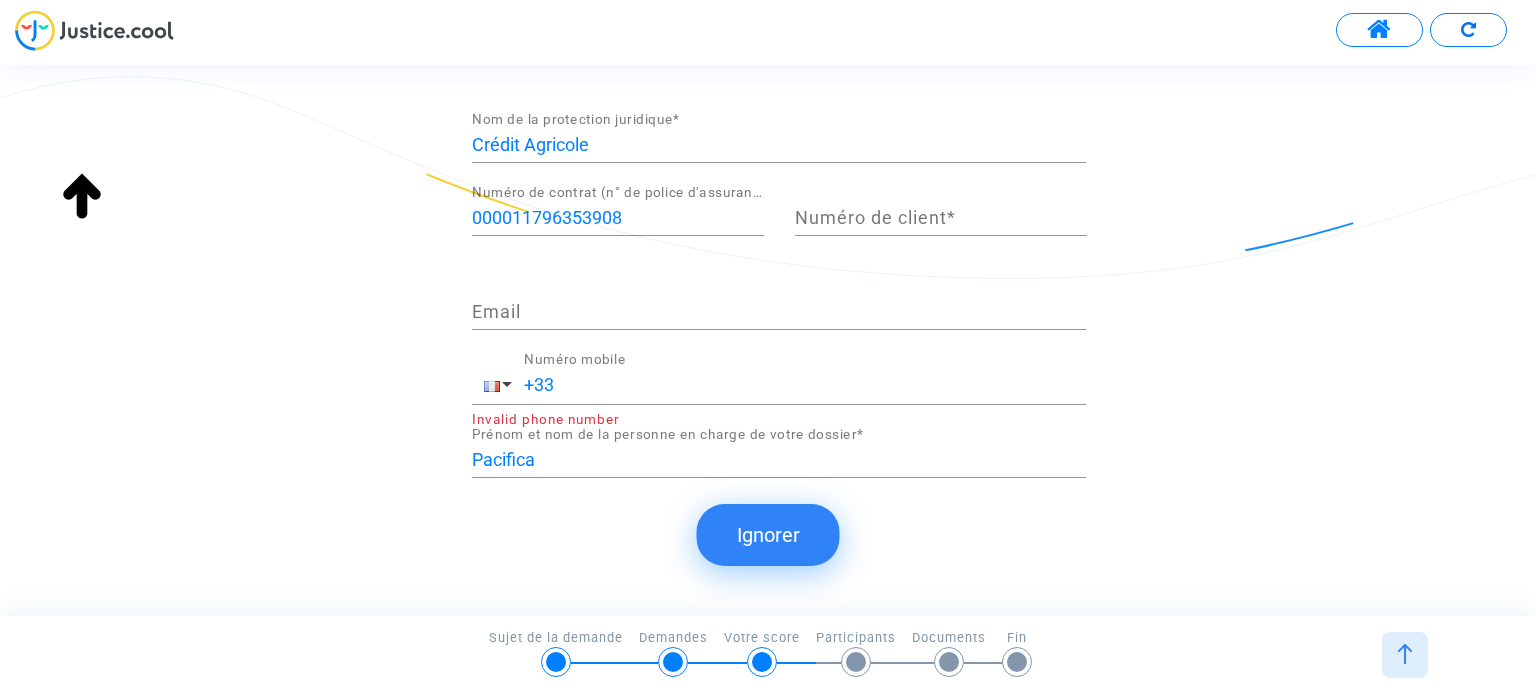 scroll, scrollTop: 250, scrollLeft: 0, axis: vertical 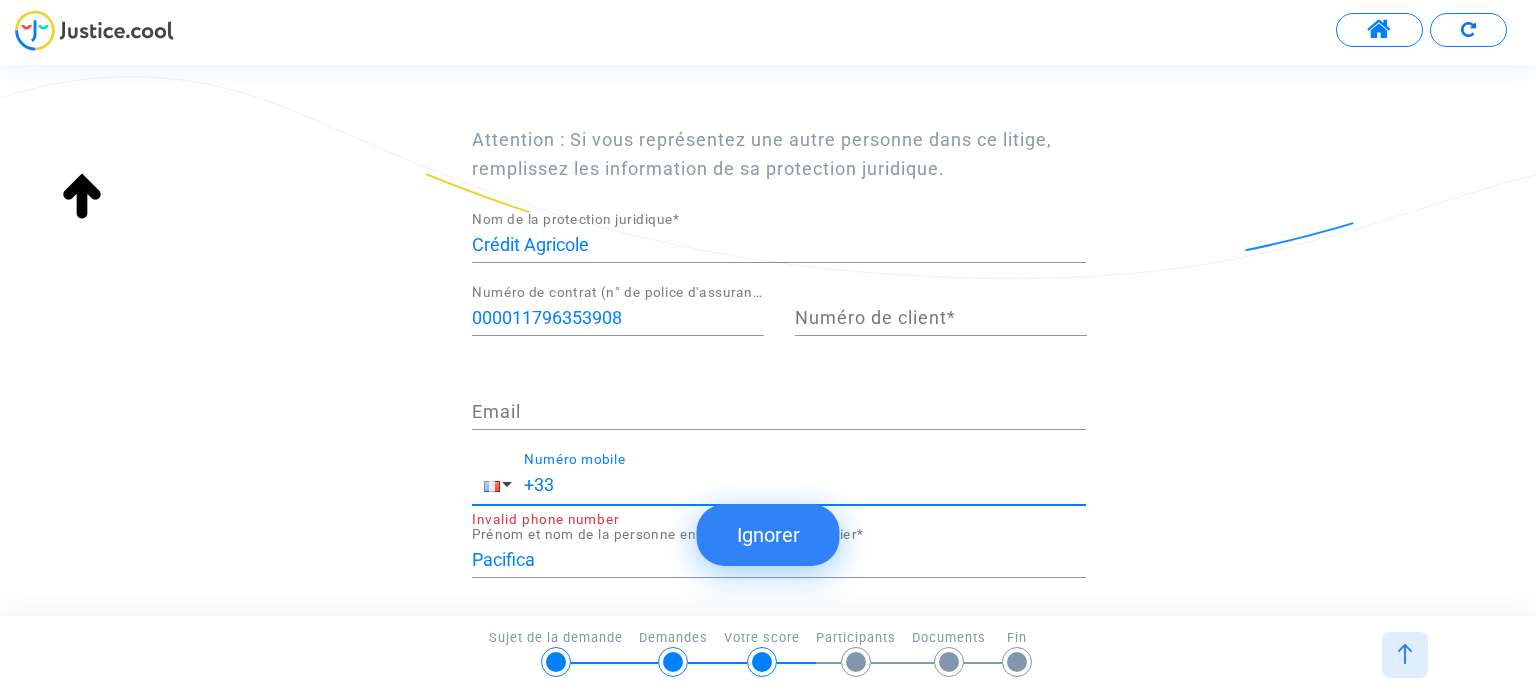 click on "+33" at bounding box center (805, 485) 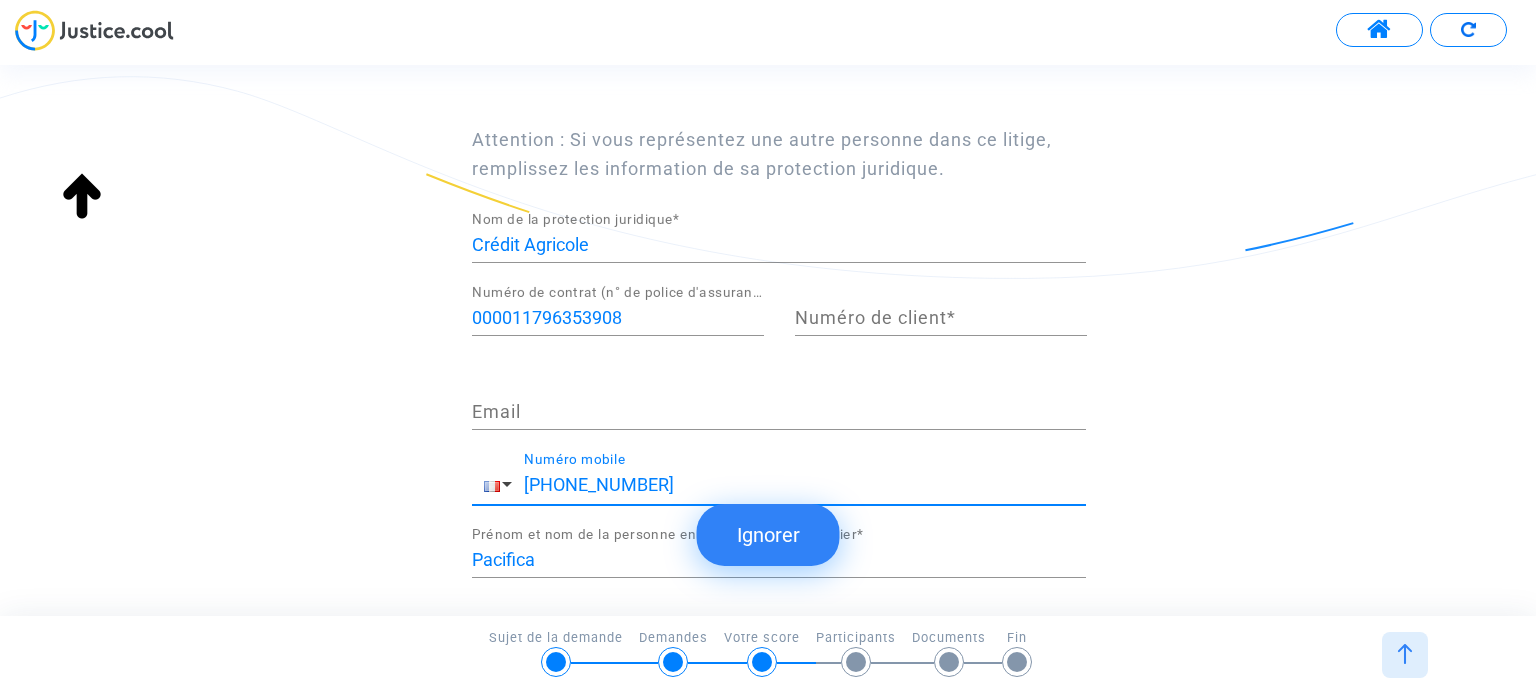 type on "+33 0689076094" 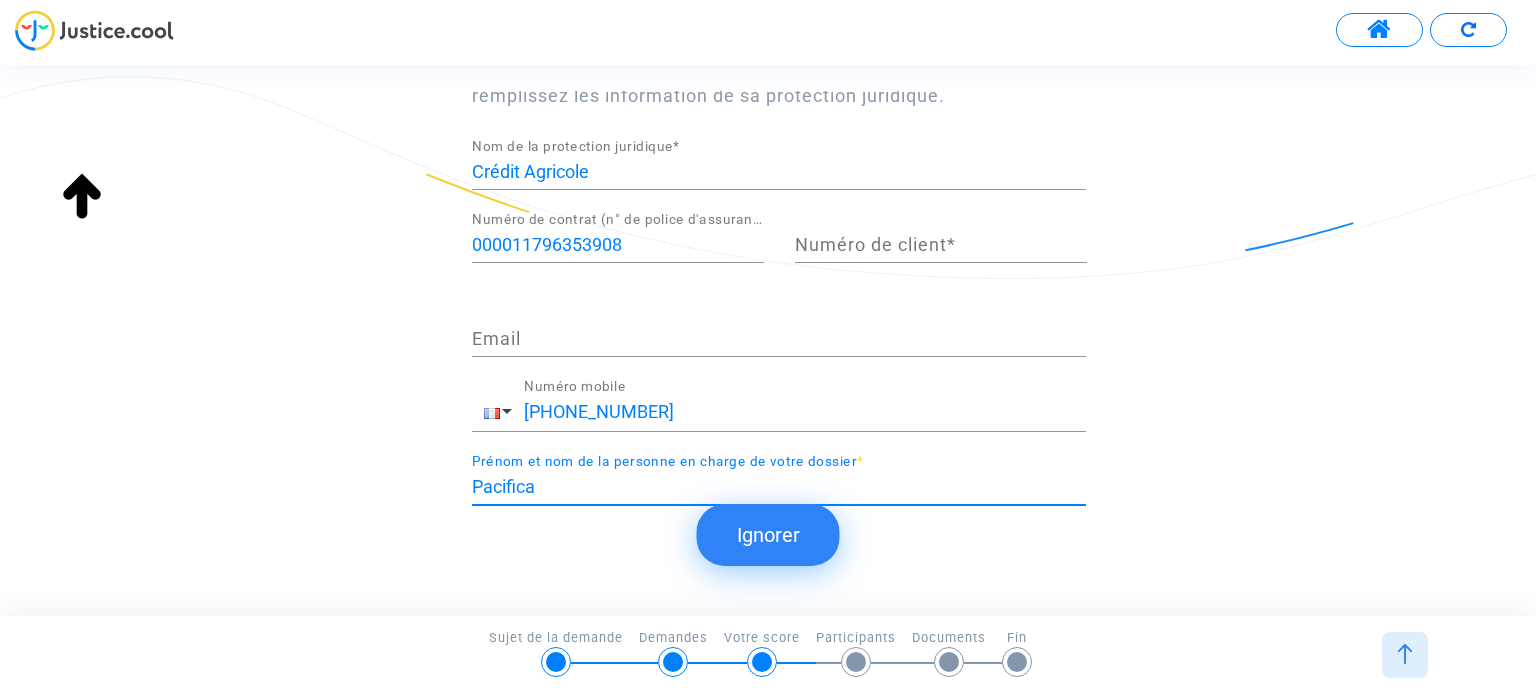 scroll, scrollTop: 350, scrollLeft: 0, axis: vertical 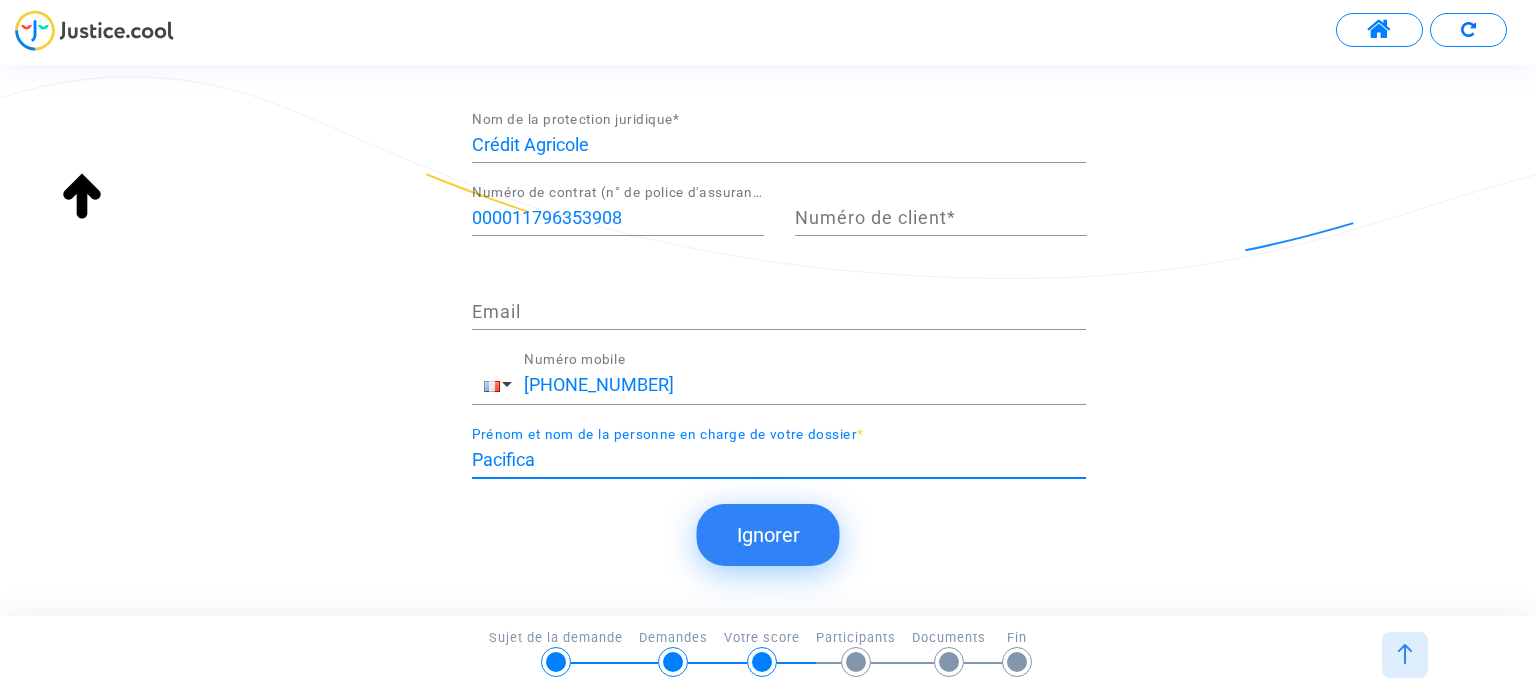 click on "Numéro de client  *" at bounding box center [941, 218] 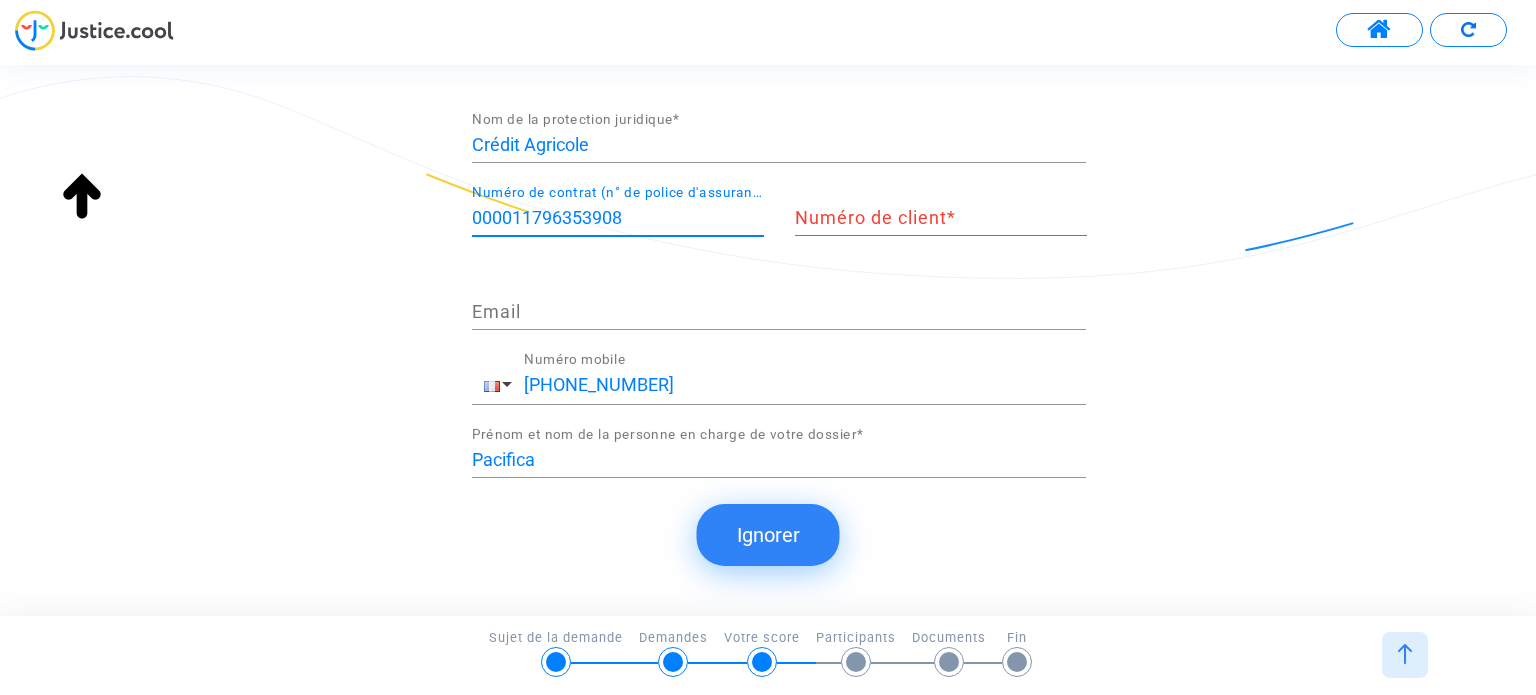 click on "000011796353908" at bounding box center [618, 218] 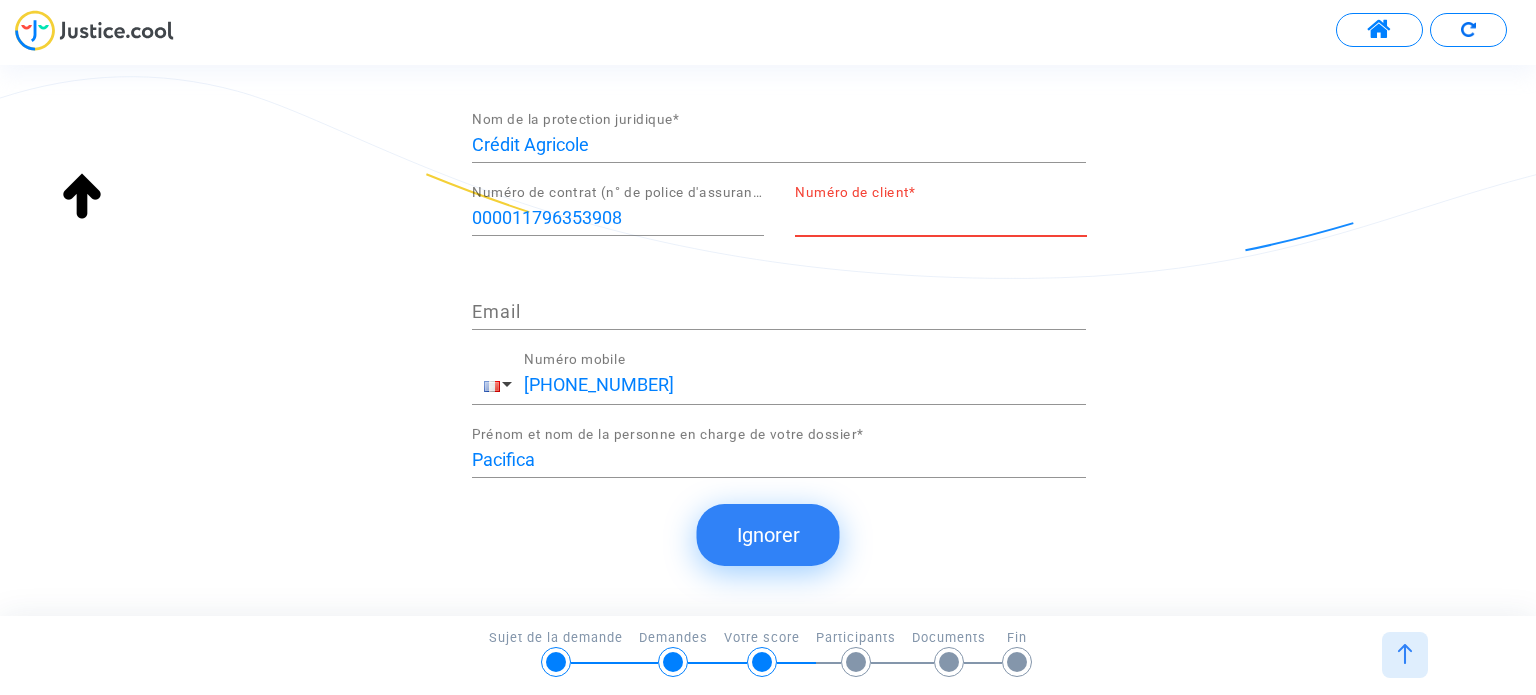 paste on "000011796353908" 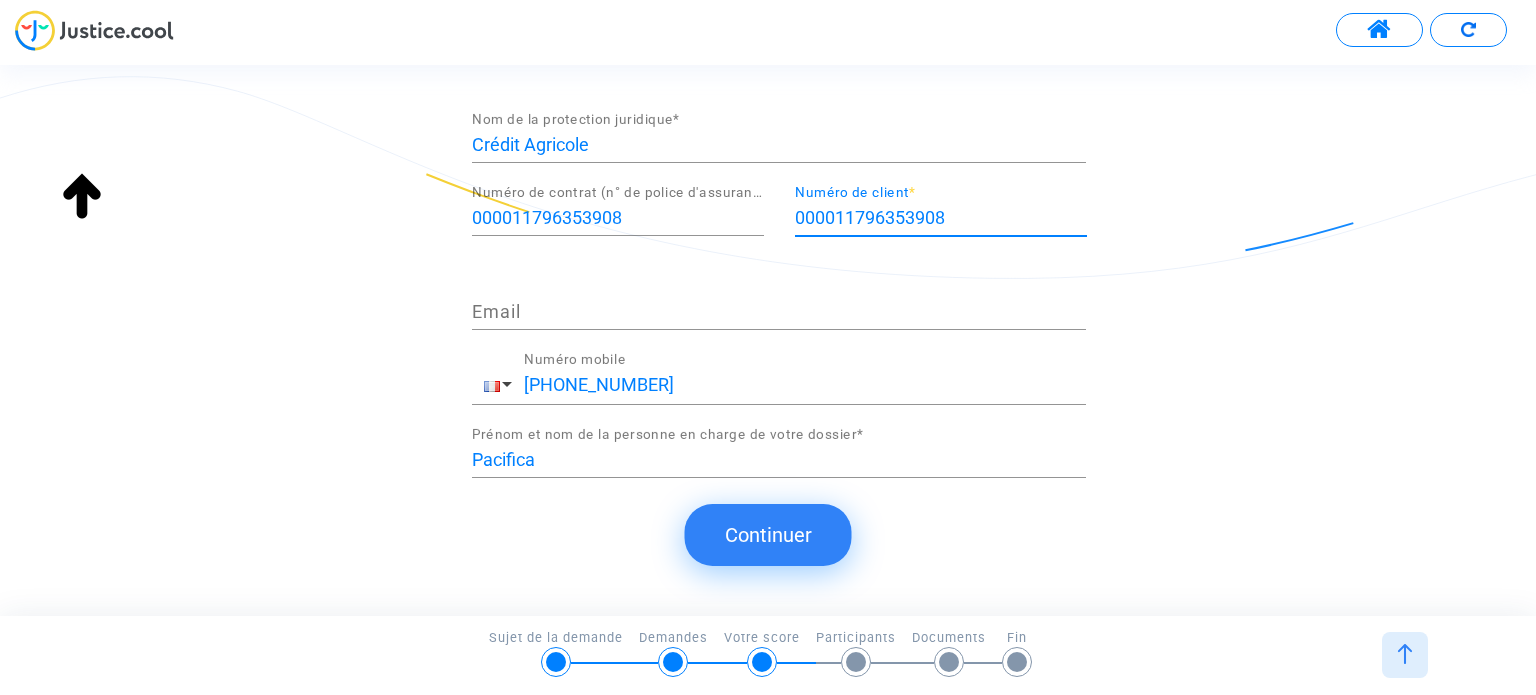 type on "000011796353908" 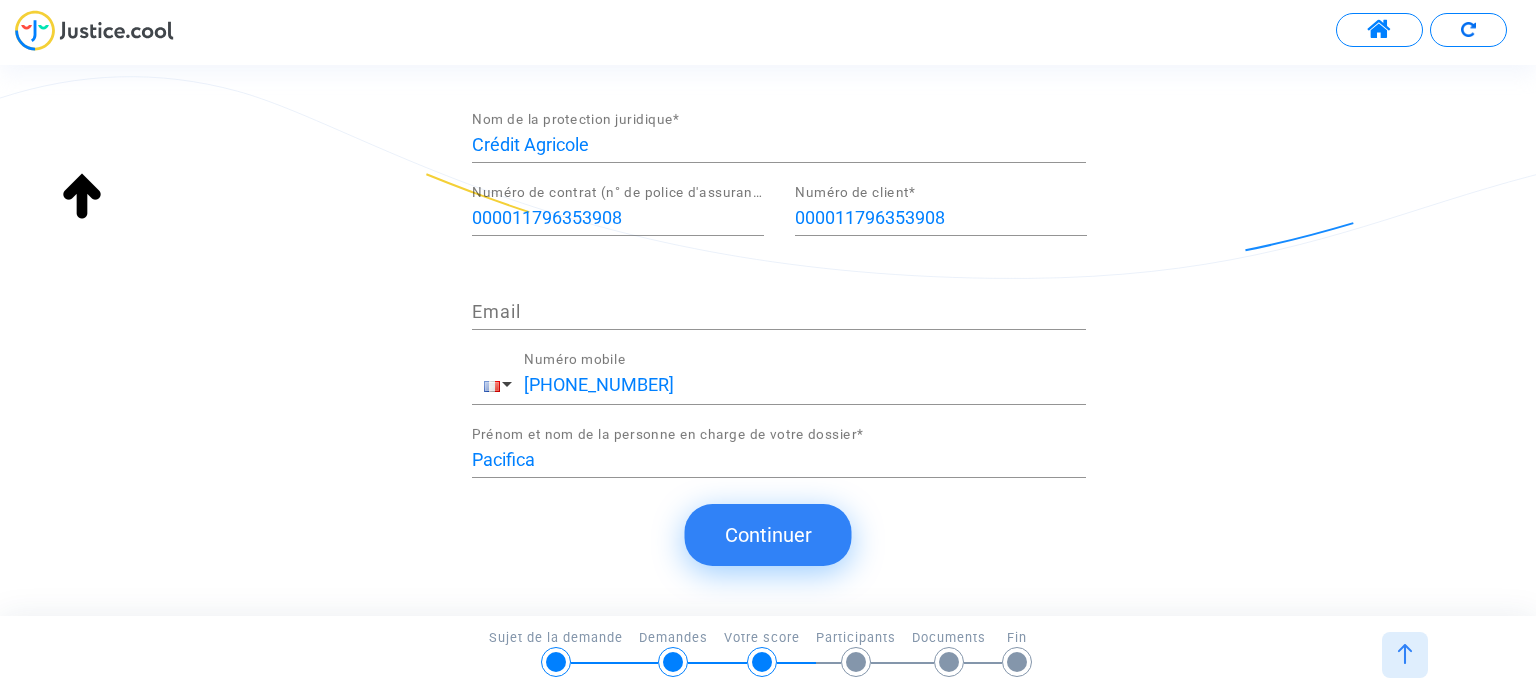 click on "Continuer" 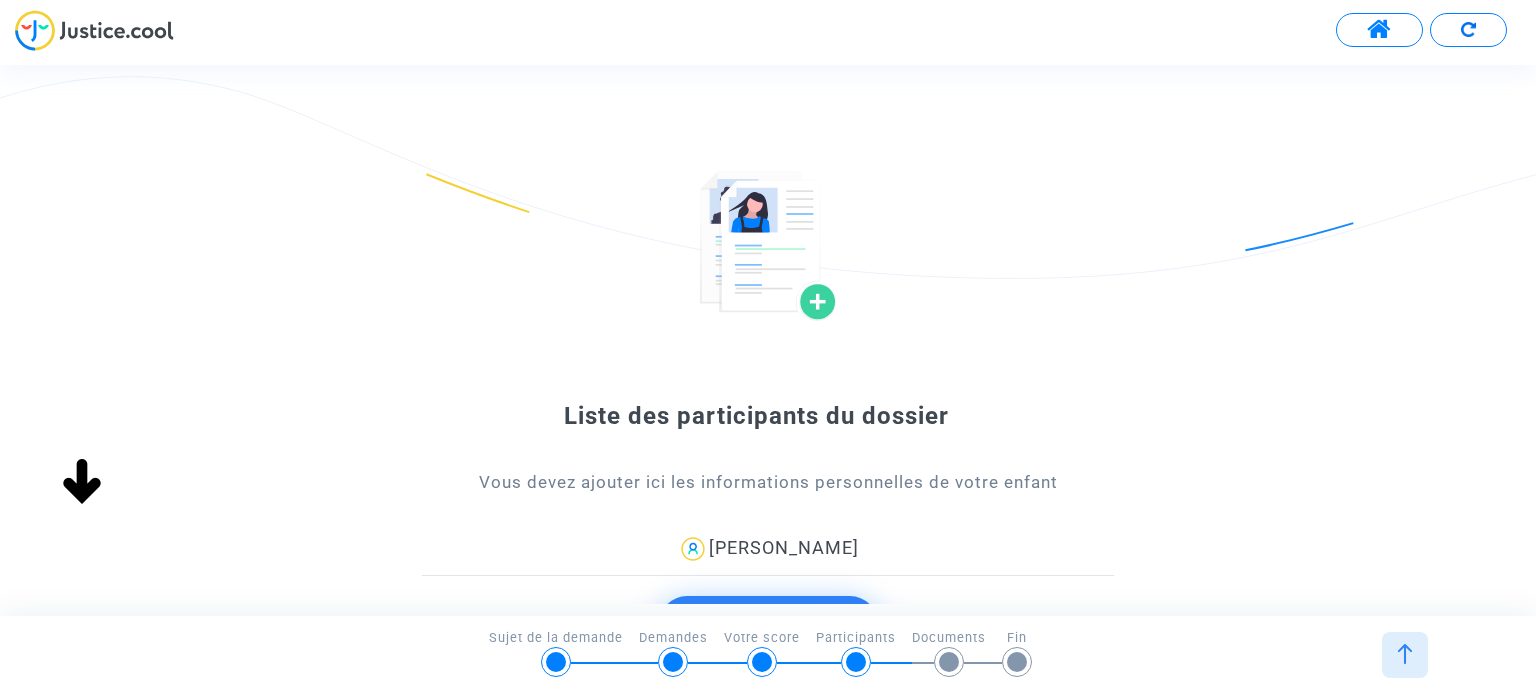 scroll, scrollTop: 0, scrollLeft: 0, axis: both 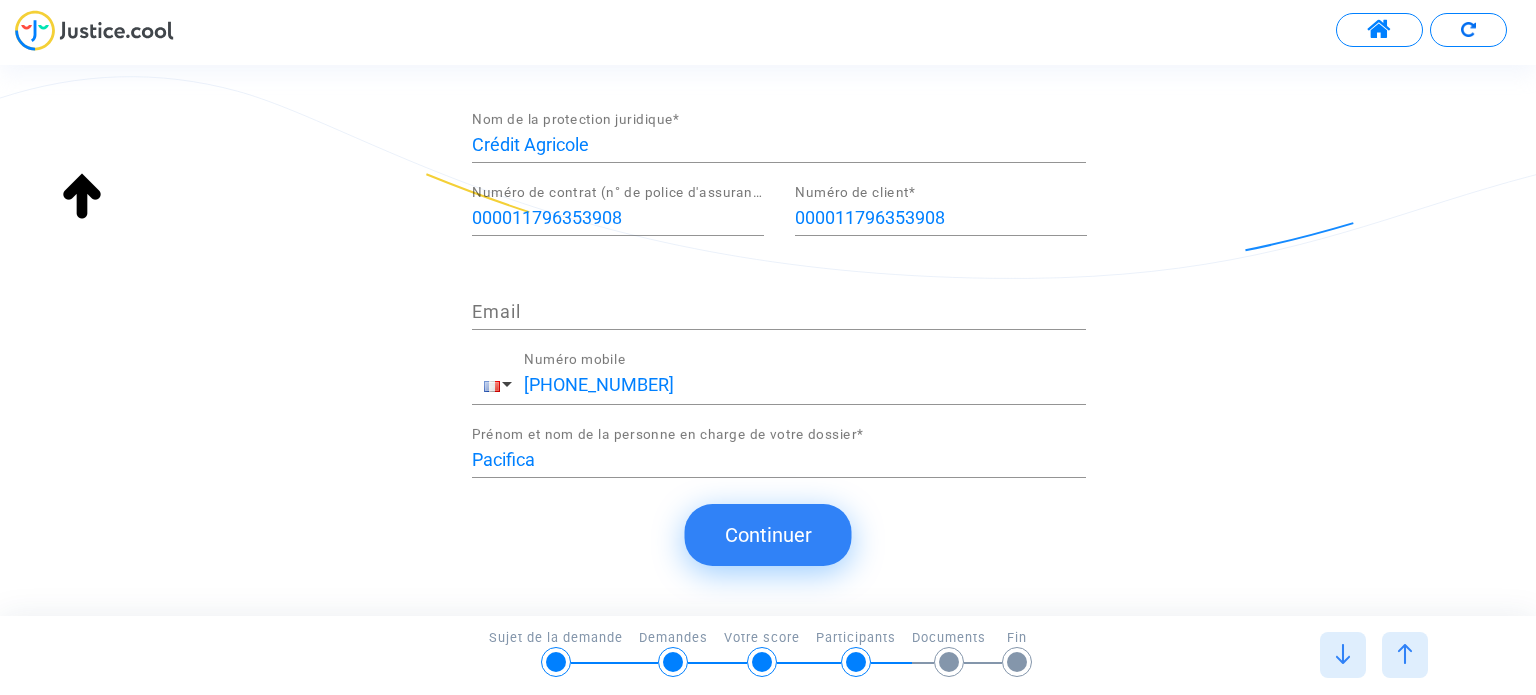 type on "française" 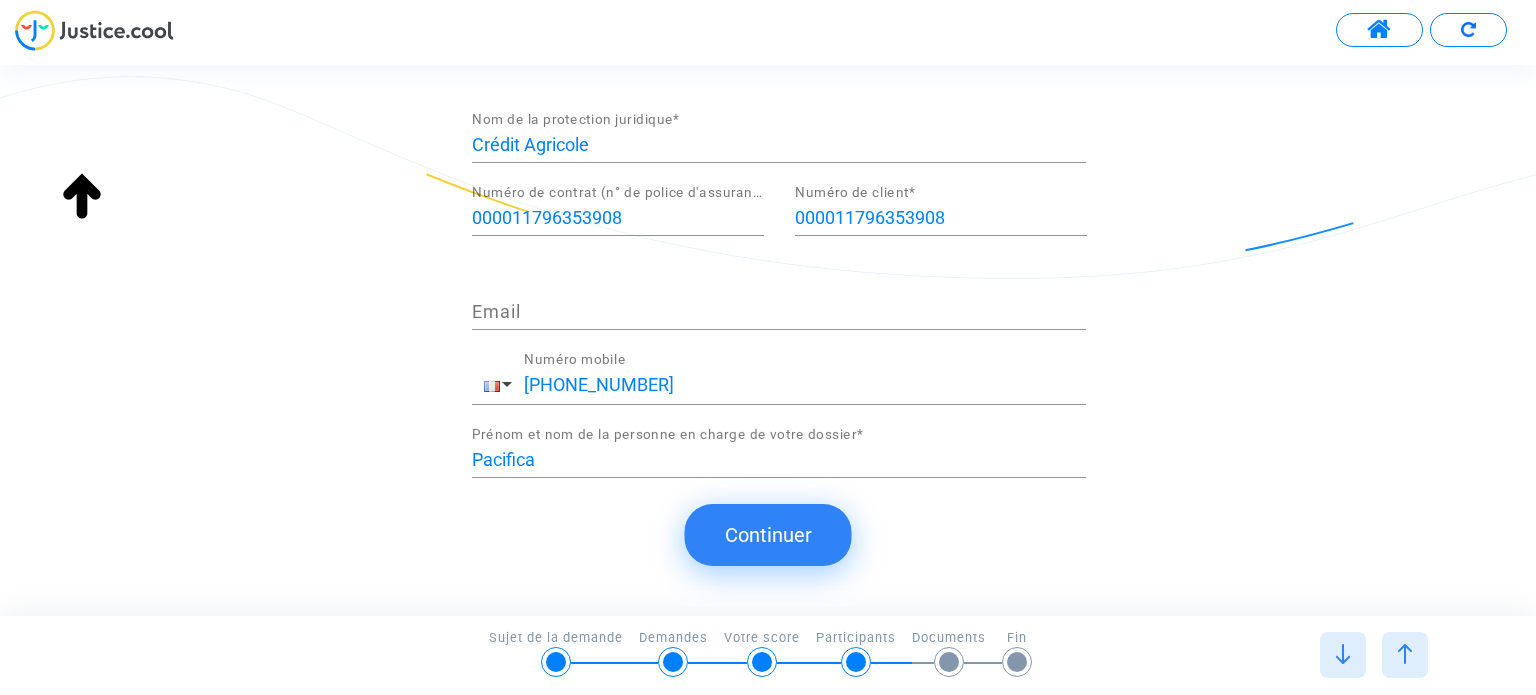 click on "+33 0689076094" at bounding box center (805, 385) 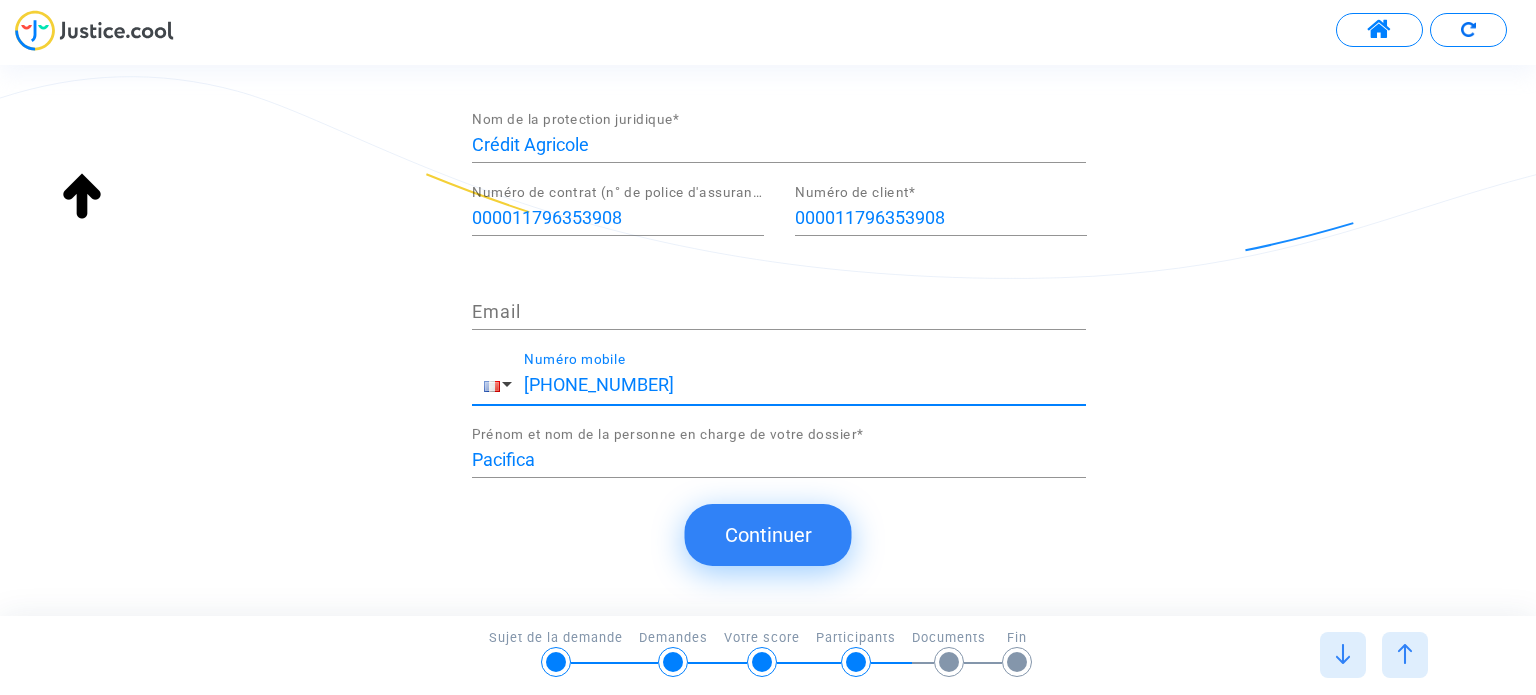 drag, startPoint x: 690, startPoint y: 381, endPoint x: 563, endPoint y: 375, distance: 127.141655 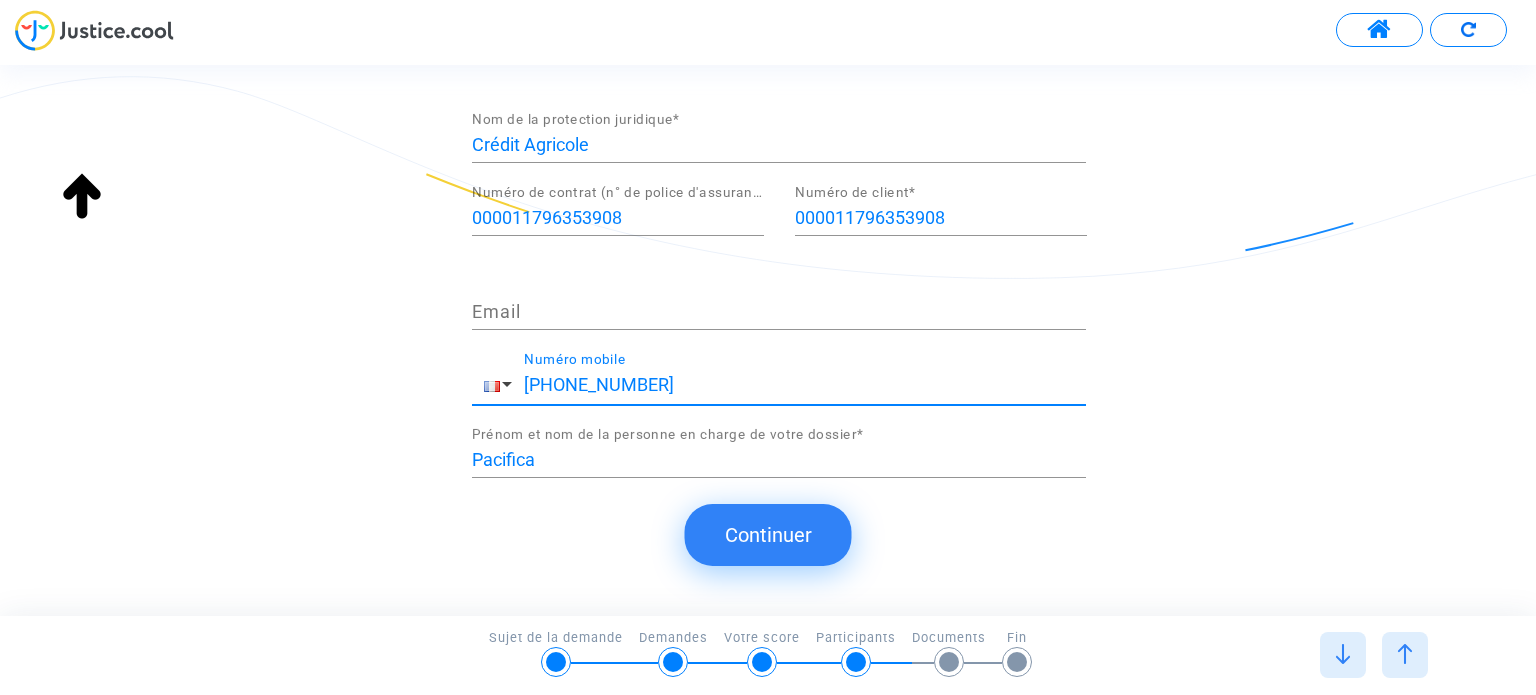 click on "+33 0689076094" at bounding box center (805, 385) 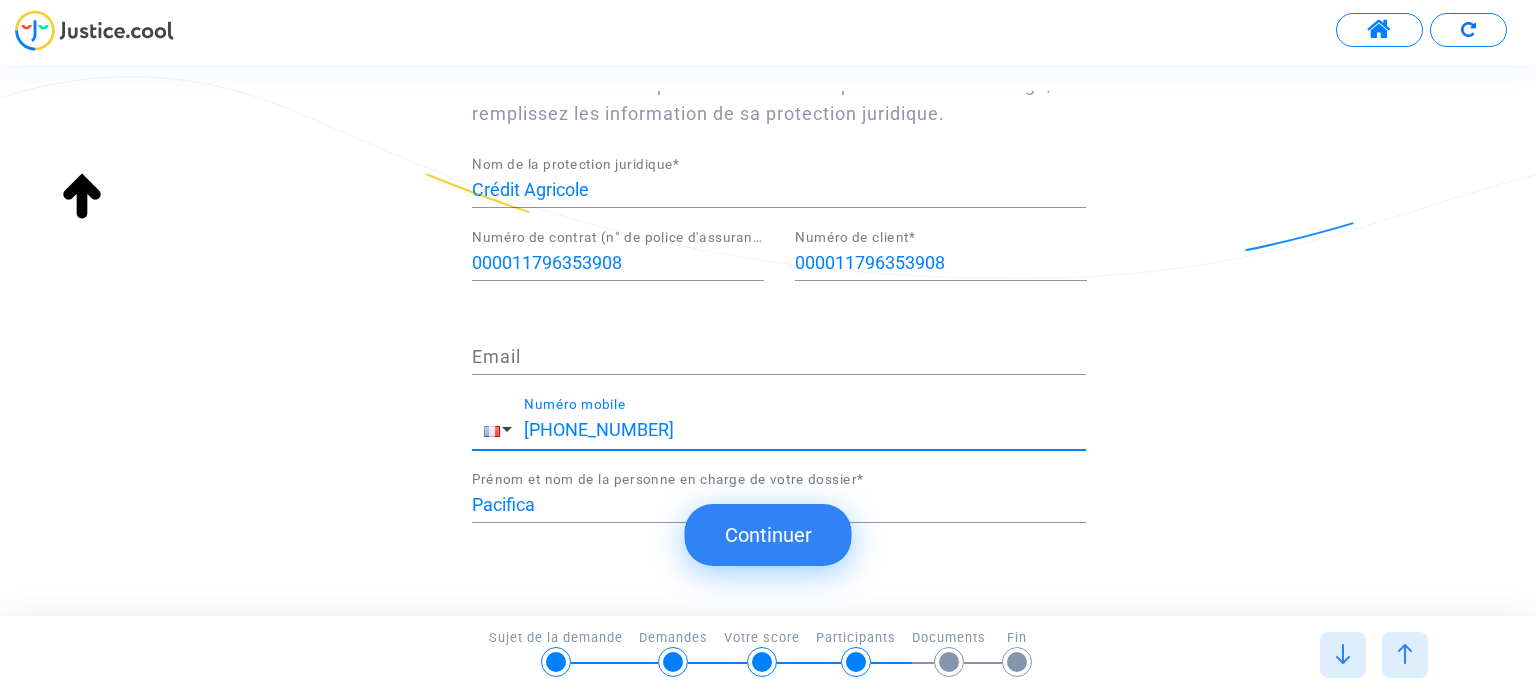 scroll, scrollTop: 350, scrollLeft: 0, axis: vertical 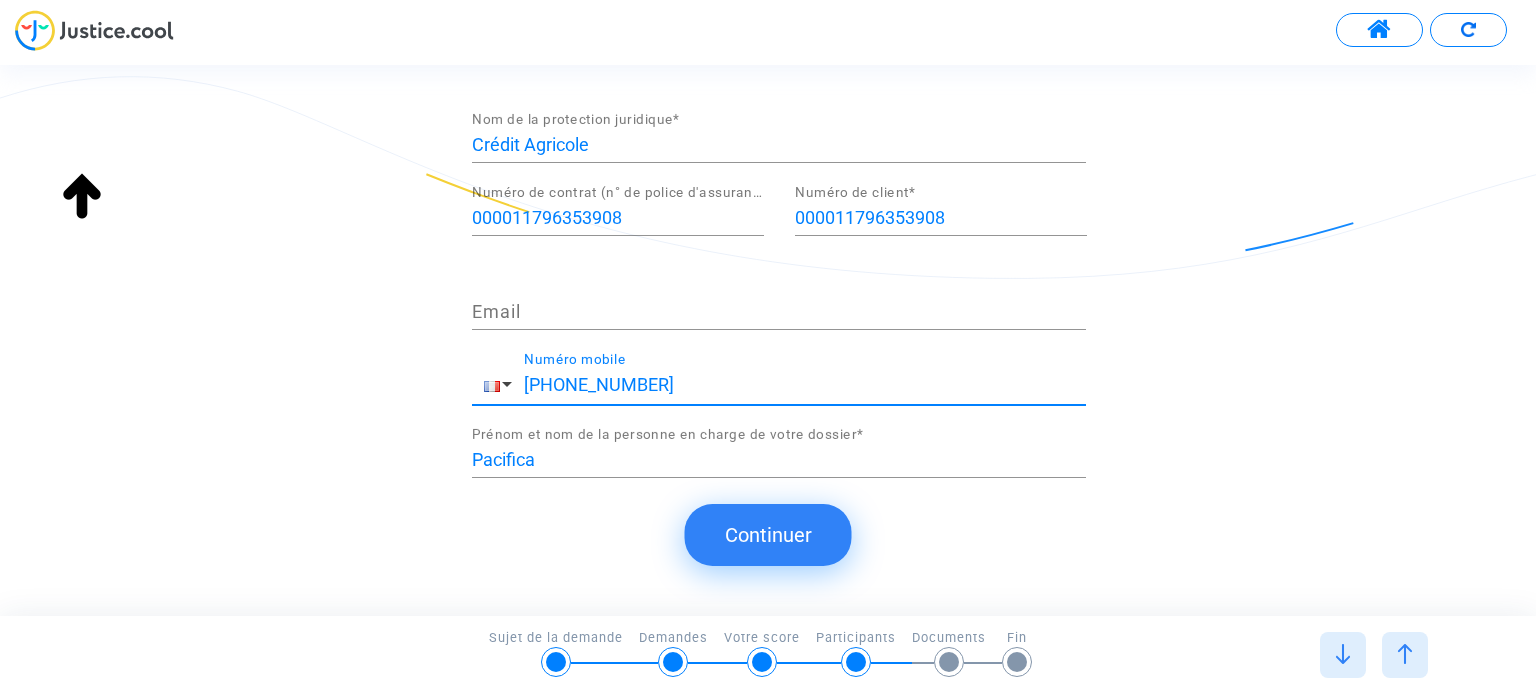 click on "Continuer" 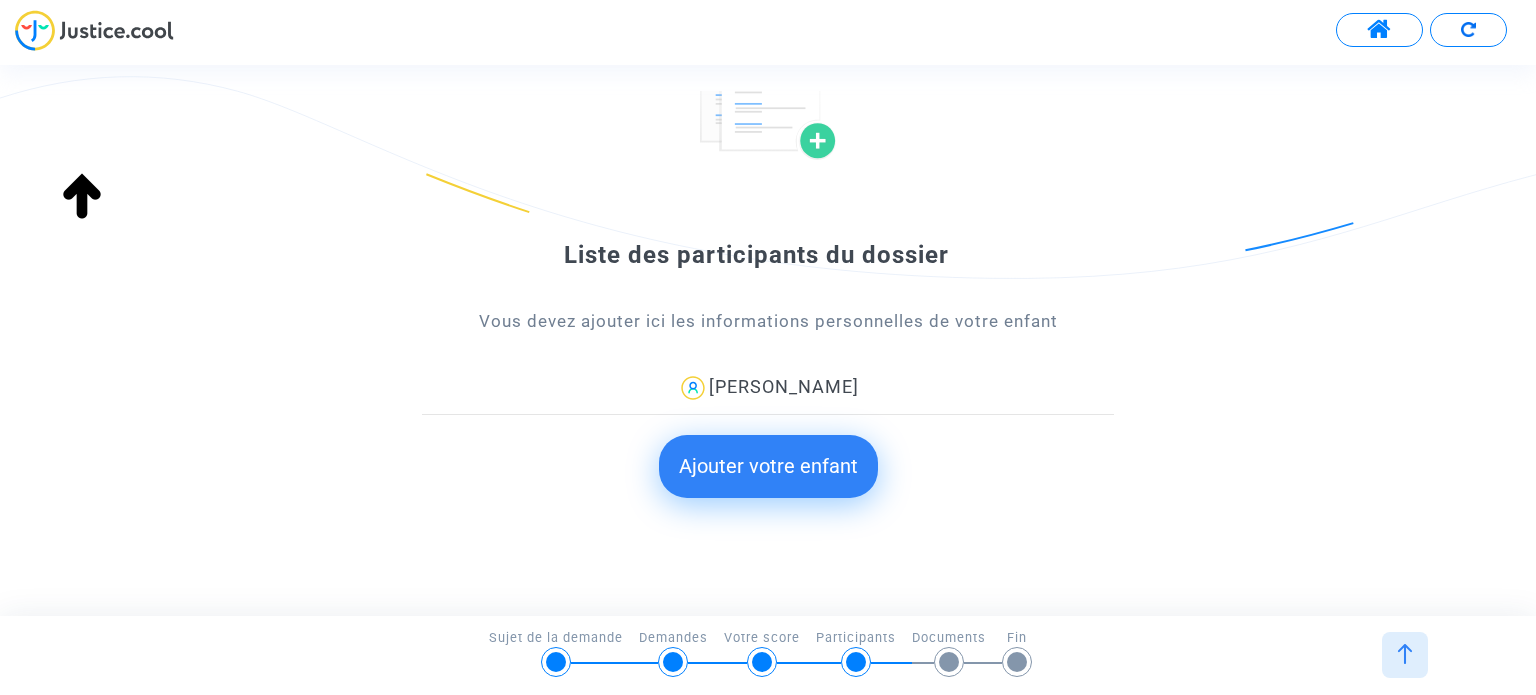 scroll, scrollTop: 196, scrollLeft: 0, axis: vertical 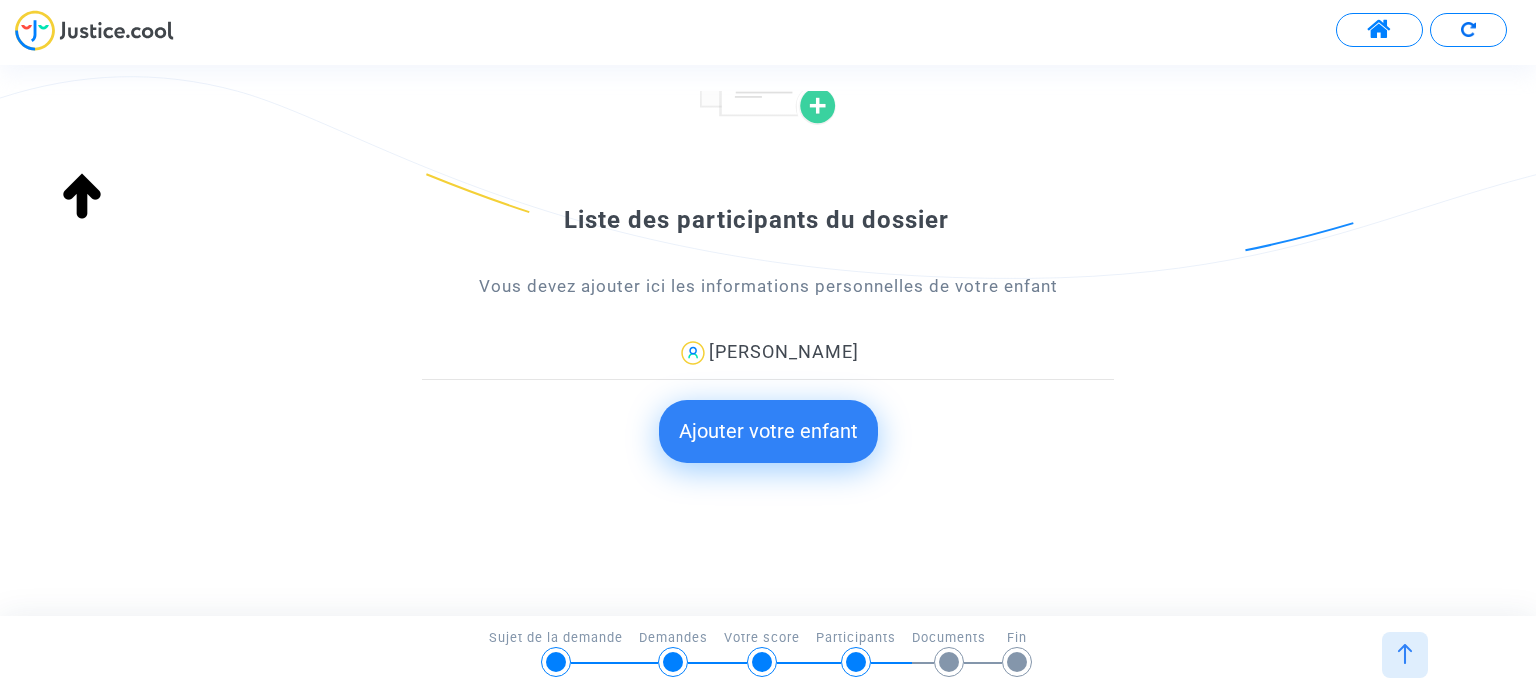 click on "Ajouter votre enfant" 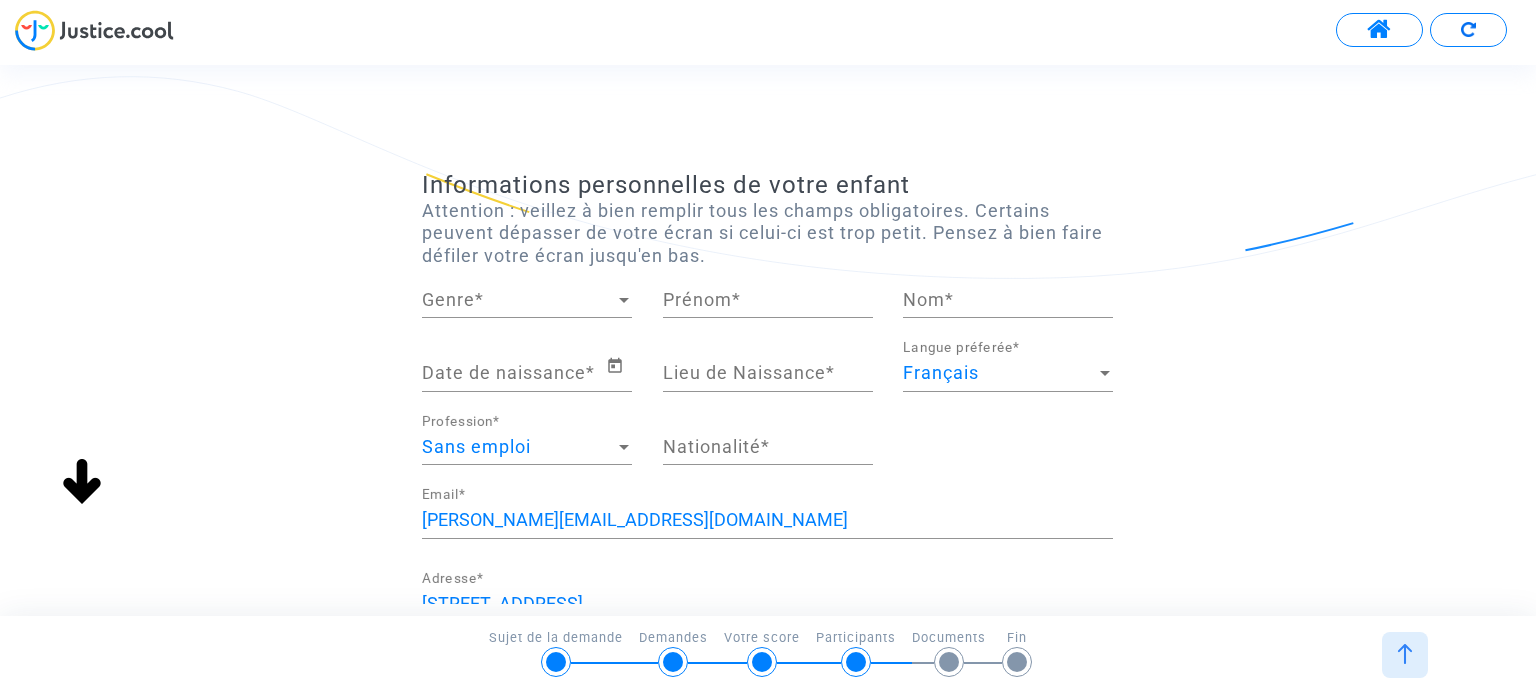 scroll, scrollTop: 0, scrollLeft: 0, axis: both 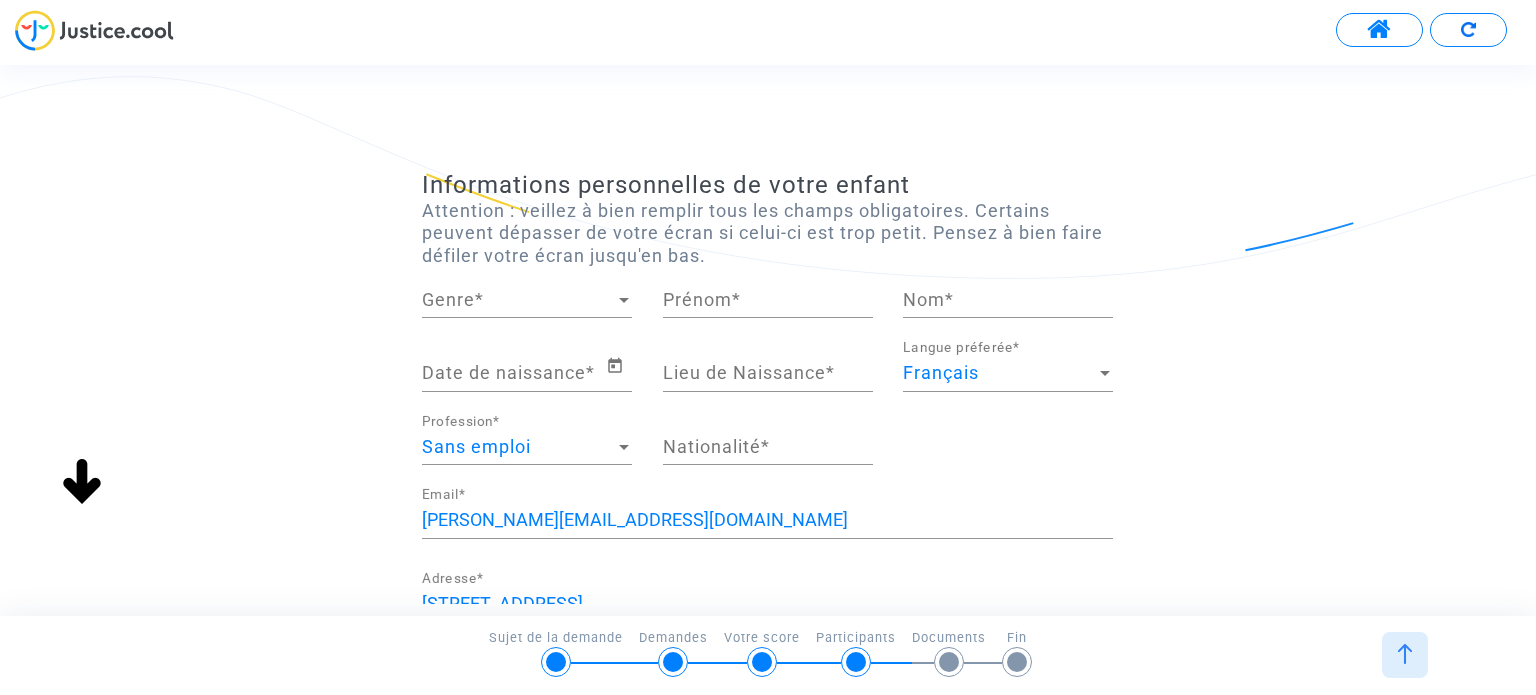 click on "Genre" at bounding box center [518, 300] 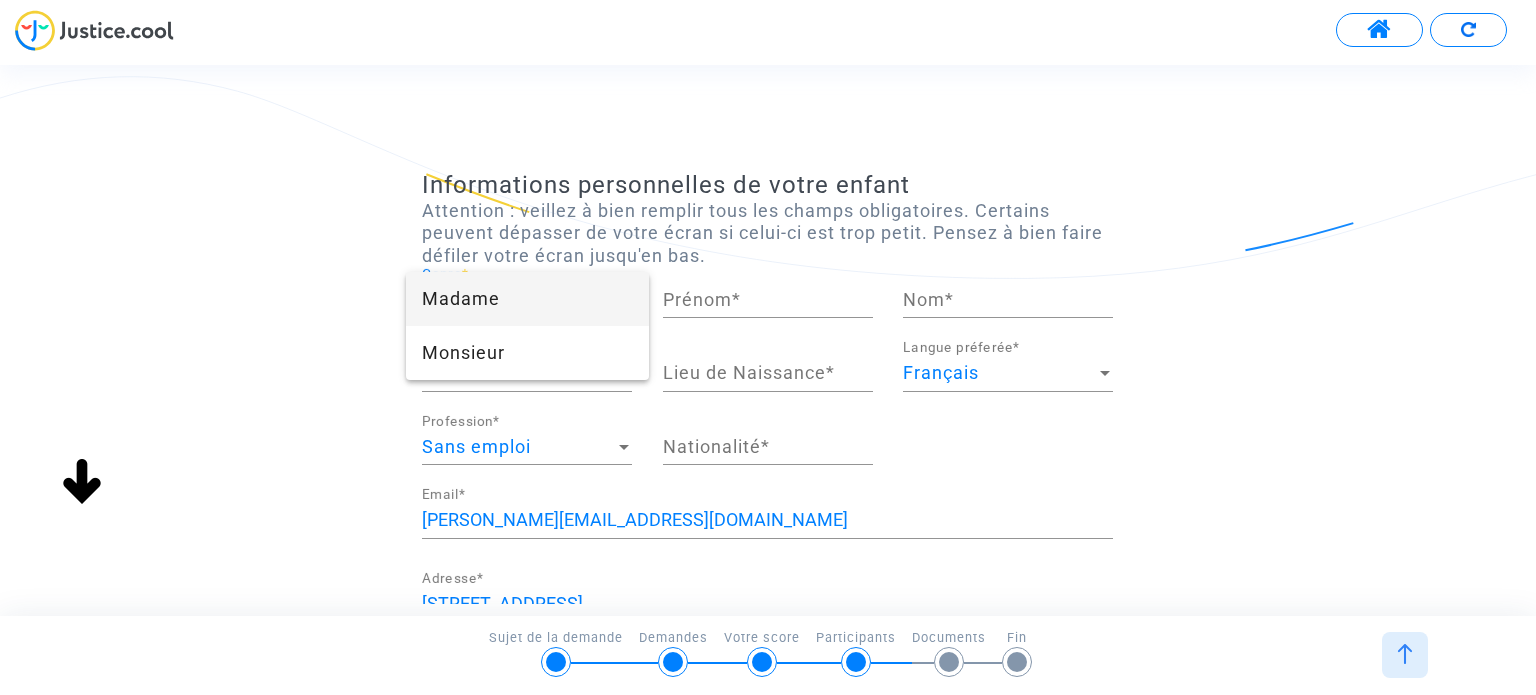 click on "Madame" at bounding box center [527, 299] 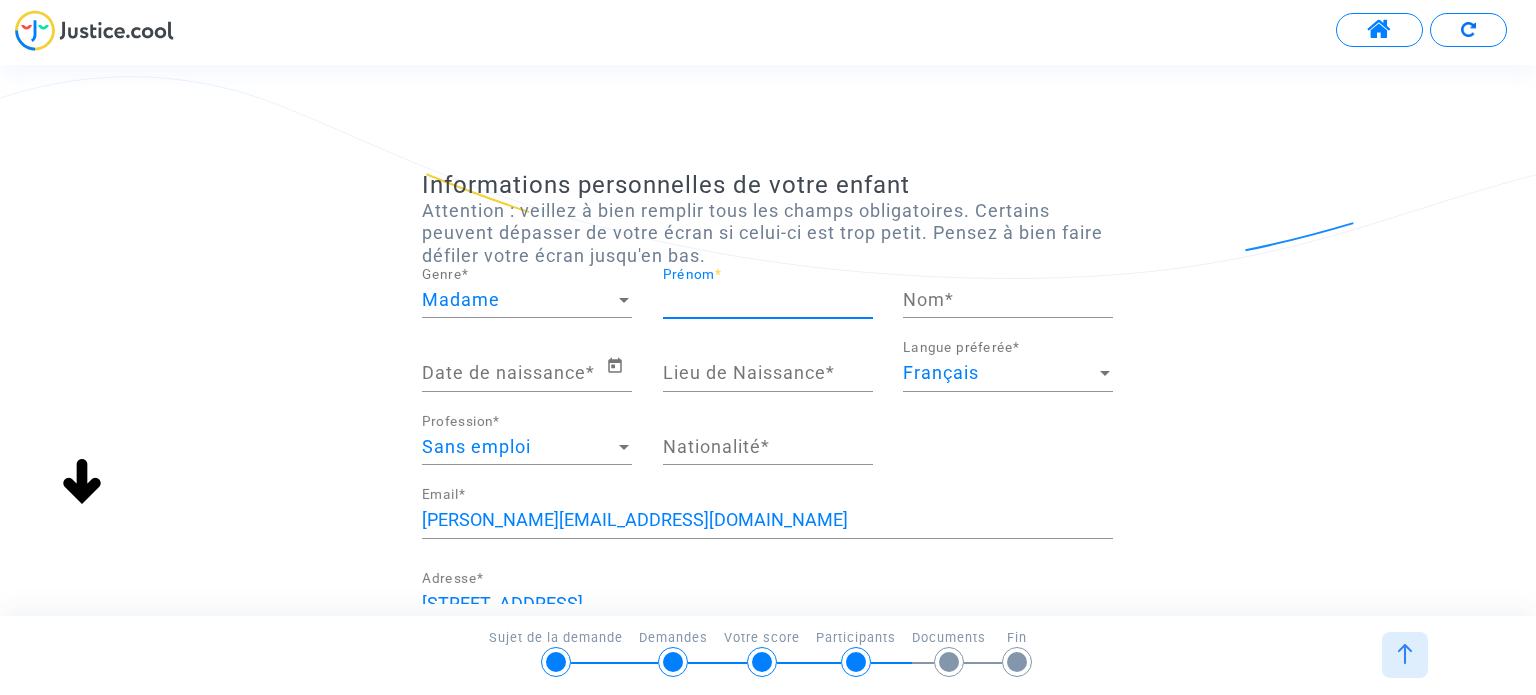 click on "Prénom  *" at bounding box center (768, 300) 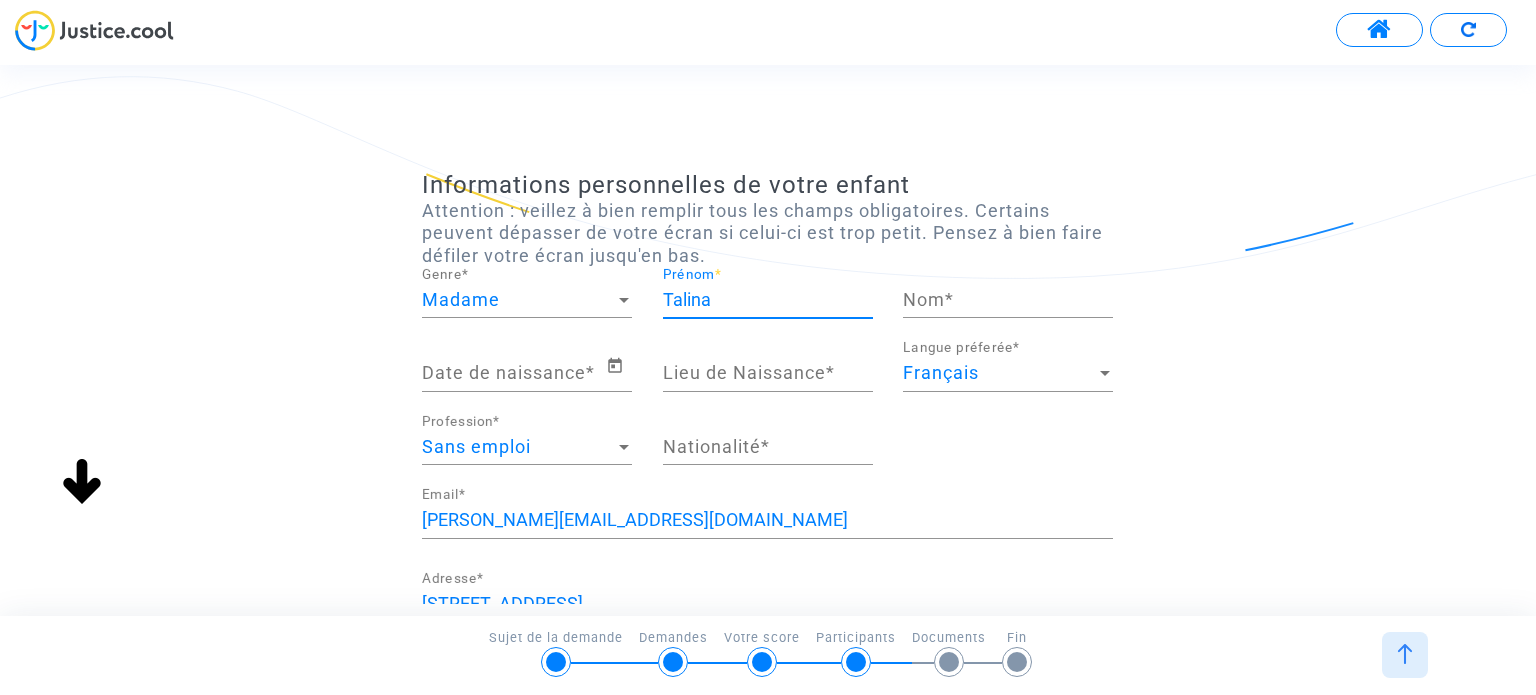 type on "Talina" 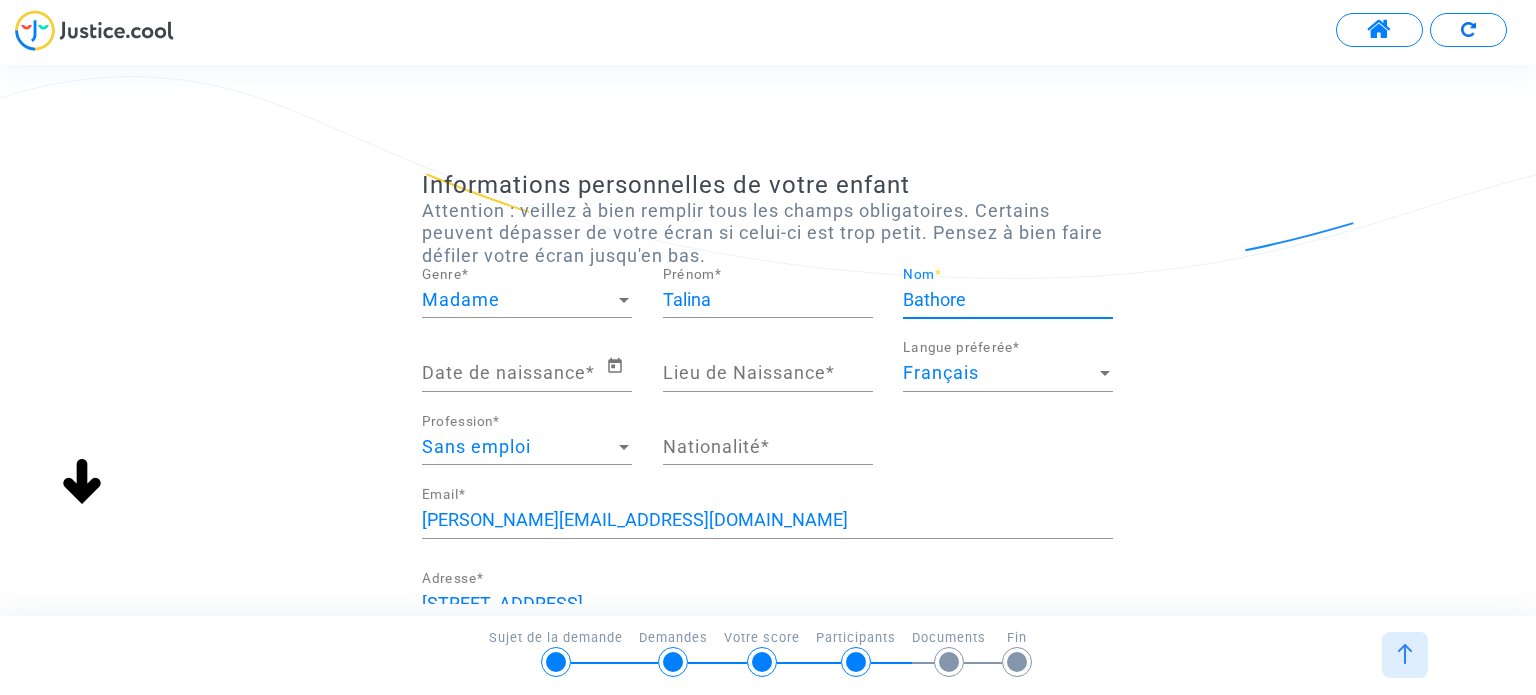 type on "Bathore" 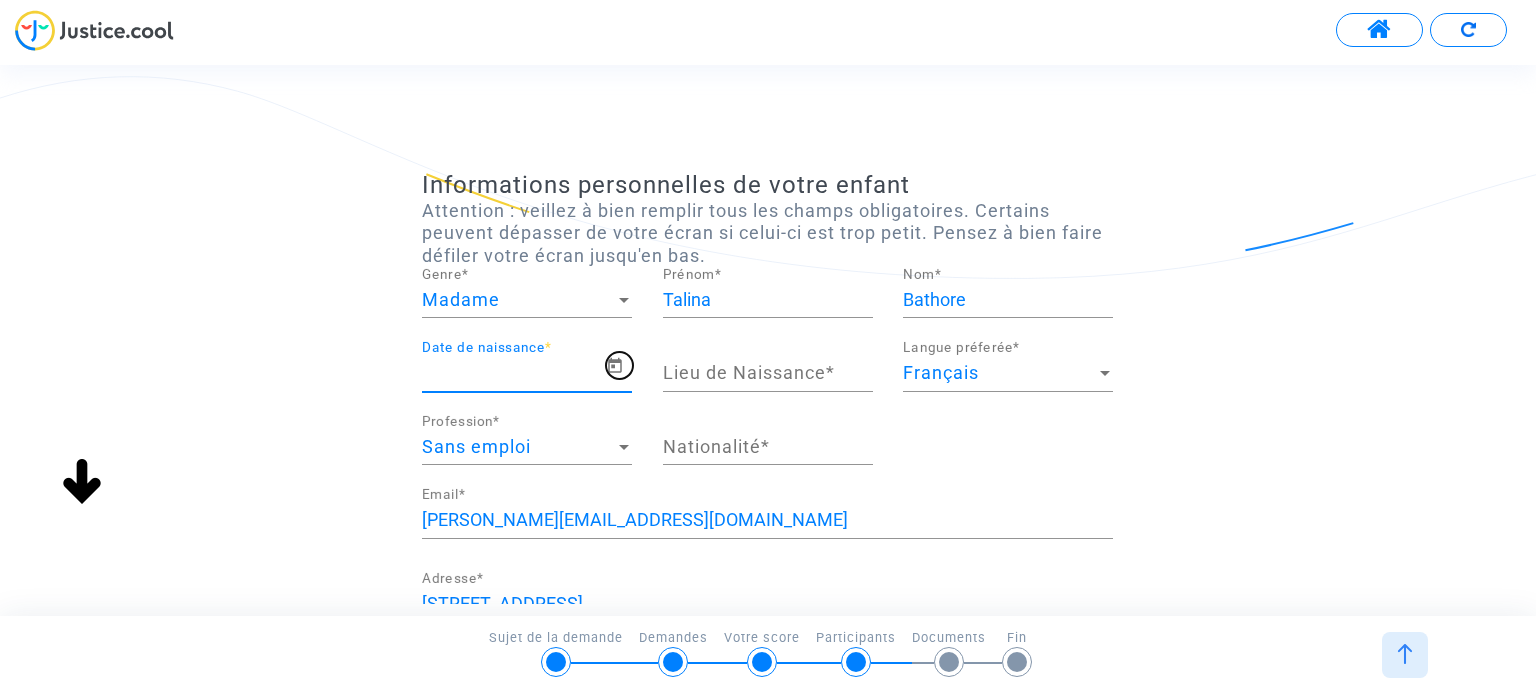 click 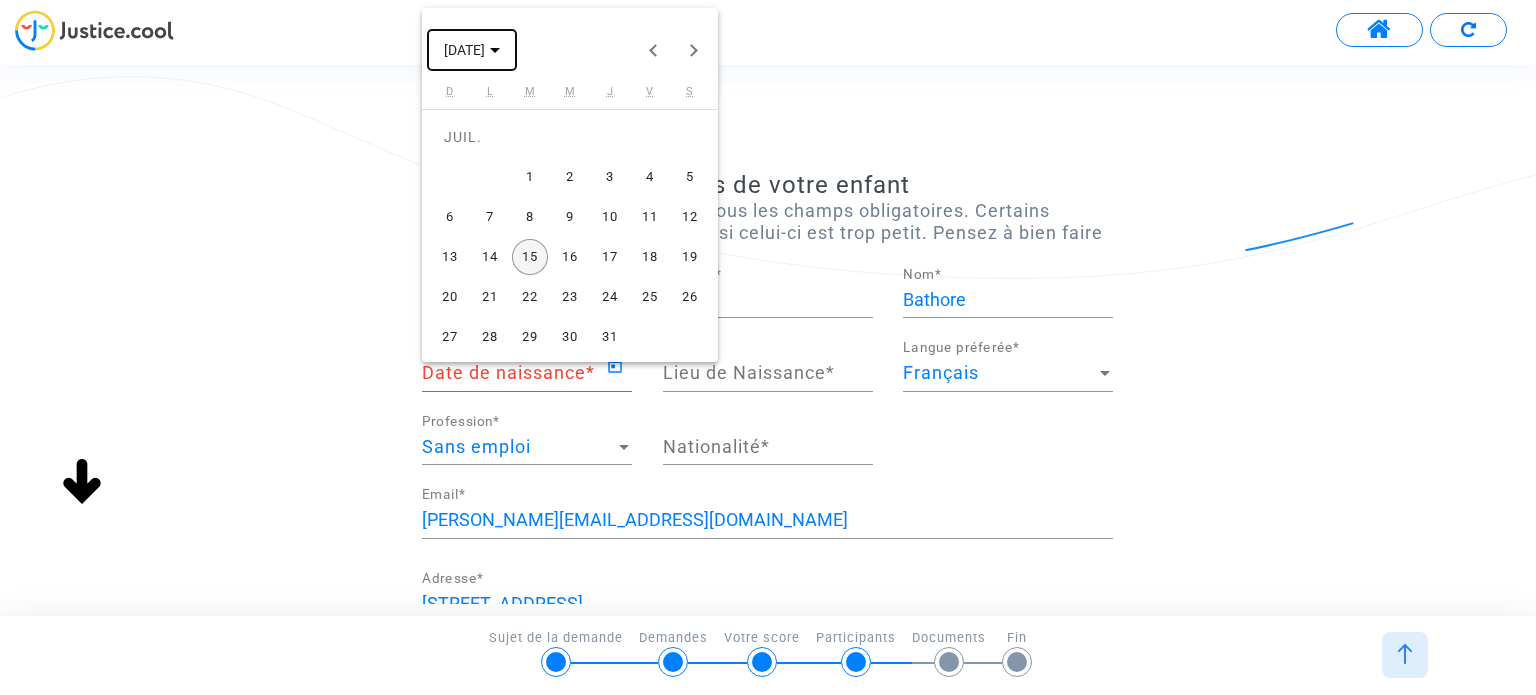 click 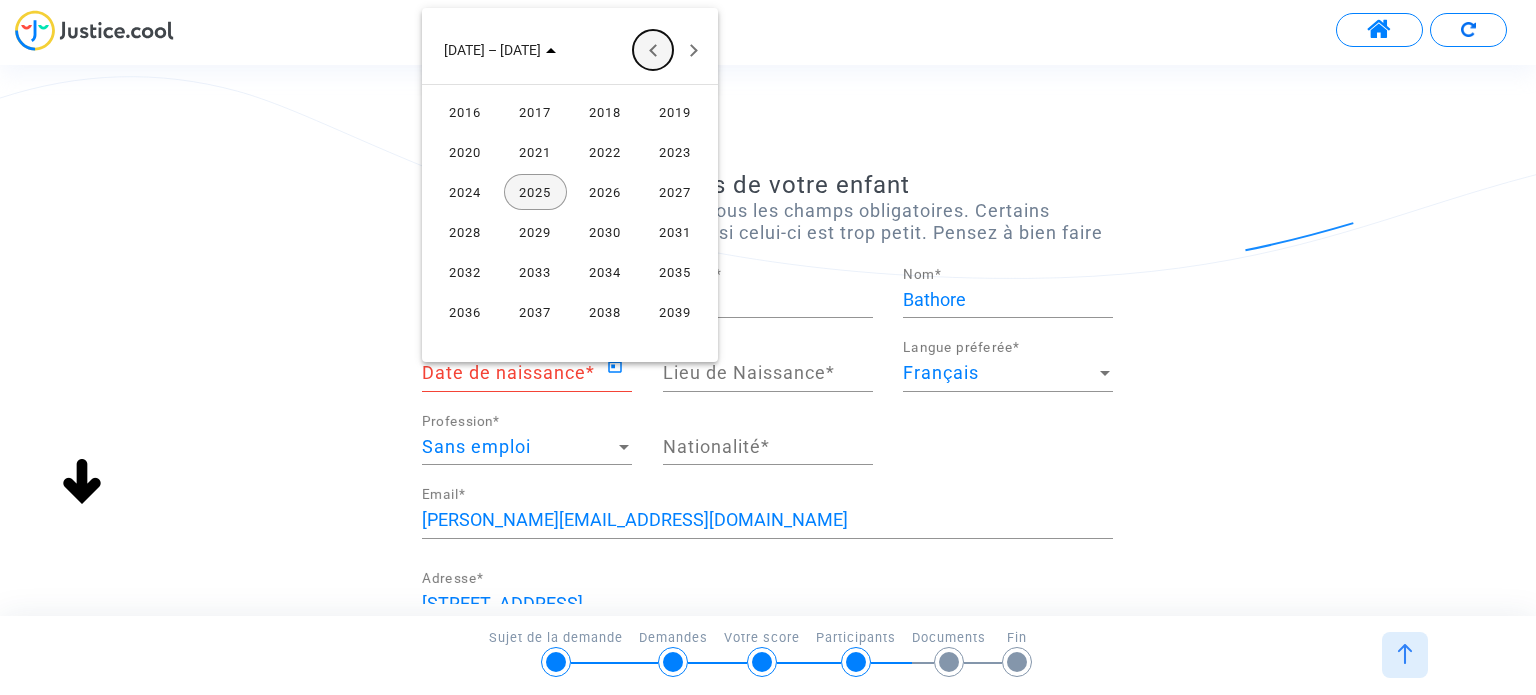 click at bounding box center [653, 50] 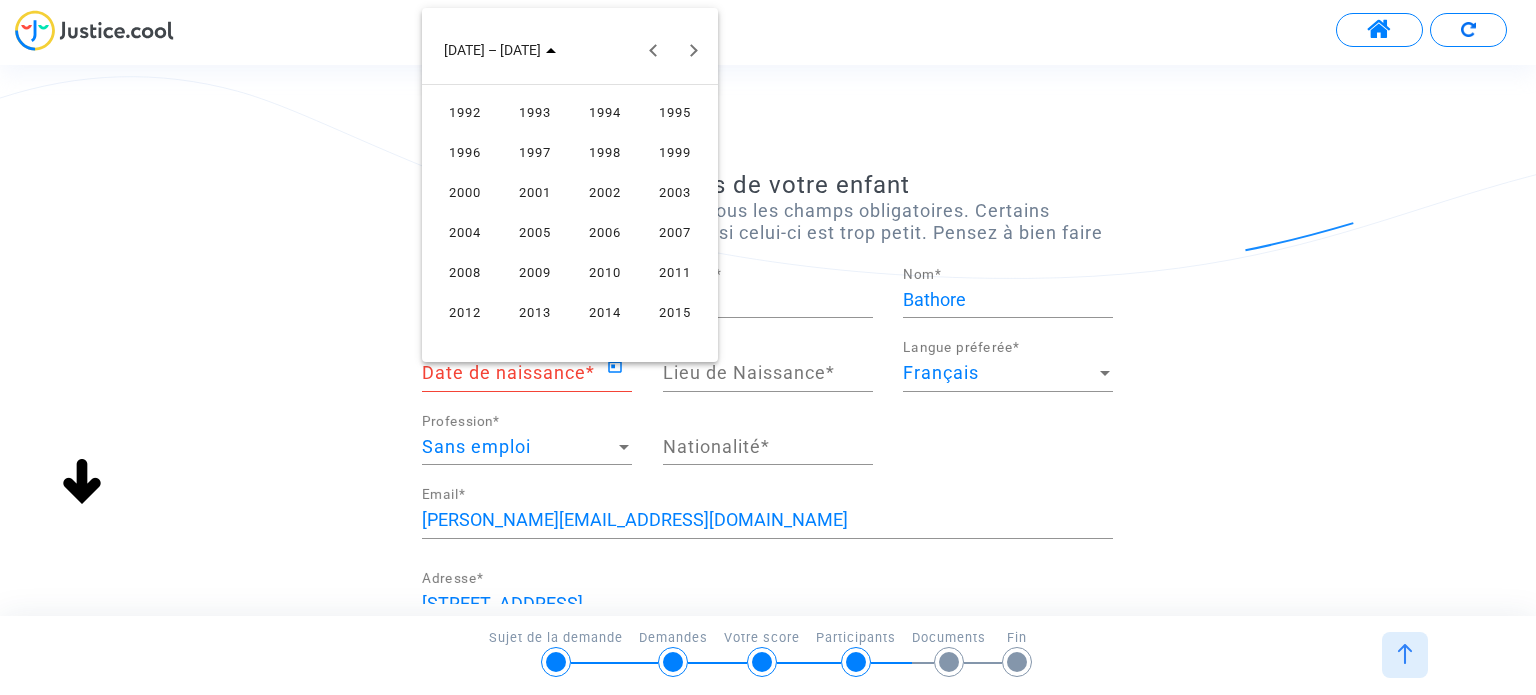 click on "2011" at bounding box center (675, 272) 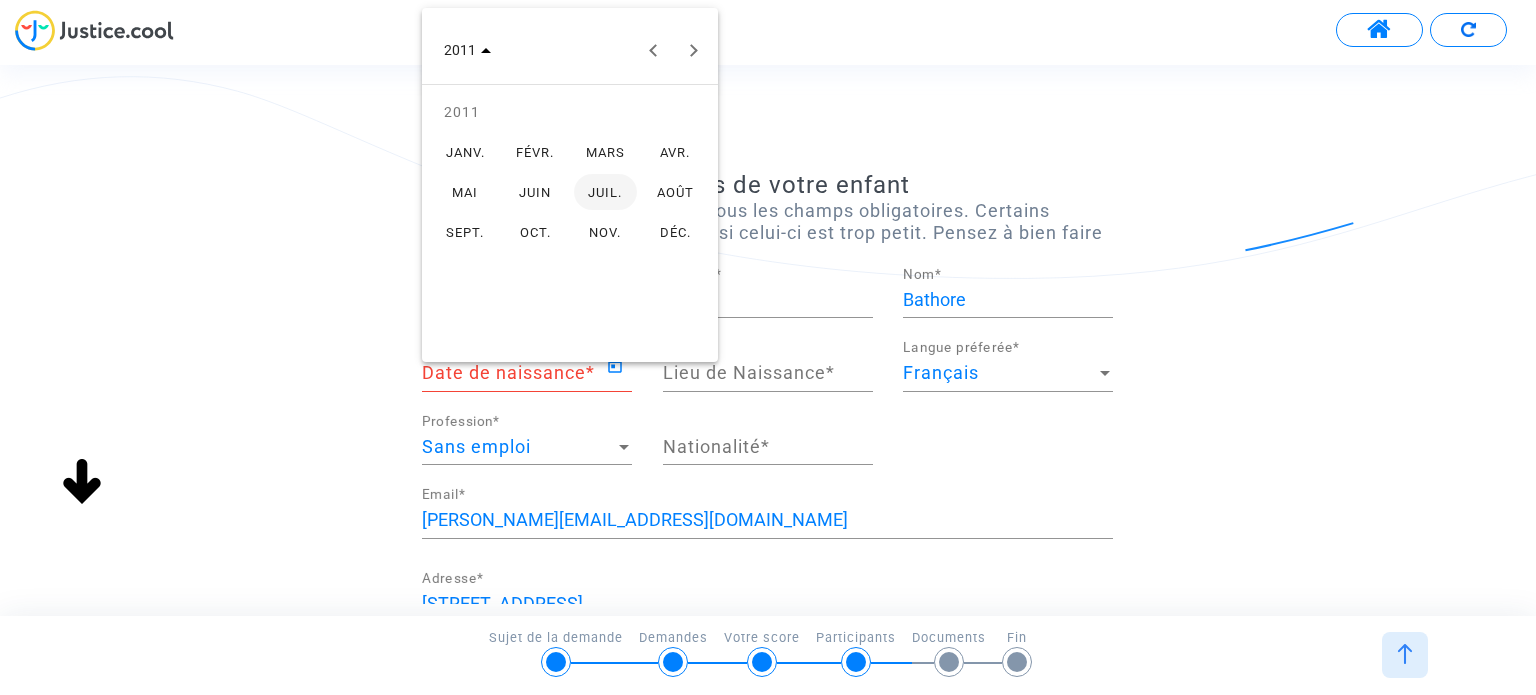 click on "FÉVR." at bounding box center (535, 152) 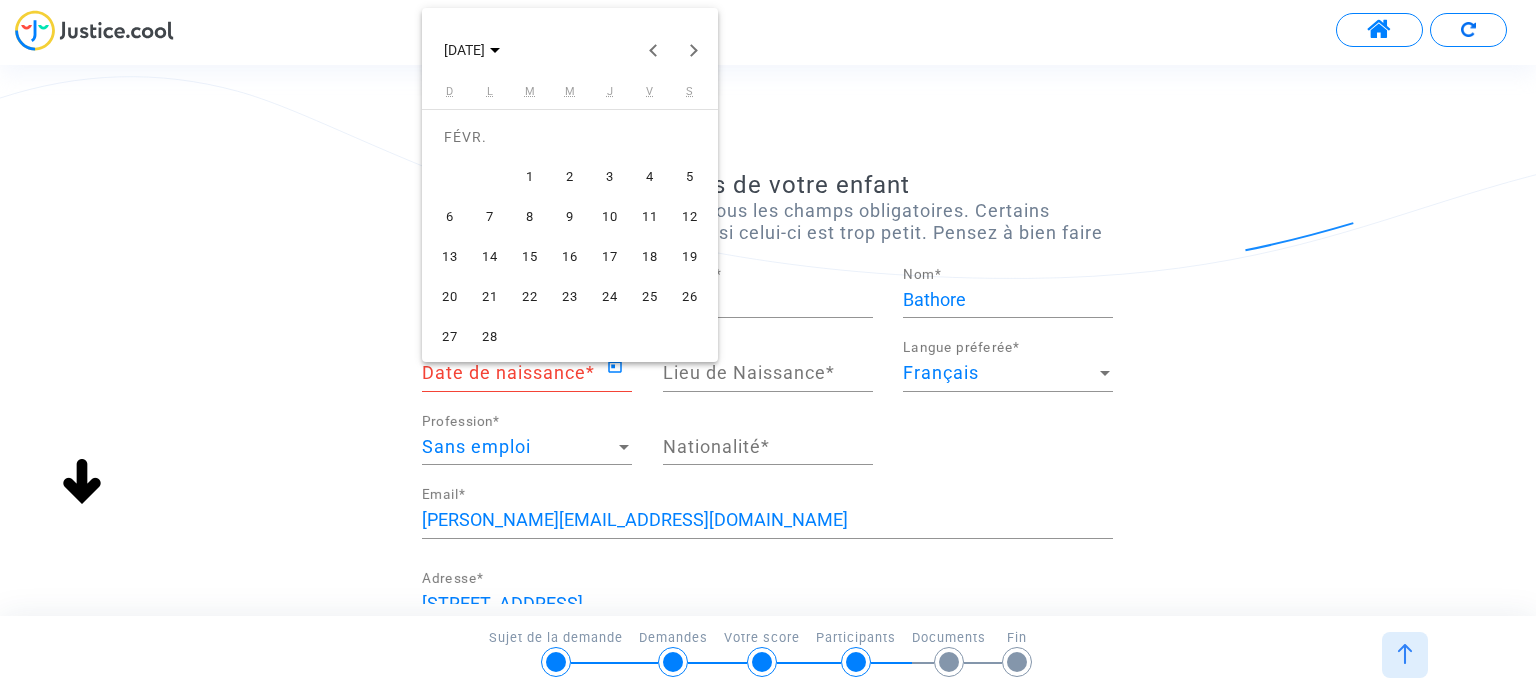 click on "4" at bounding box center (650, 177) 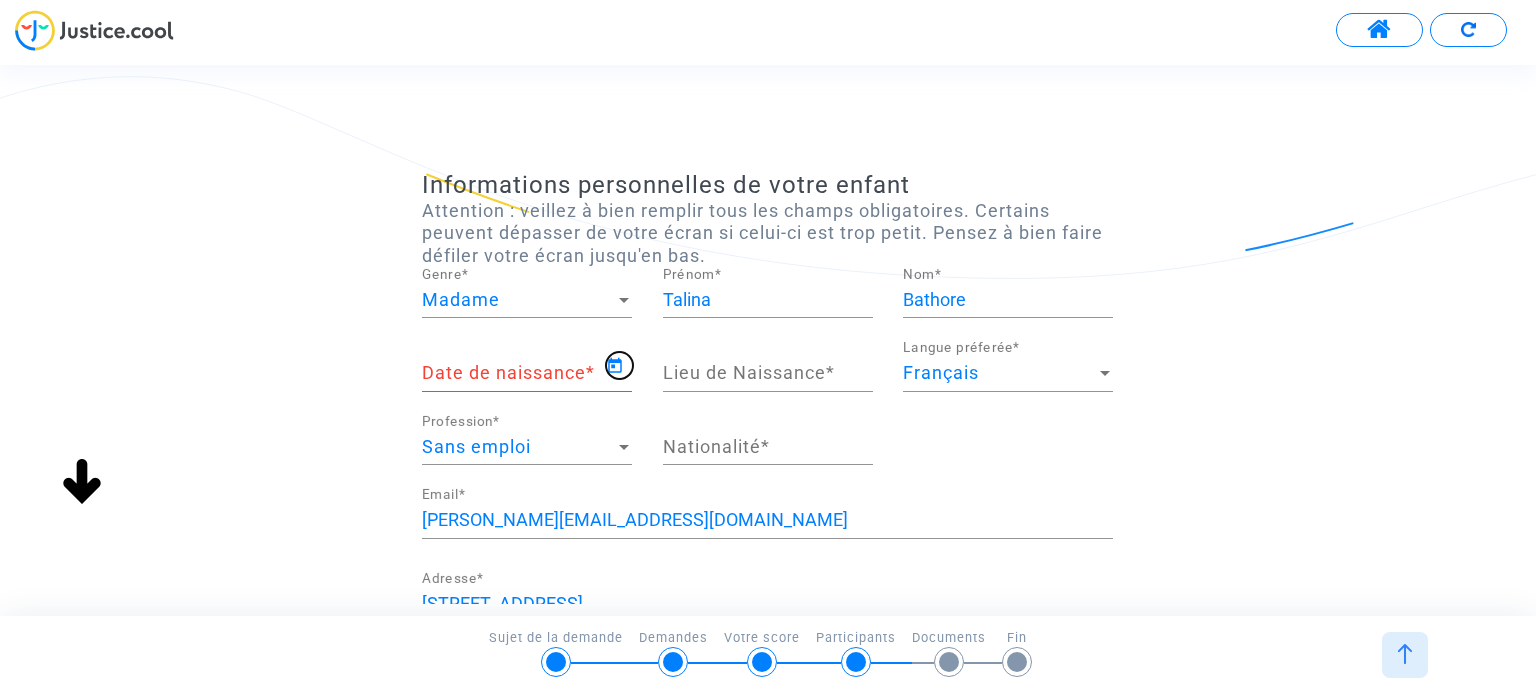 type on "04/02/2011" 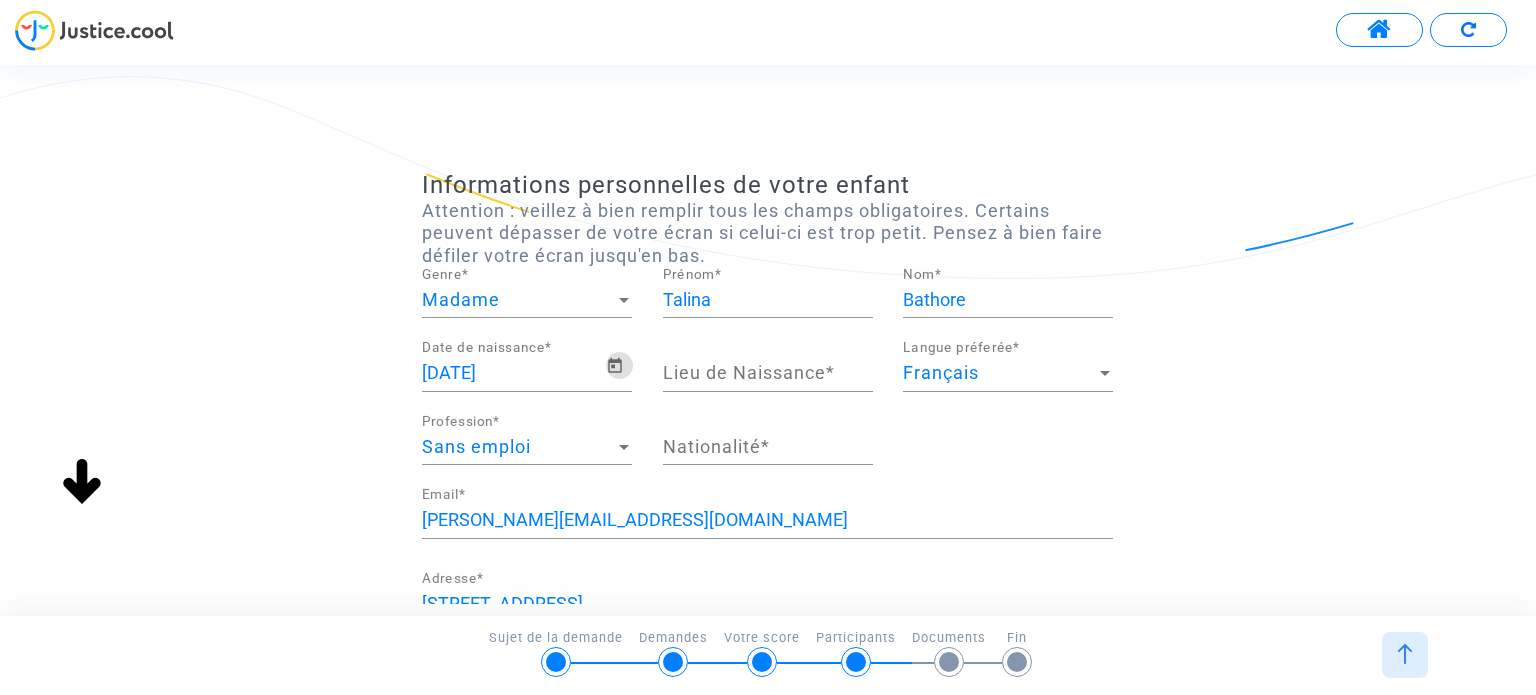 click on "Lieu de Naissance  *" 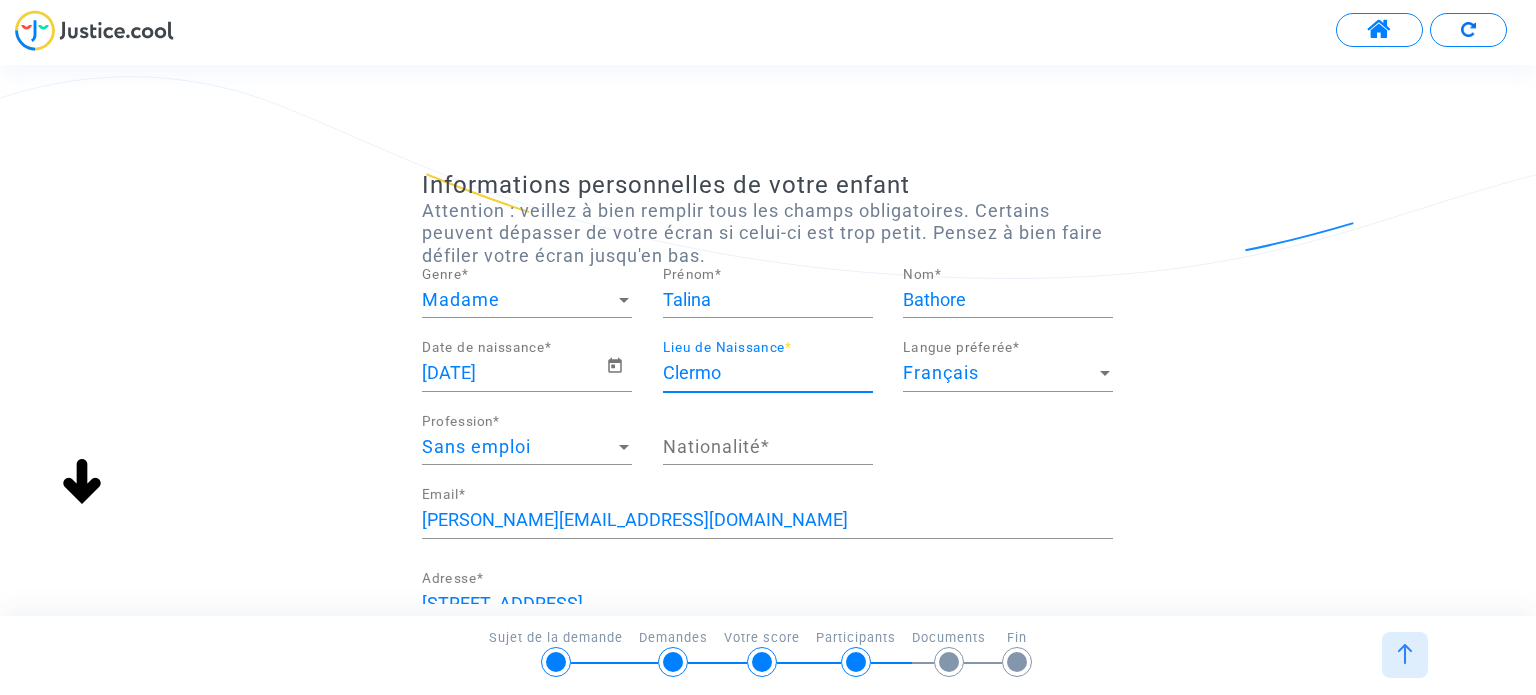 type on "CLERMONT-ferrand" 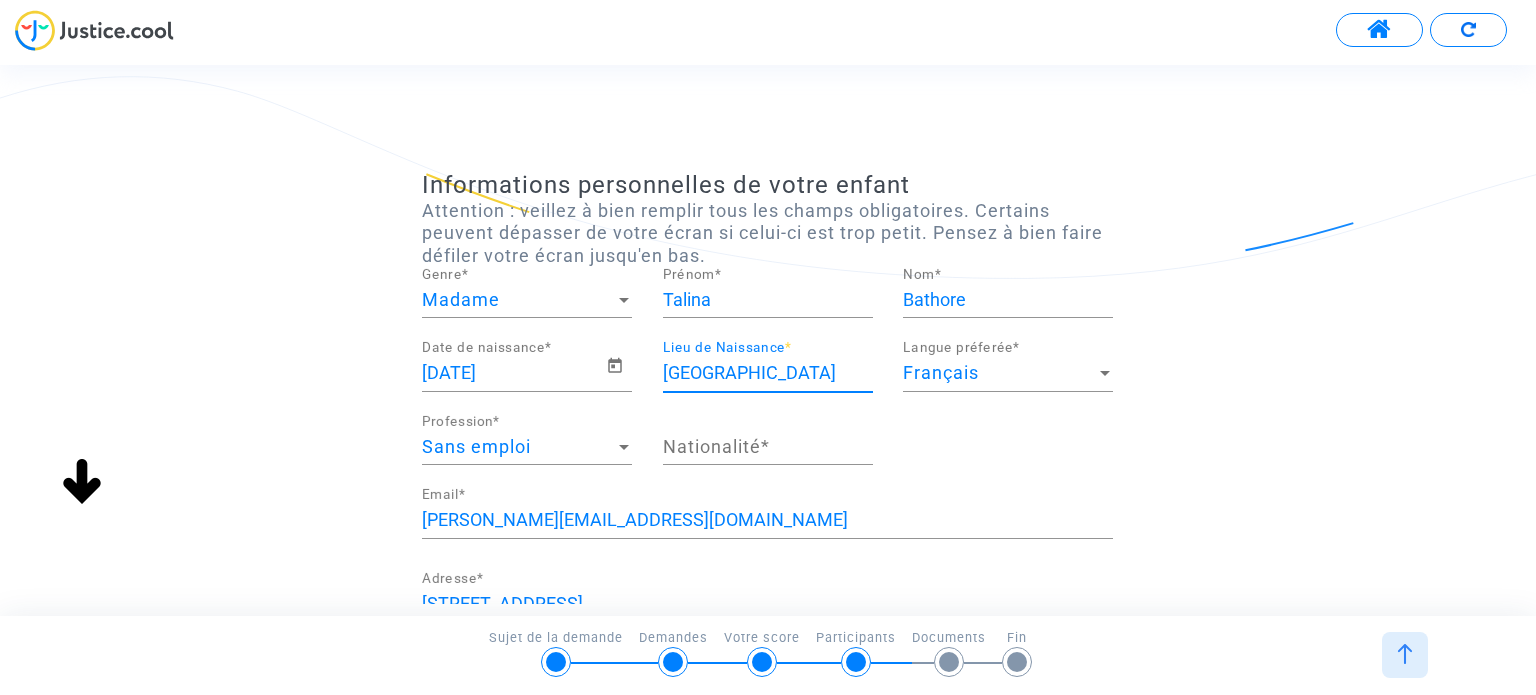 click on "Français Langue préferée  *" 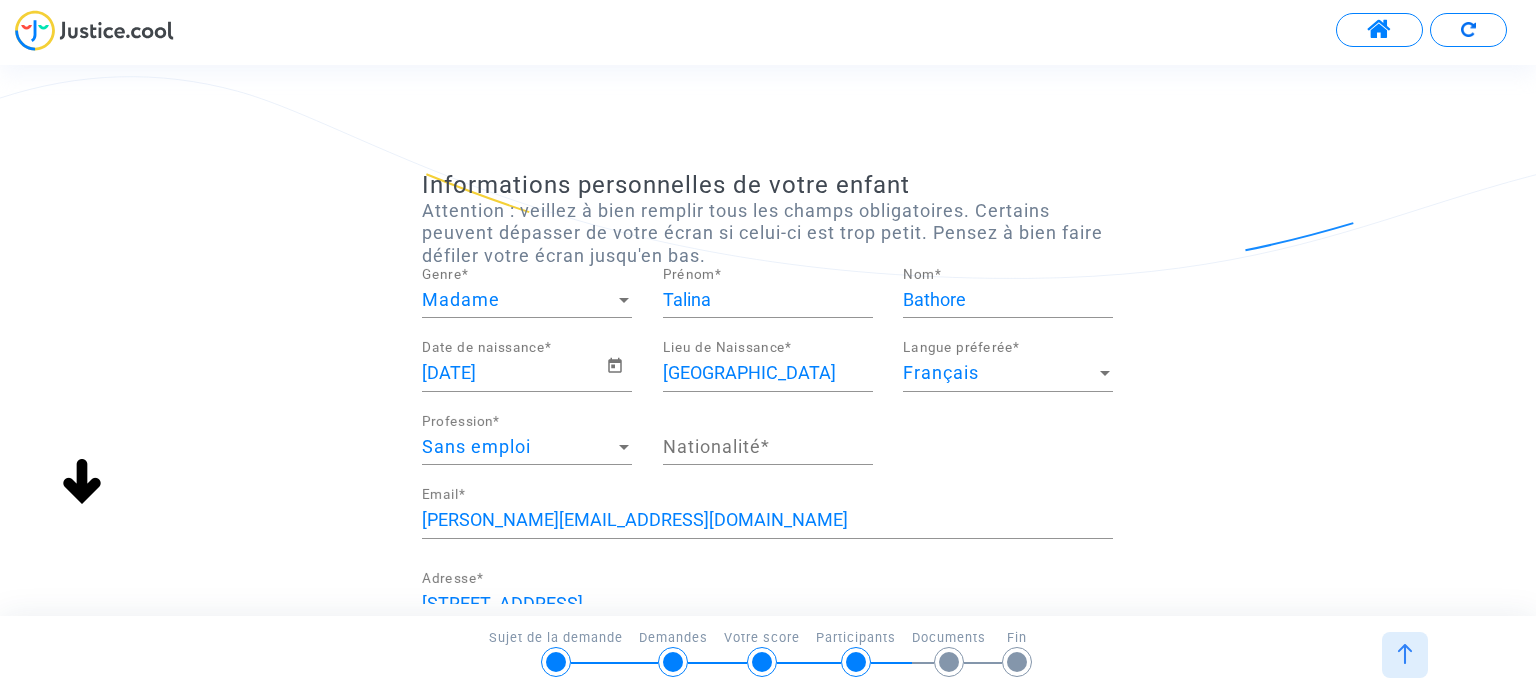 click on "Sans emploi" at bounding box center [518, 447] 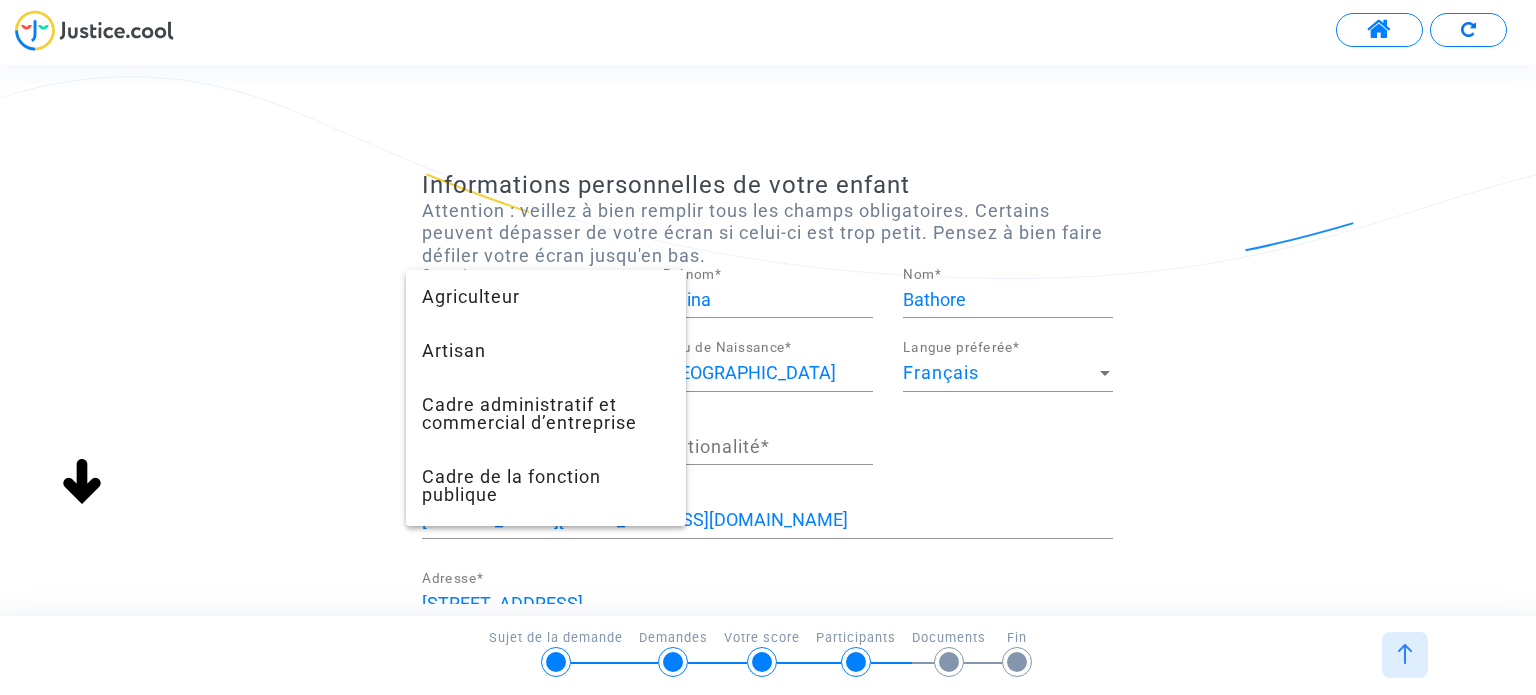 scroll, scrollTop: 1472, scrollLeft: 0, axis: vertical 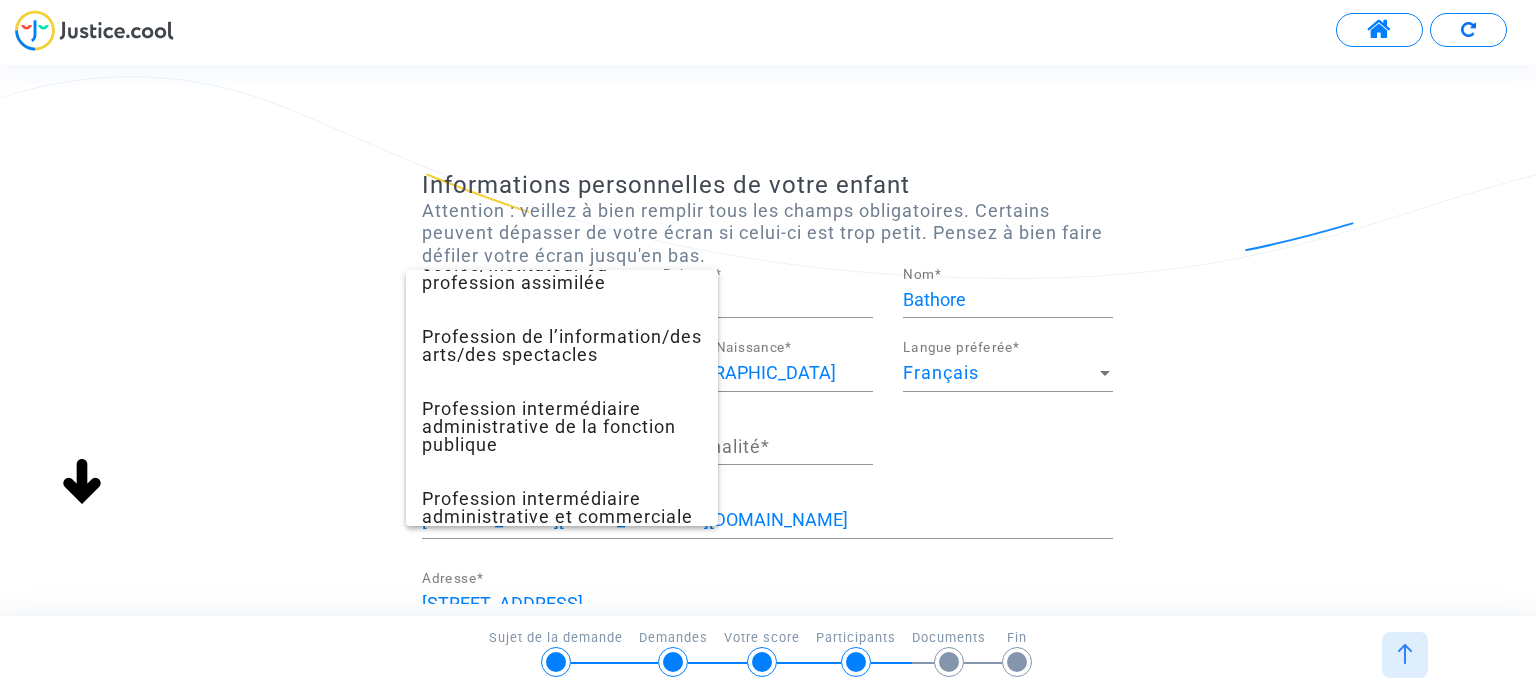 click at bounding box center [768, 347] 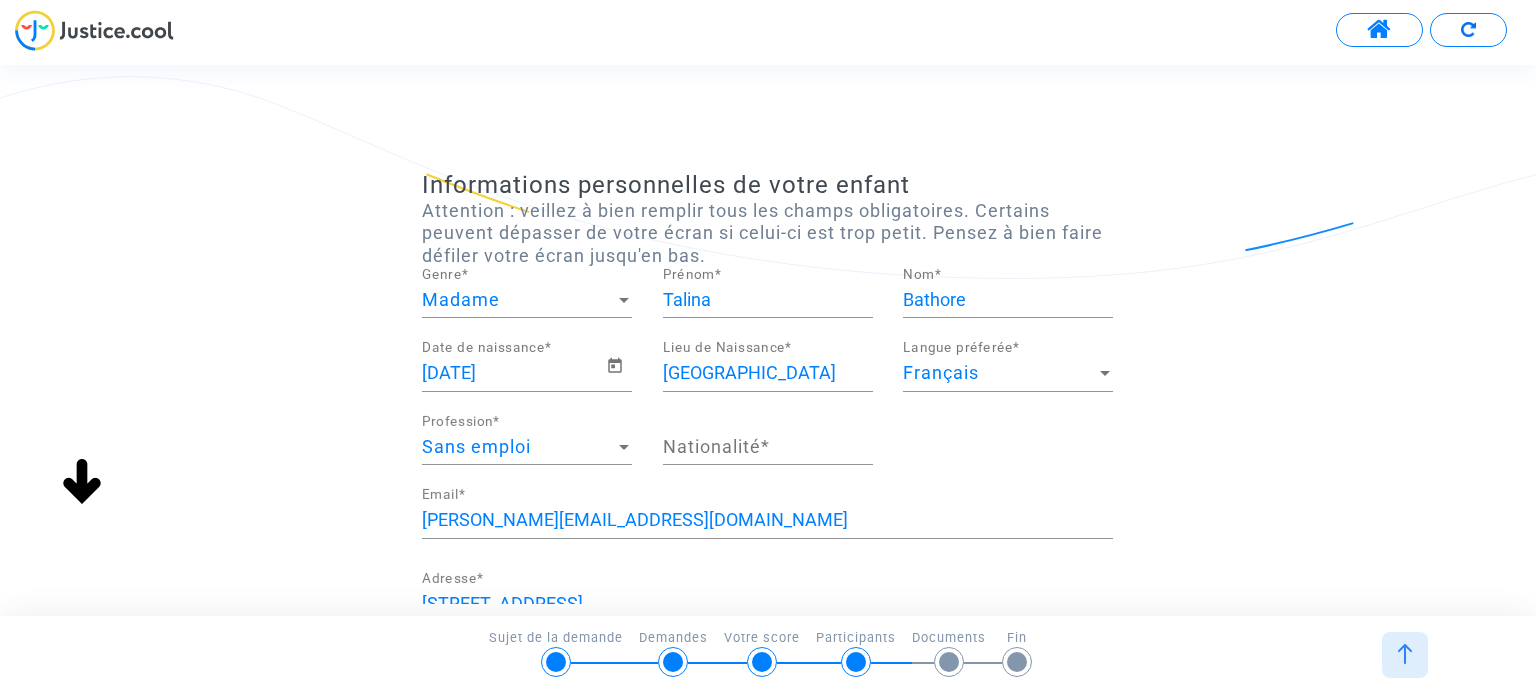 click on "Nationalité  *" at bounding box center [768, 447] 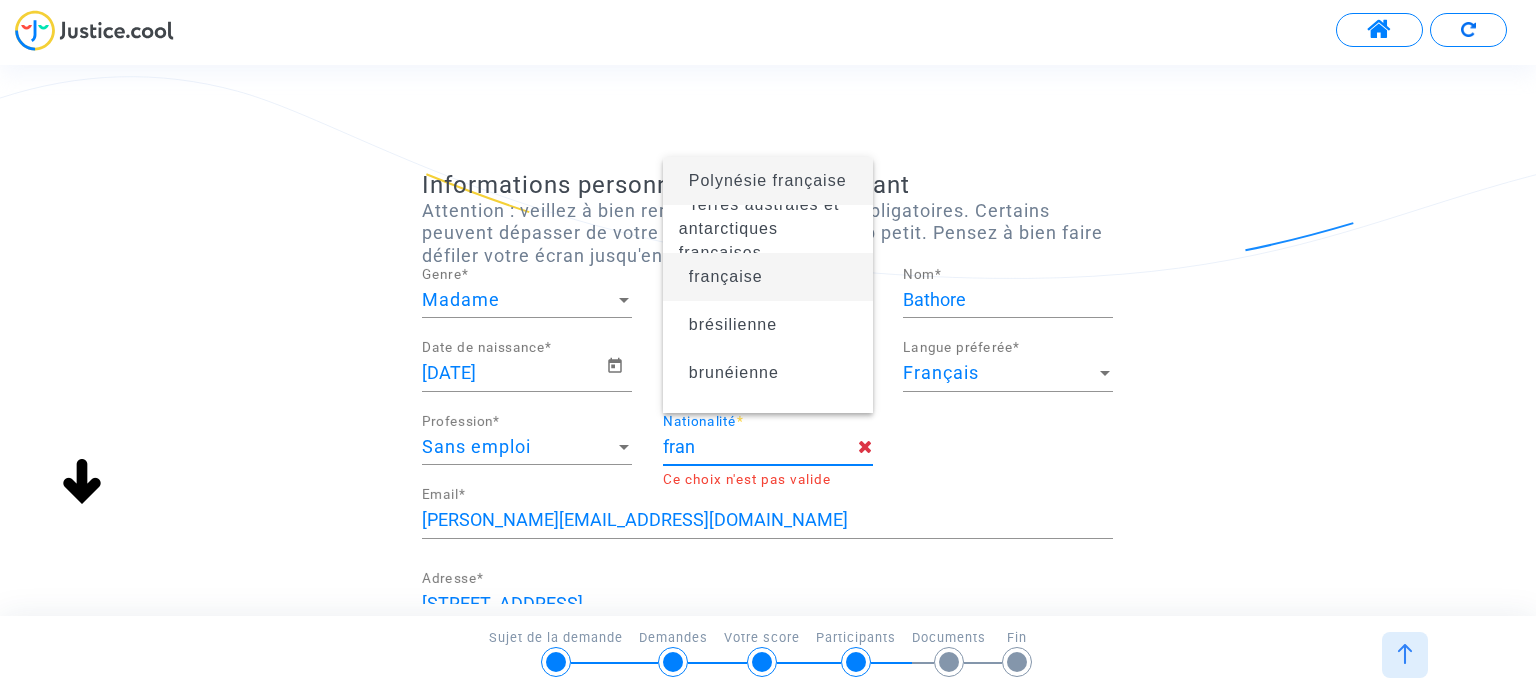 click on "française" at bounding box center [726, 276] 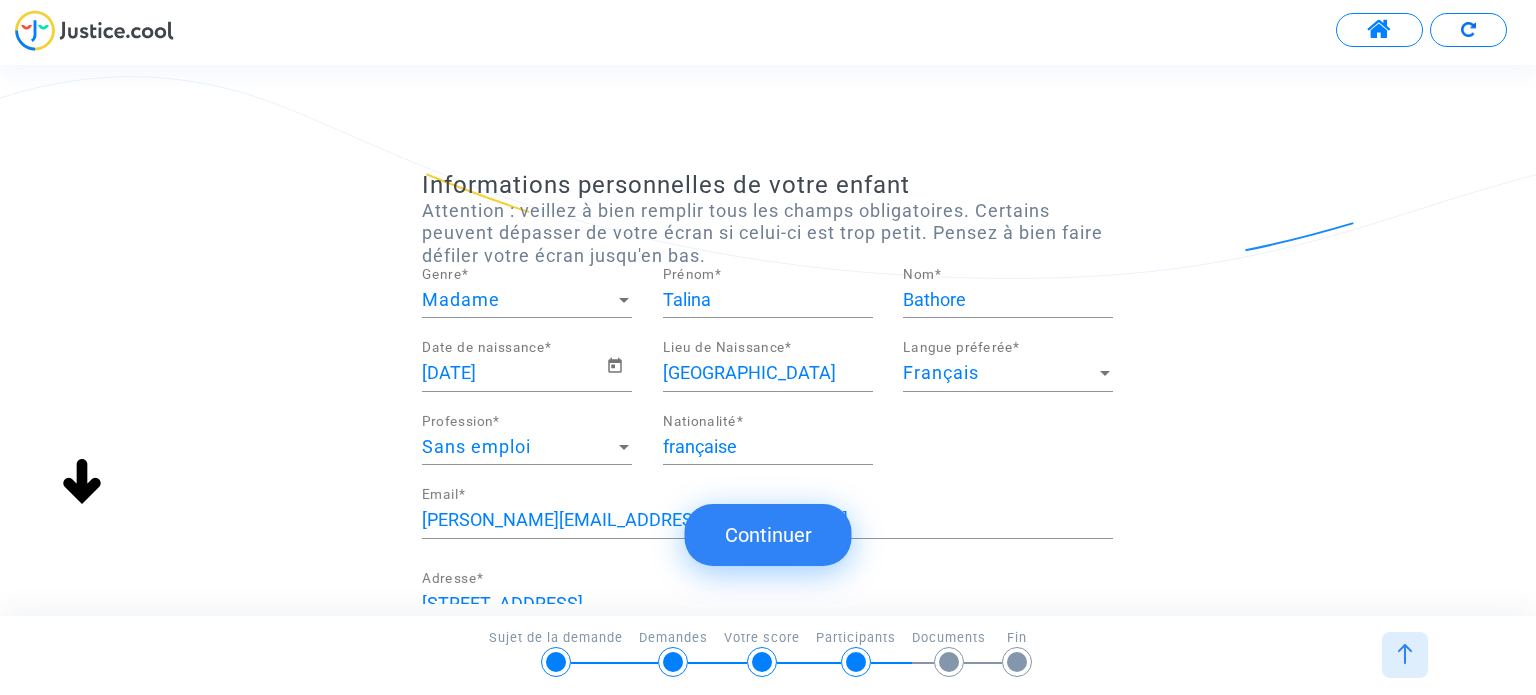 click on "thomas.bathore@gmail.com Email  *" 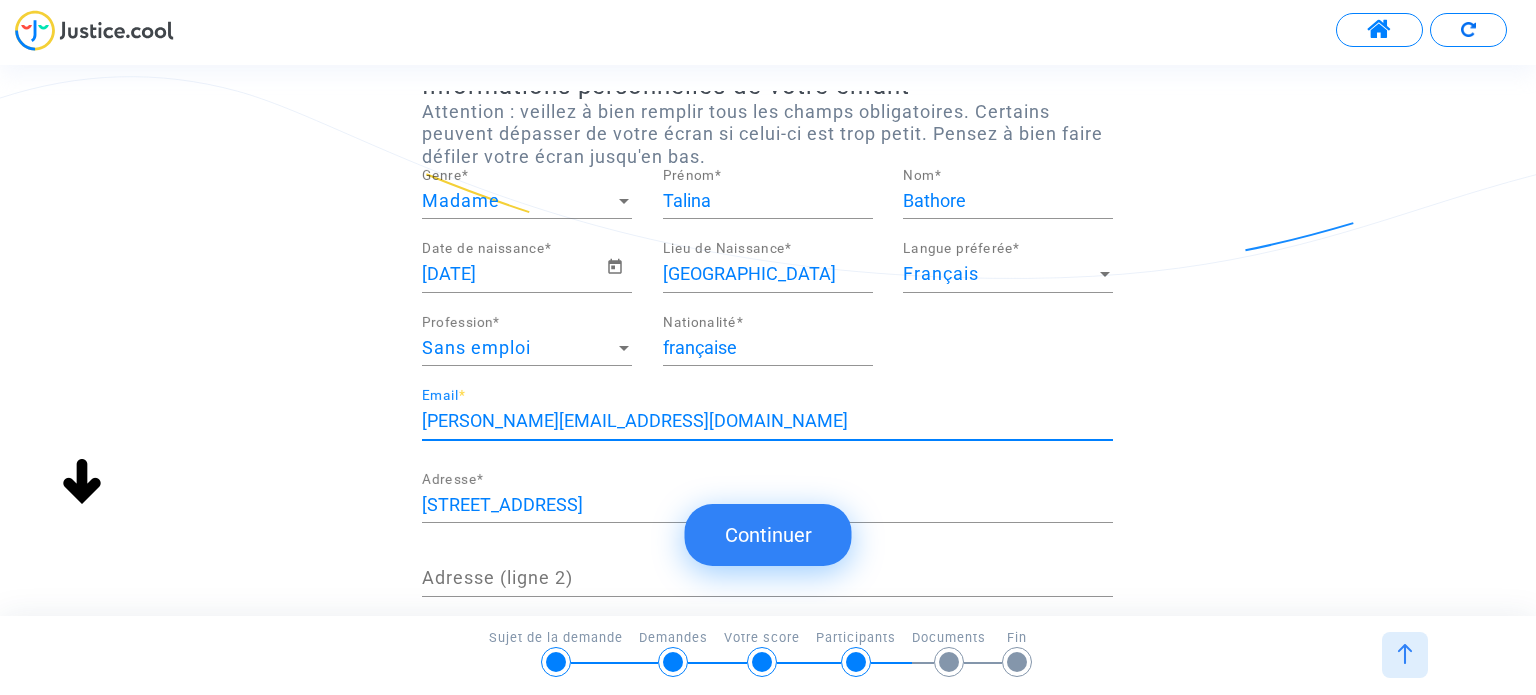 scroll, scrollTop: 100, scrollLeft: 0, axis: vertical 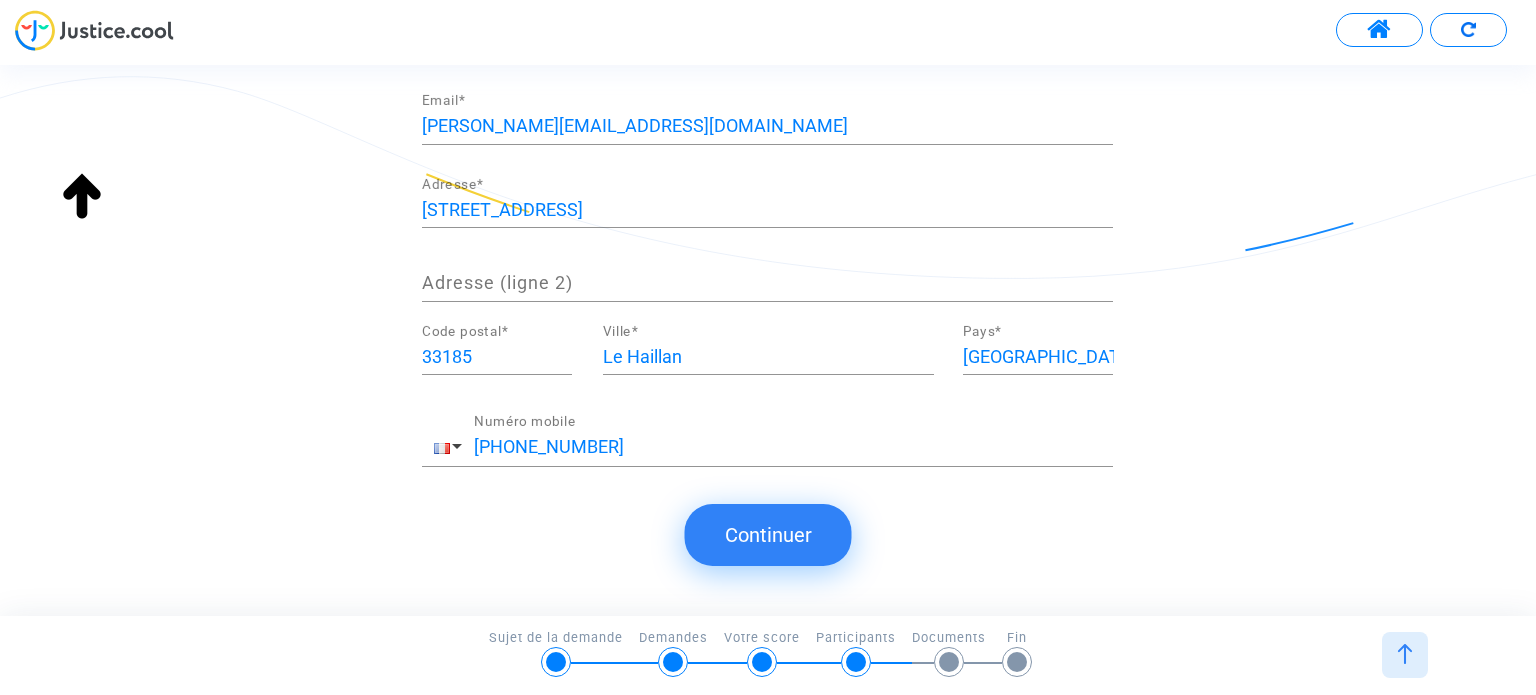click on "Continuer" 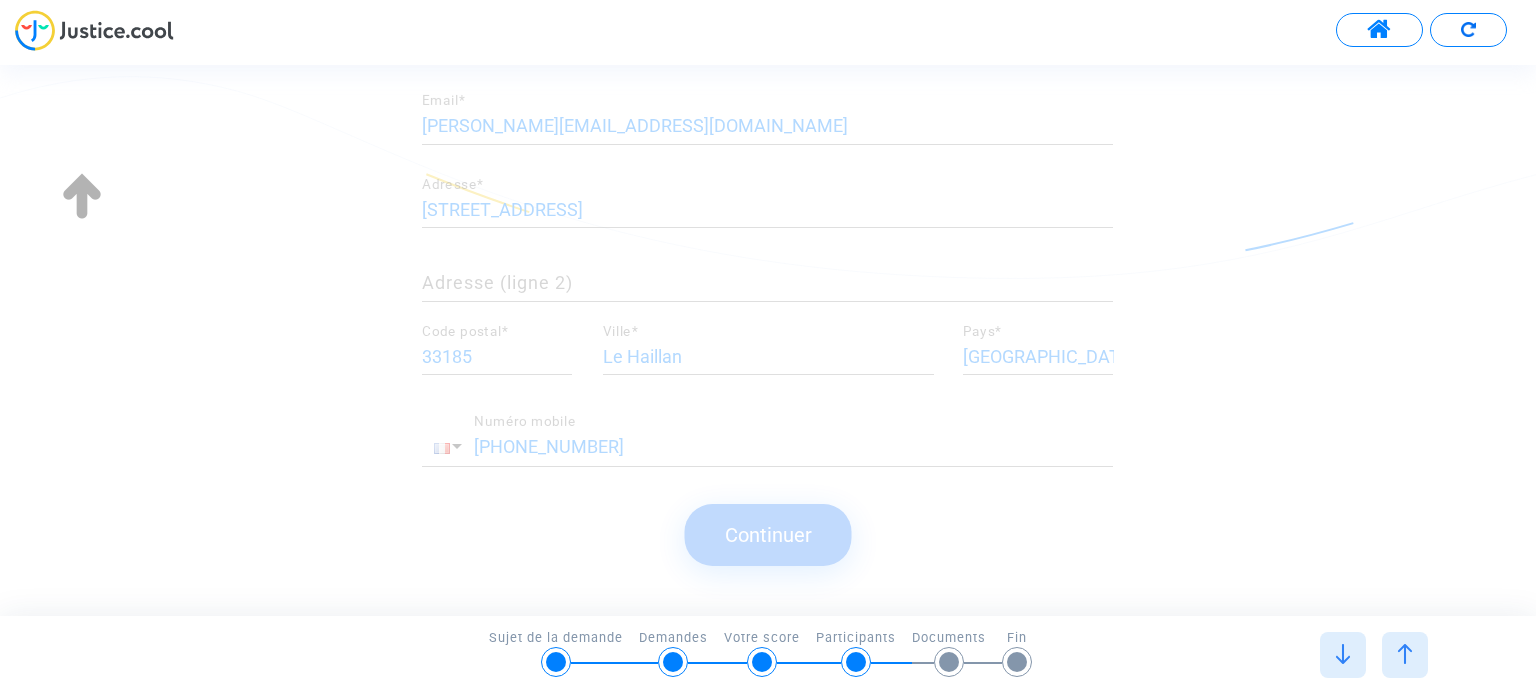 scroll, scrollTop: 0, scrollLeft: 0, axis: both 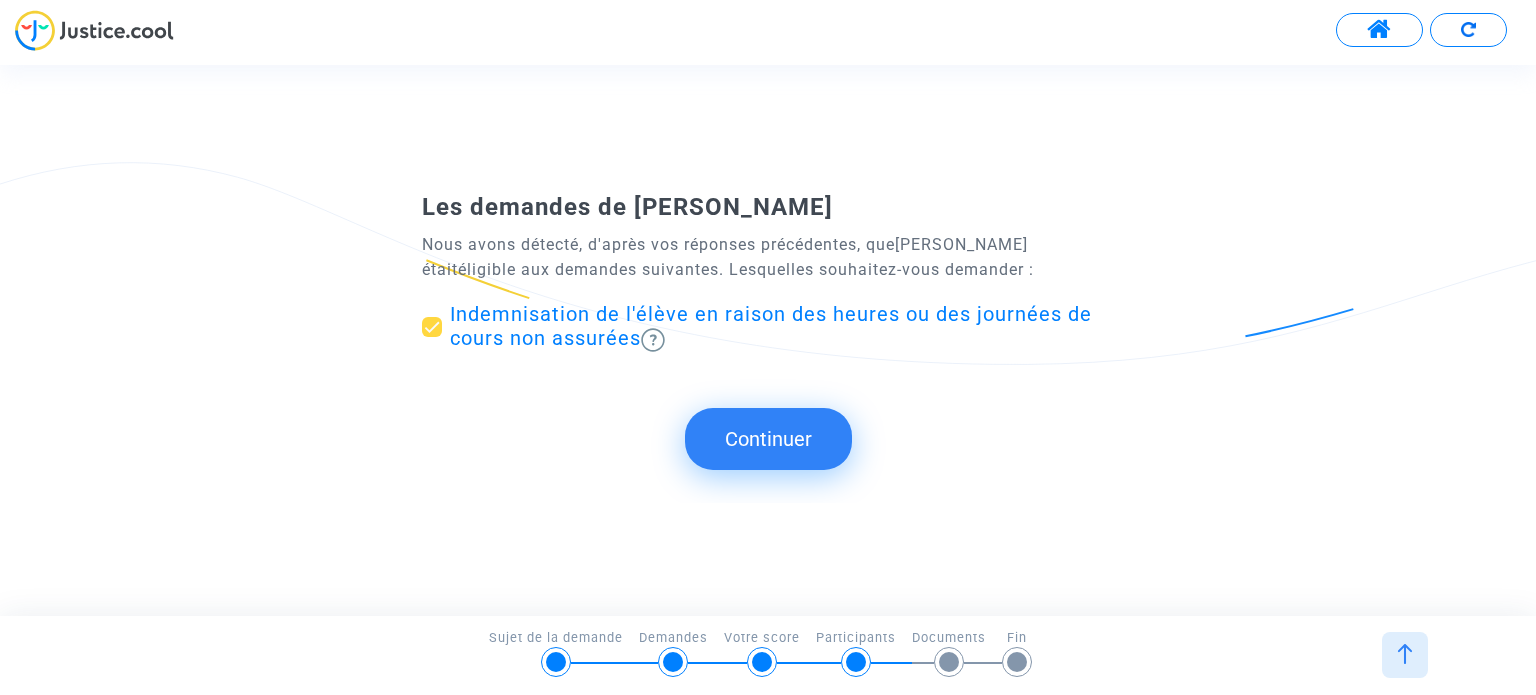drag, startPoint x: 799, startPoint y: 439, endPoint x: 748, endPoint y: 450, distance: 52.17279 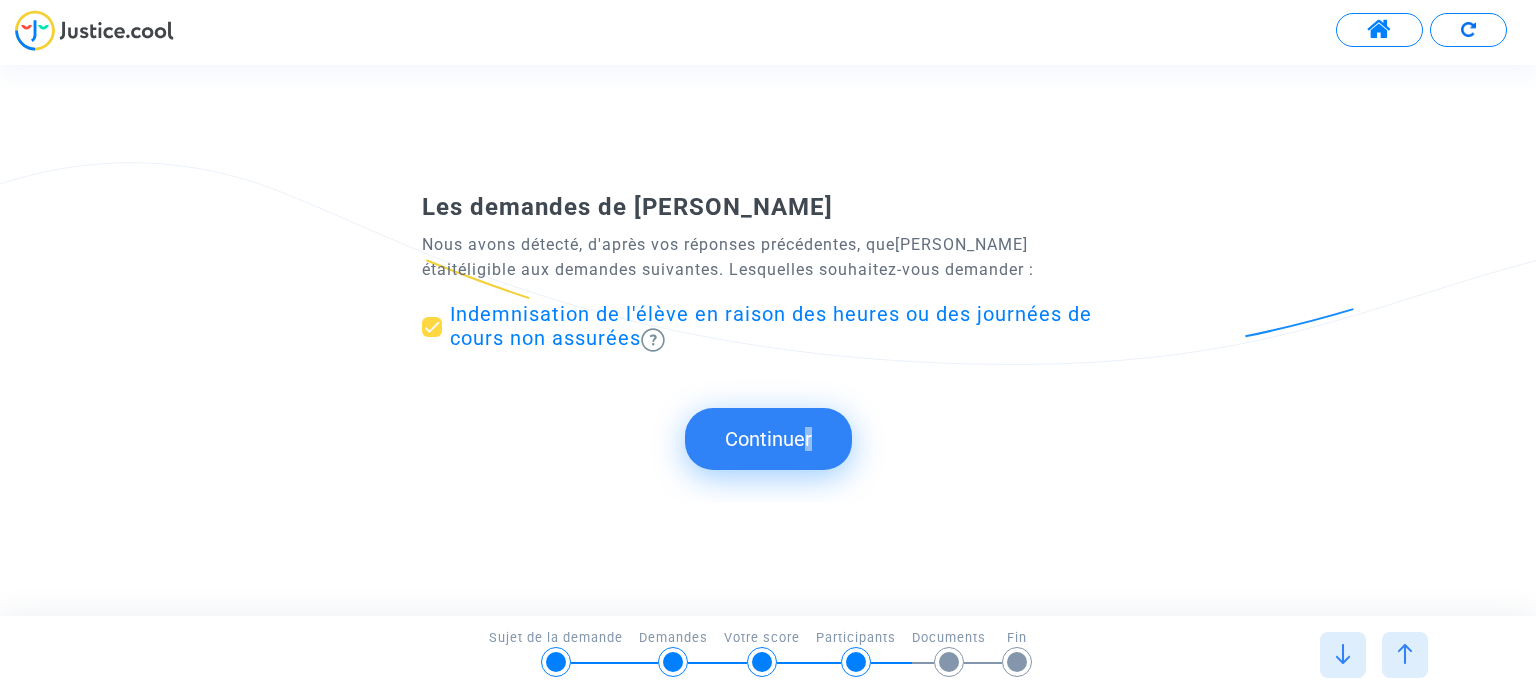 scroll, scrollTop: 0, scrollLeft: 0, axis: both 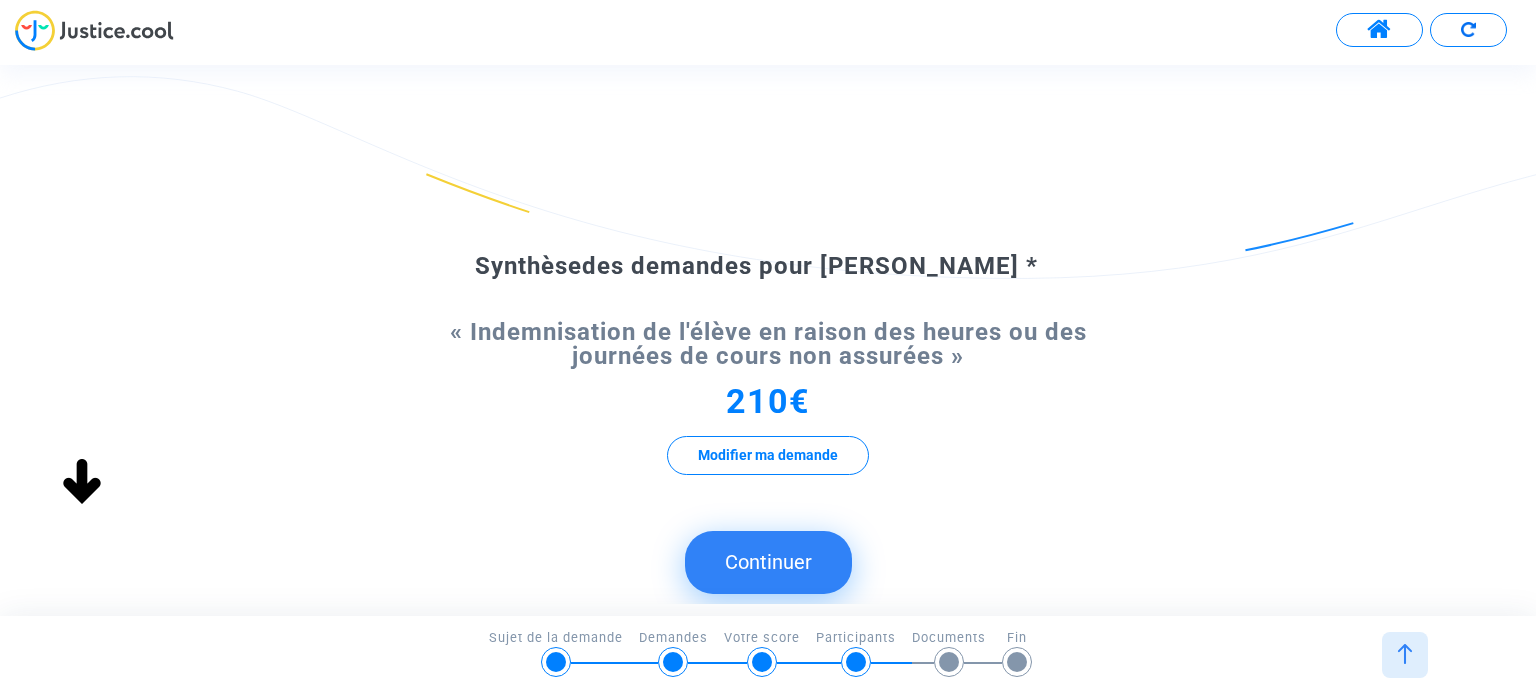 click on "Continuer" 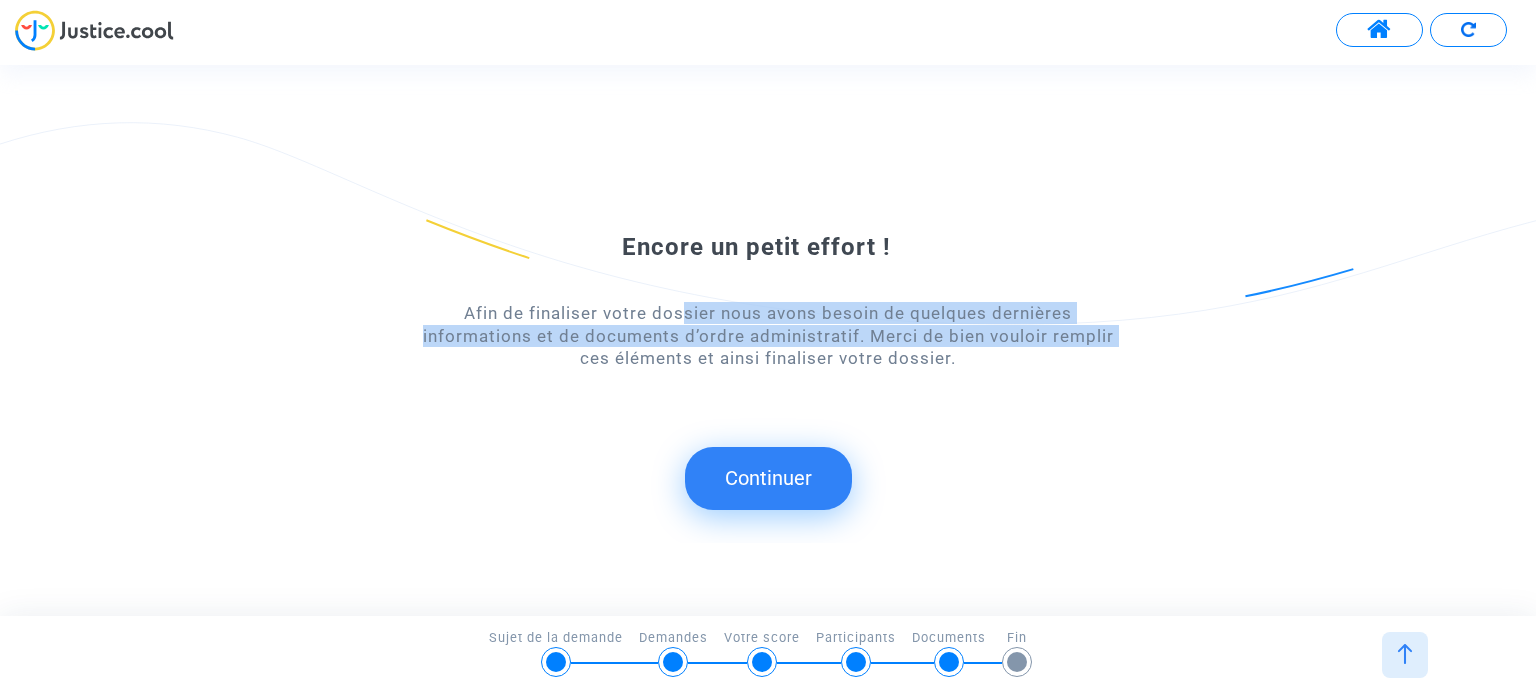 drag, startPoint x: 684, startPoint y: 299, endPoint x: 1133, endPoint y: 333, distance: 450.28546 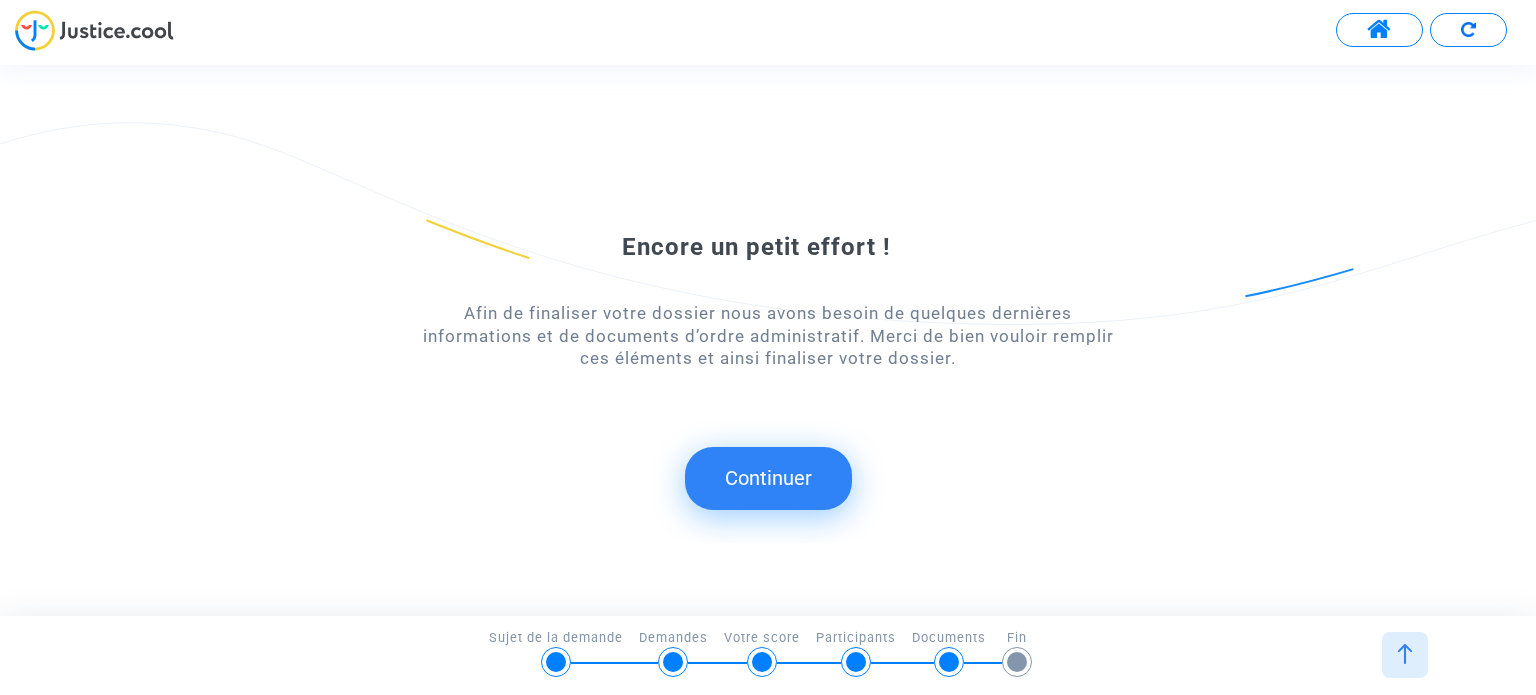 click on "Encore un petit effort !   Afin de finaliser votre dossier nous avons besoin de quelques dernières informations et de documents d’ordre administratif. Merci de bien vouloir remplir ces éléments et ainsi finaliser votre dossier.   Continuer" 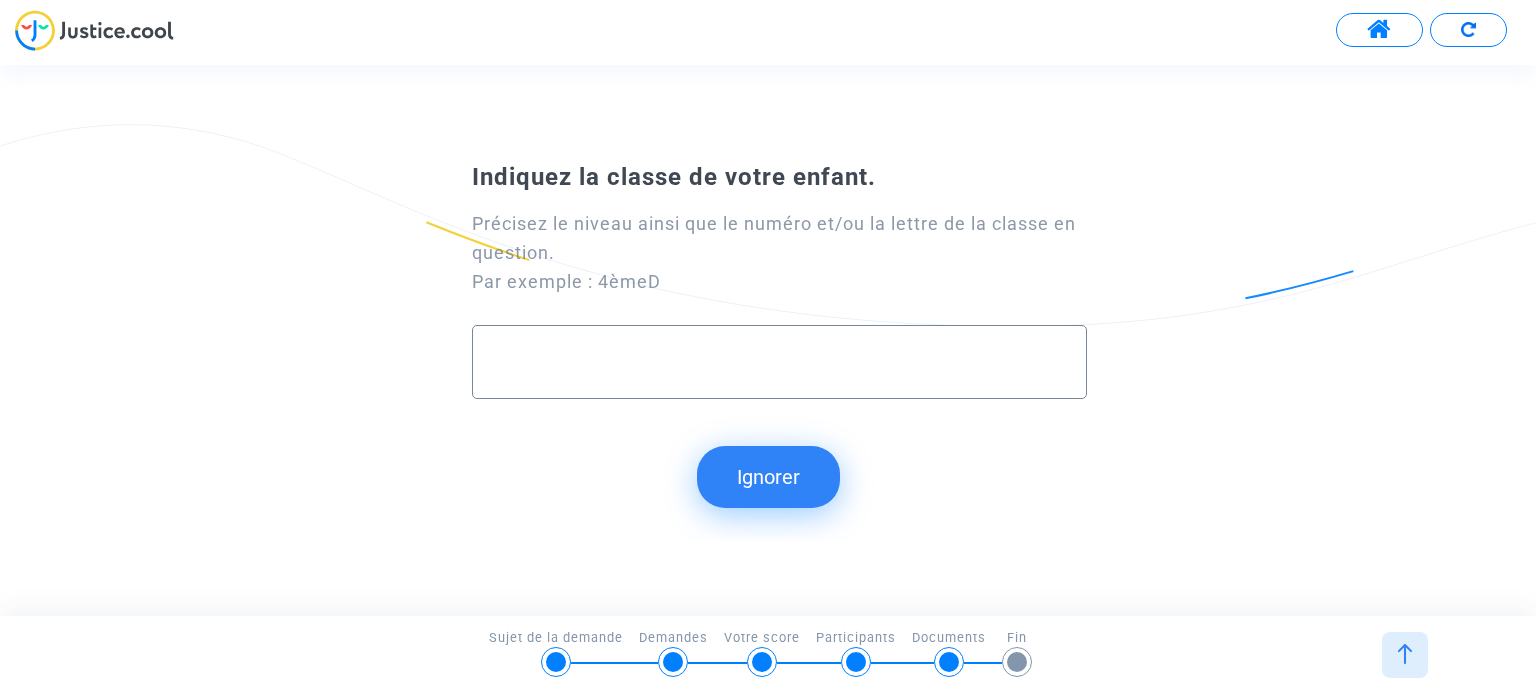 click at bounding box center (779, 361) 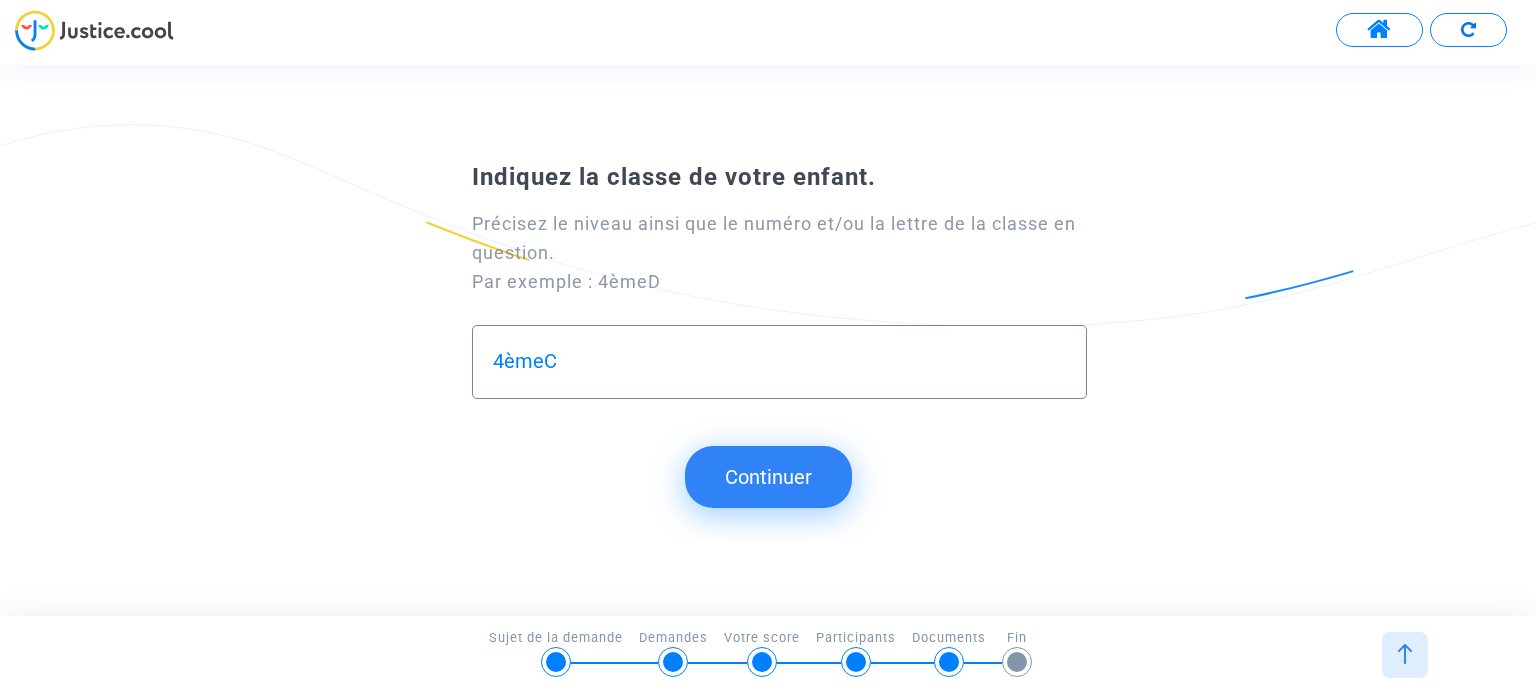 type on "4èmeC" 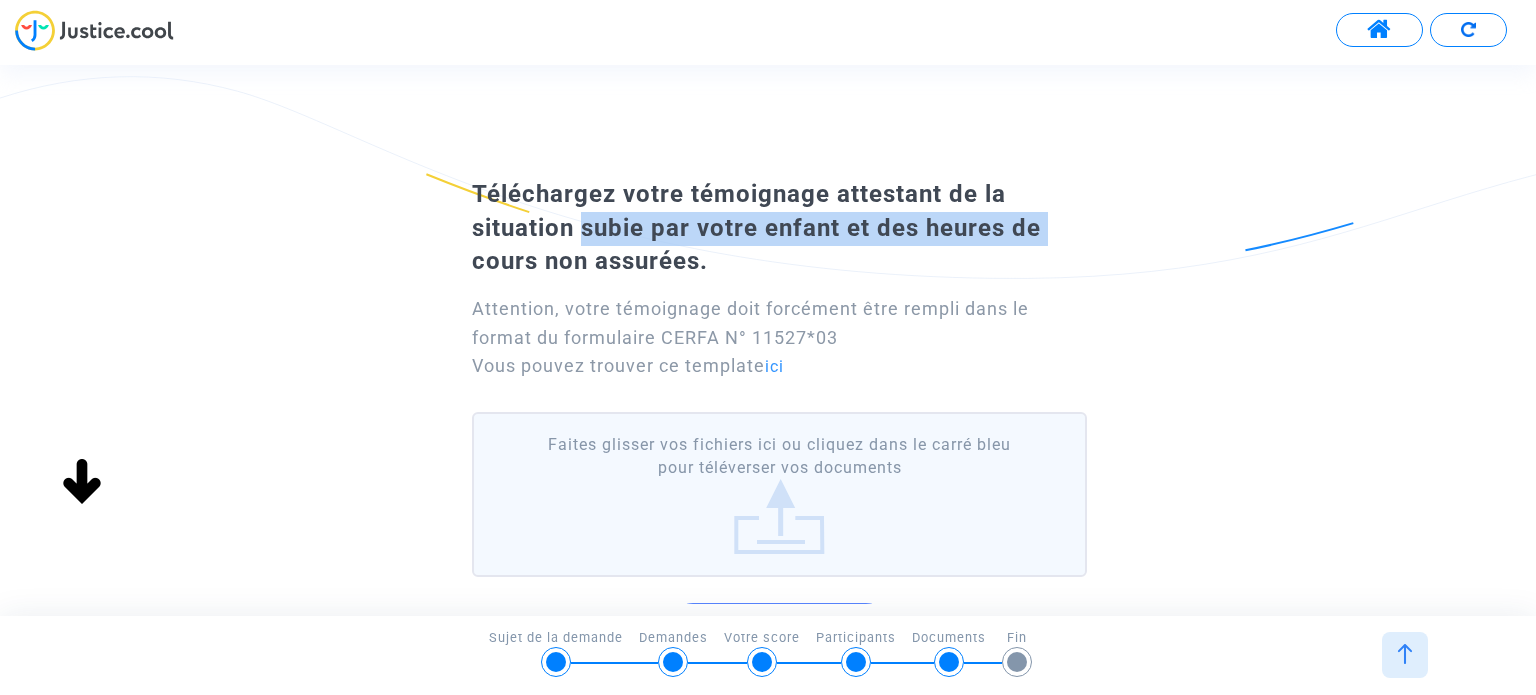 drag, startPoint x: 572, startPoint y: 229, endPoint x: 1098, endPoint y: 239, distance: 526.09503 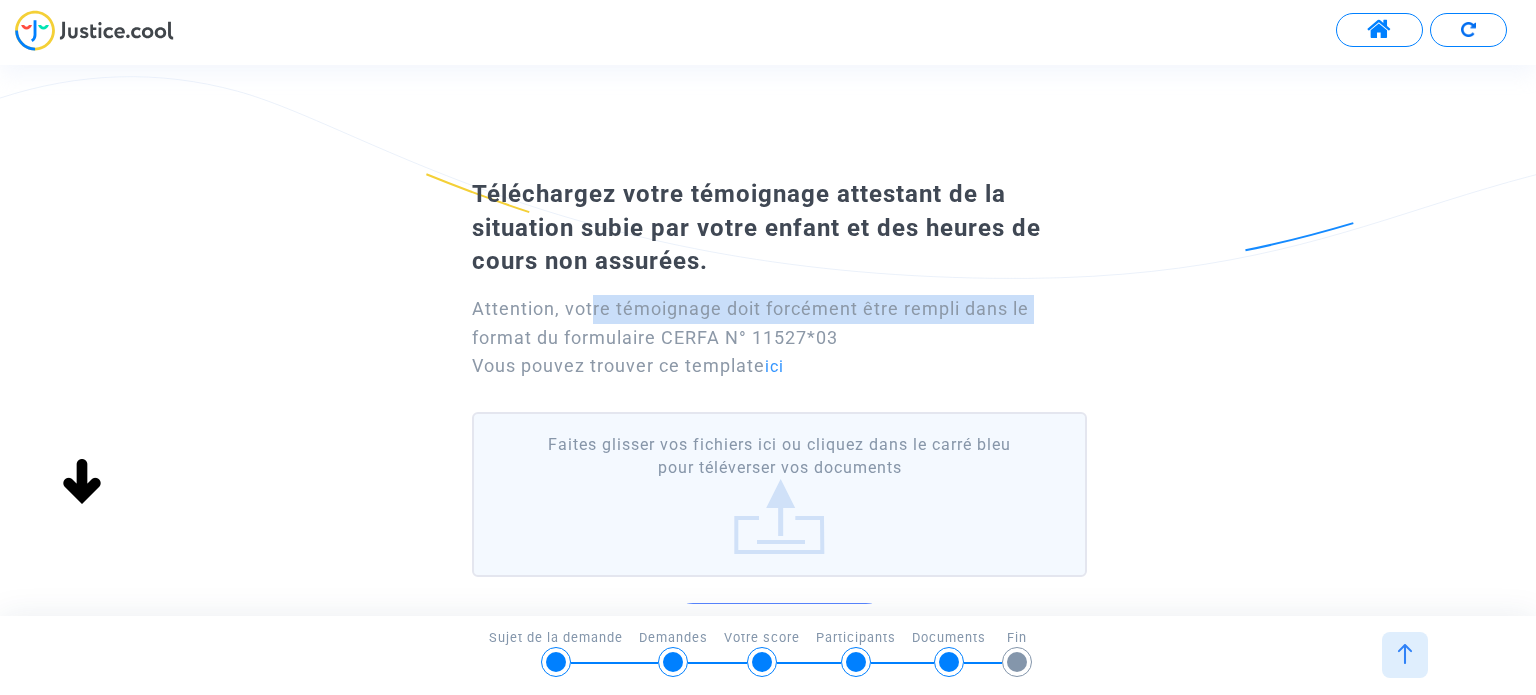 drag, startPoint x: 592, startPoint y: 314, endPoint x: 1140, endPoint y: 321, distance: 548.0447 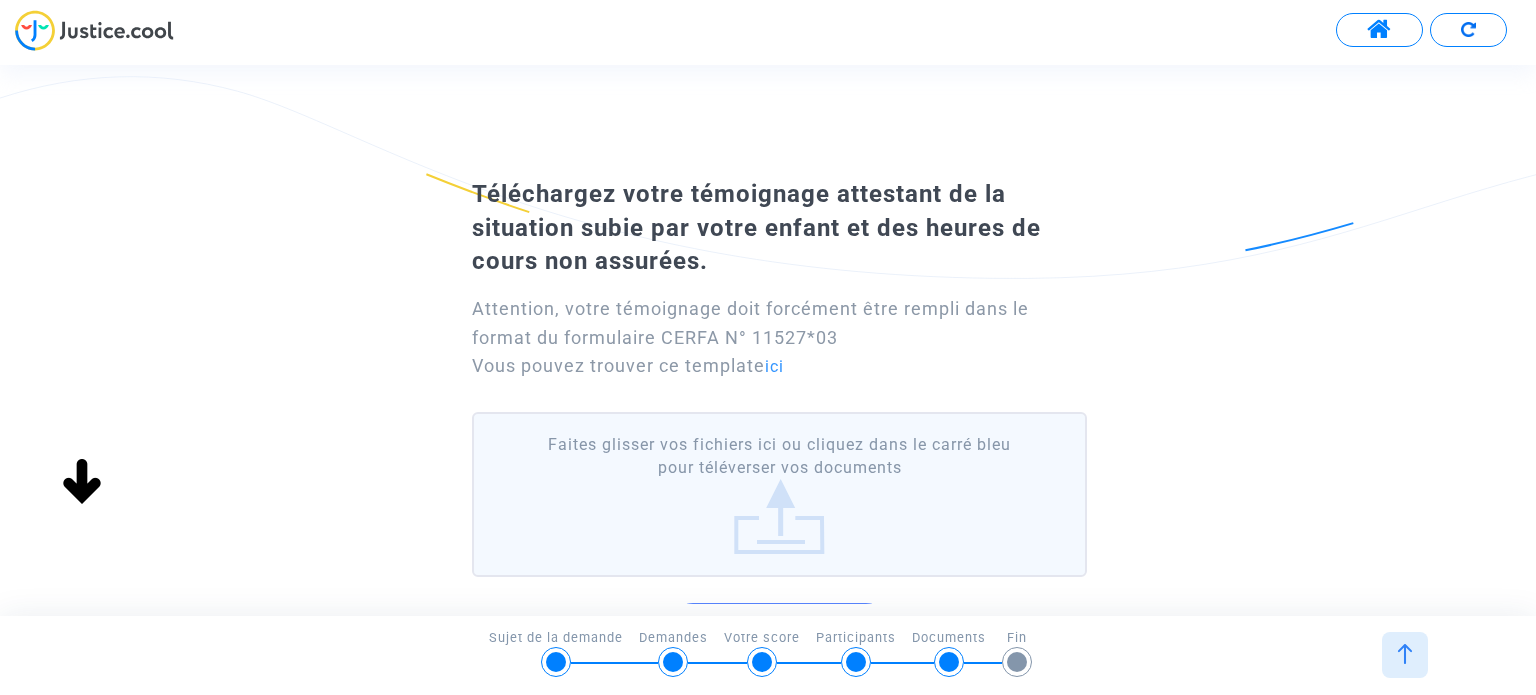 click on "Attention, votre témoignage doit forcément être rempli dans le format du formulaire CERFA N° 11527*03
Vous pouvez trouver ce template  ici" 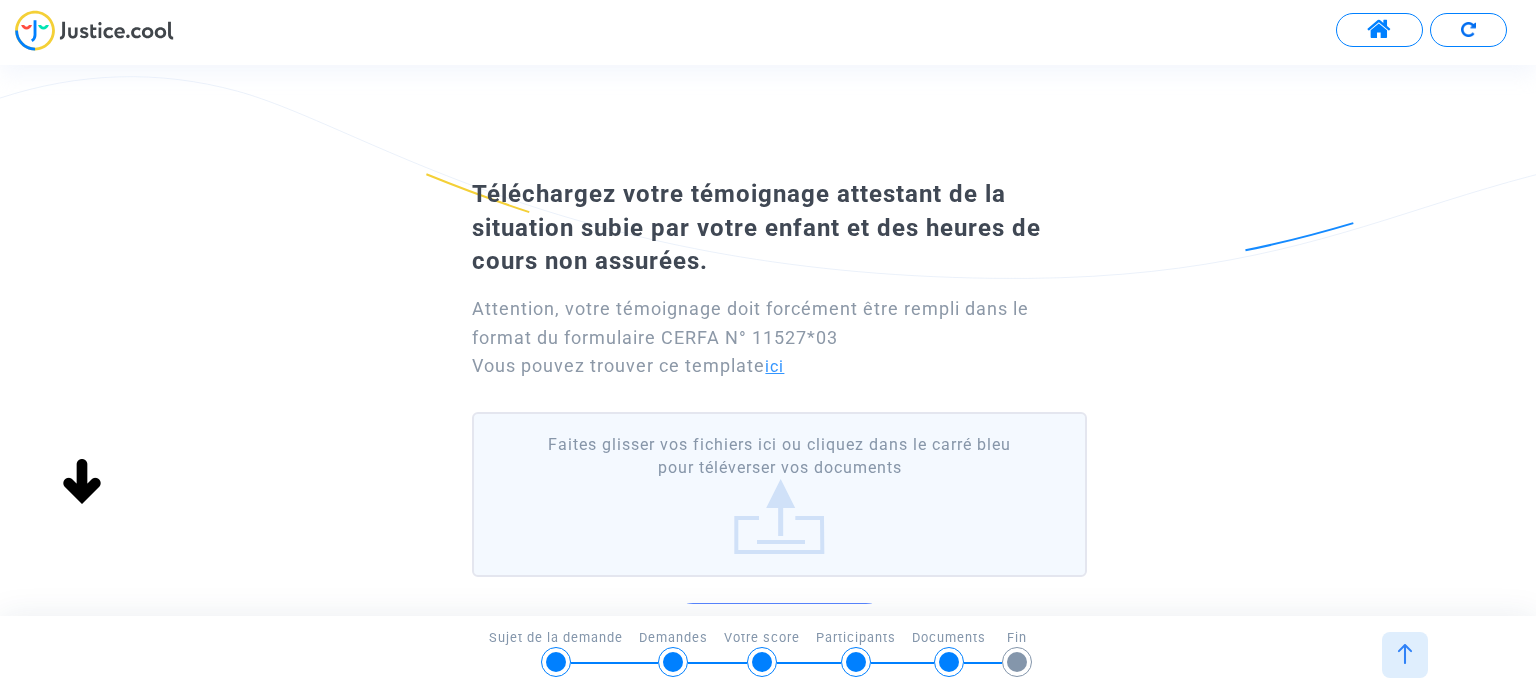 click on "ici" 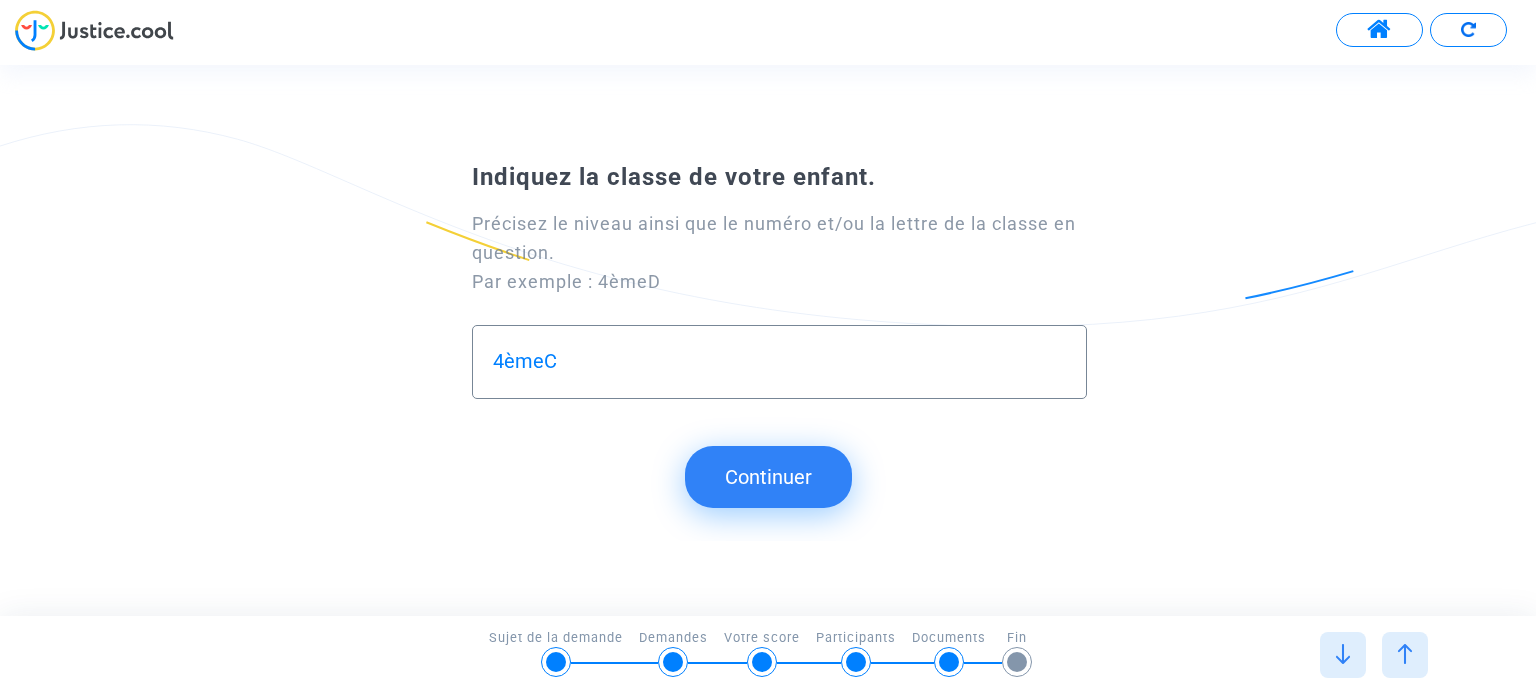 drag, startPoint x: 723, startPoint y: 228, endPoint x: 619, endPoint y: 220, distance: 104.307236 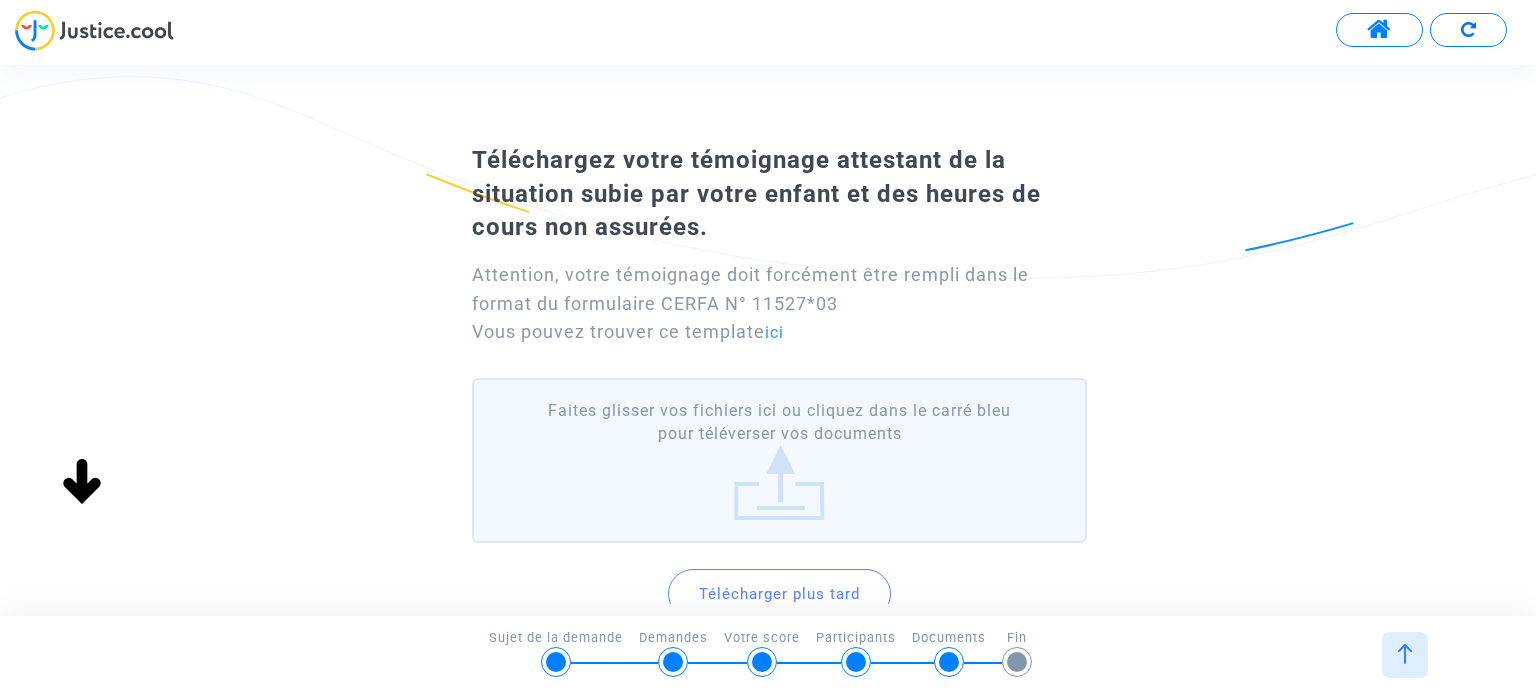 scroll, scrollTop: 0, scrollLeft: 0, axis: both 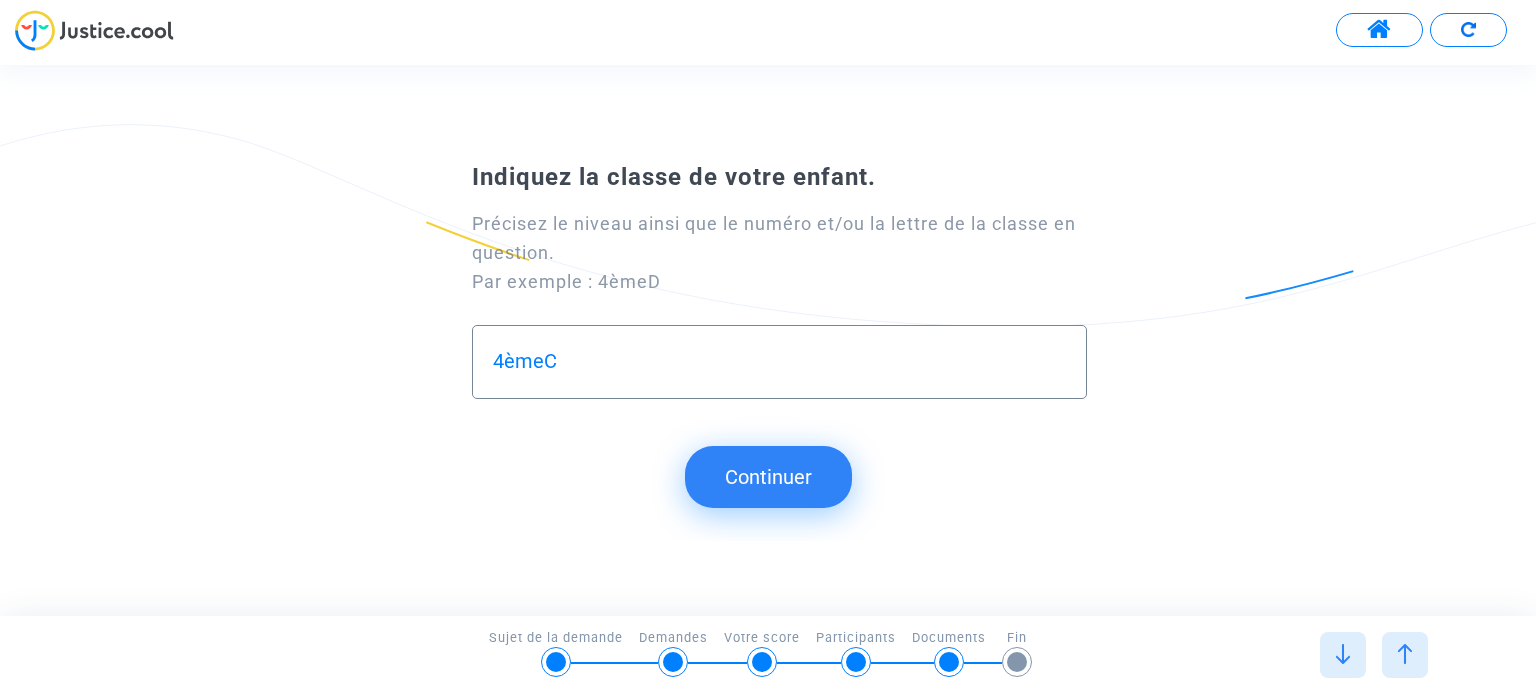 click at bounding box center (673, 662) 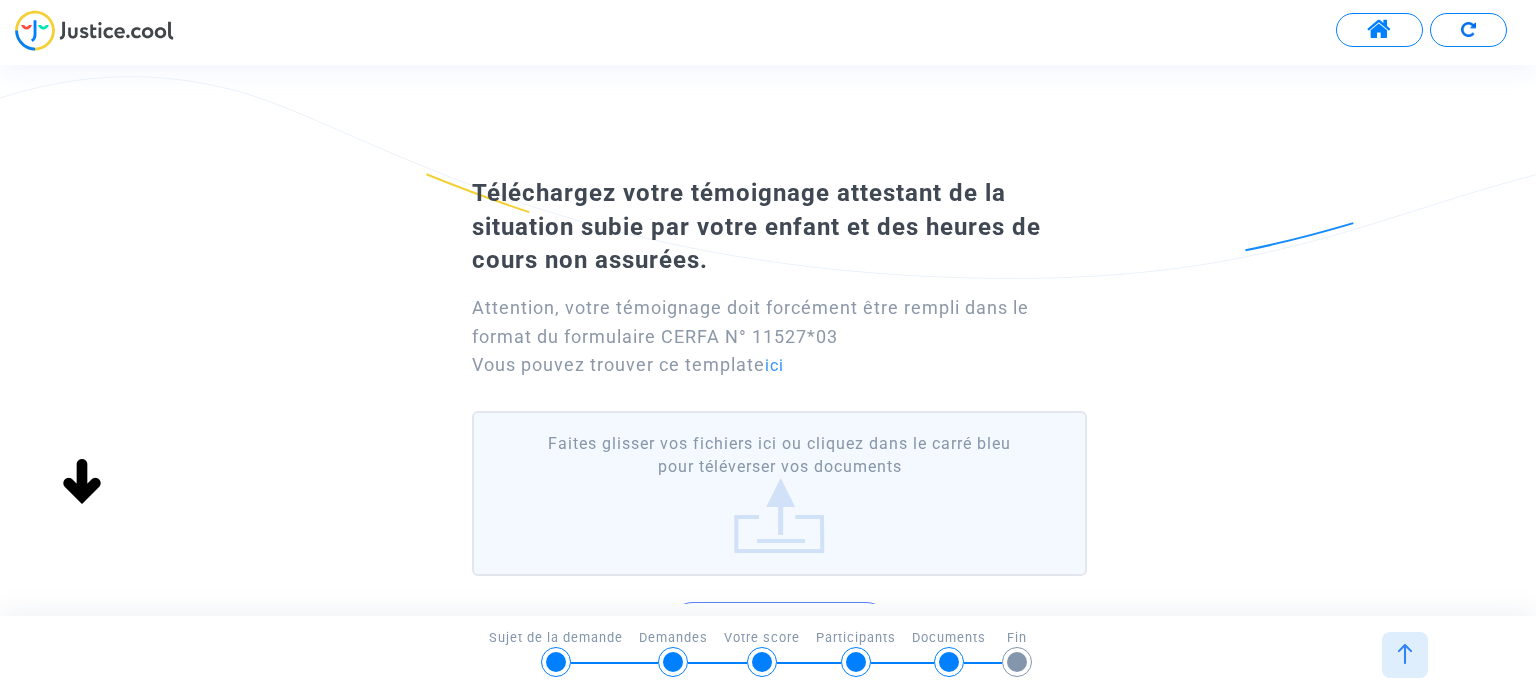 scroll, scrollTop: 0, scrollLeft: 0, axis: both 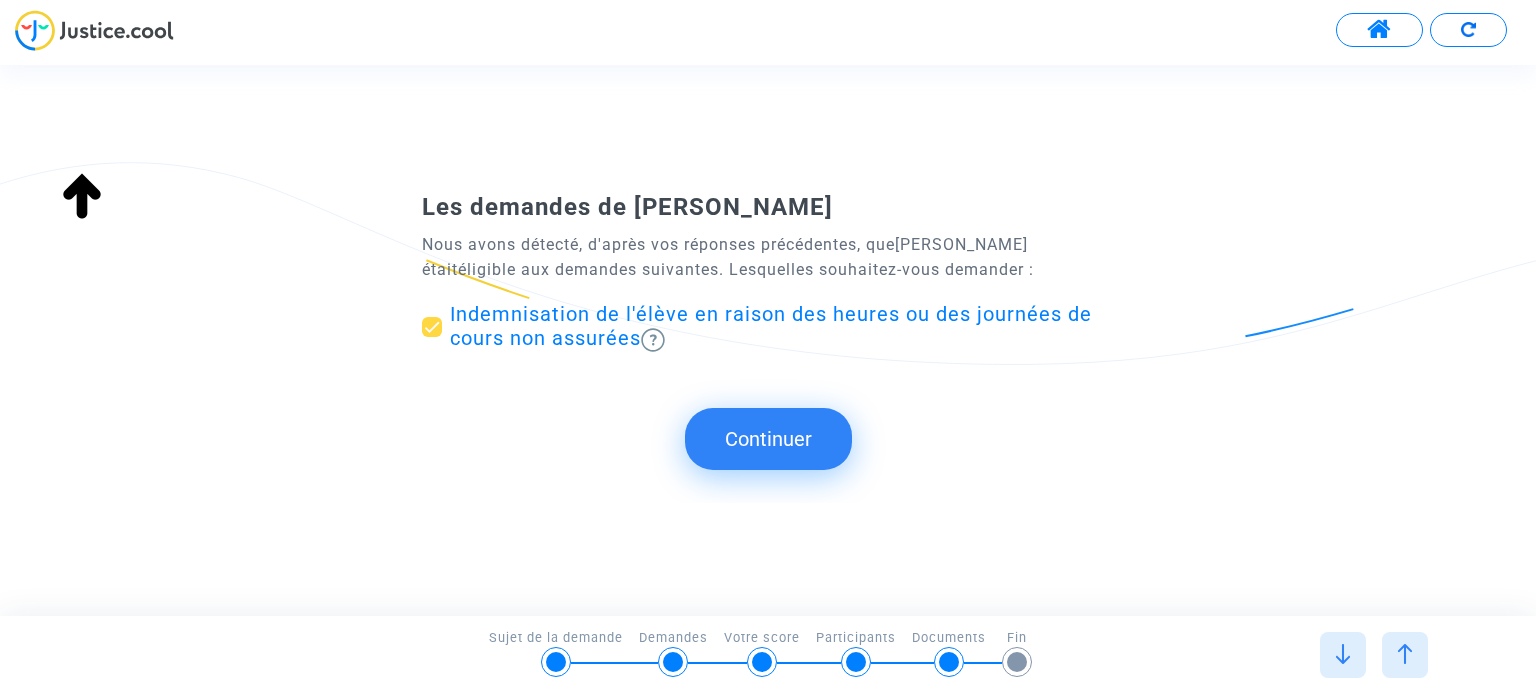 type on "française" 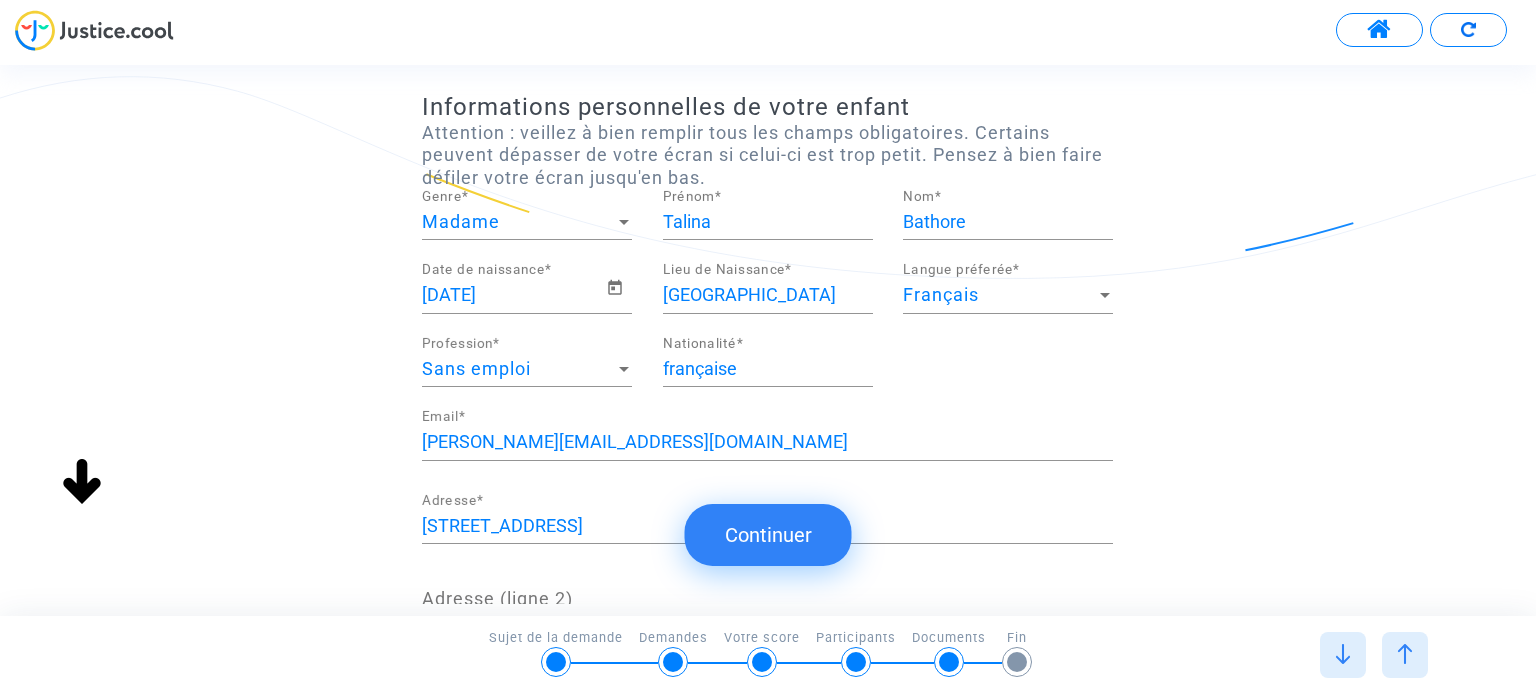 scroll, scrollTop: 100, scrollLeft: 0, axis: vertical 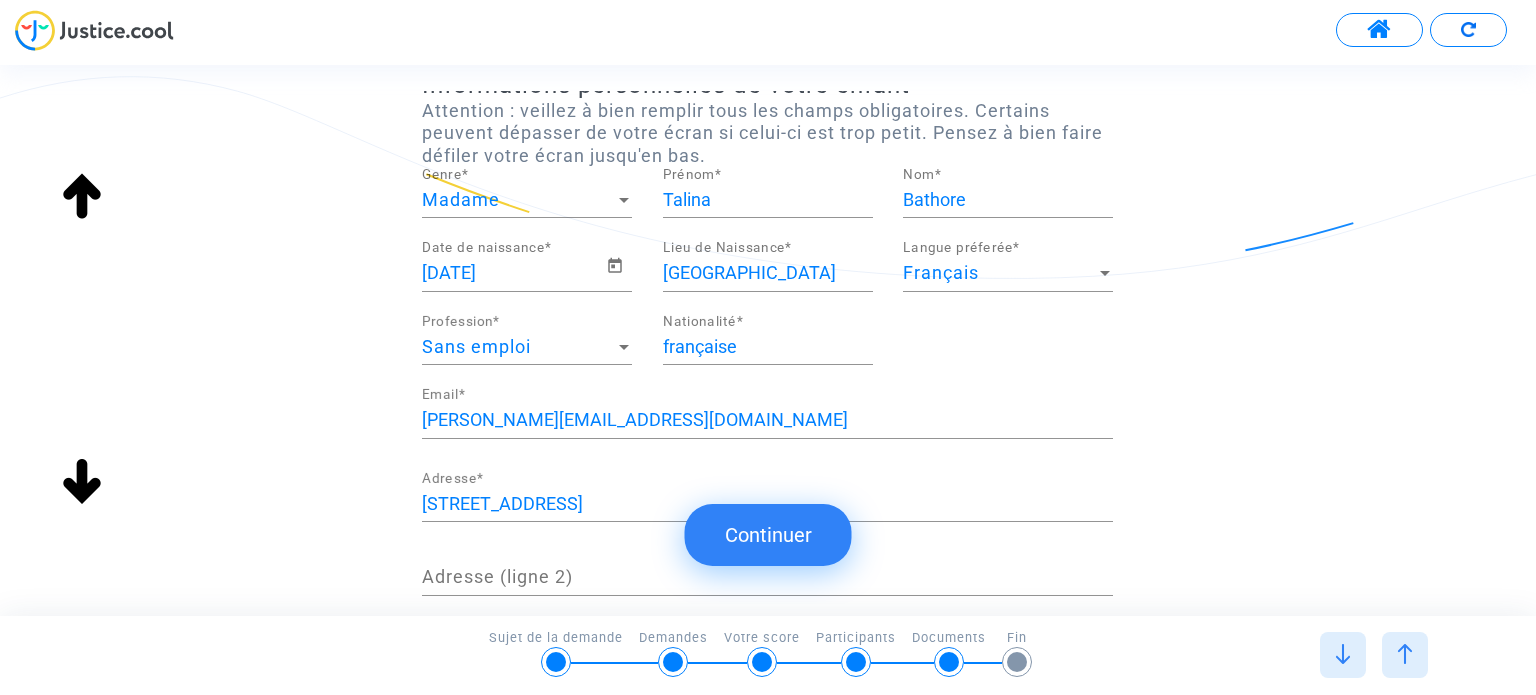 click 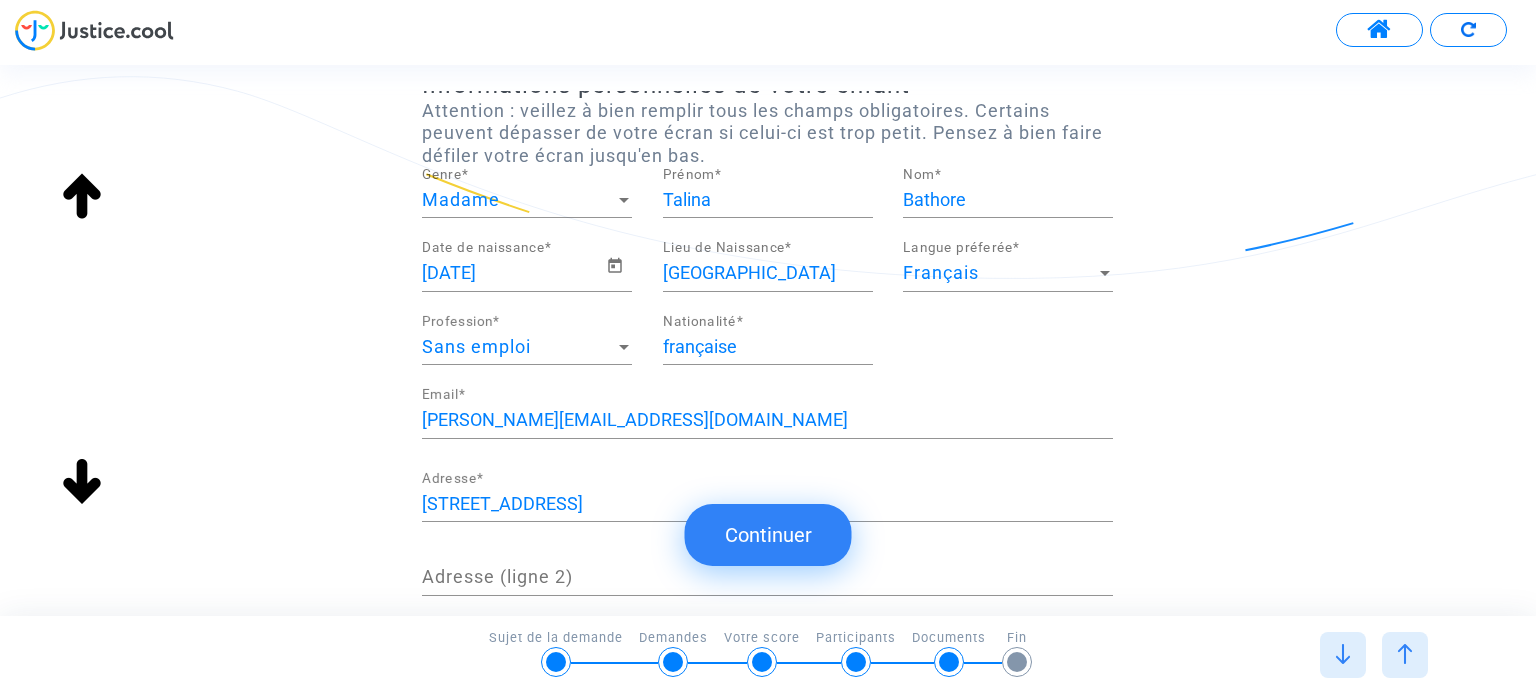 scroll, scrollTop: 0, scrollLeft: 0, axis: both 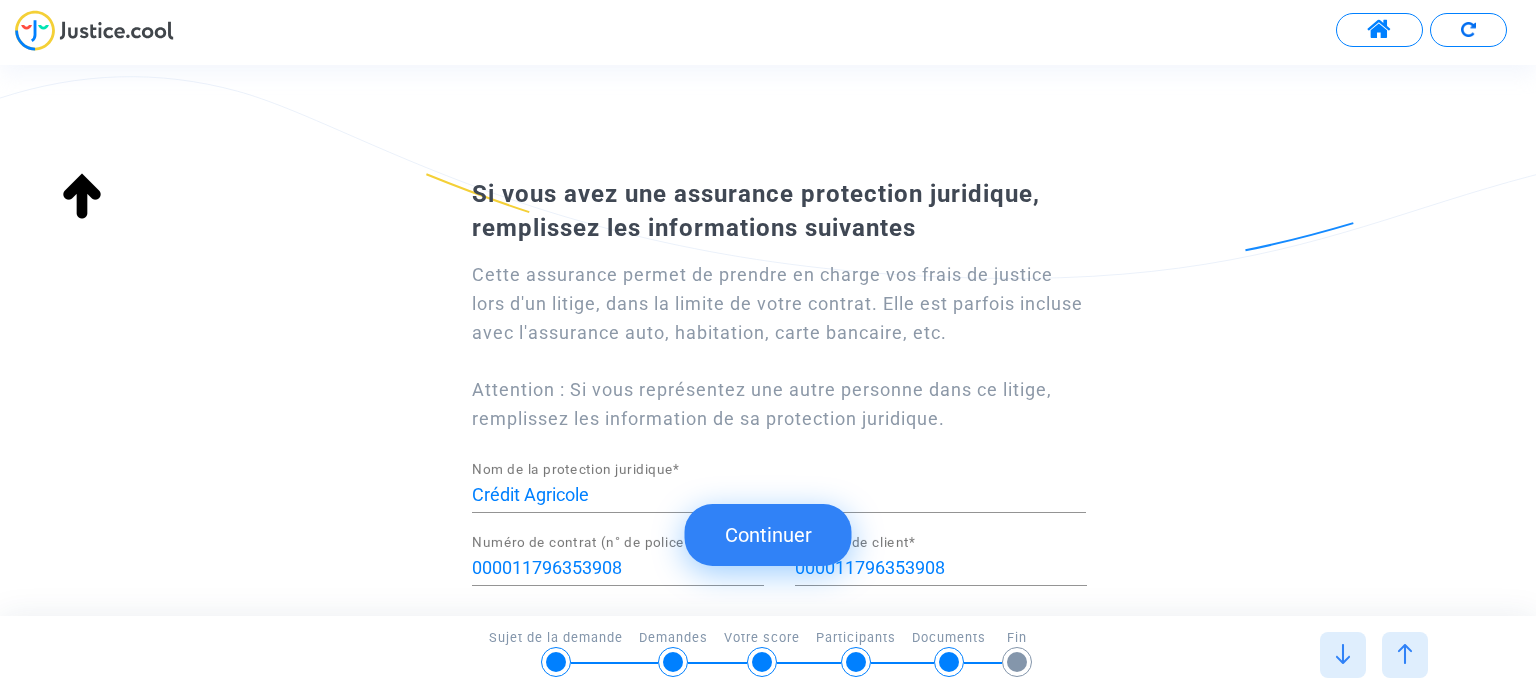 type on "française" 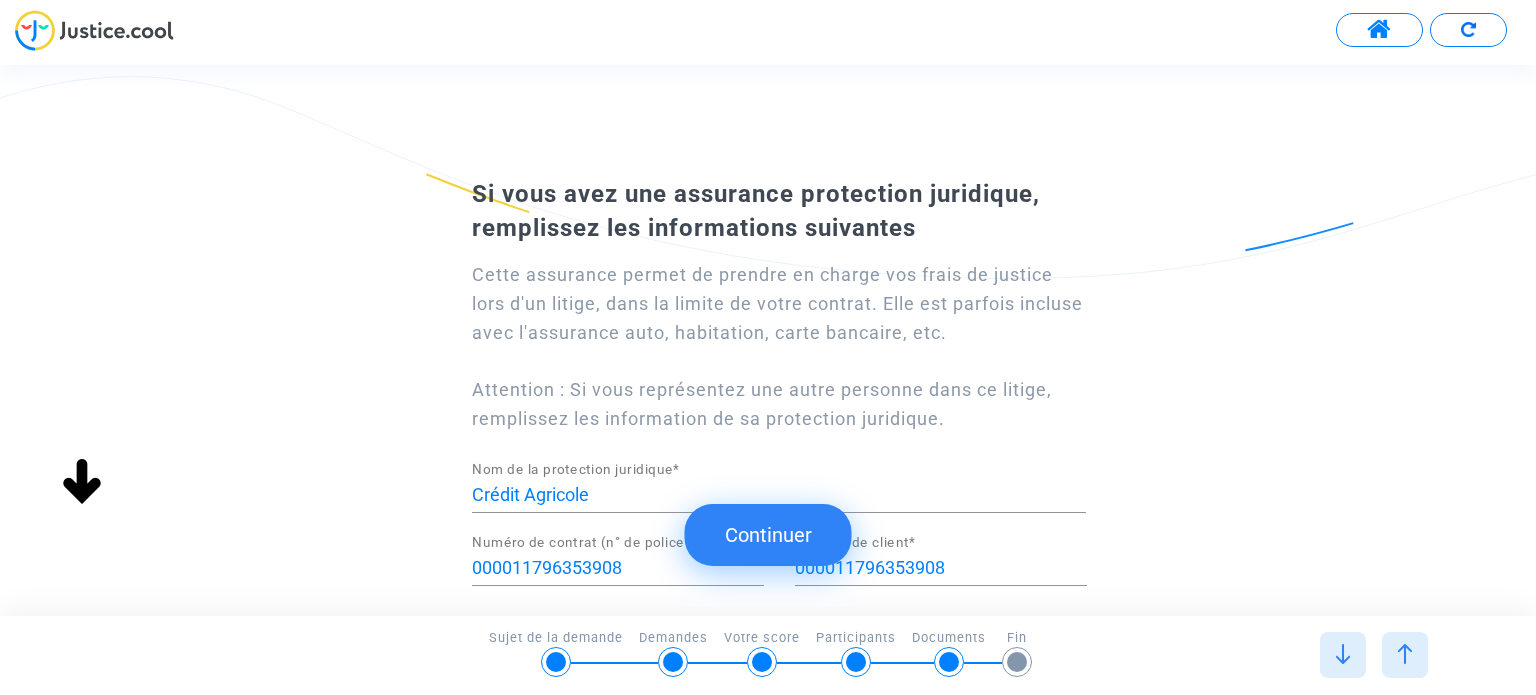 click at bounding box center (1405, 654) 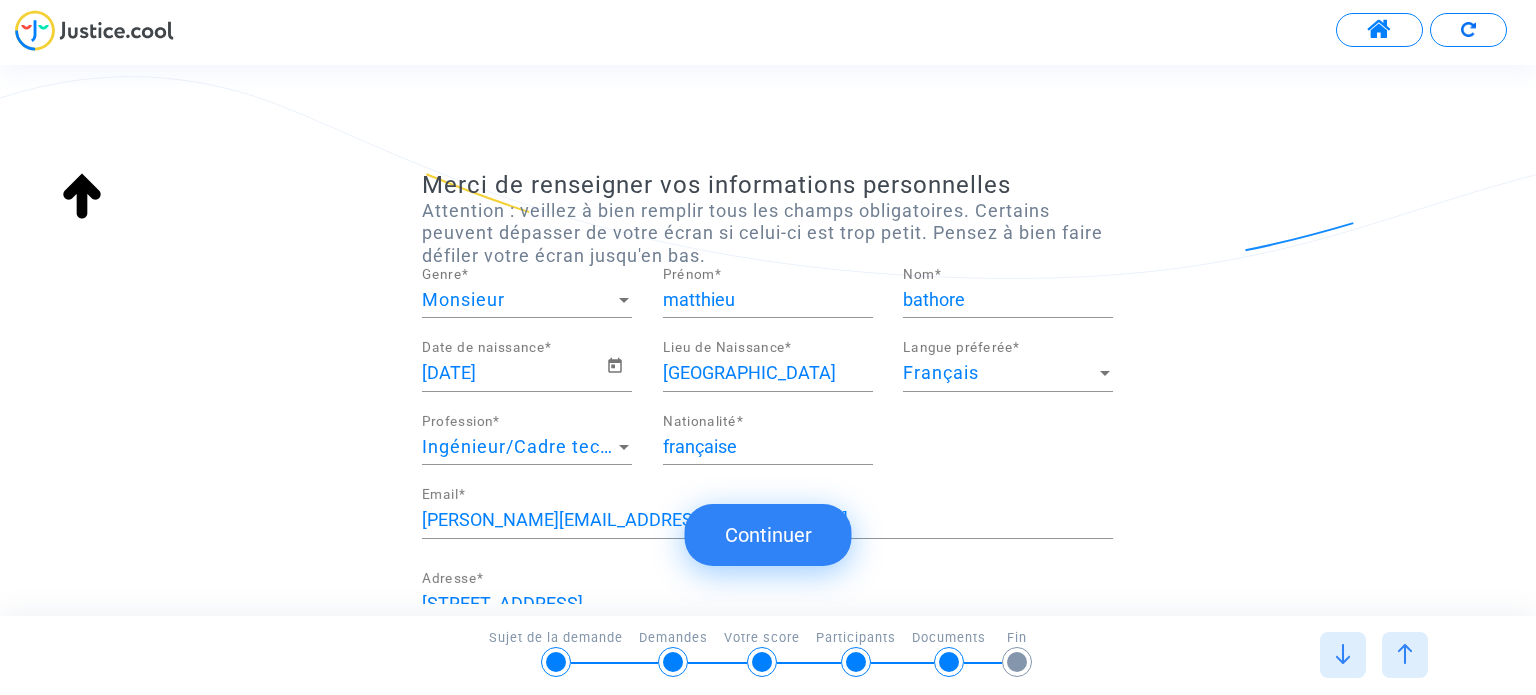 click at bounding box center [1405, 654] 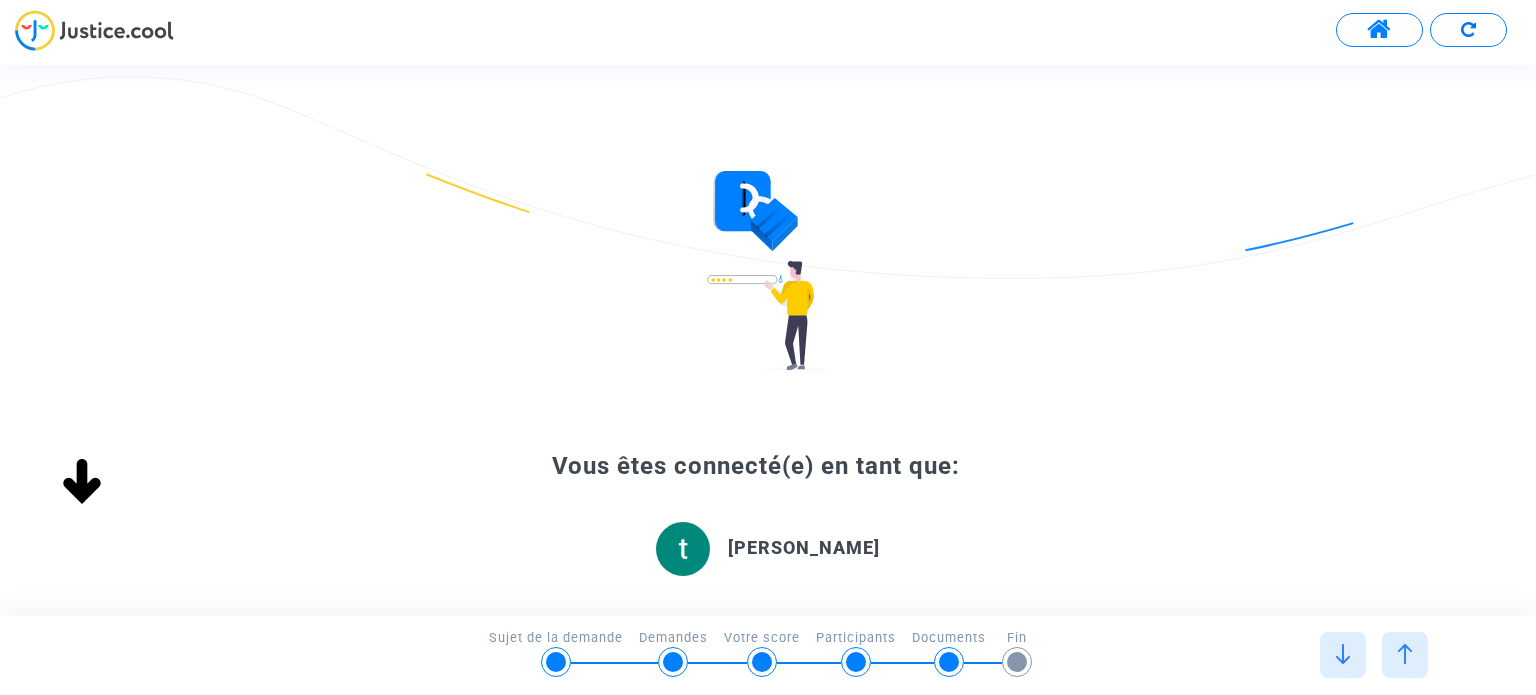 click at bounding box center [1405, 654] 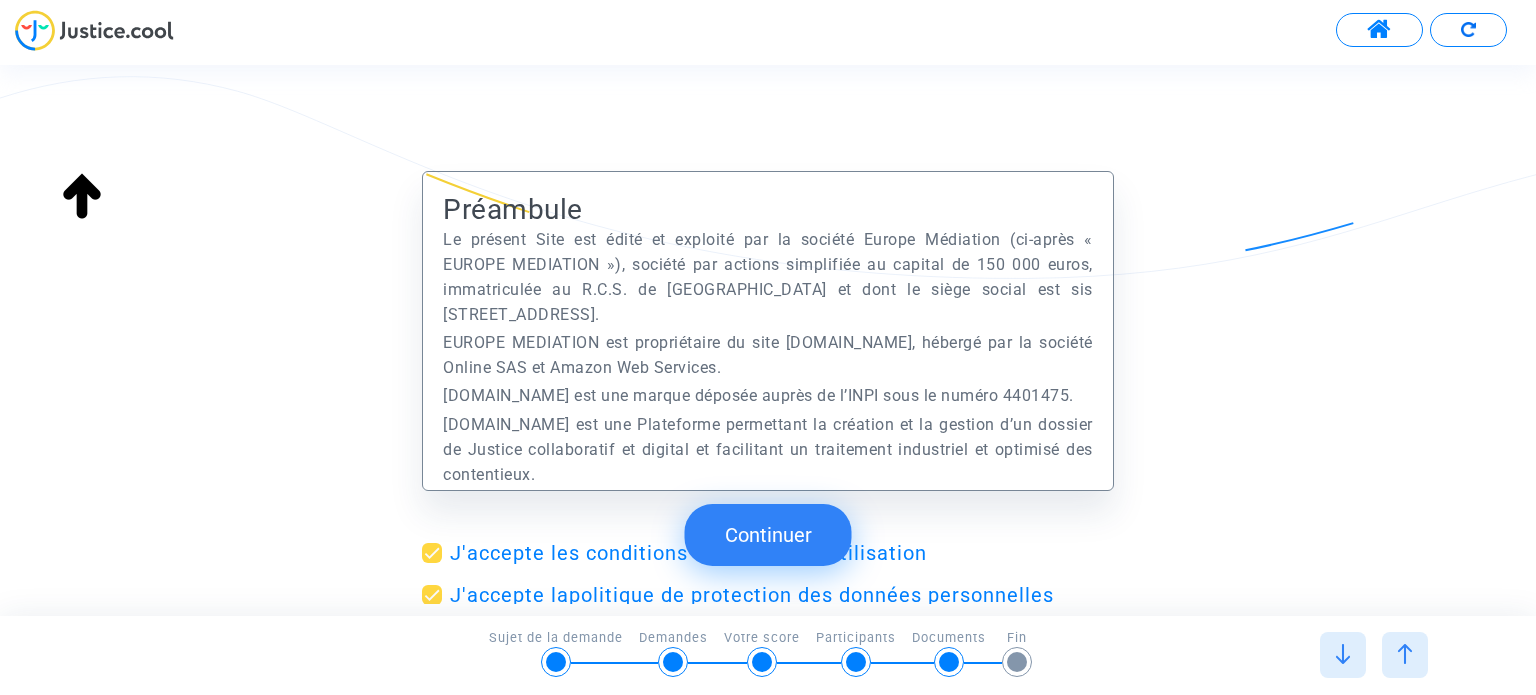 click at bounding box center (1405, 654) 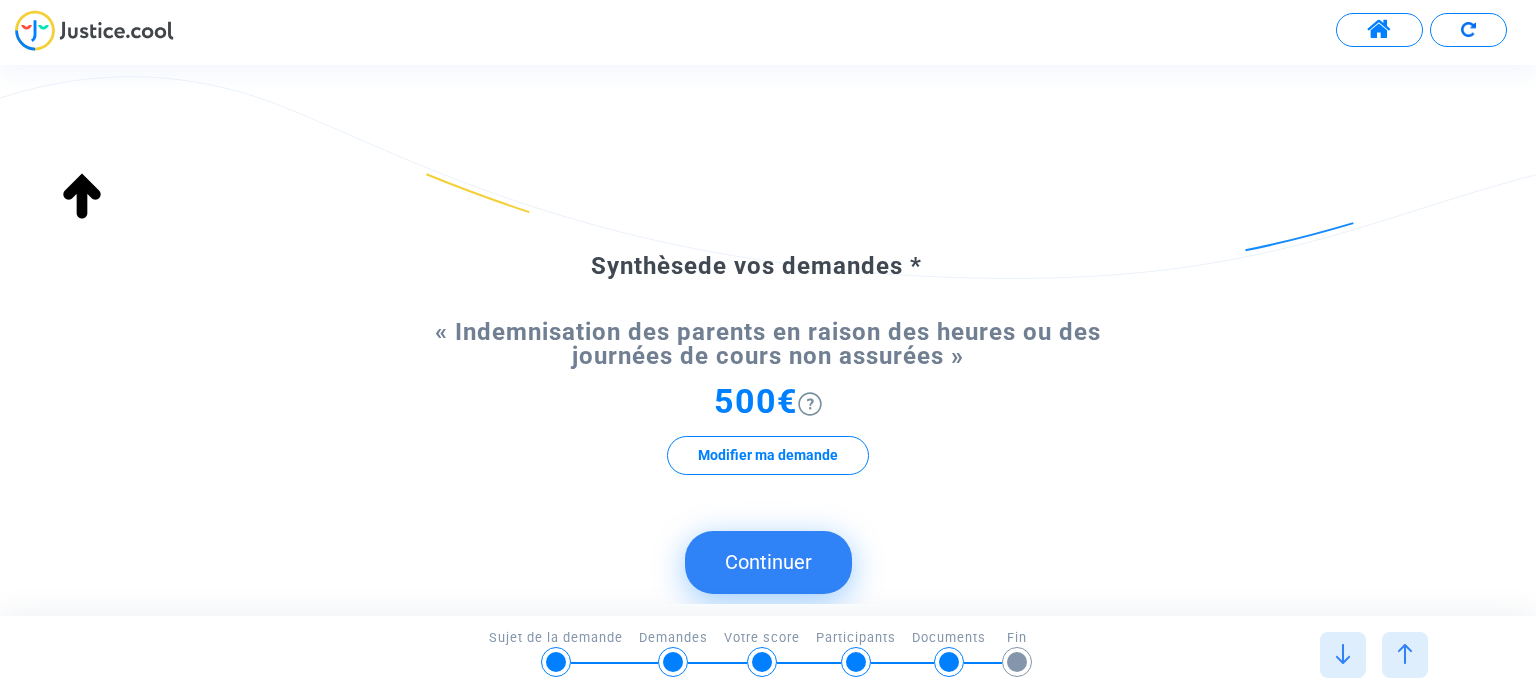 click at bounding box center (1405, 654) 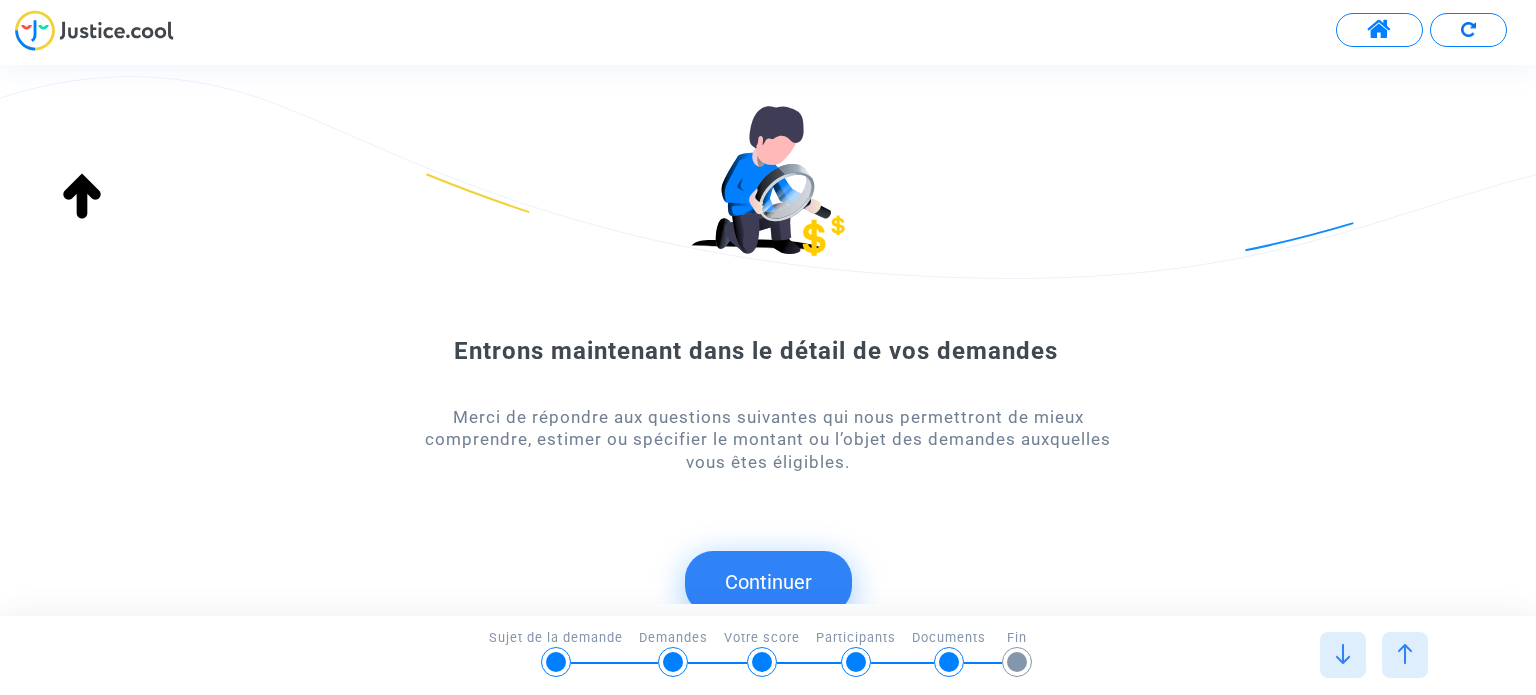 click at bounding box center (1405, 654) 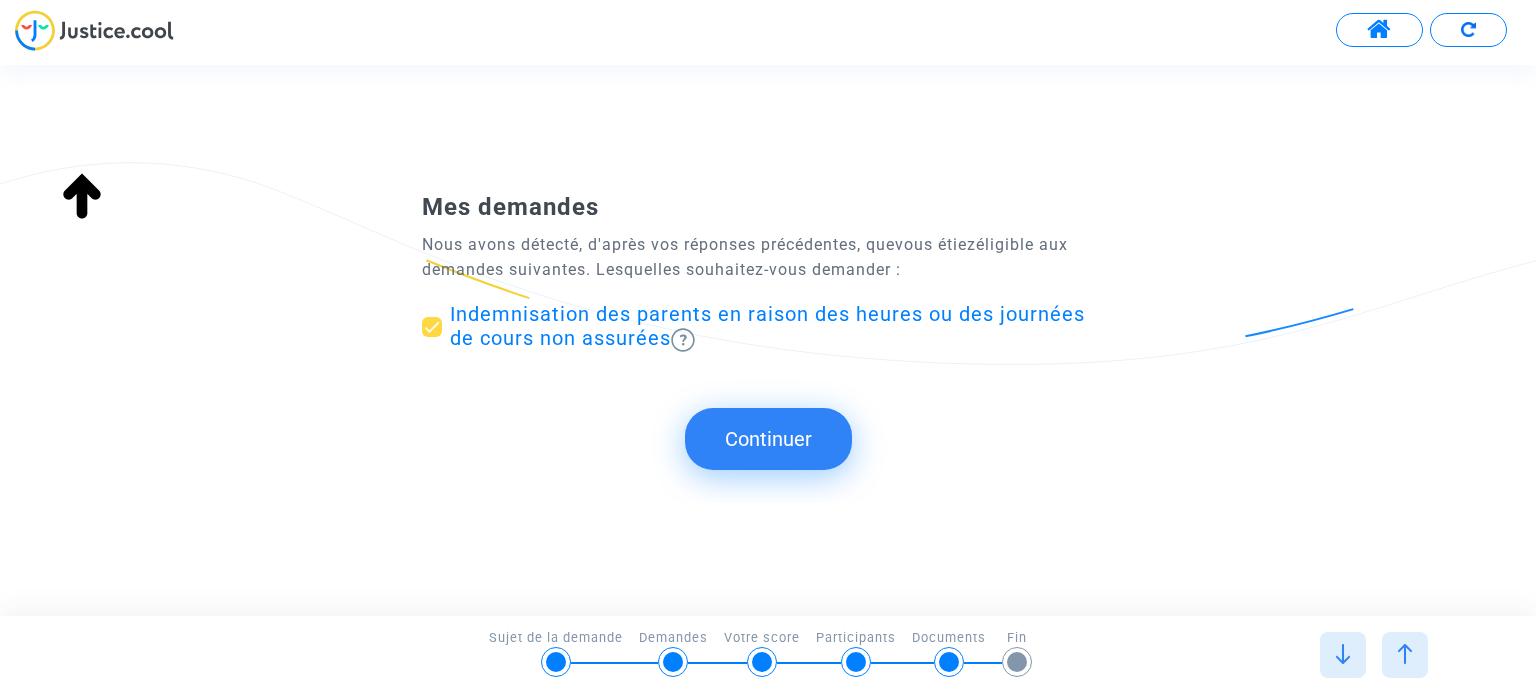 click at bounding box center (1405, 654) 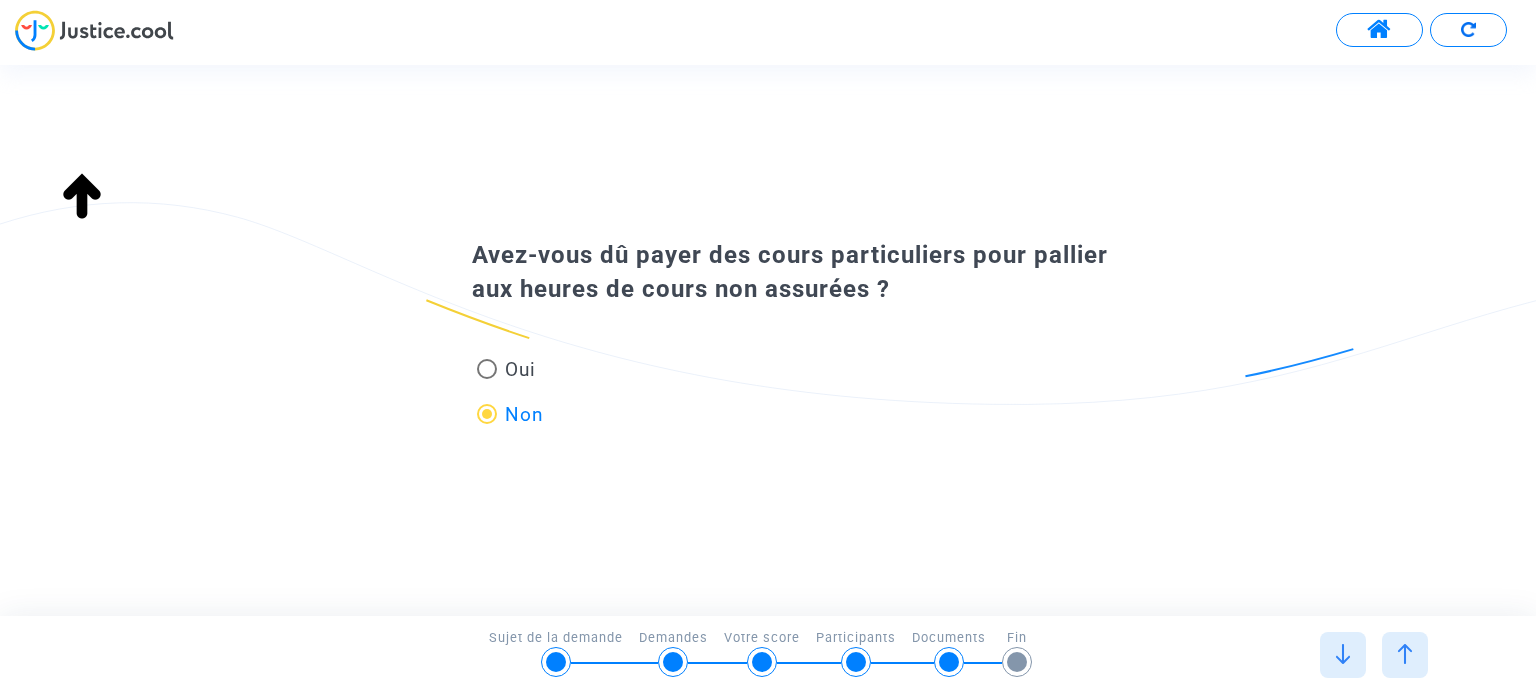 click at bounding box center (1405, 654) 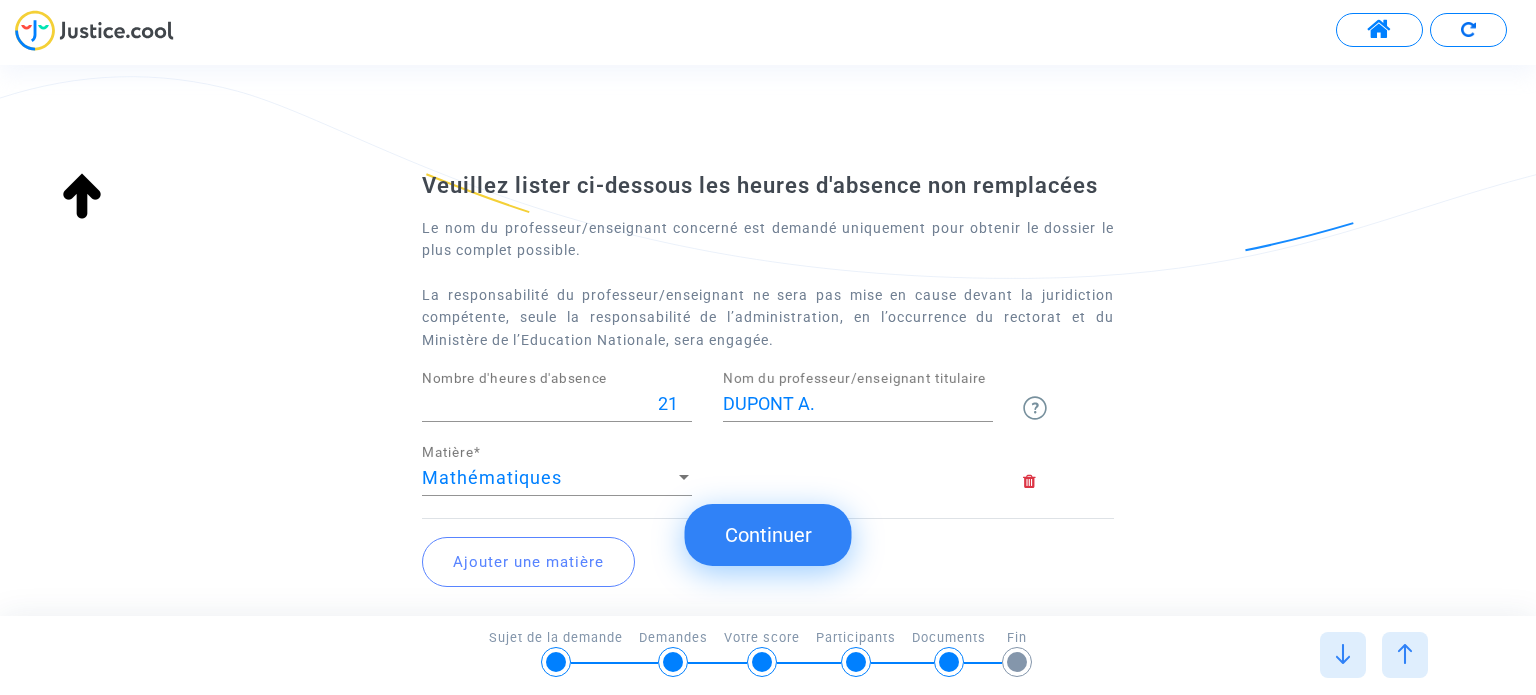 type on "Collège Andrée Chedid, Le Haillan (033)" 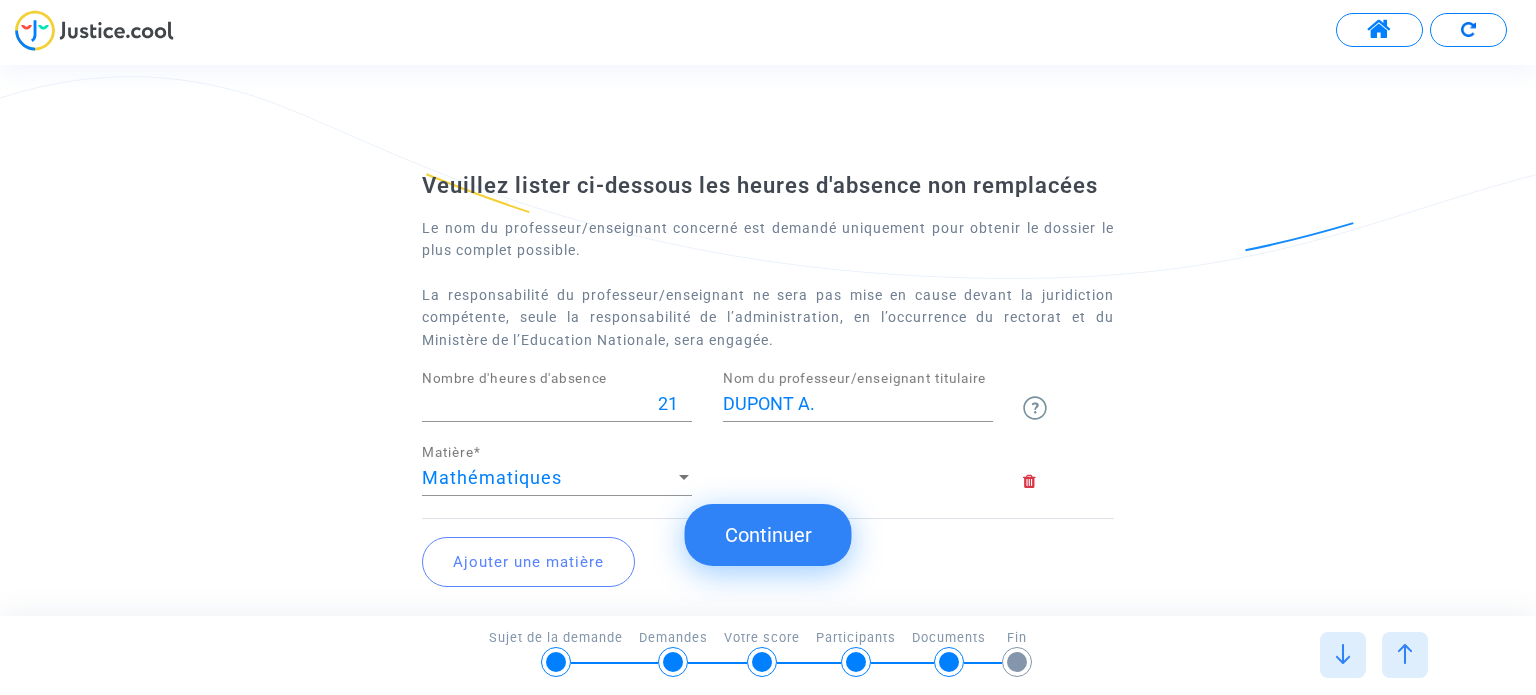 click on "21" at bounding box center [557, 404] 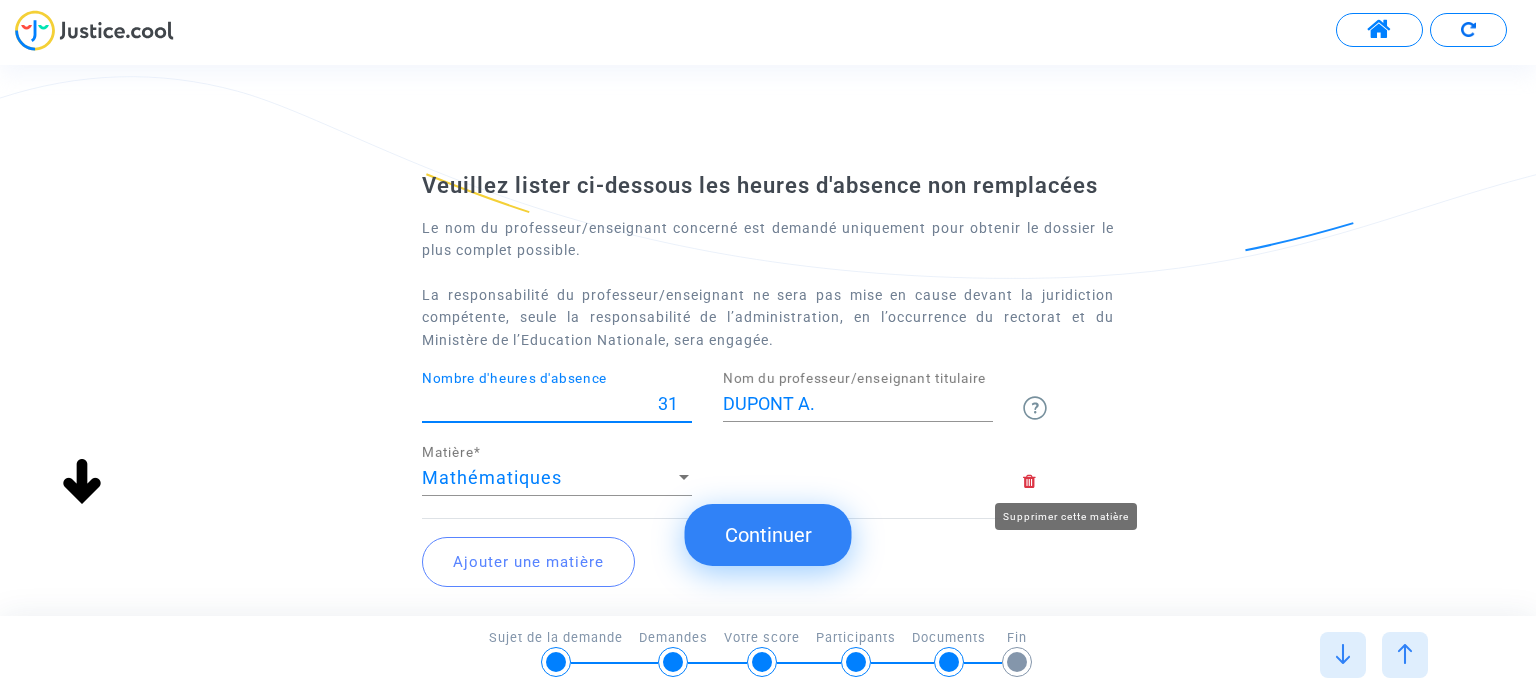 type on "31" 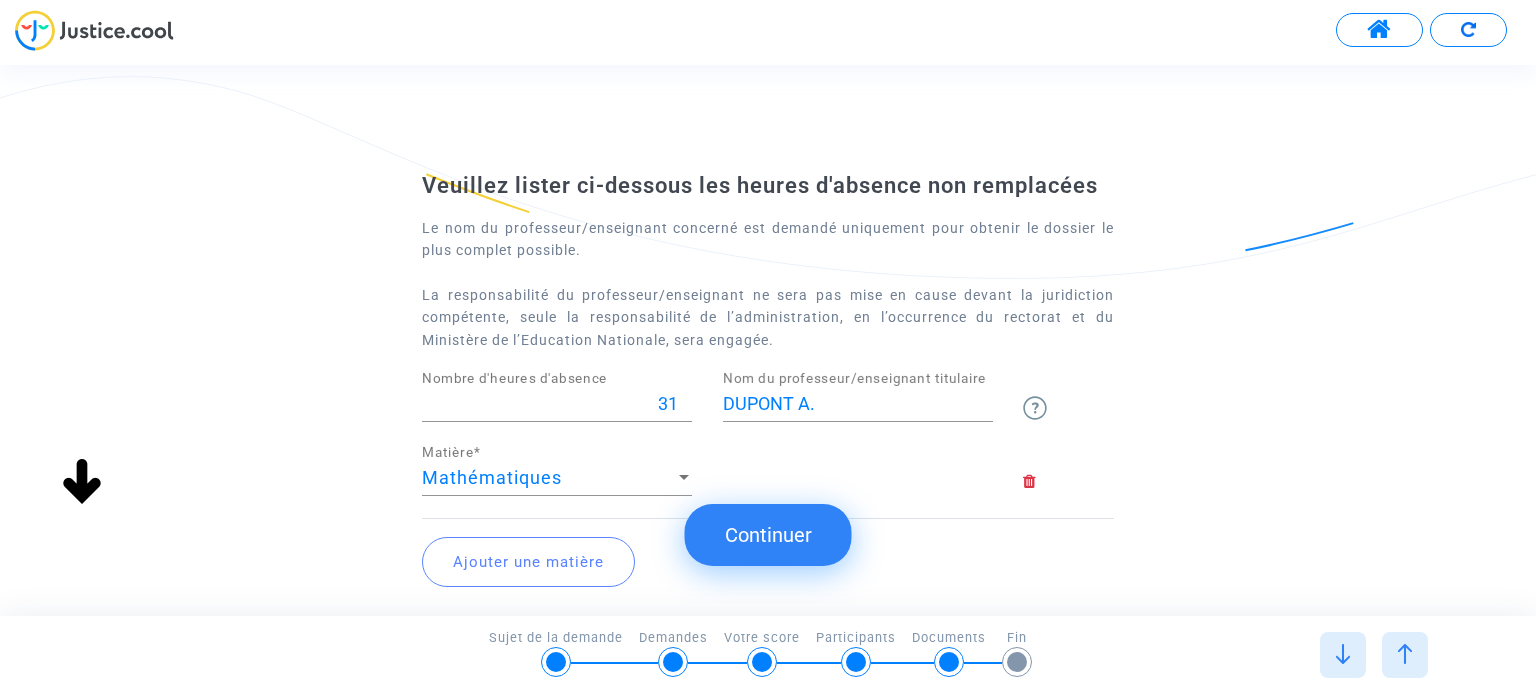 click on "Continuer" 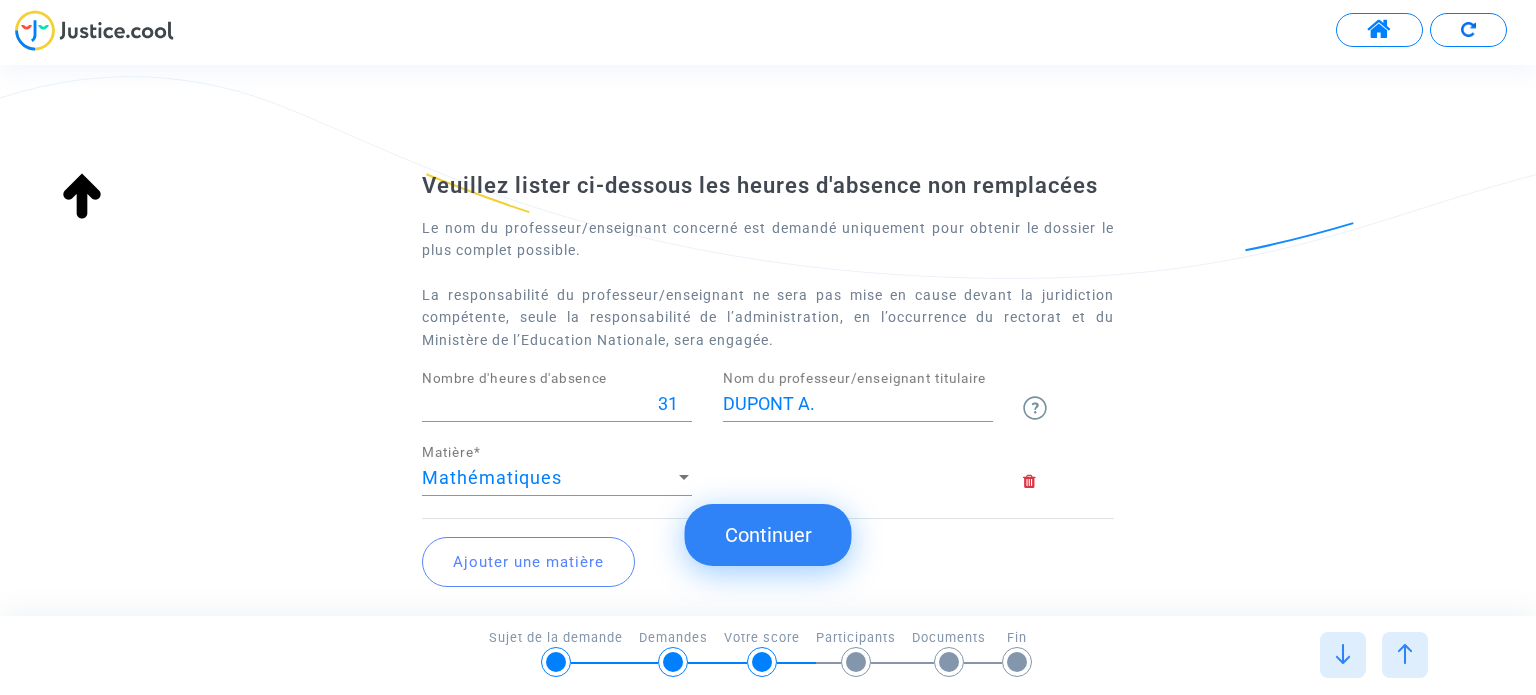 type on "Collège Andrée Chedid, Le Haillan (033)" 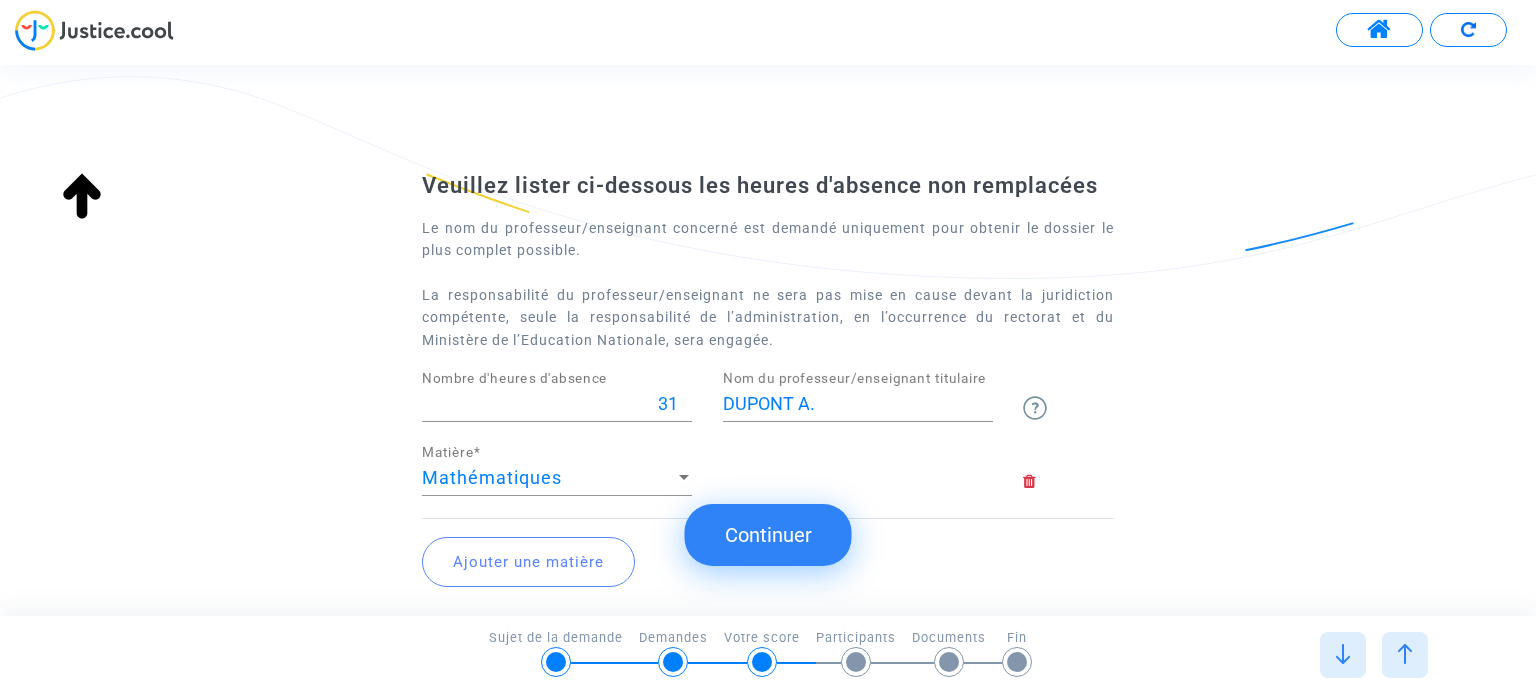 scroll, scrollTop: 0, scrollLeft: 0, axis: both 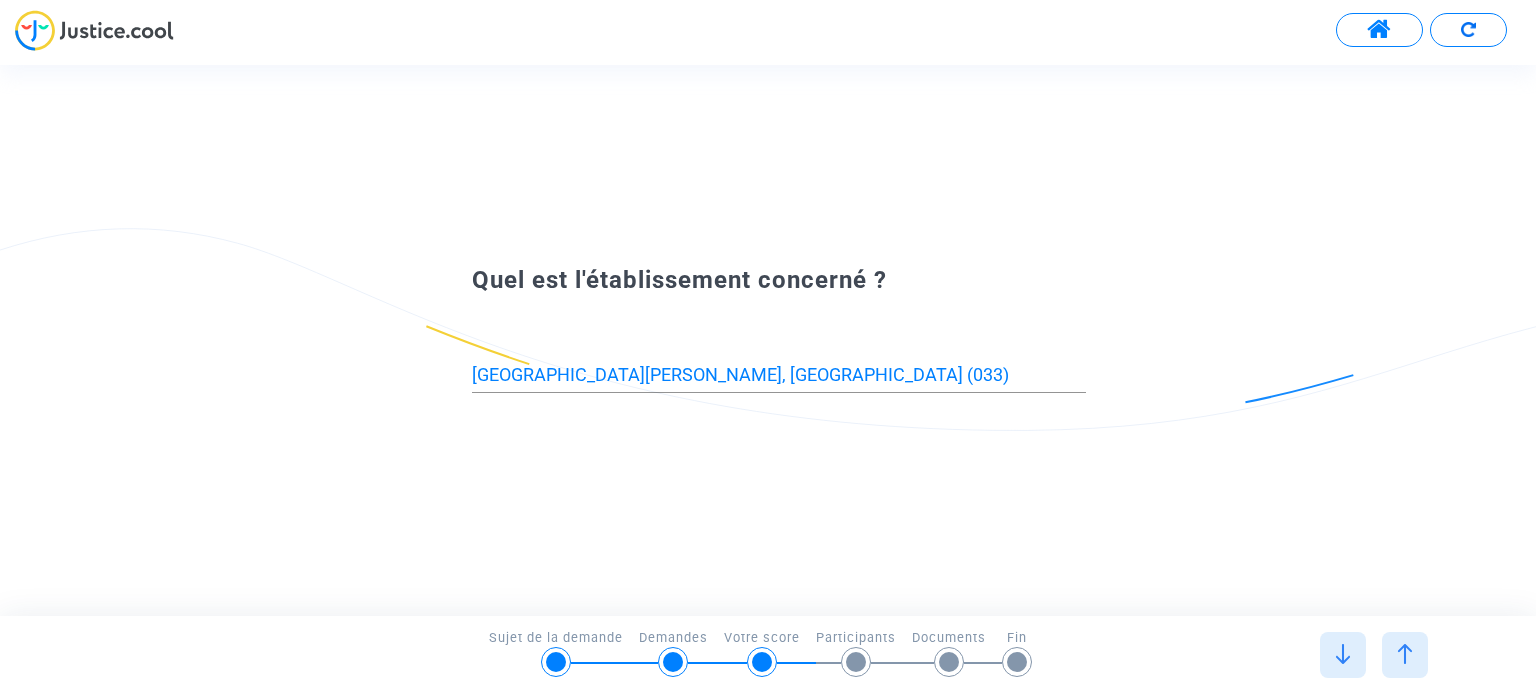 click at bounding box center [1343, 654] 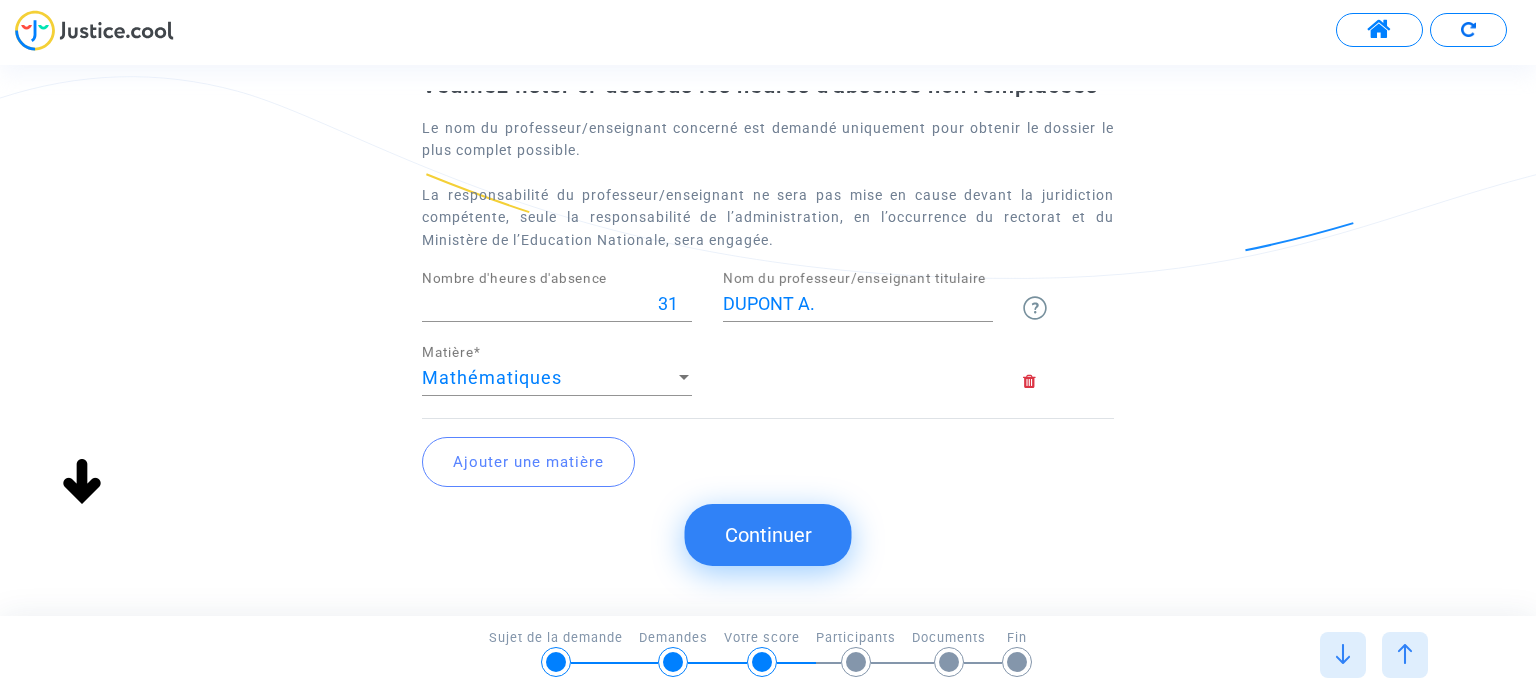 click at bounding box center (1343, 654) 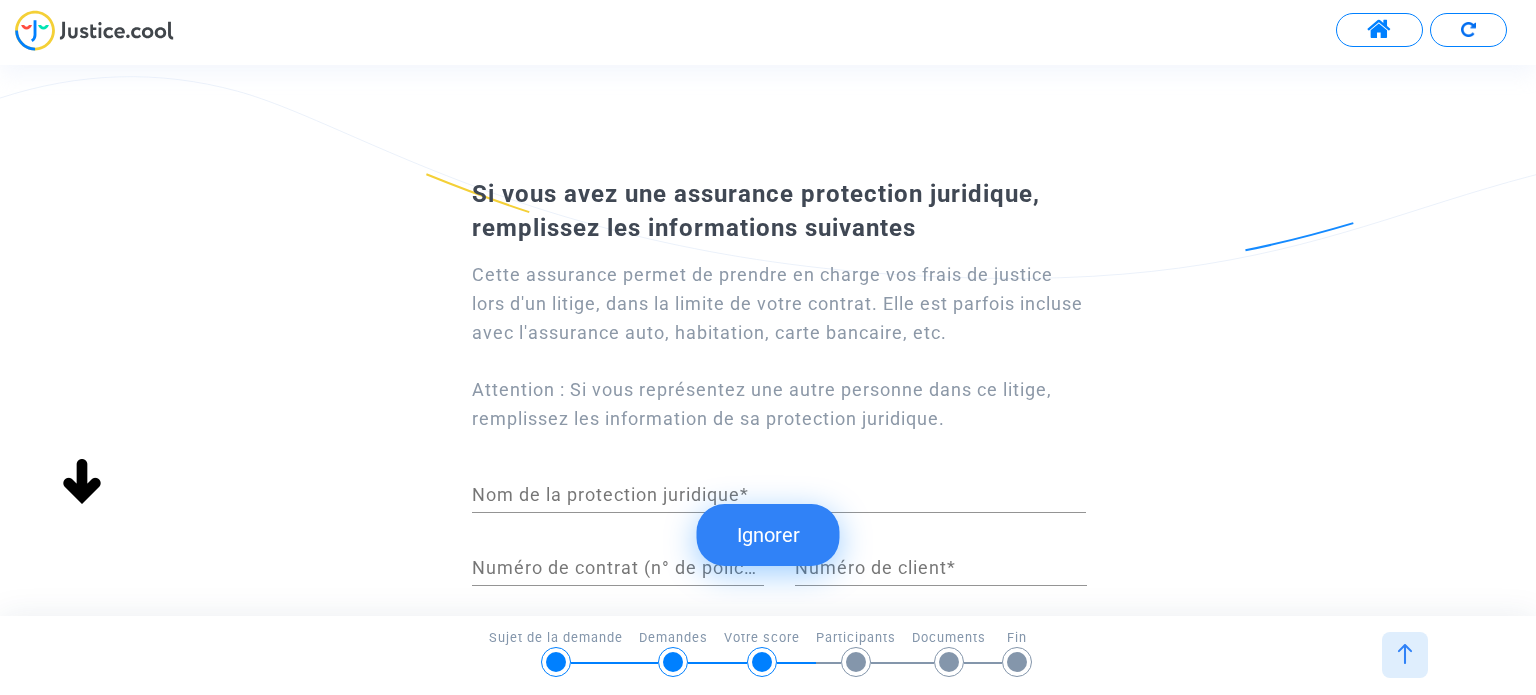 click on "Nom de la protection juridique  *" at bounding box center [779, 495] 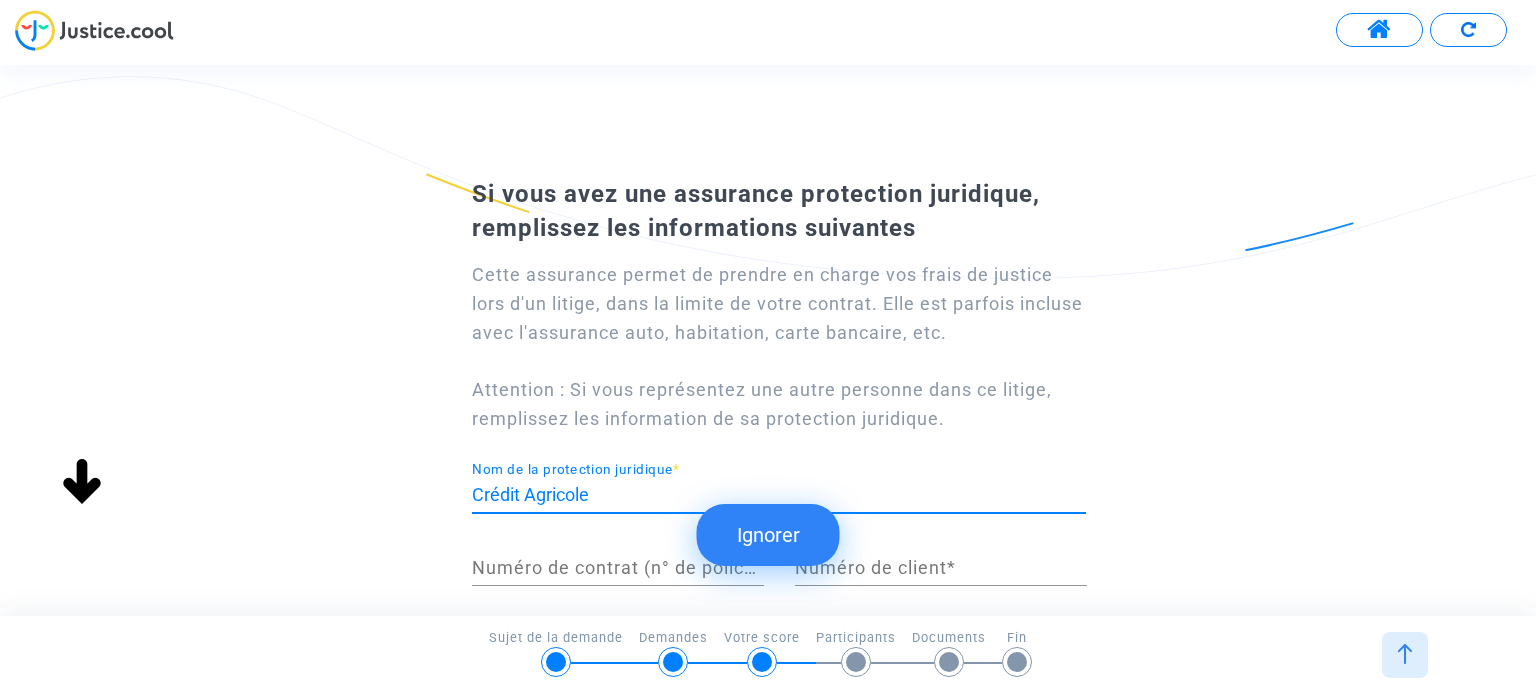 type on "Crédit Agricole" 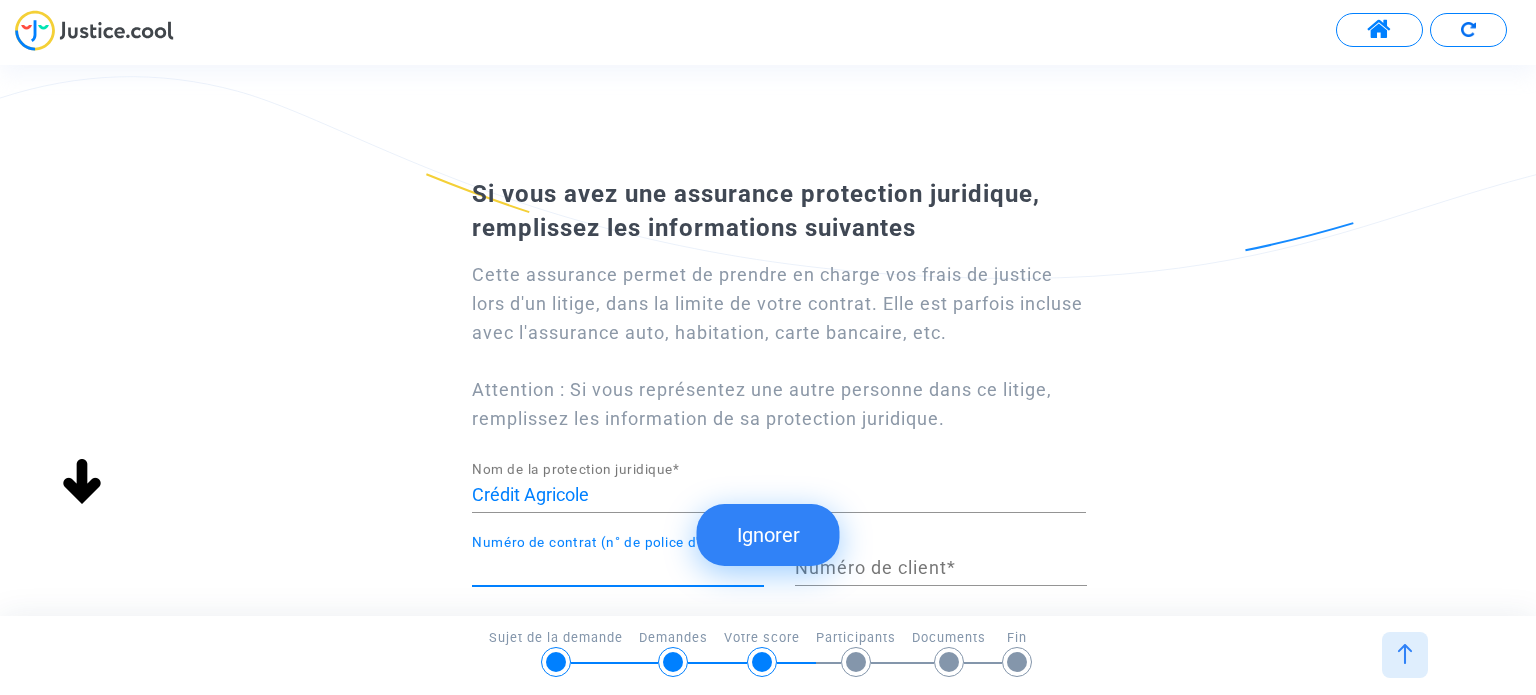 paste on "intervenant extérieur pour des cours de soutien (à confirmer)." 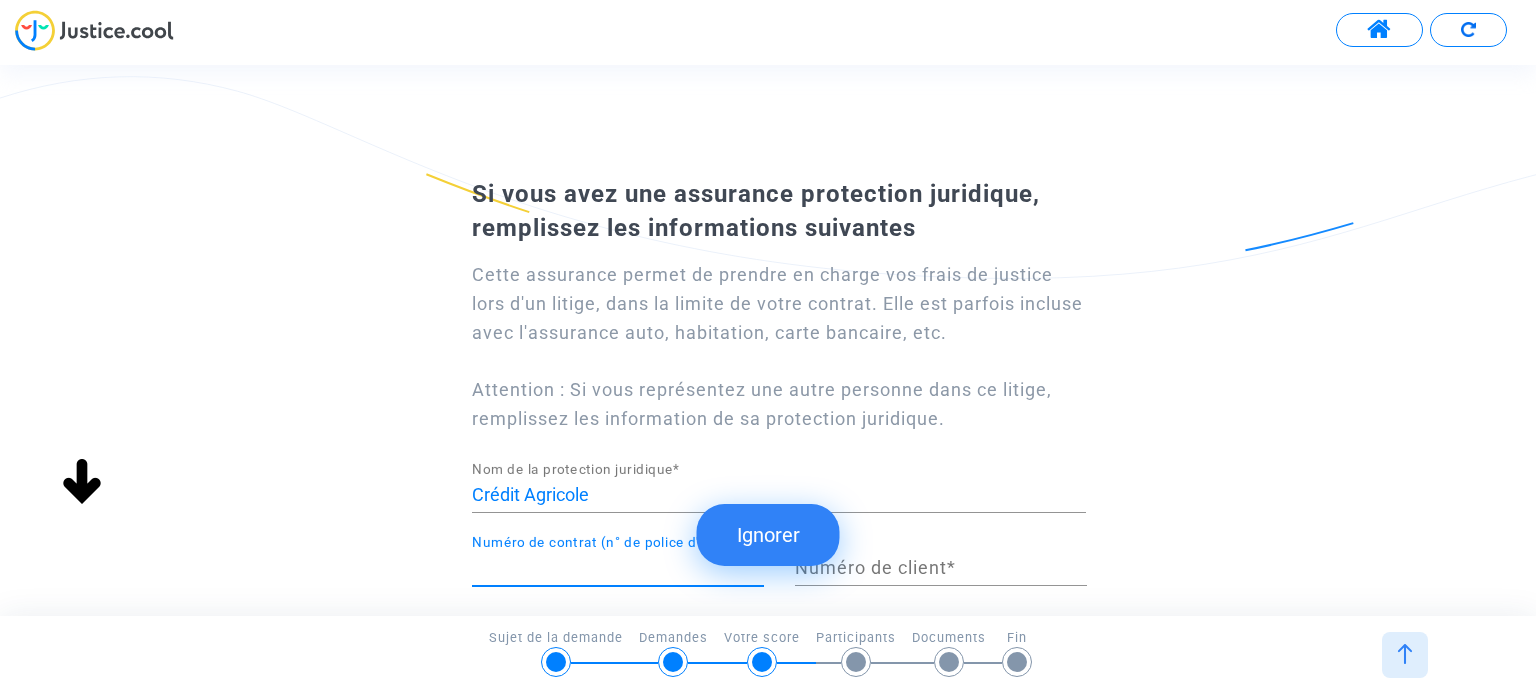 type on "intervenant extérieur pour des cours de soutien (à confirmer)." 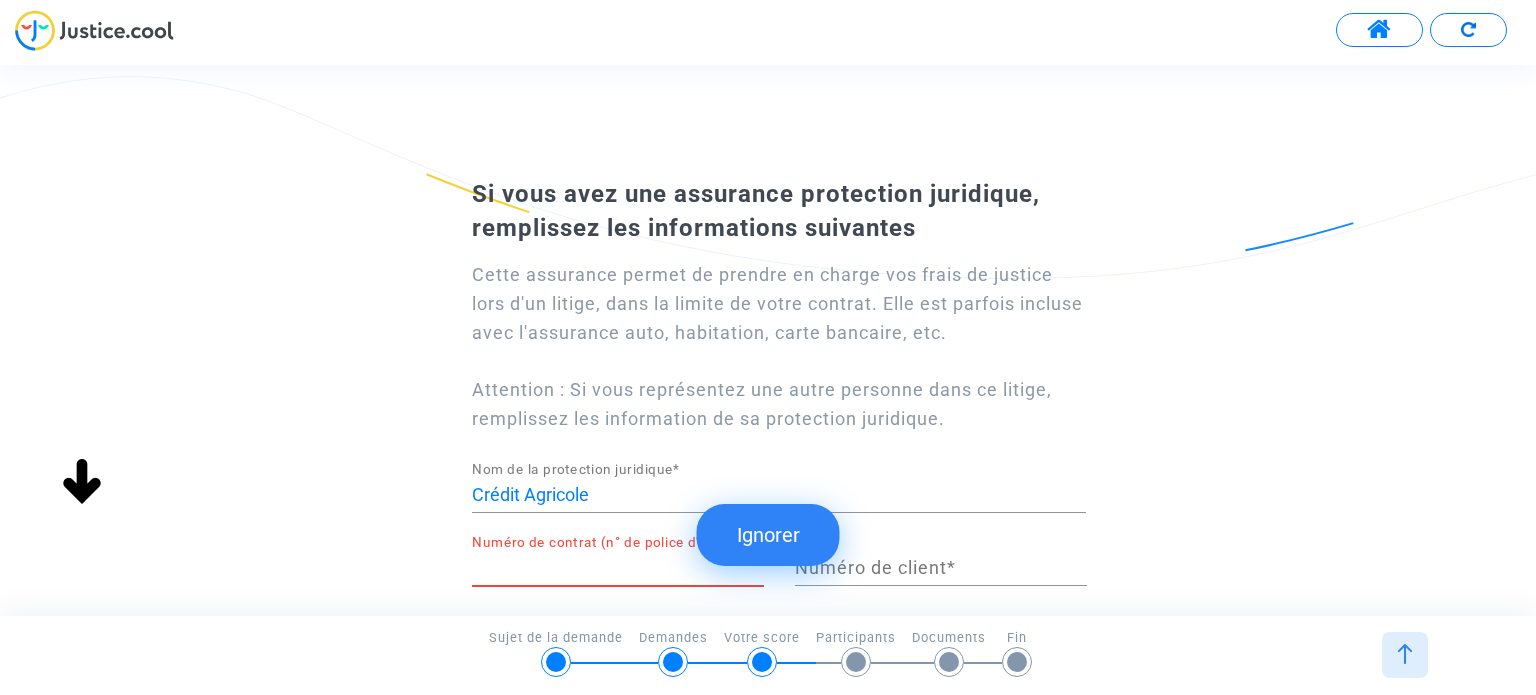 paste on "000011796353908" 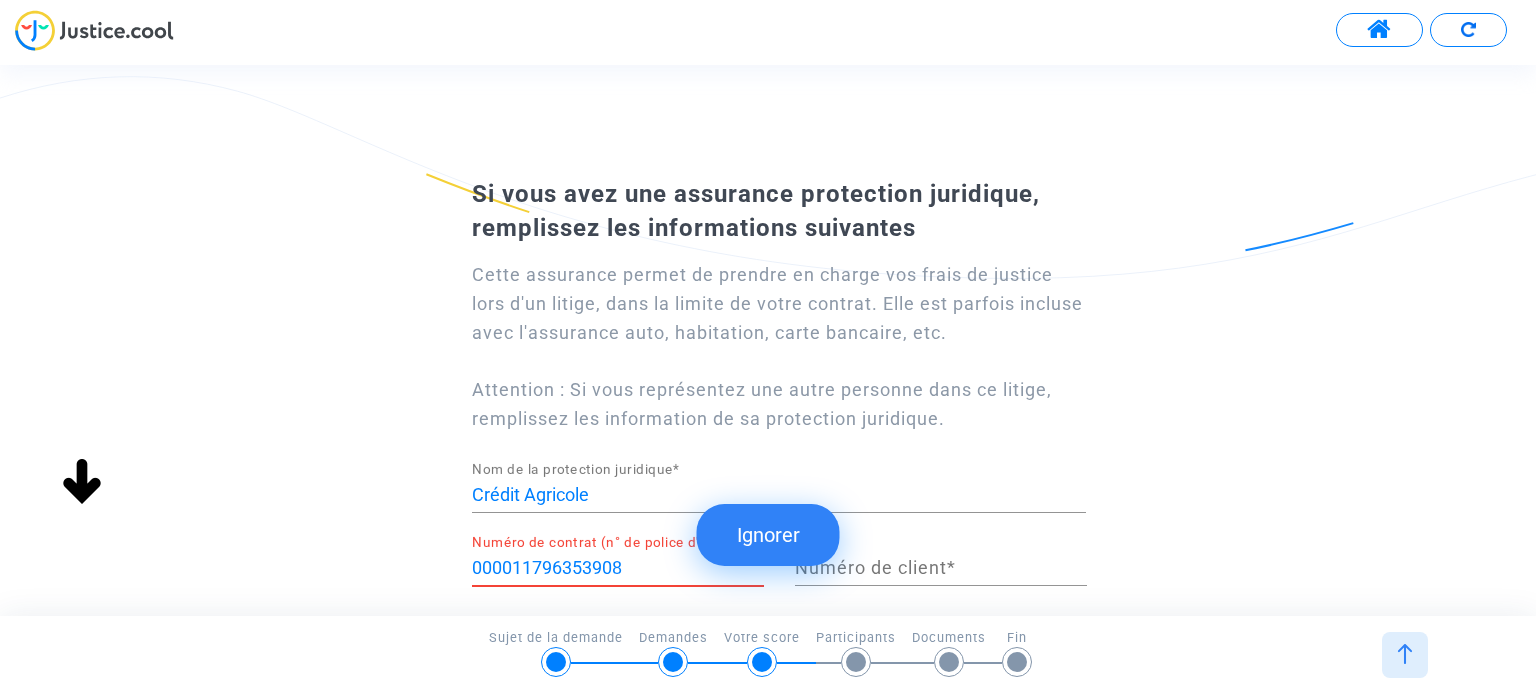type on "000011796353908" 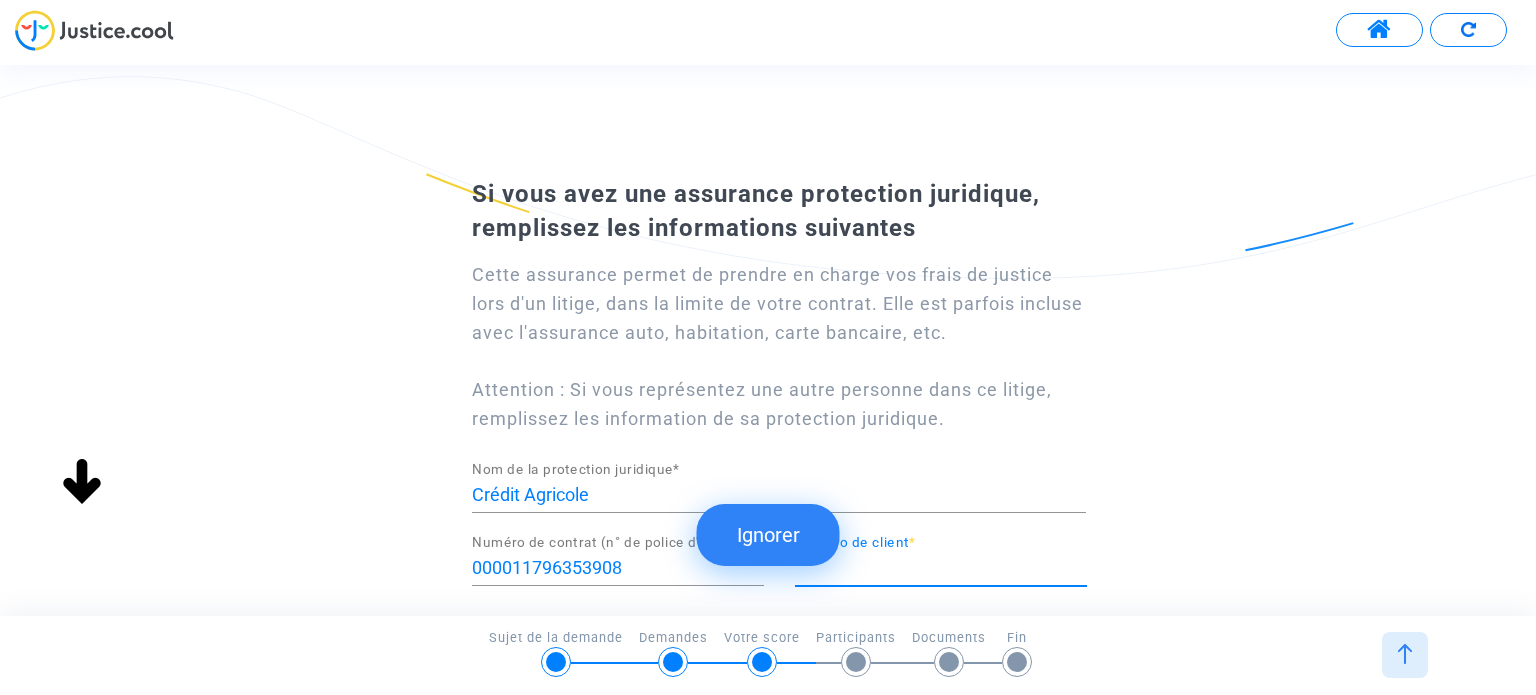 paste on "000011796353908" 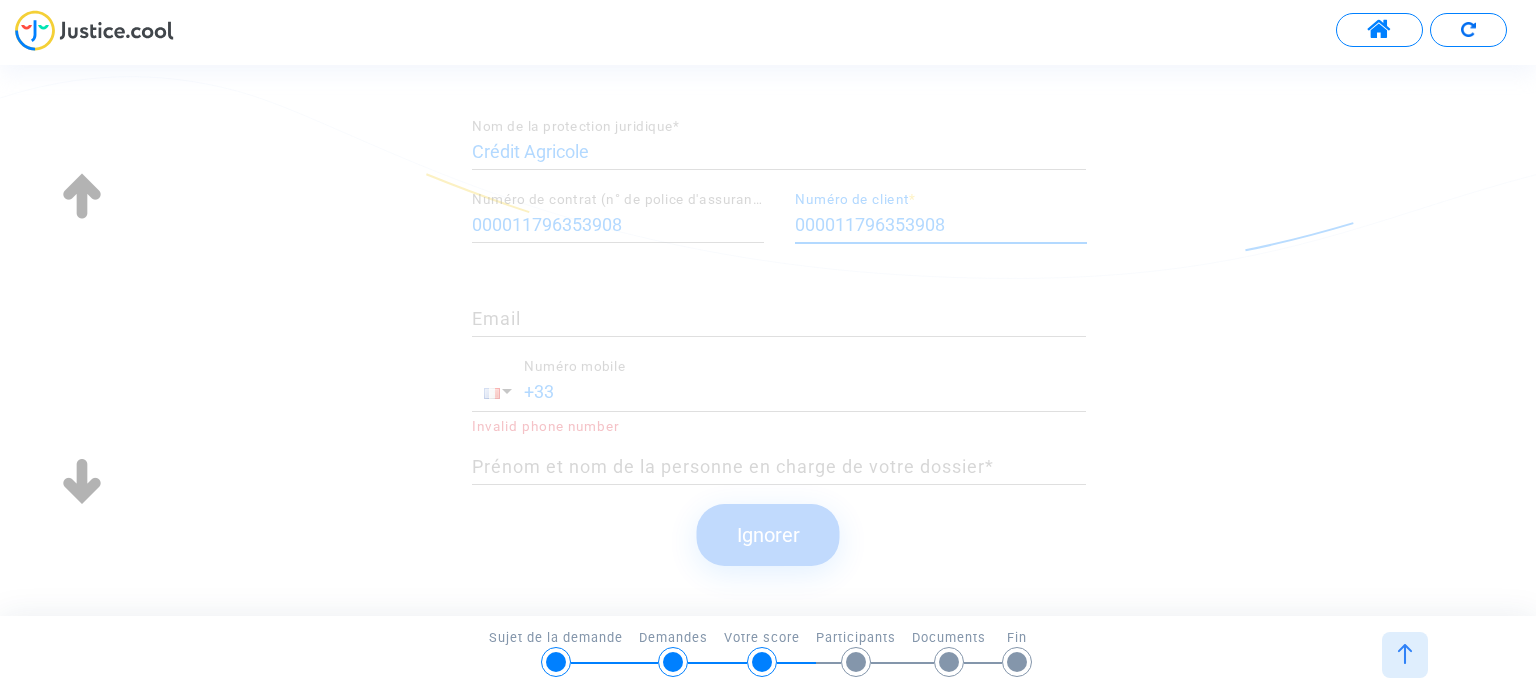 scroll, scrollTop: 350, scrollLeft: 0, axis: vertical 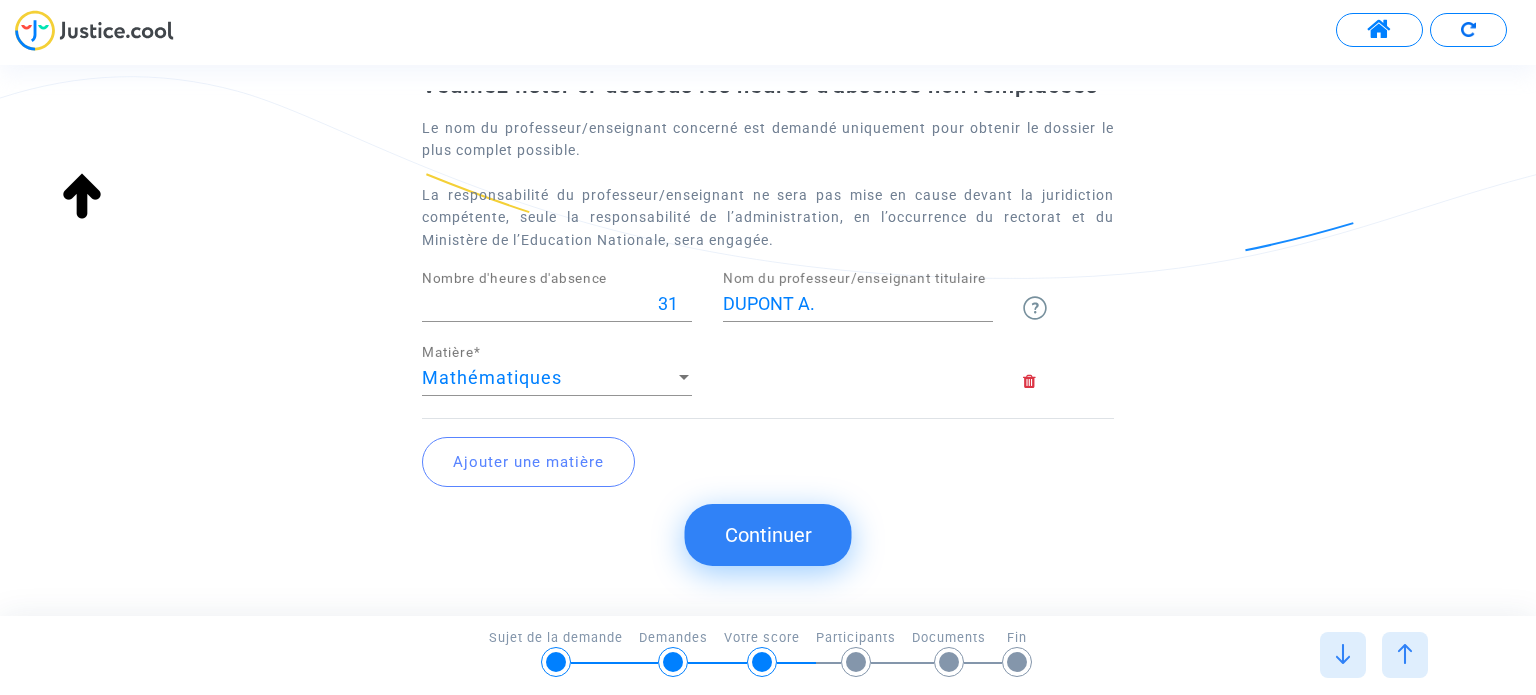 type on "000011796353908" 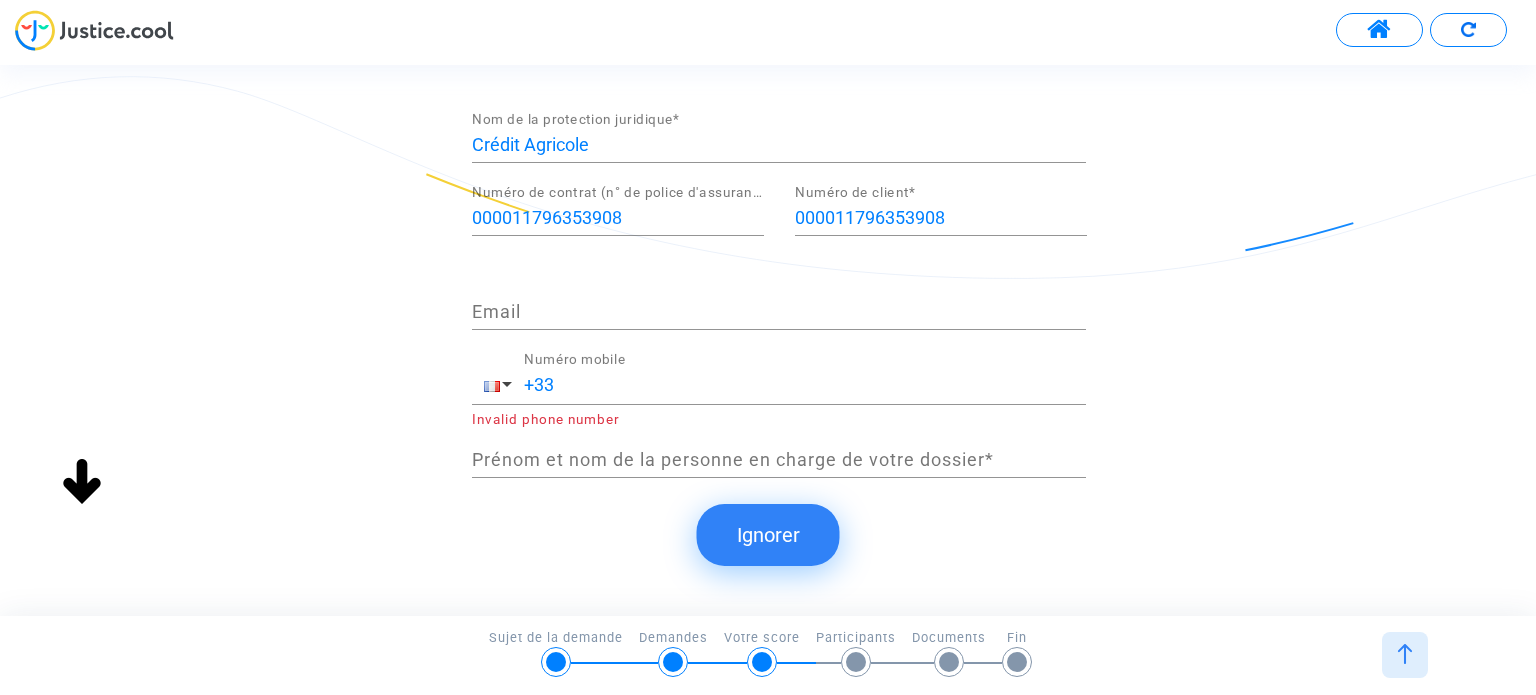 click on "+33" at bounding box center (805, 385) 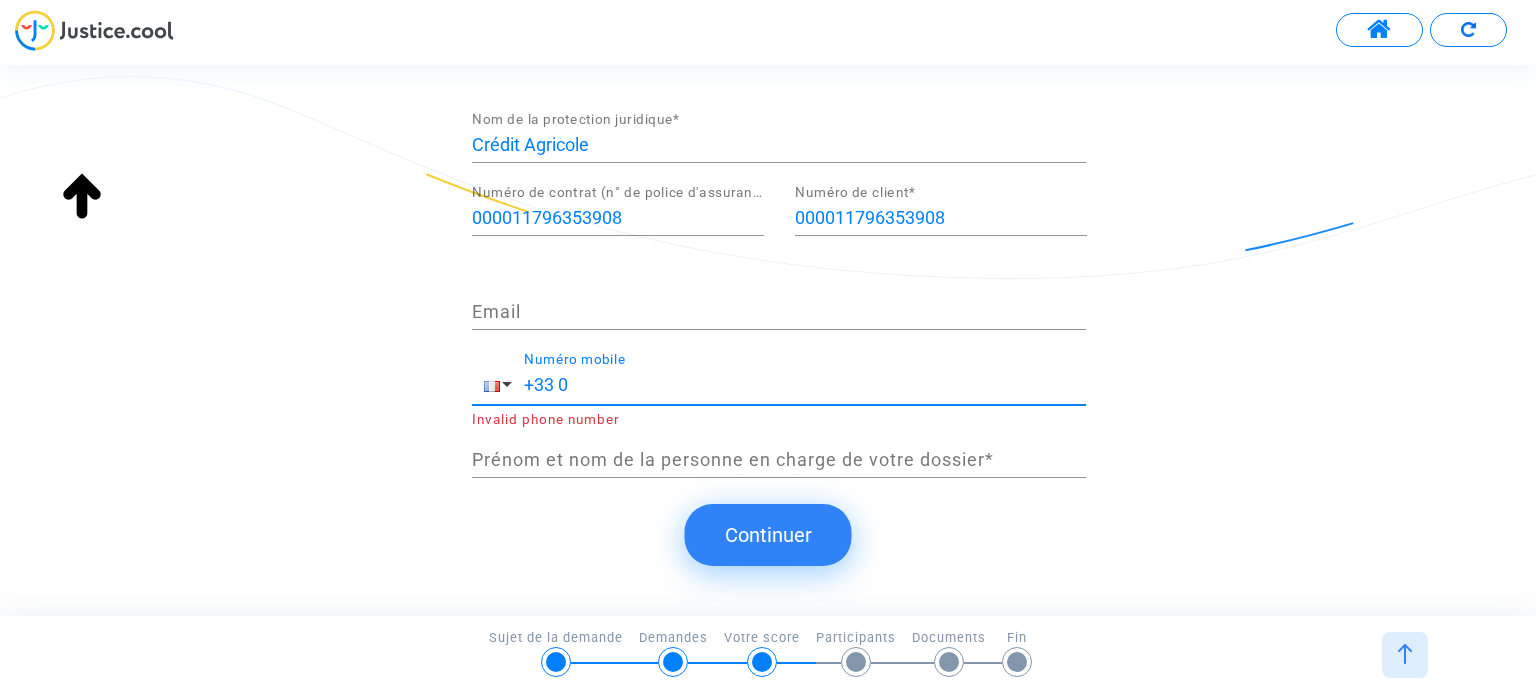 type on "+33" 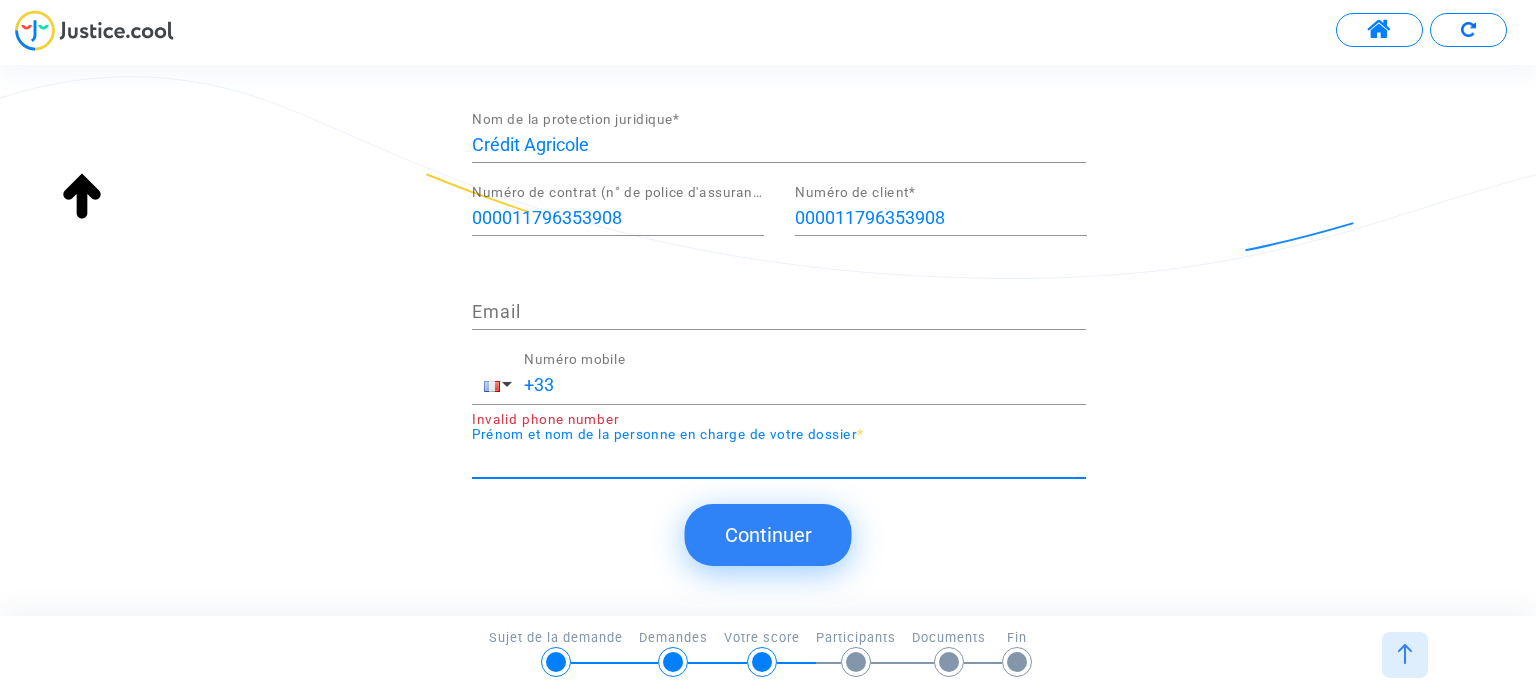 click on "Prénom et nom de la personne en charge de votre dossier  *" at bounding box center [779, 460] 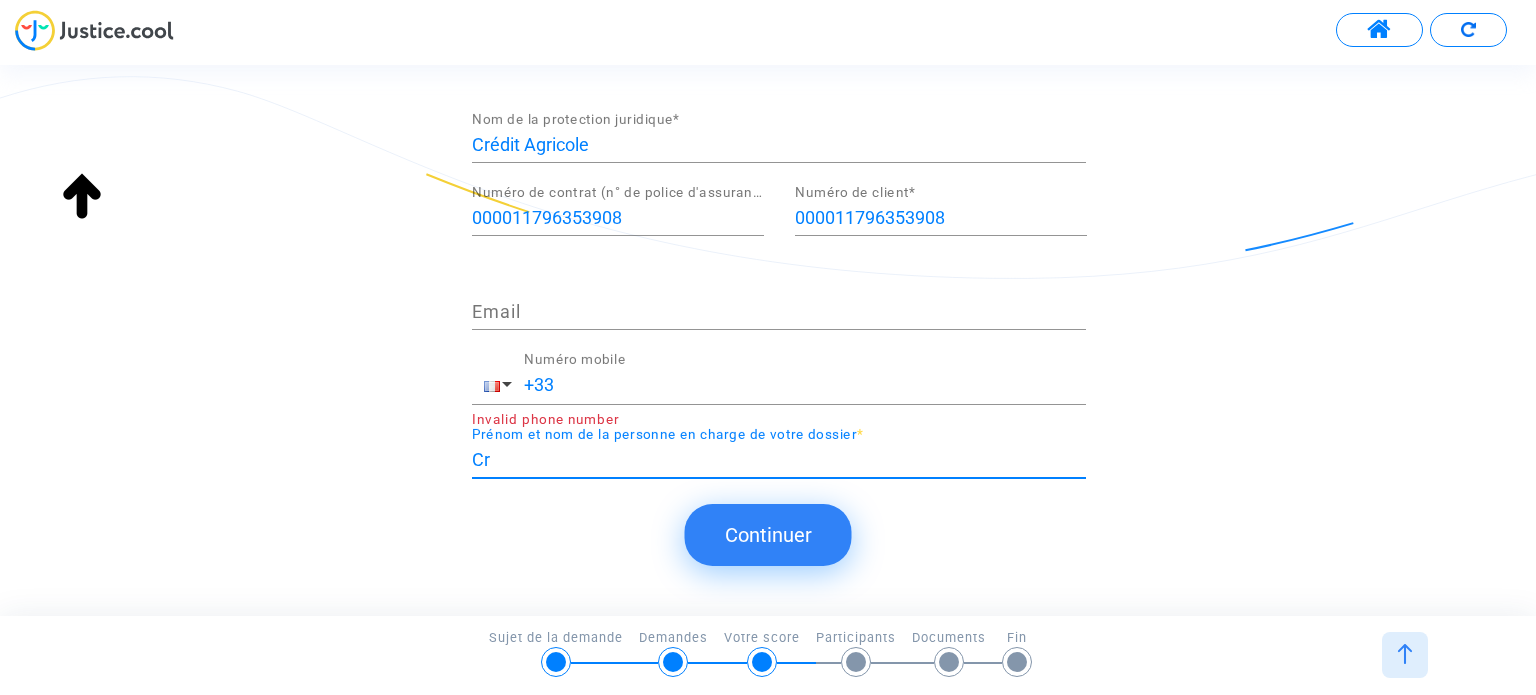 type on "C" 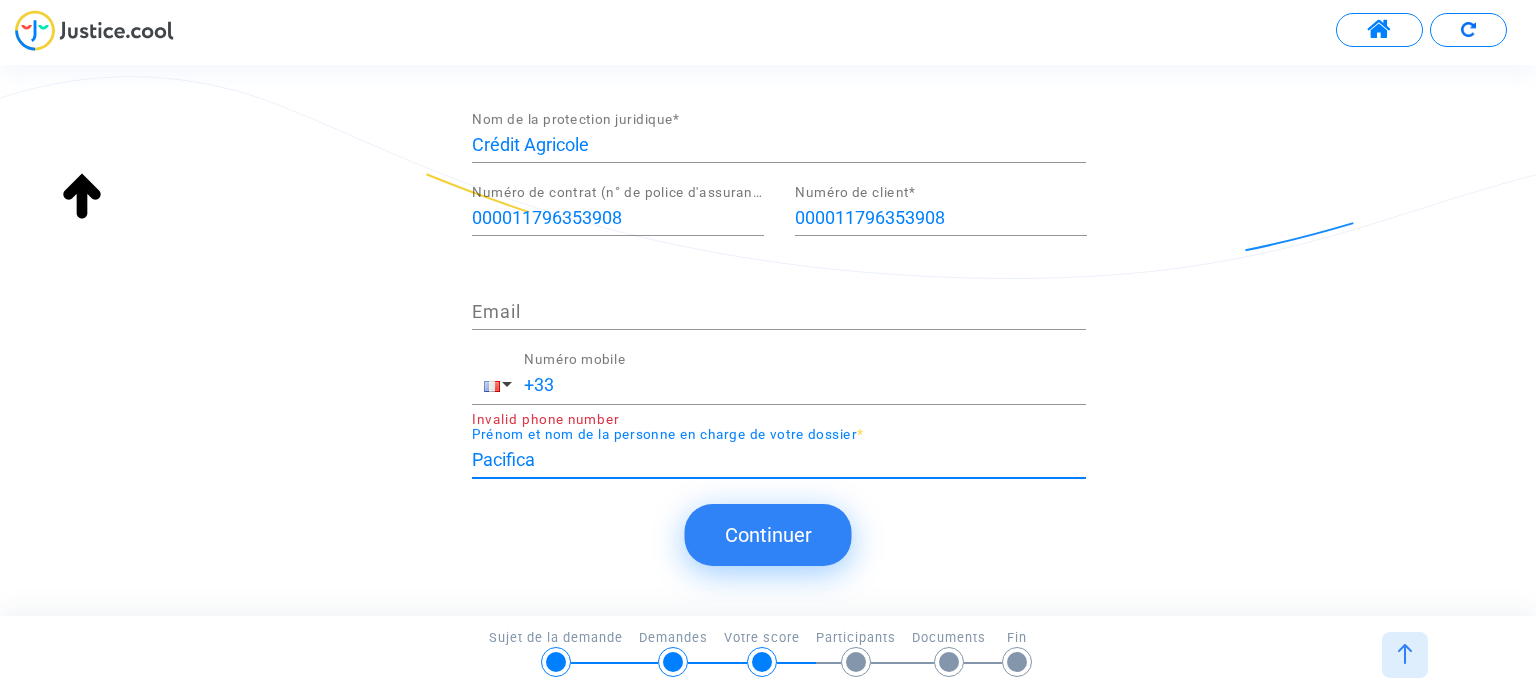 type on "Pacifica" 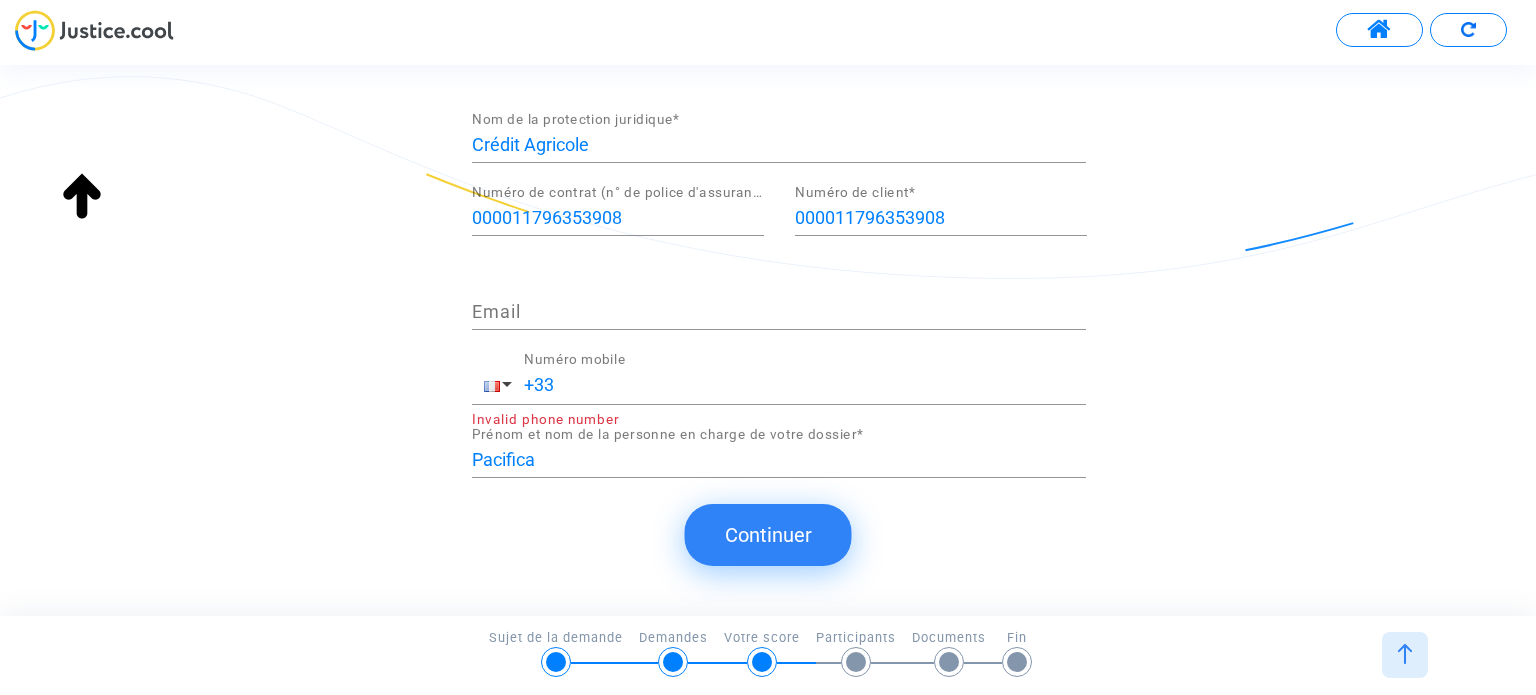 click on "+33 Numéro mobile" 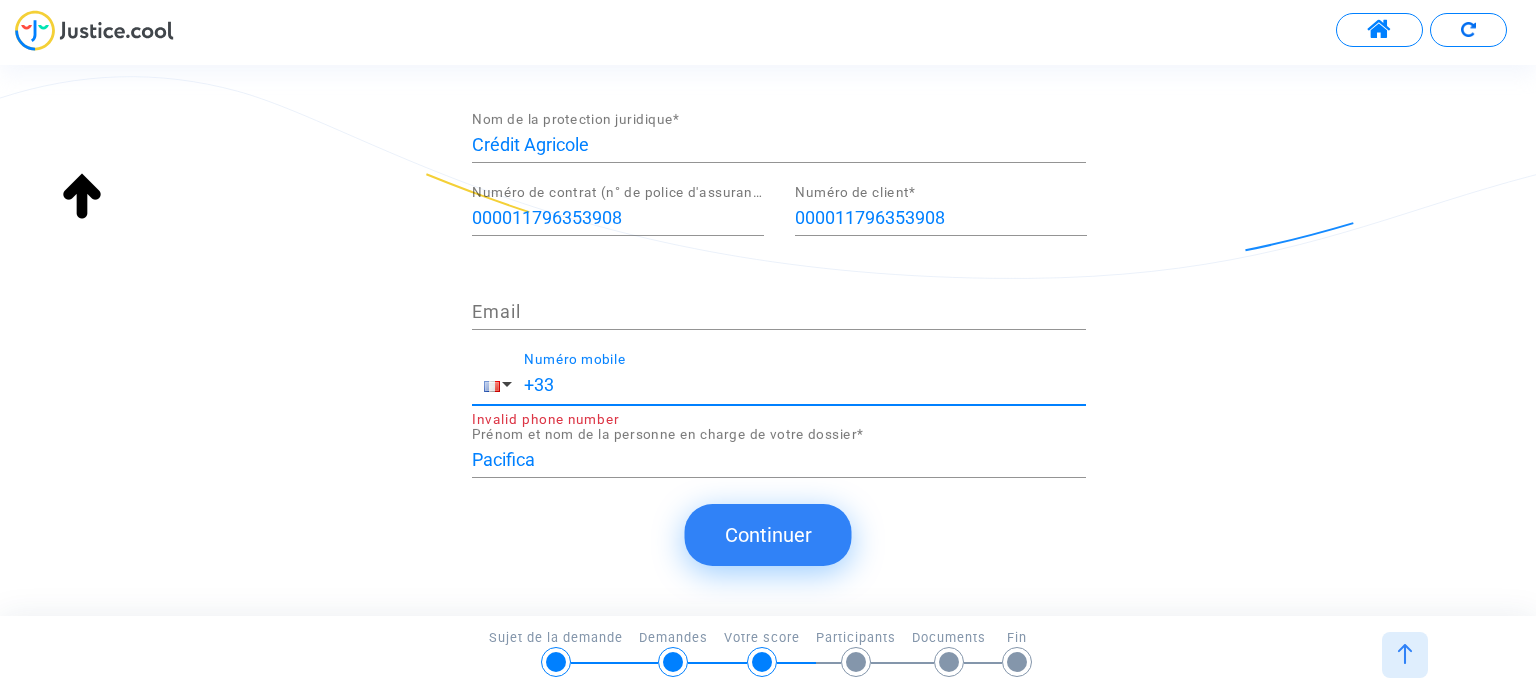click on "+33 Numéro mobile" 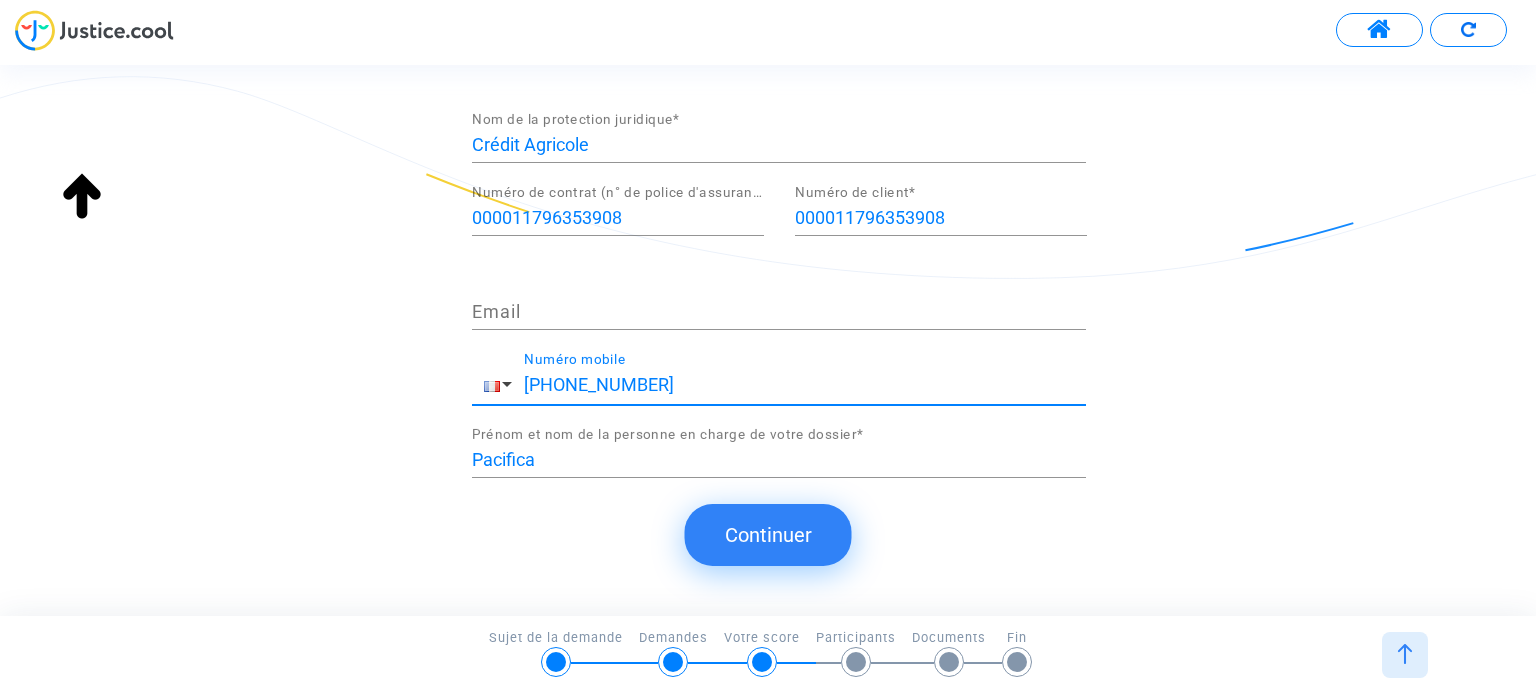 type on "+33 0800813810" 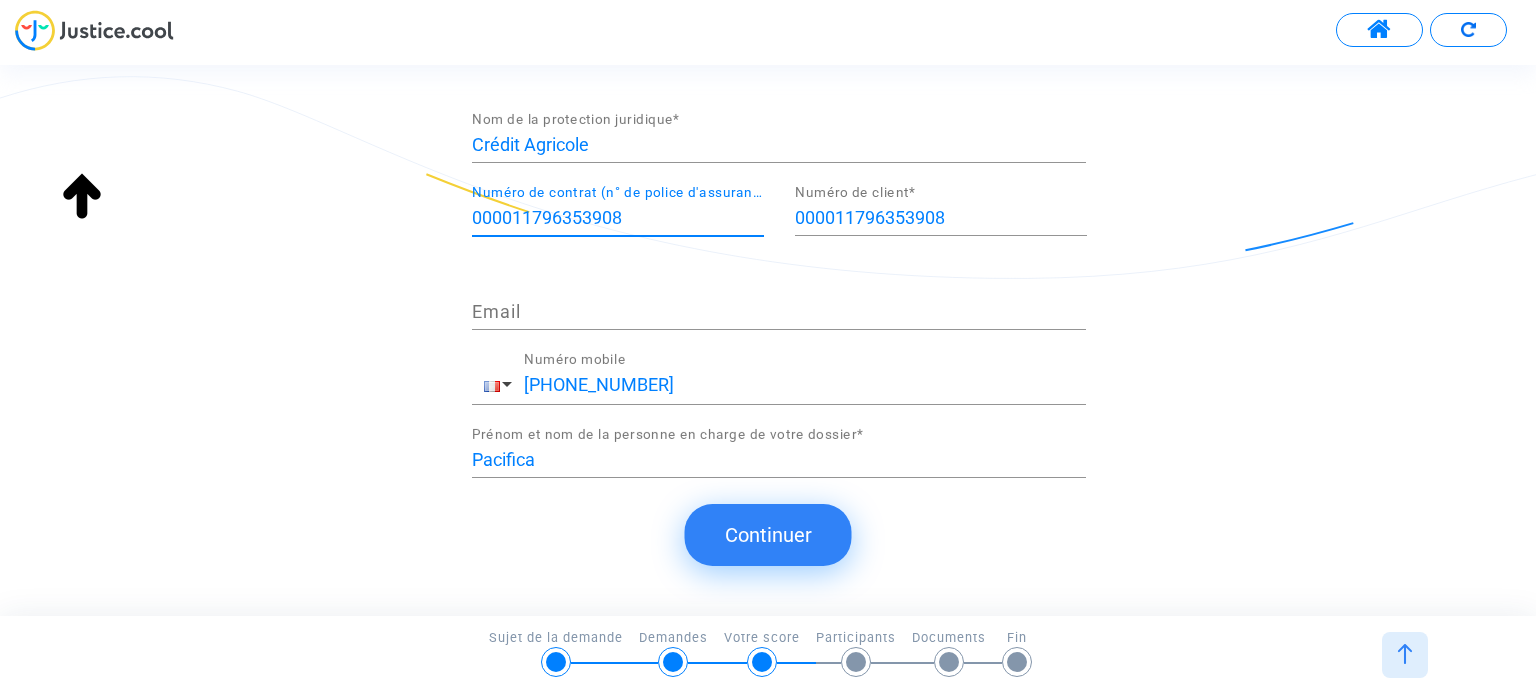 drag, startPoint x: 514, startPoint y: 215, endPoint x: 433, endPoint y: 219, distance: 81.09871 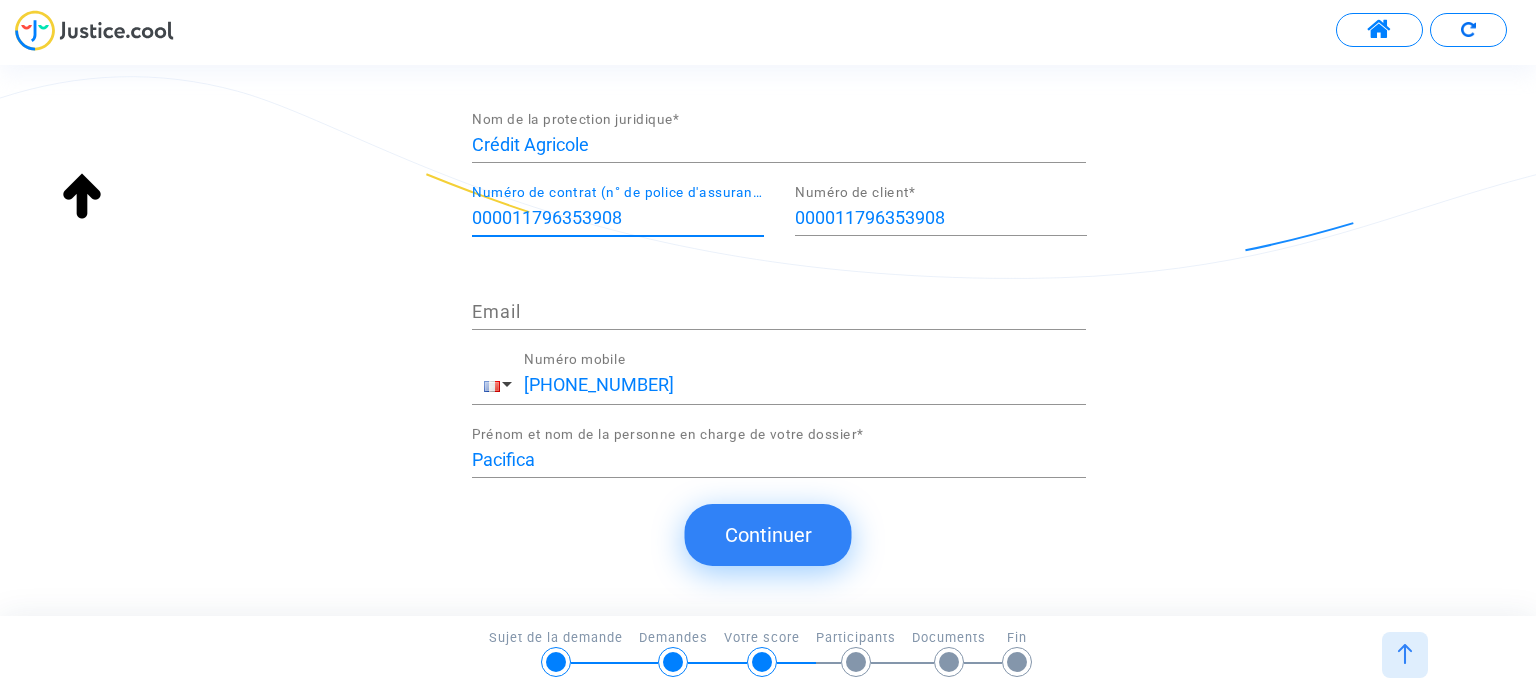 click on "Cette assurance permet de prendre en charge vos frais de justice lors d'un litige, dans la limite de votre contrat. Elle est parfois incluse avec l'assurance auto, habitation, carte bancaire, etc.
Attention : Si vous représentez une autre personne dans ce litige, remplissez les information de sa protection juridique. Crédit Agricole Nom de la protection juridique  * 000011796353908 Numéro de contrat (n° de police d'assurance)  * 000011796353908 Numéro de client  * Email +33 0800813810 Numéro mobile Pacifica Prénom et nom de la personne en charge de votre dossier  *" 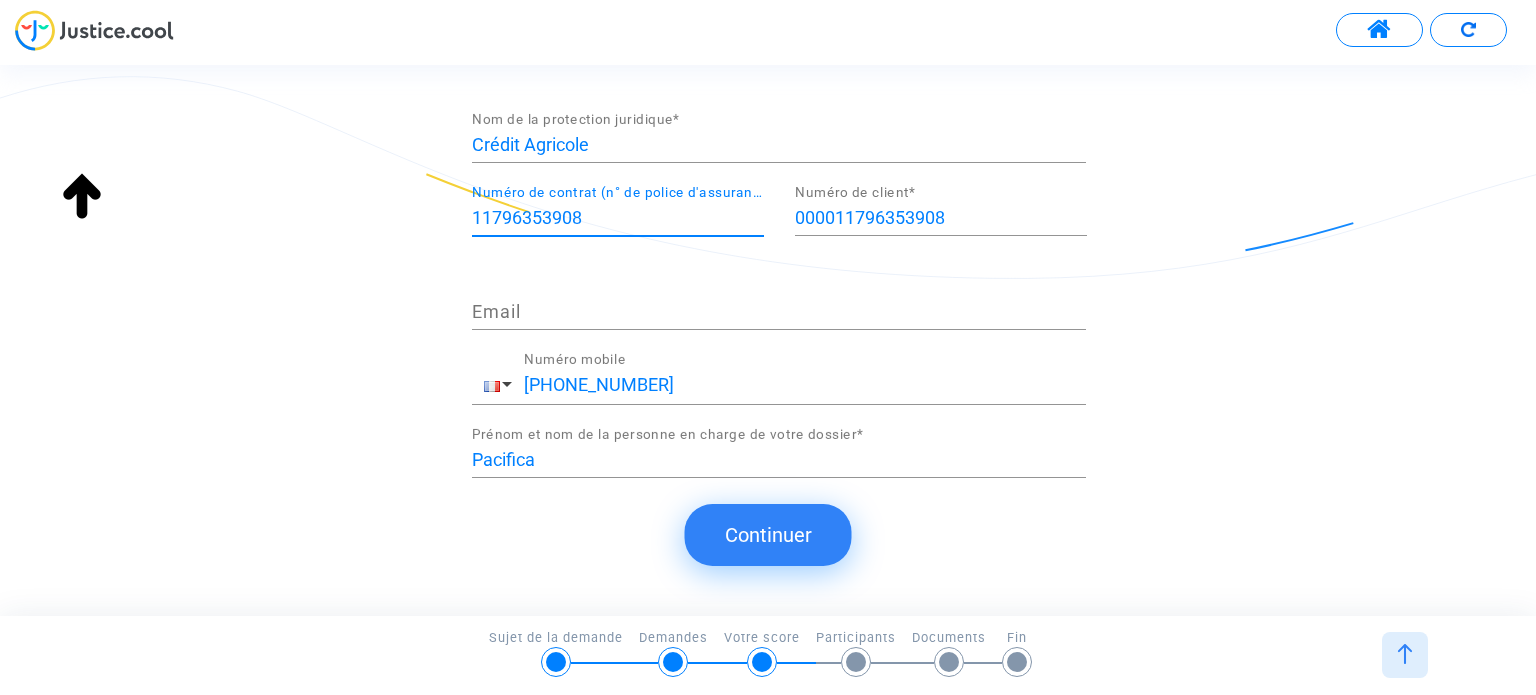 type on "11796353908" 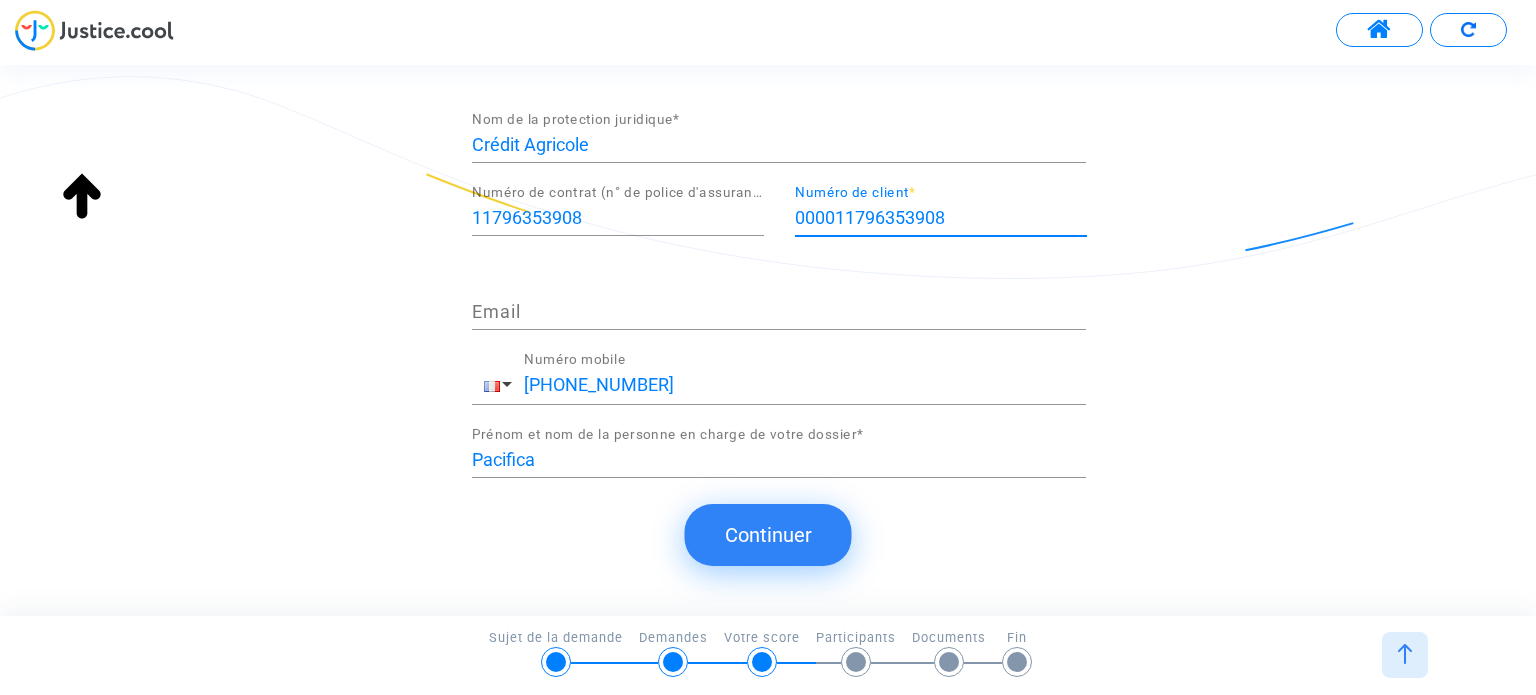 scroll, scrollTop: 0, scrollLeft: 0, axis: both 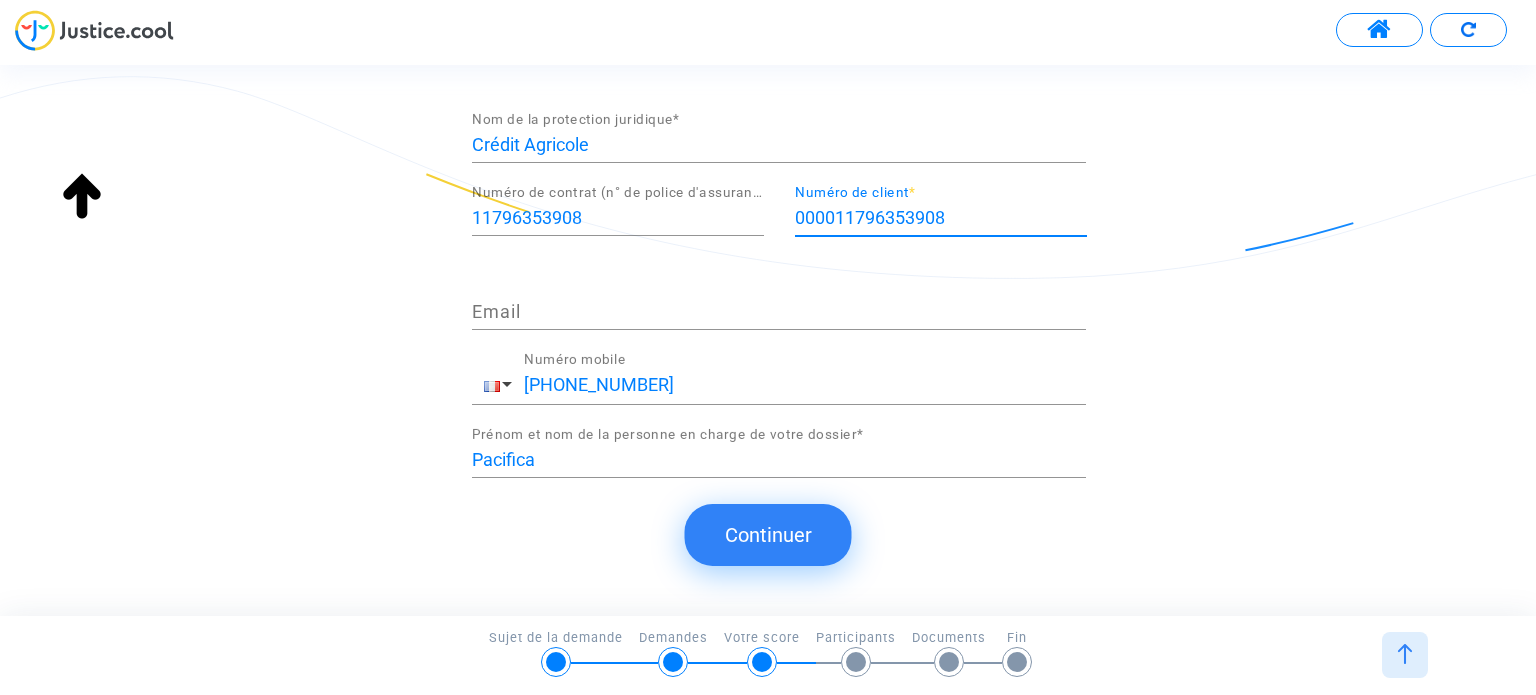 drag, startPoint x: 835, startPoint y: 215, endPoint x: 650, endPoint y: 240, distance: 186.68155 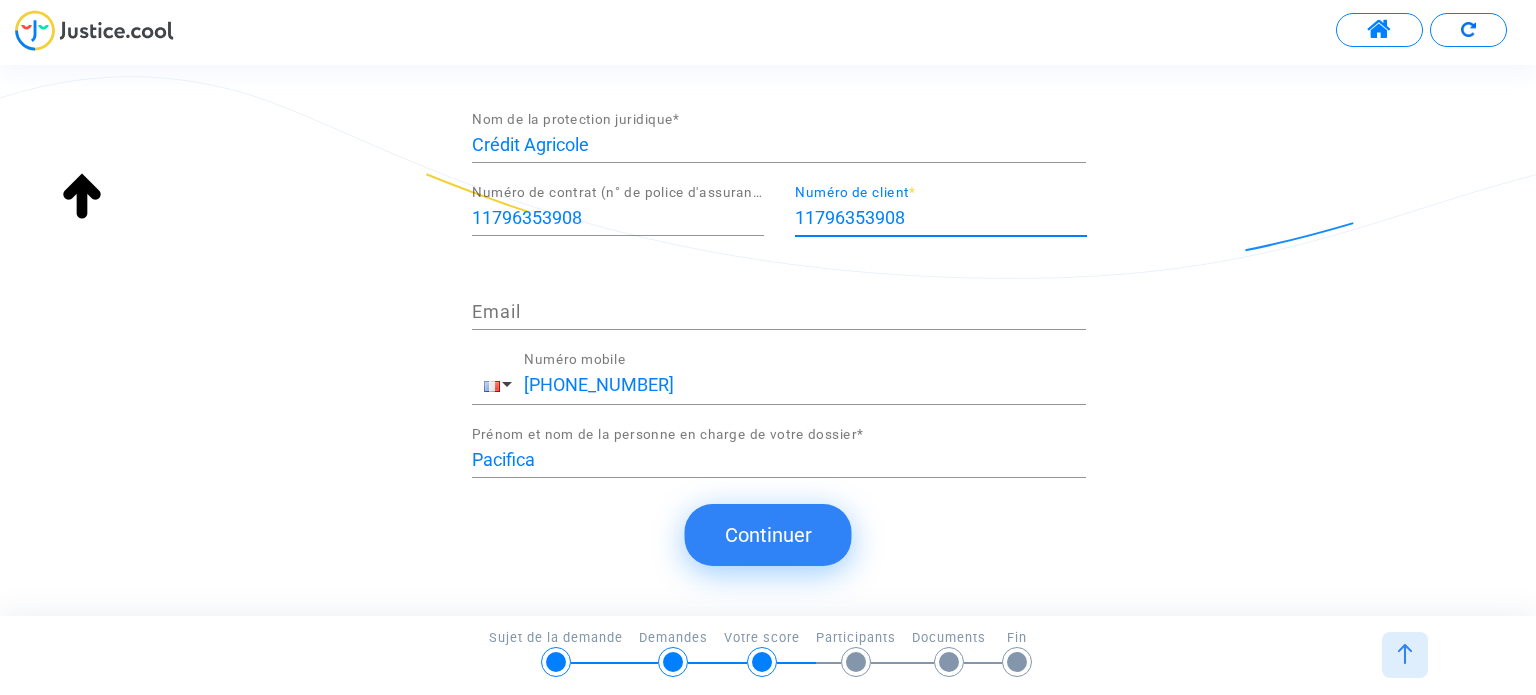 type on "11796353908" 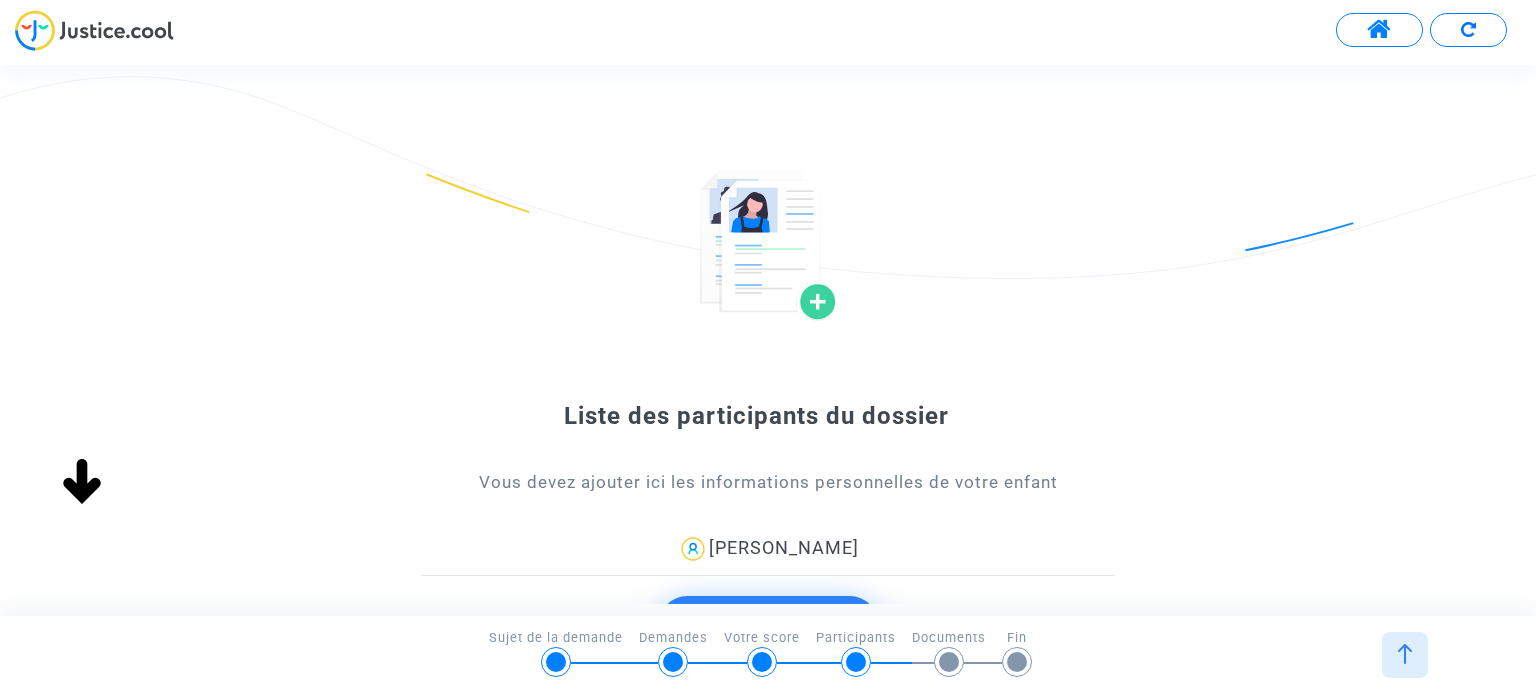 scroll, scrollTop: 0, scrollLeft: 0, axis: both 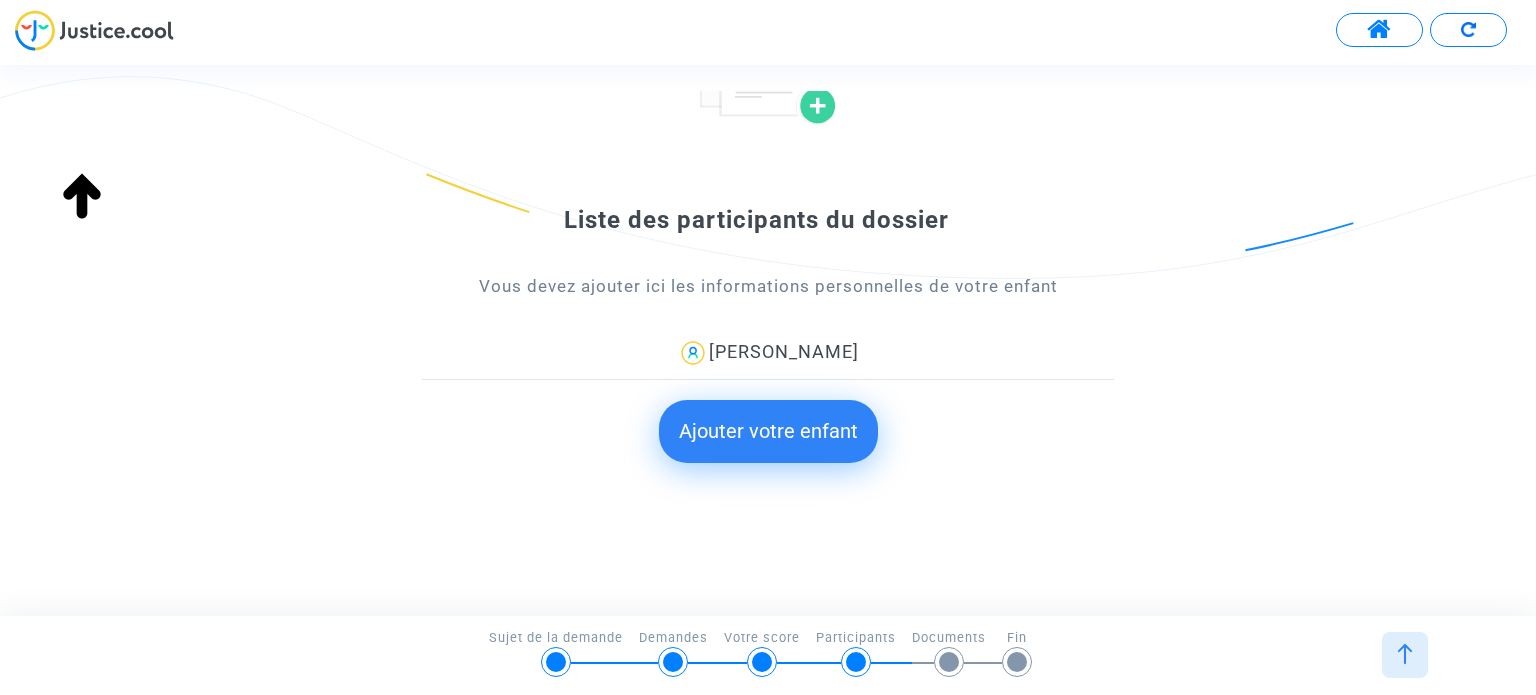 click on "Ajouter votre enfant" 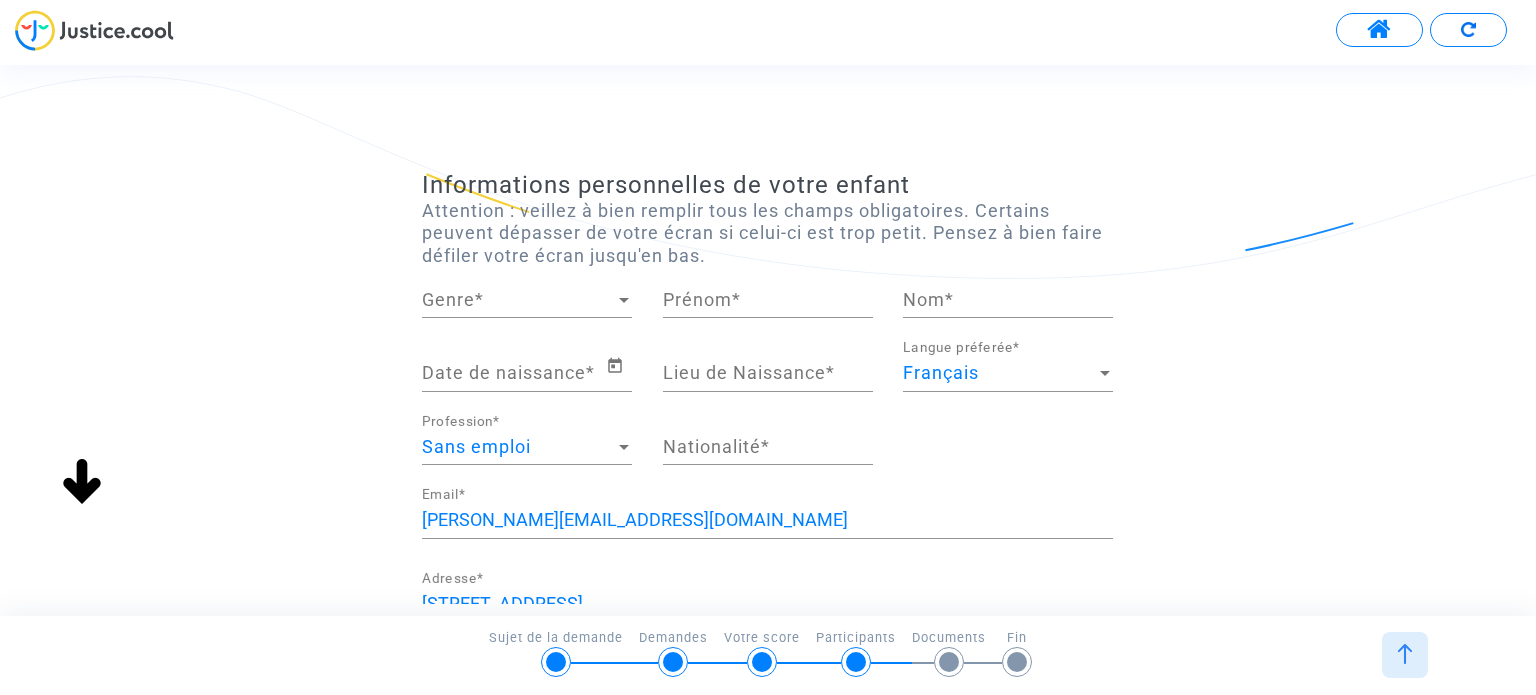 scroll, scrollTop: 0, scrollLeft: 0, axis: both 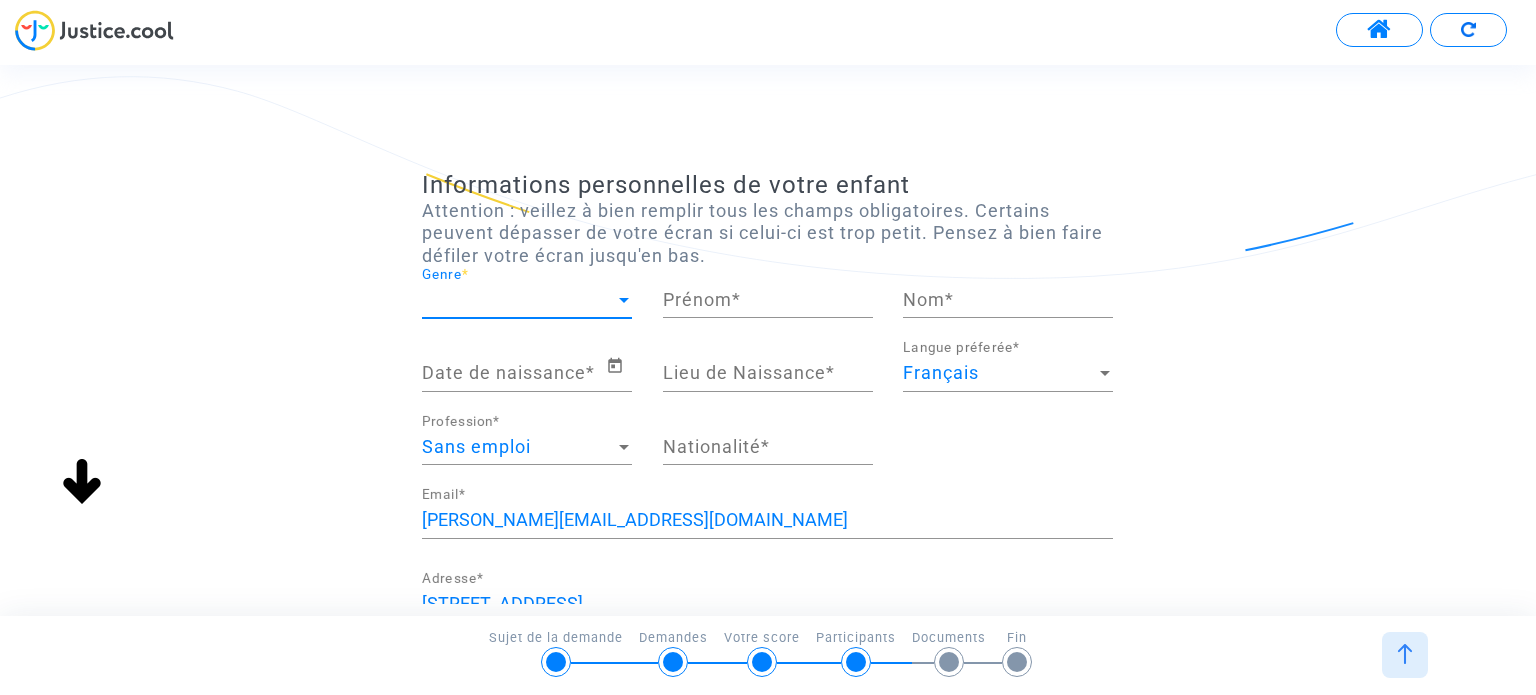 click on "Genre" at bounding box center (518, 300) 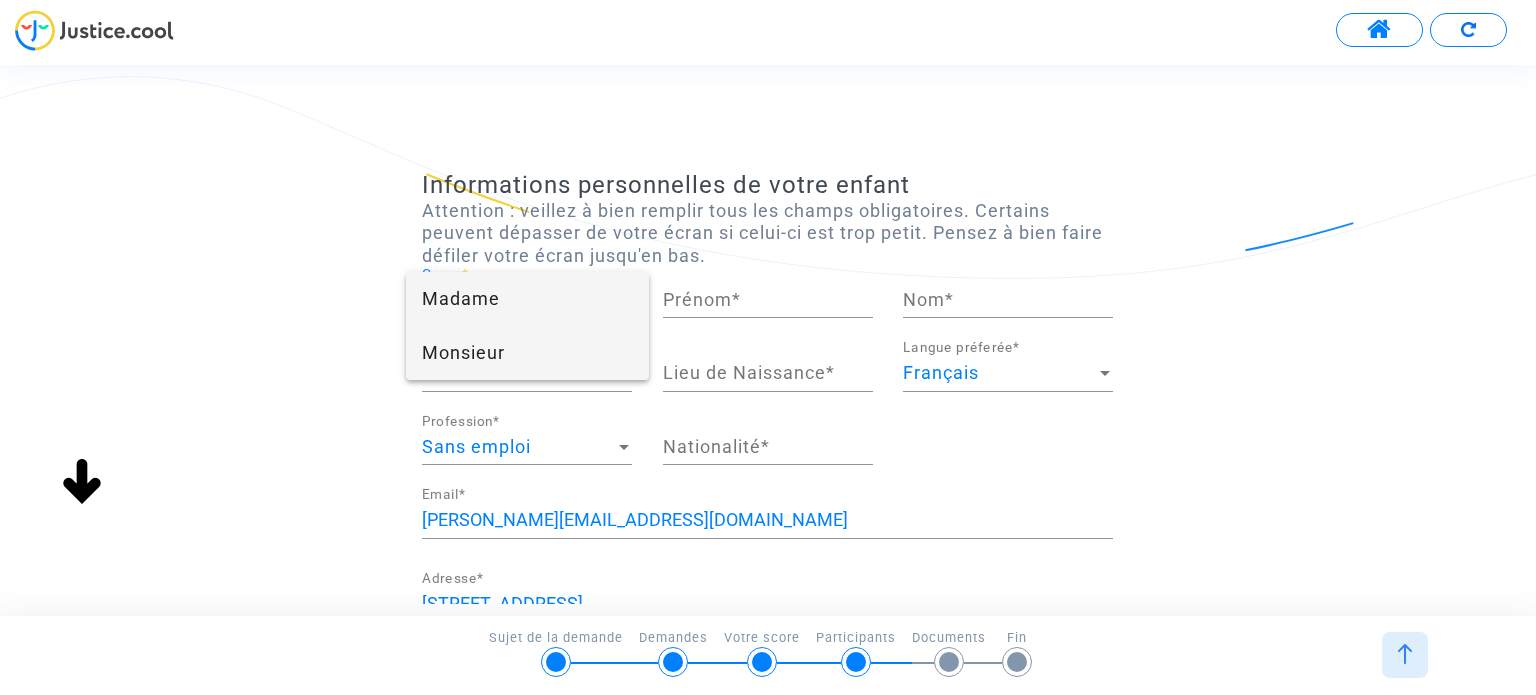 click on "Monsieur" at bounding box center [527, 353] 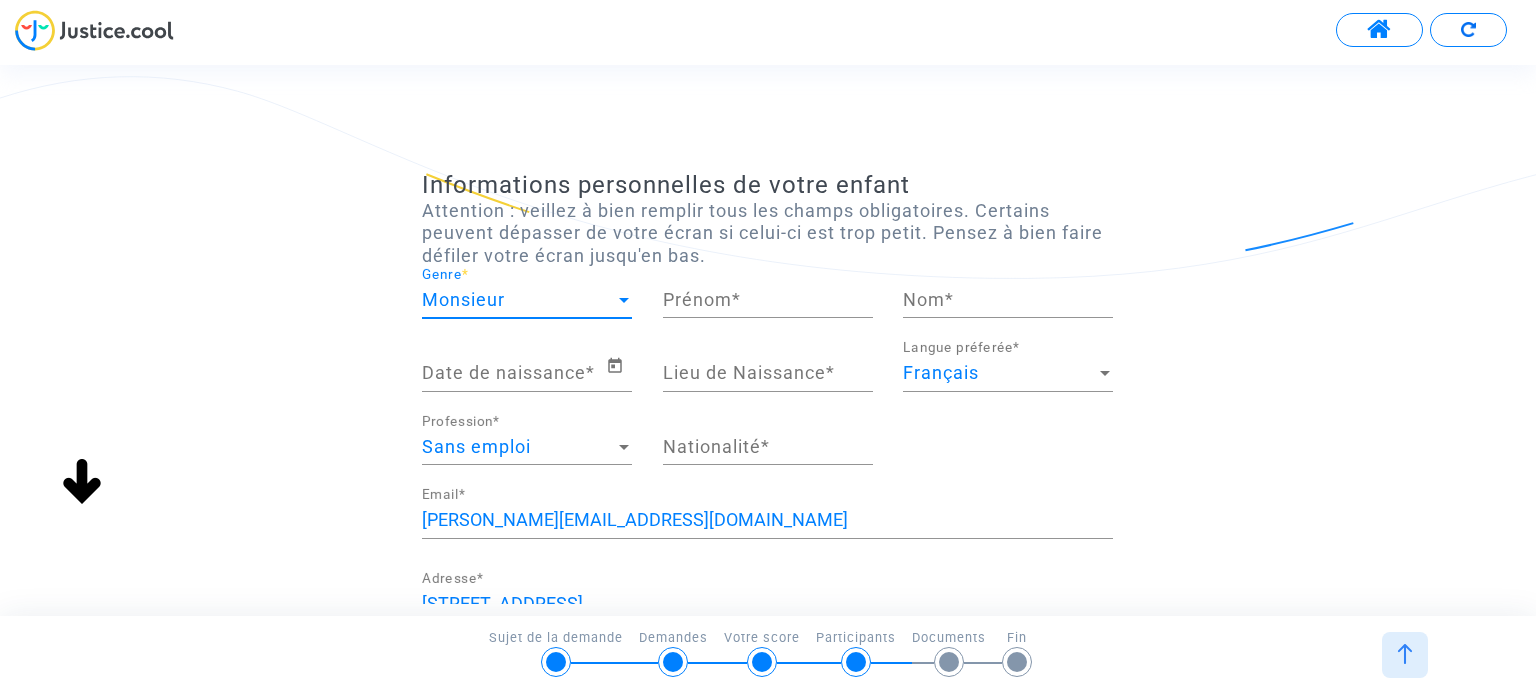 click on "Monsieur" at bounding box center [463, 299] 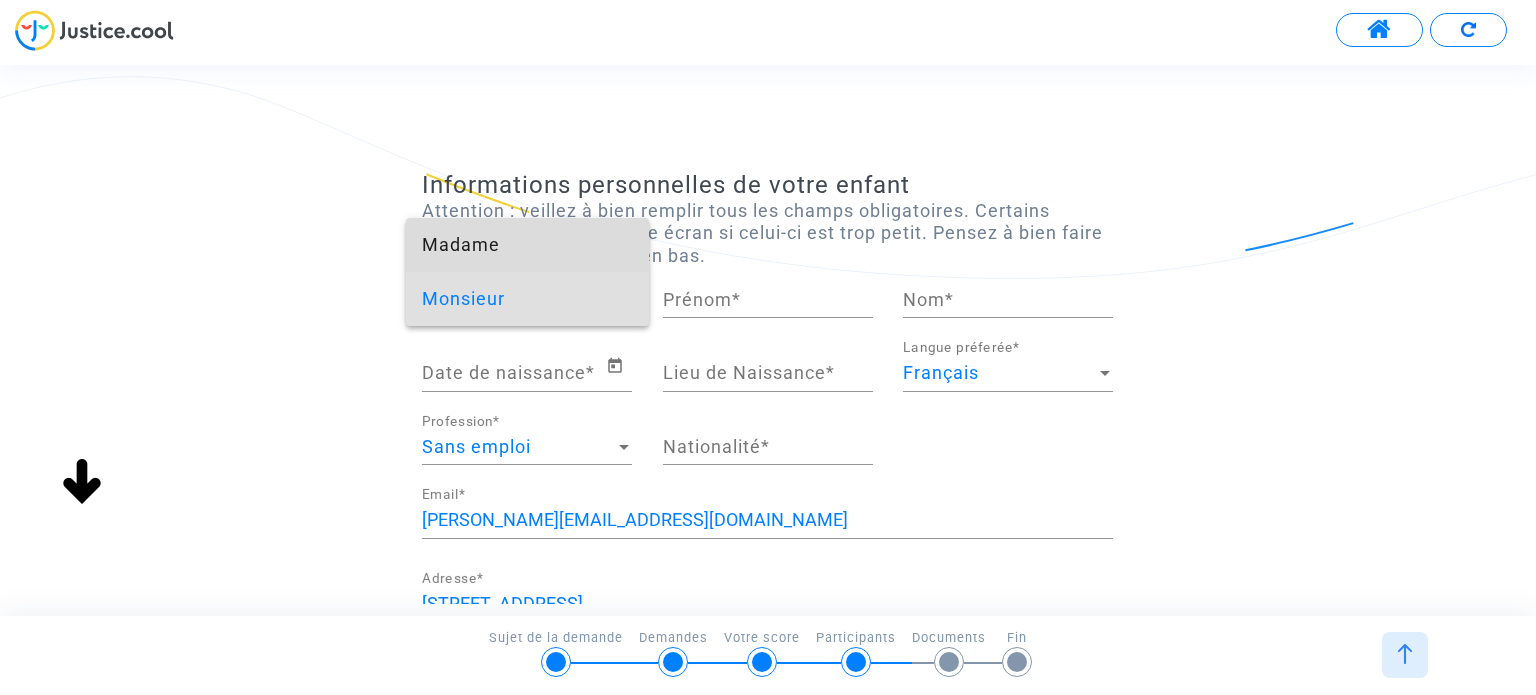 click on "Madame" at bounding box center (527, 245) 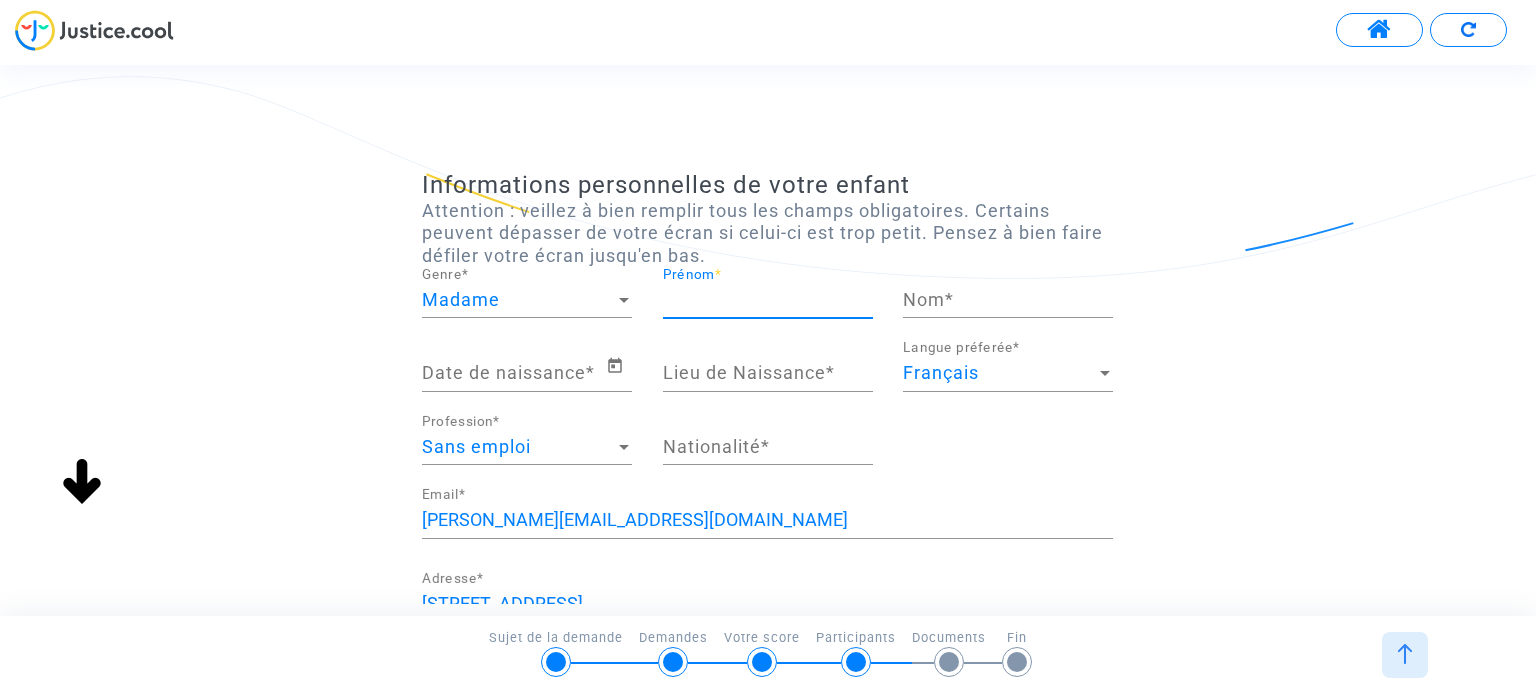 drag, startPoint x: 728, startPoint y: 292, endPoint x: 744, endPoint y: 303, distance: 19.416489 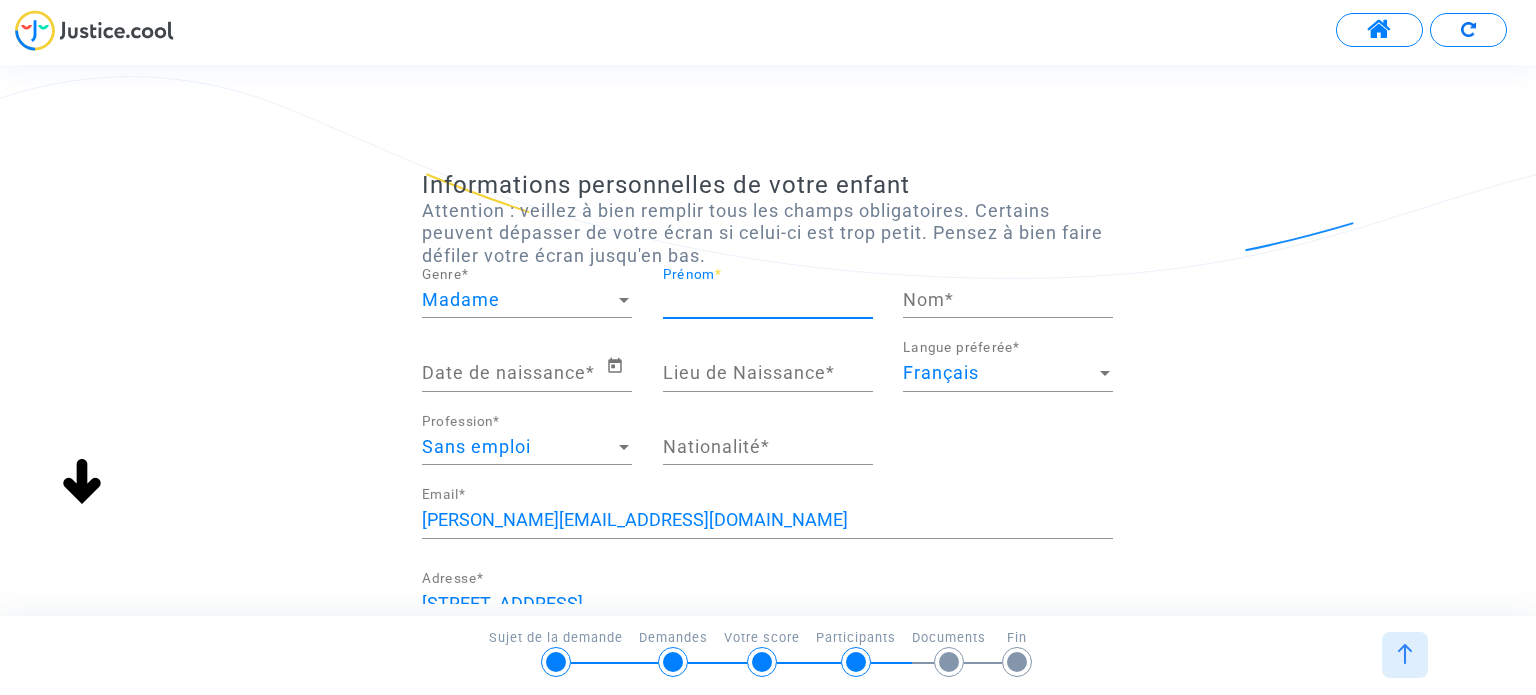 click on "Prénom  *" at bounding box center (768, 300) 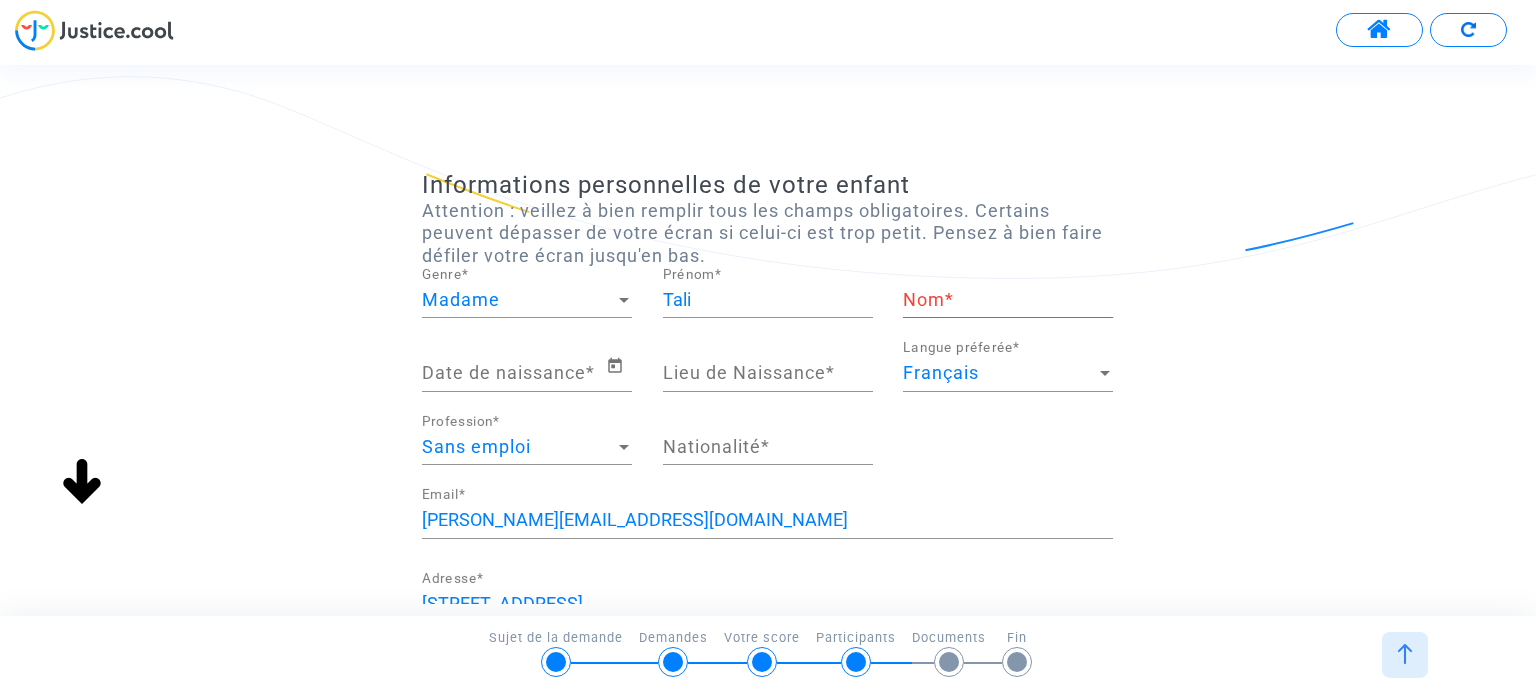 click on "Tali Prénom  *" 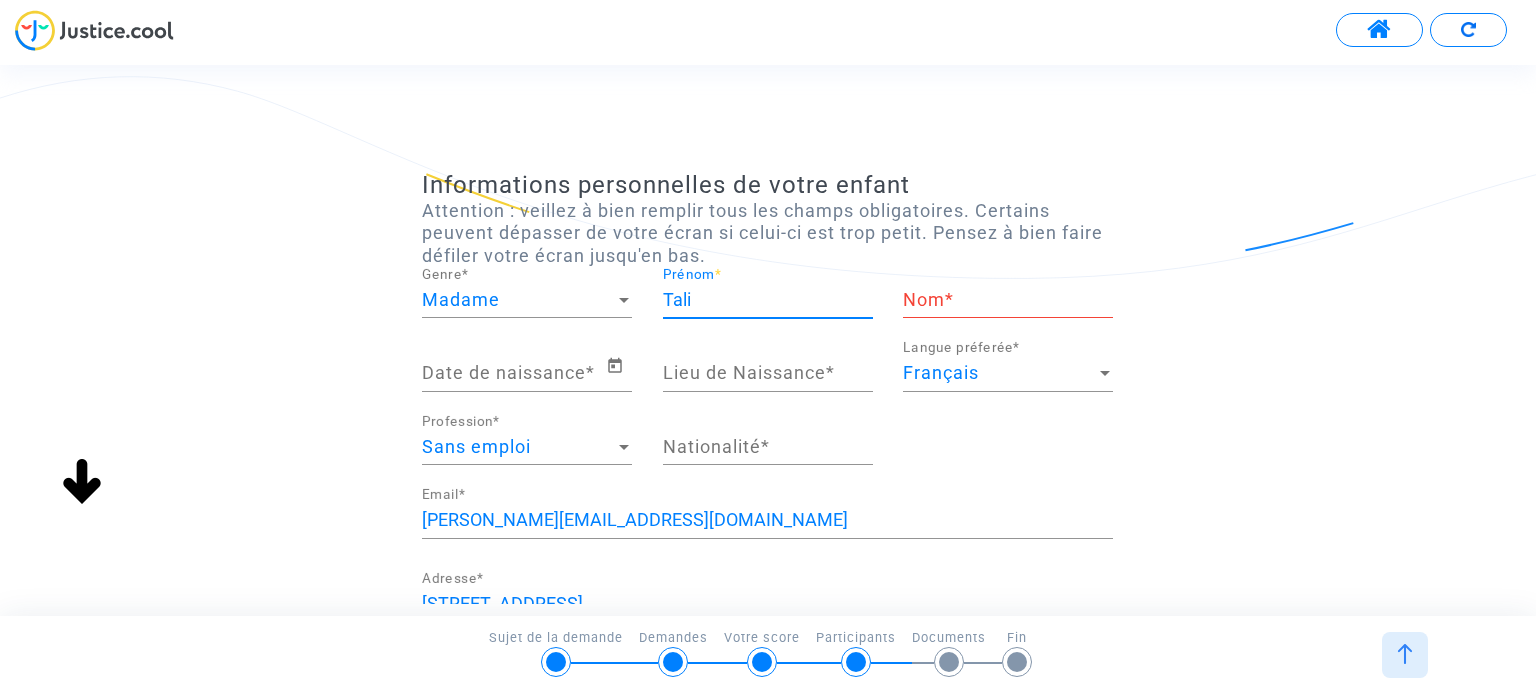 click on "Tali" at bounding box center (768, 300) 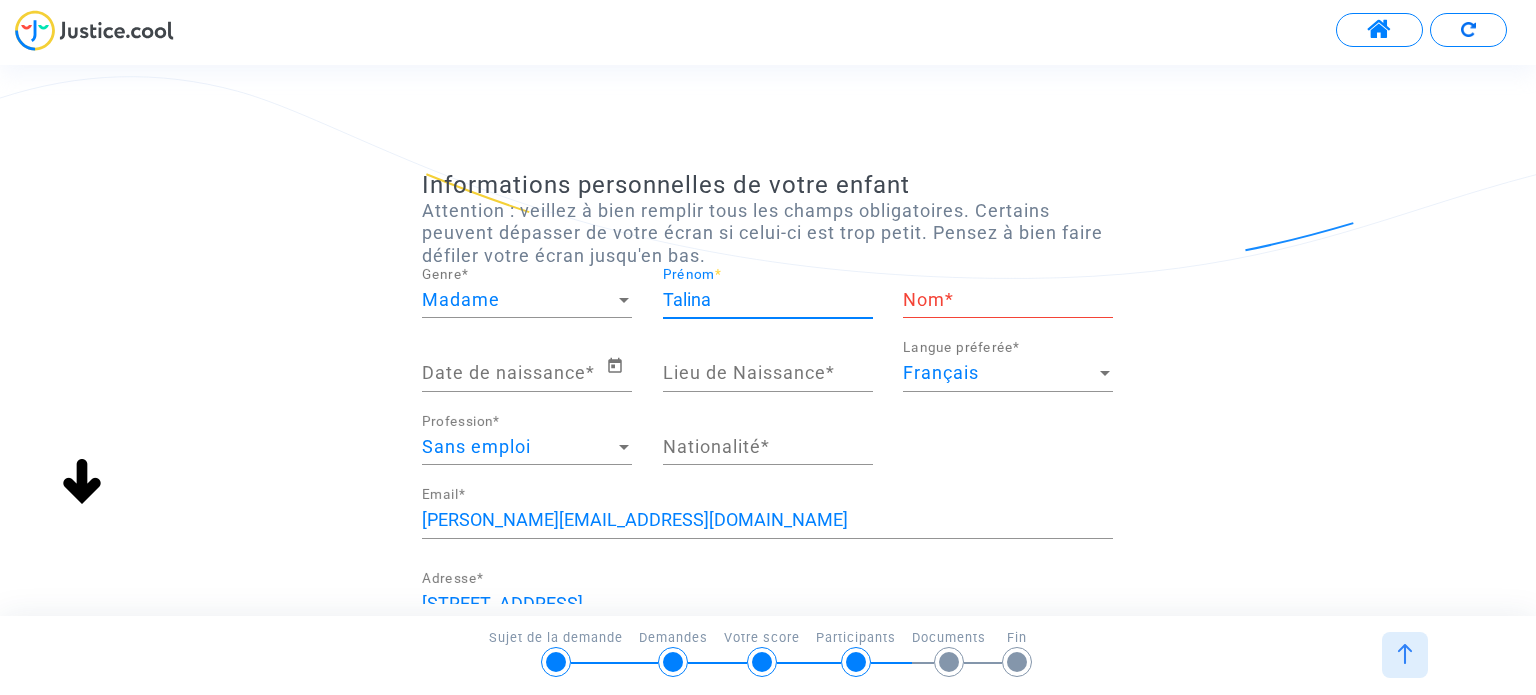 type on "Talina" 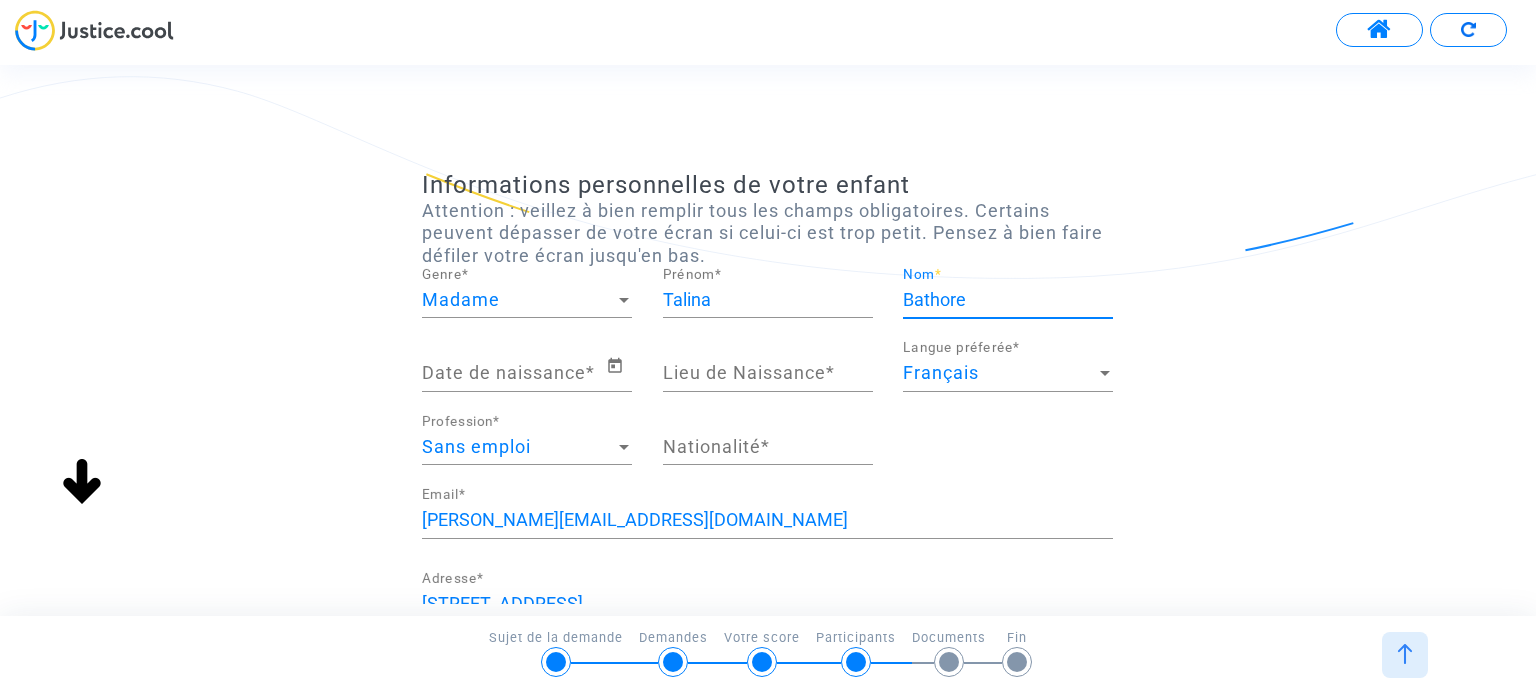 type on "Bathore" 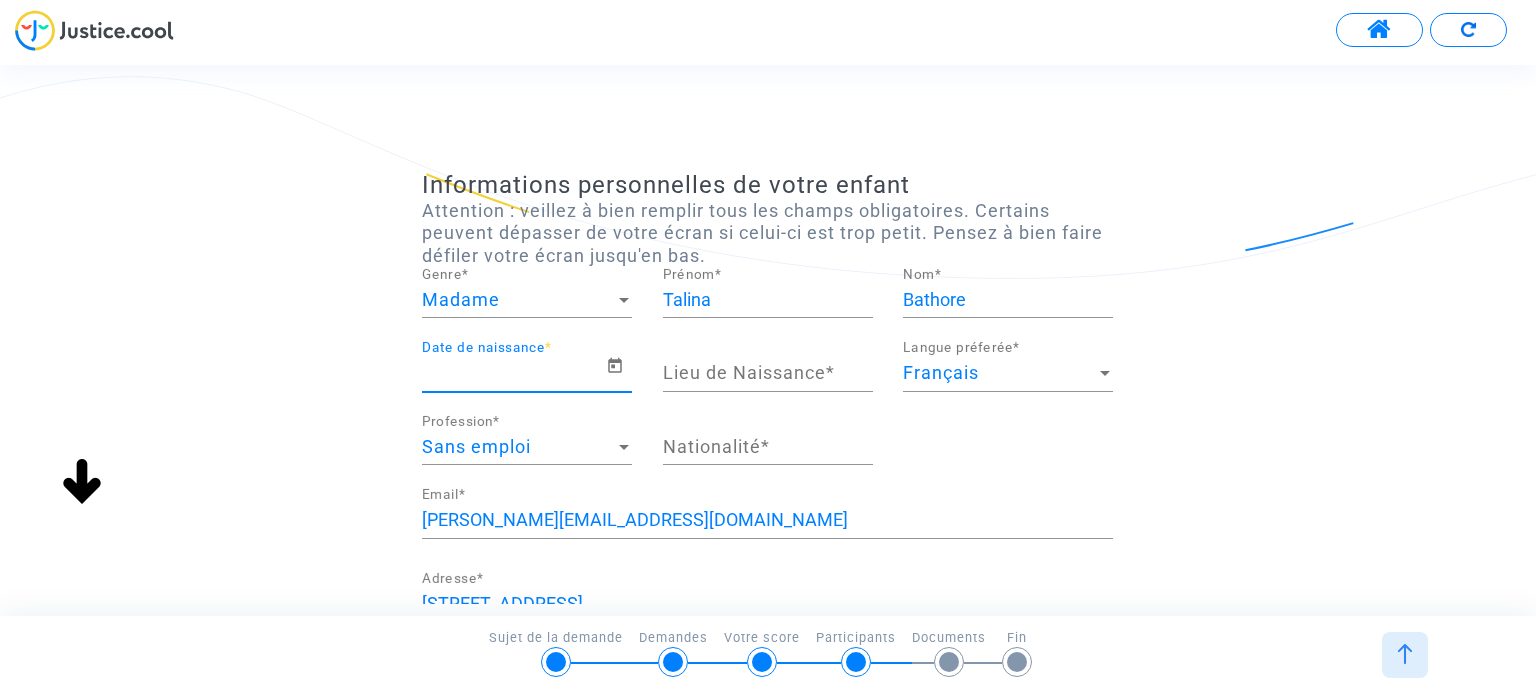 click on "Date de naissance  *" at bounding box center [513, 373] 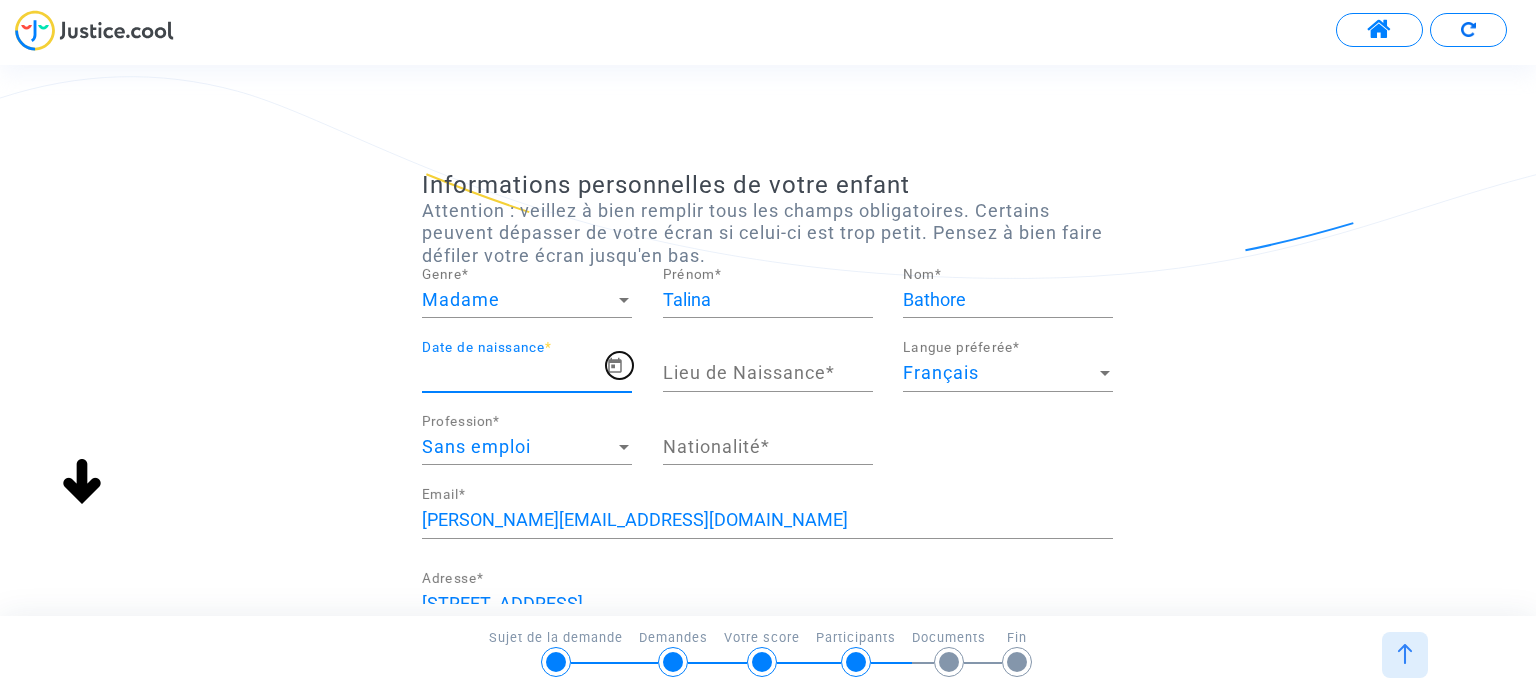 click 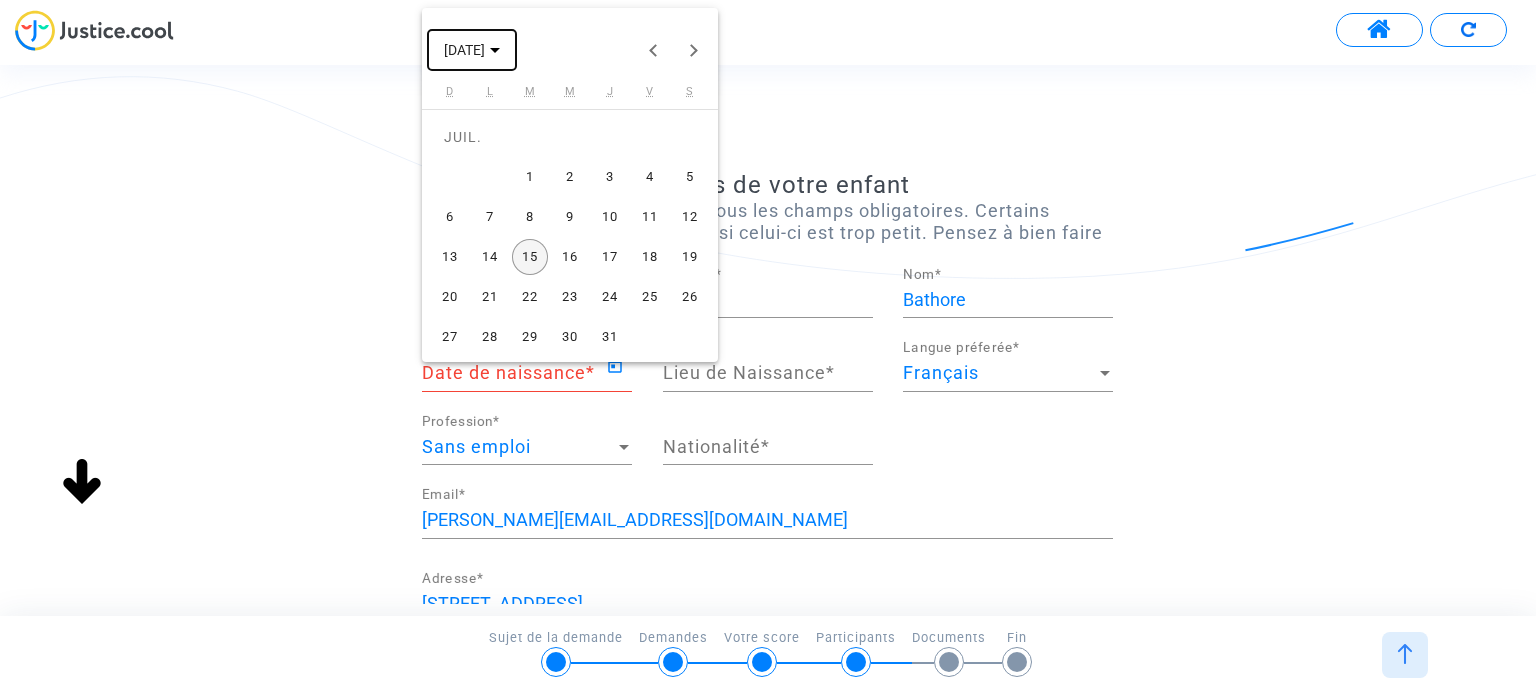 click on "JUIL. 2025" at bounding box center (464, 51) 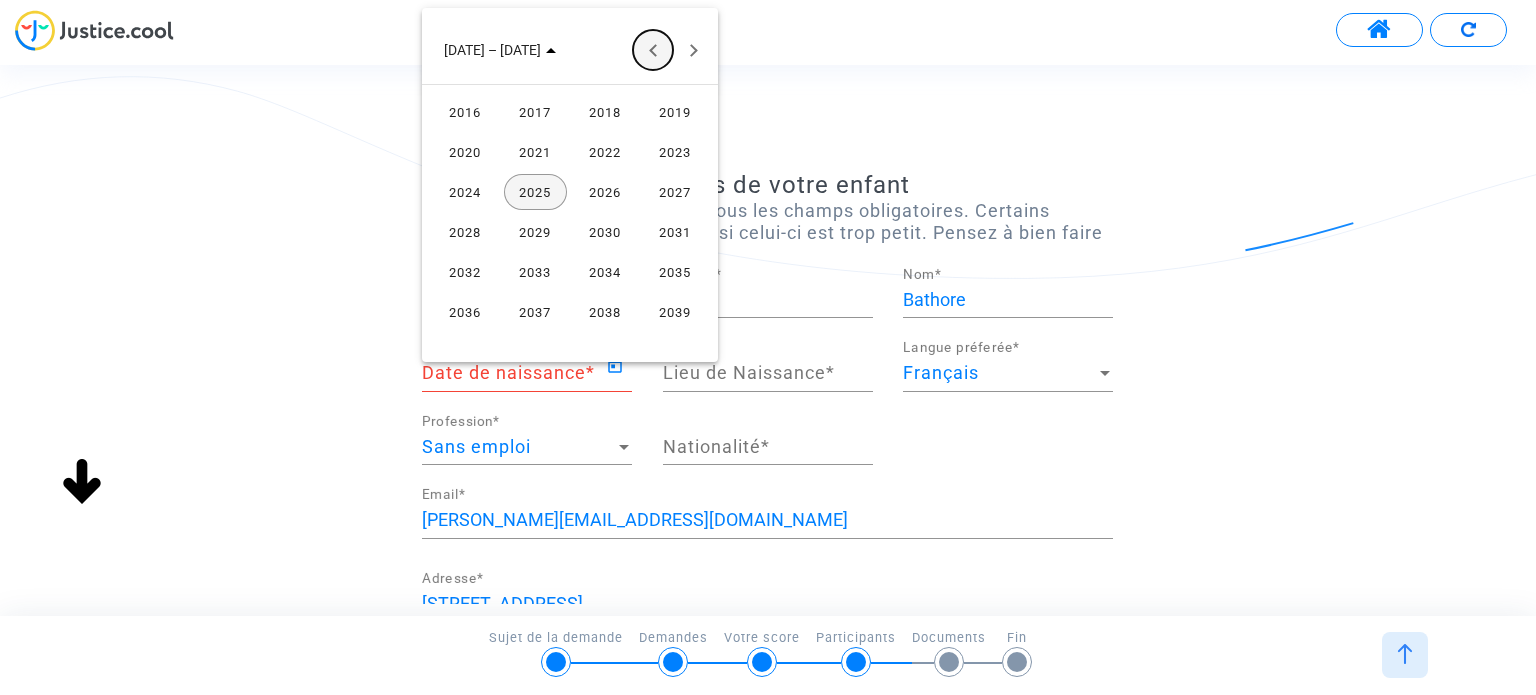 click at bounding box center [653, 50] 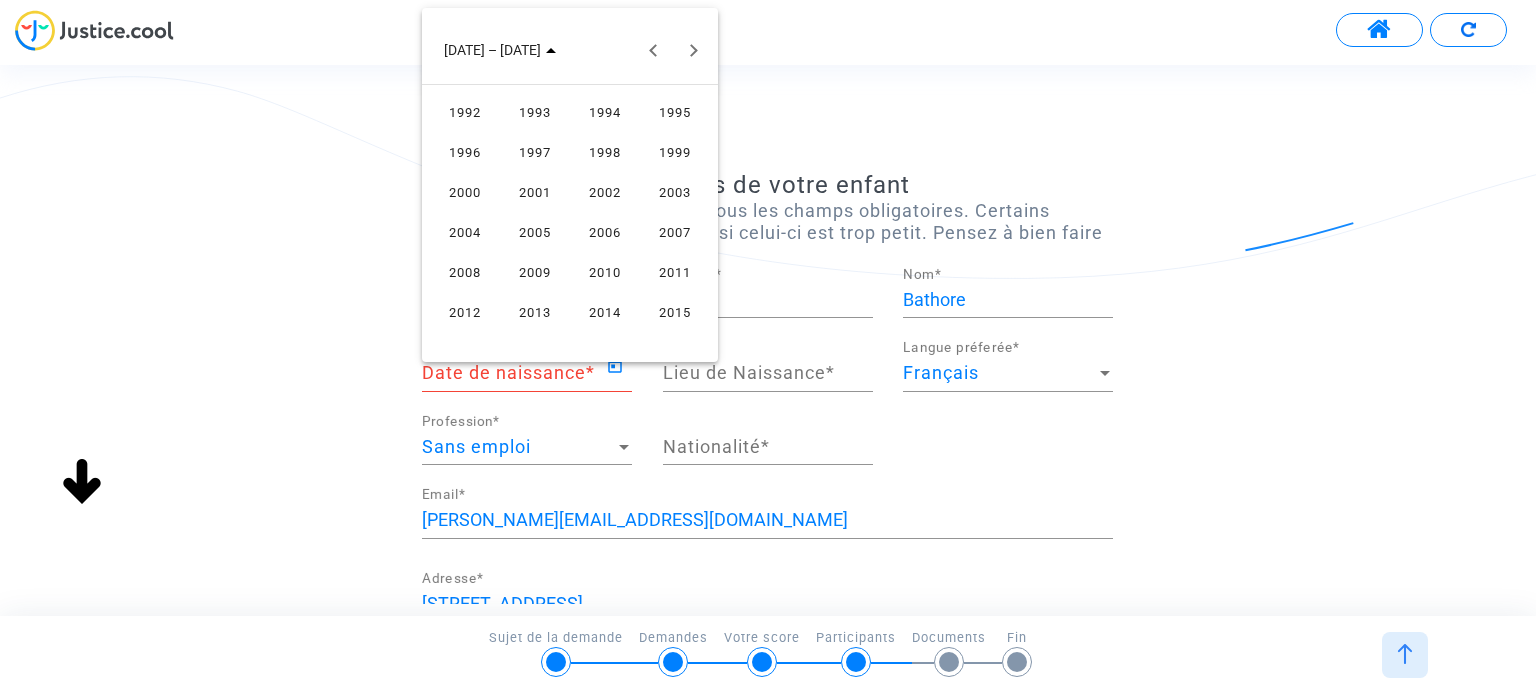 click on "2011" at bounding box center [675, 272] 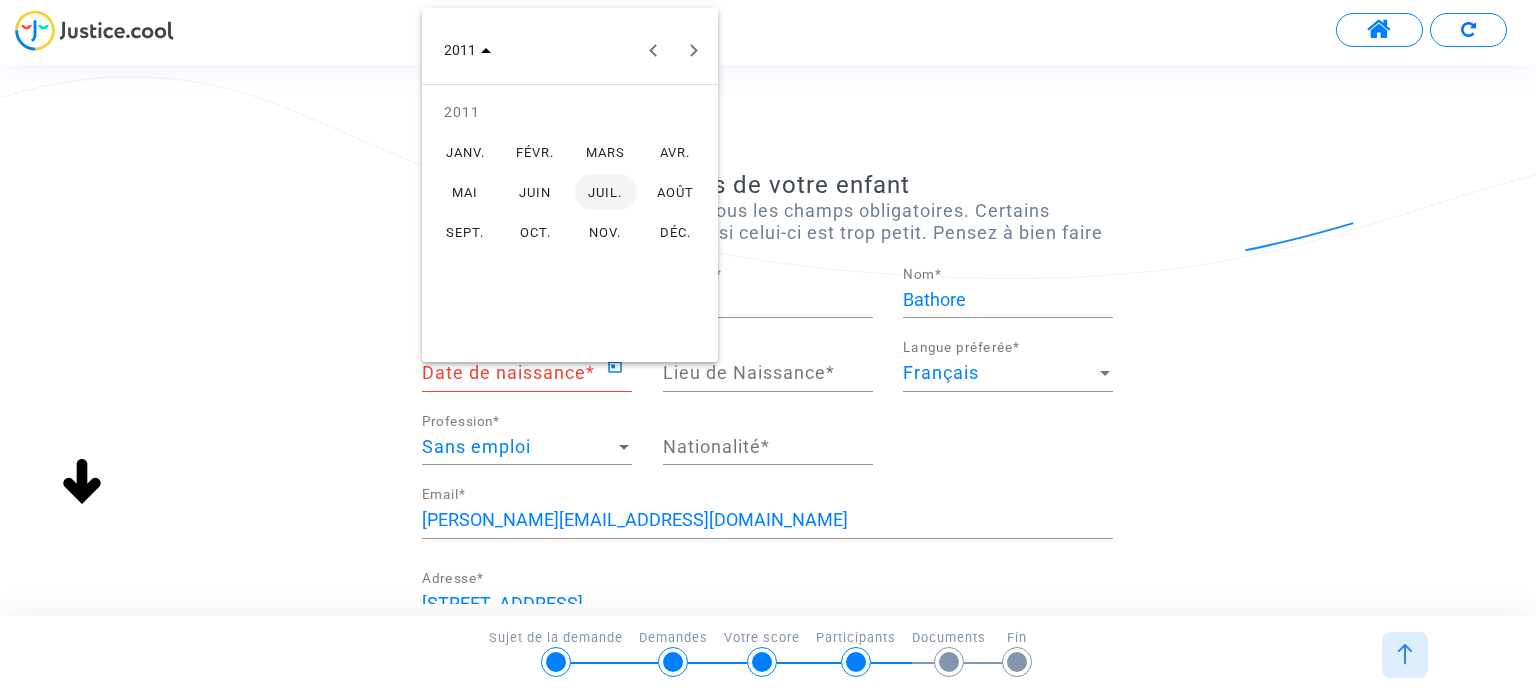 click on "FÉVR." at bounding box center (535, 152) 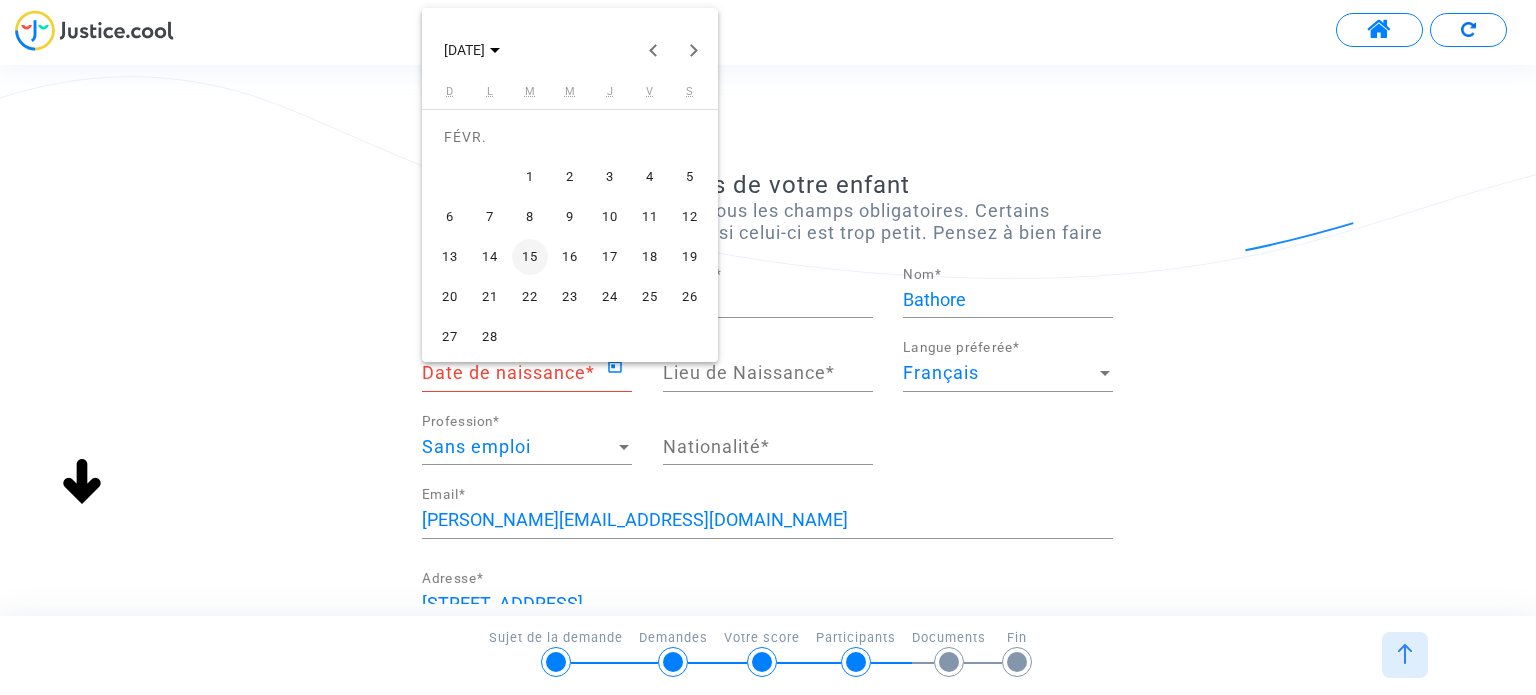 click on "4" at bounding box center [650, 177] 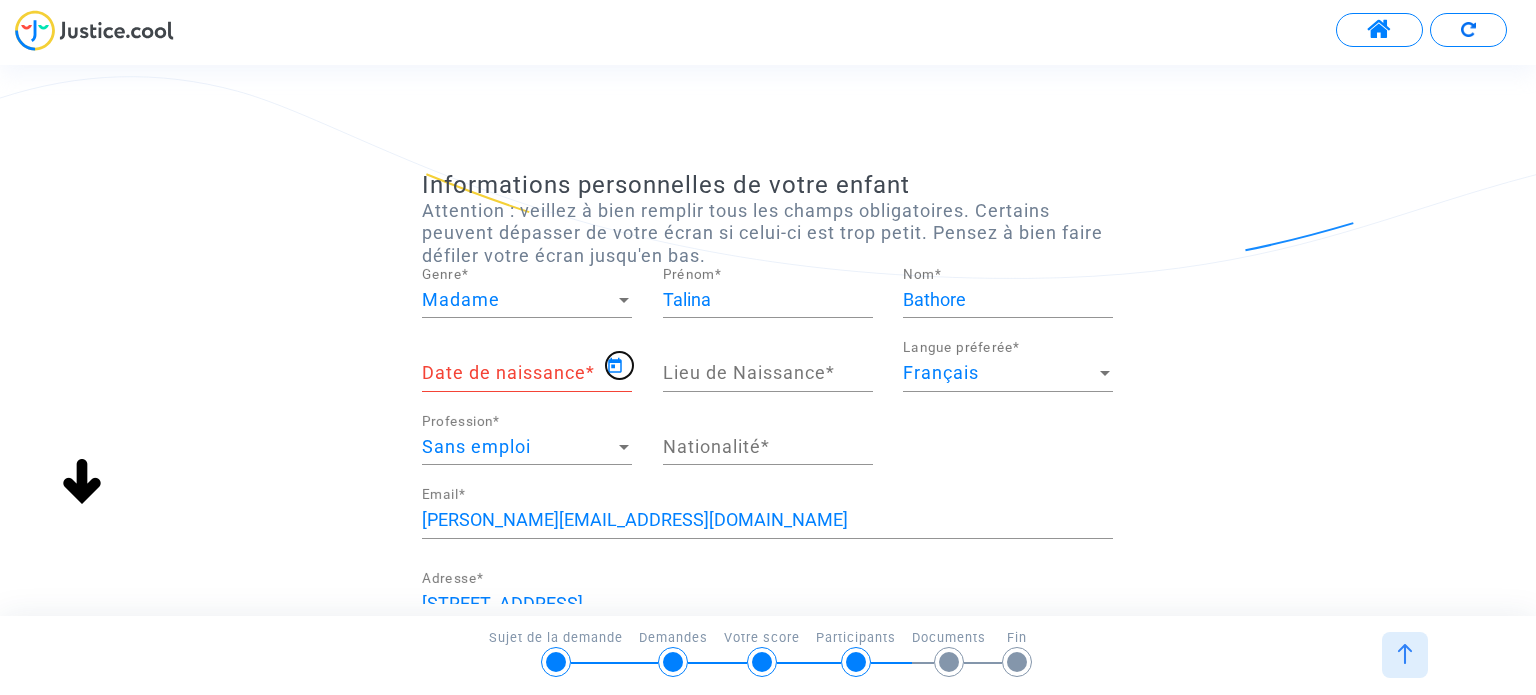 type on "04/02/2011" 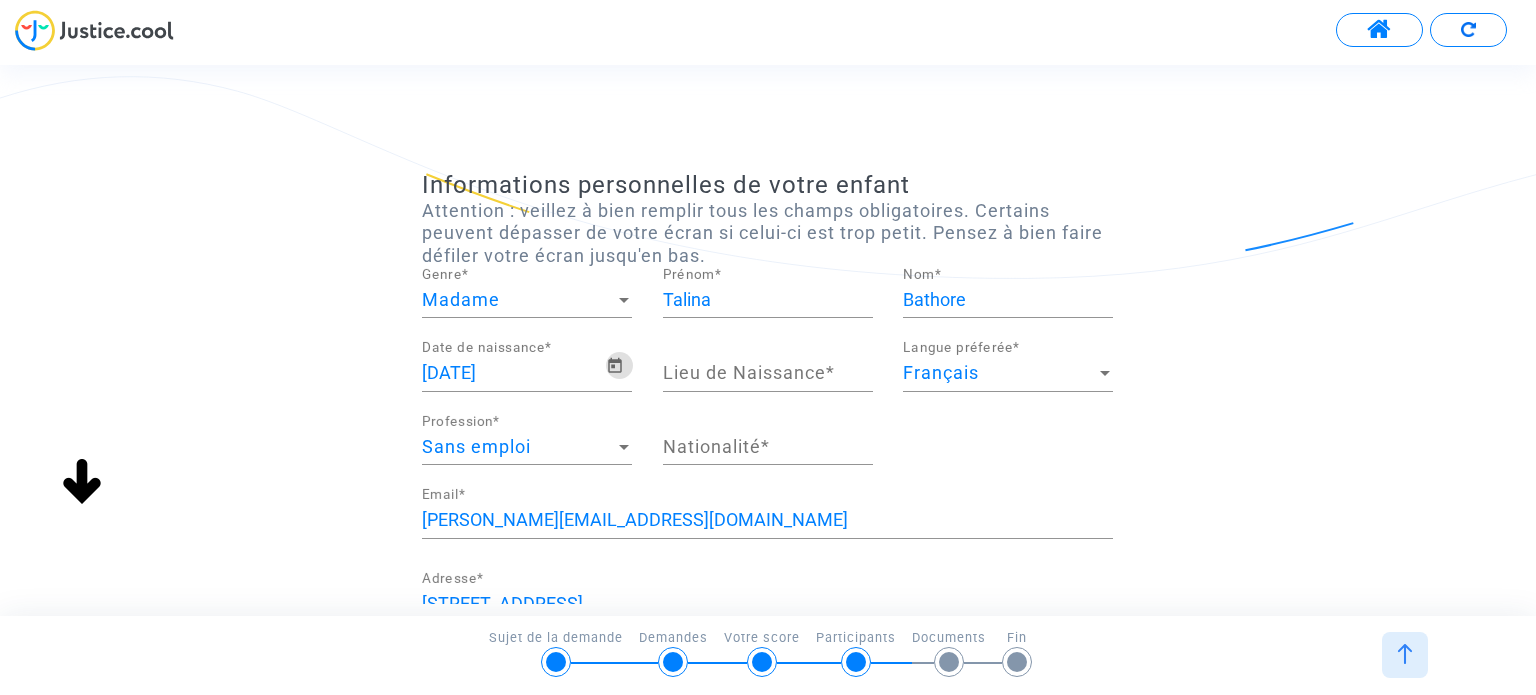 click on "Lieu de Naissance  *" at bounding box center (768, 373) 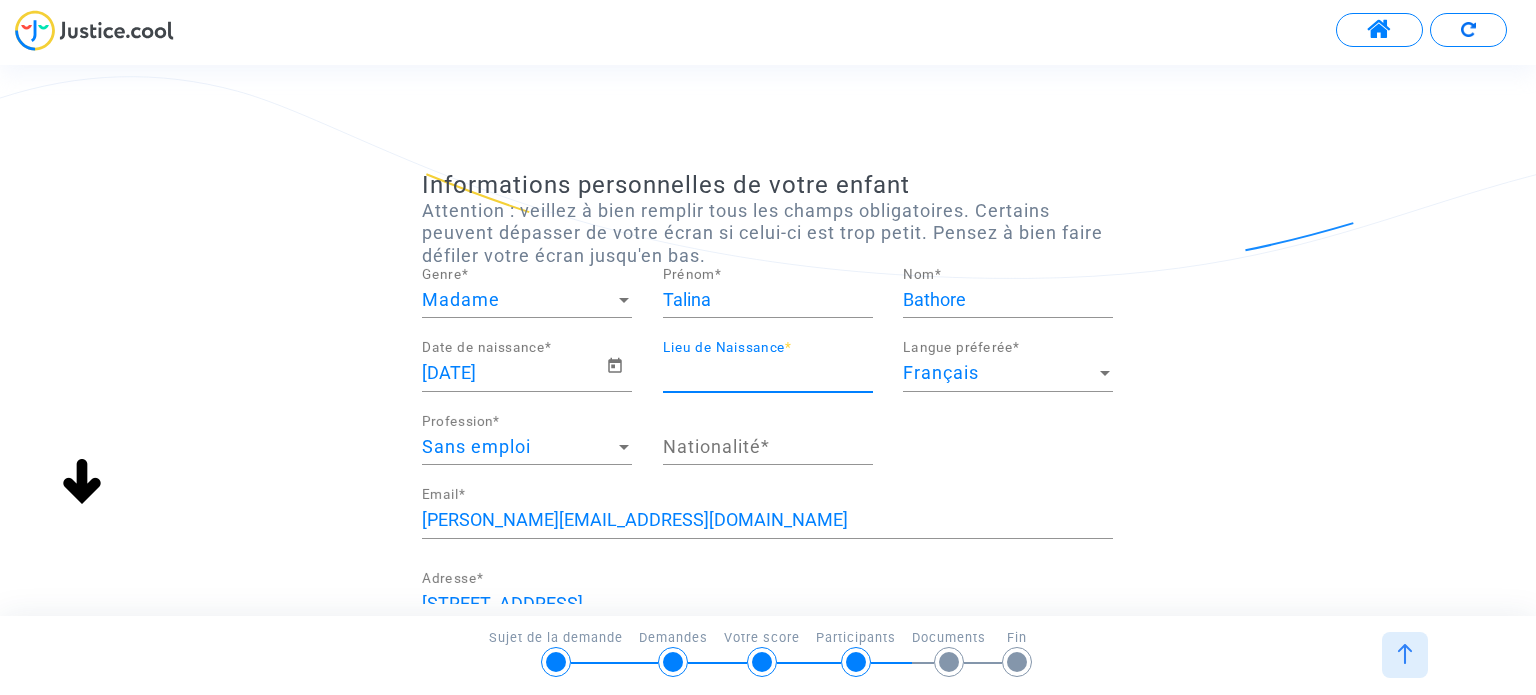 type on "CLERMONT-ferrand" 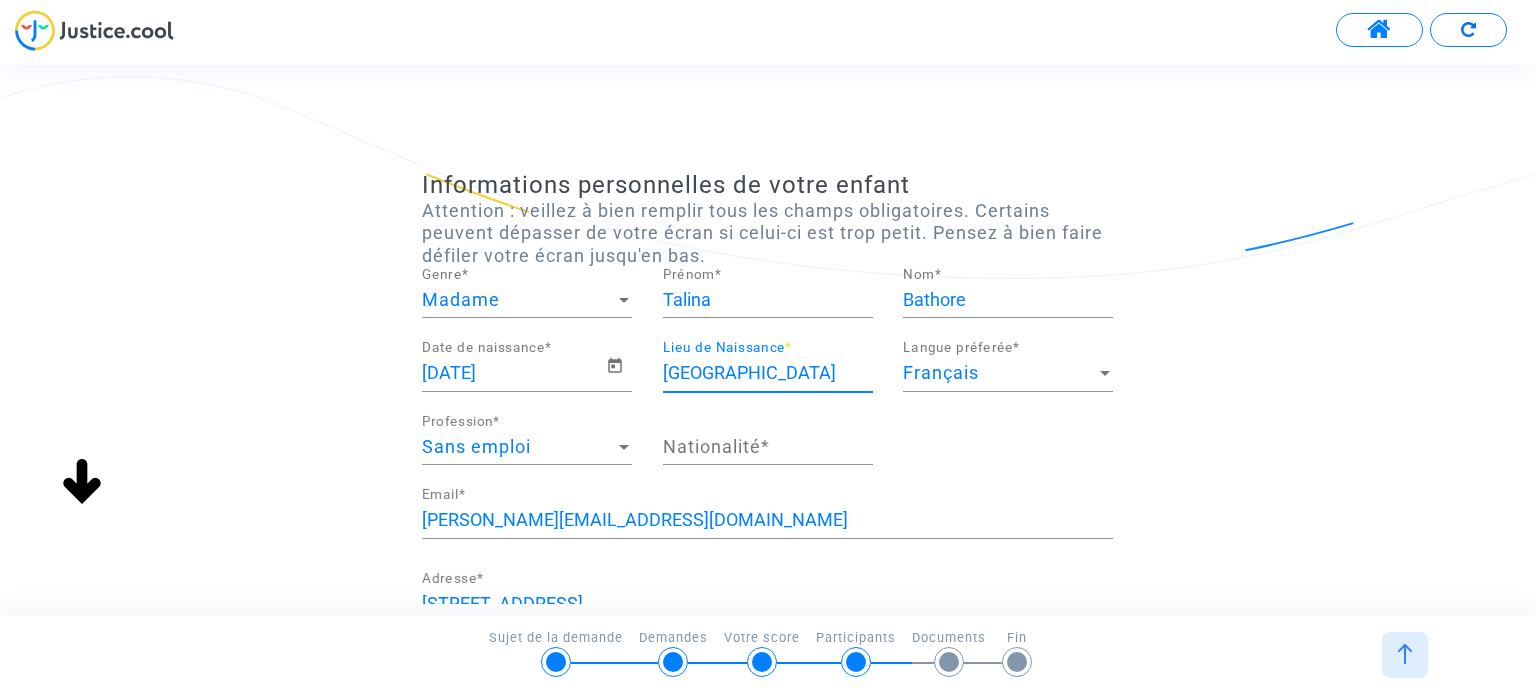 click on "Nationalité  *" at bounding box center (768, 447) 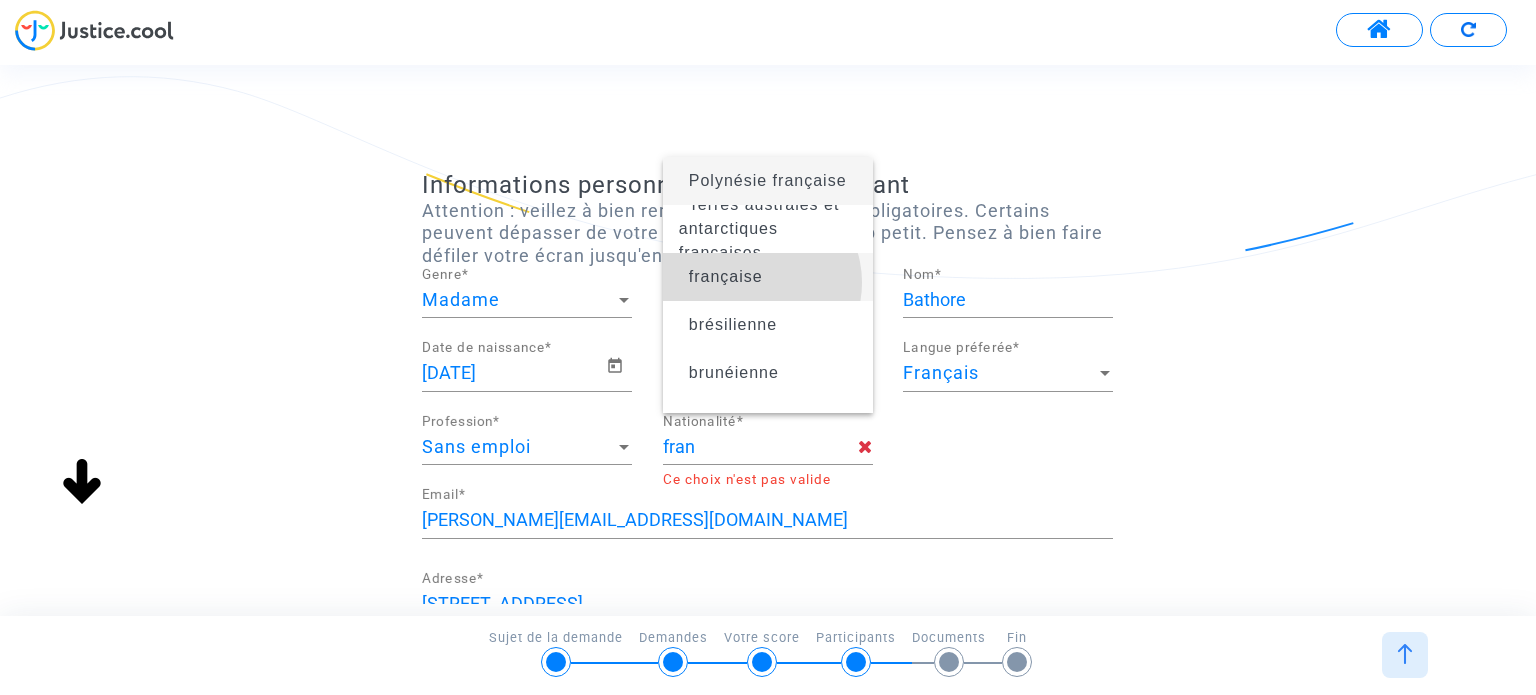 click on "française" at bounding box center [726, 276] 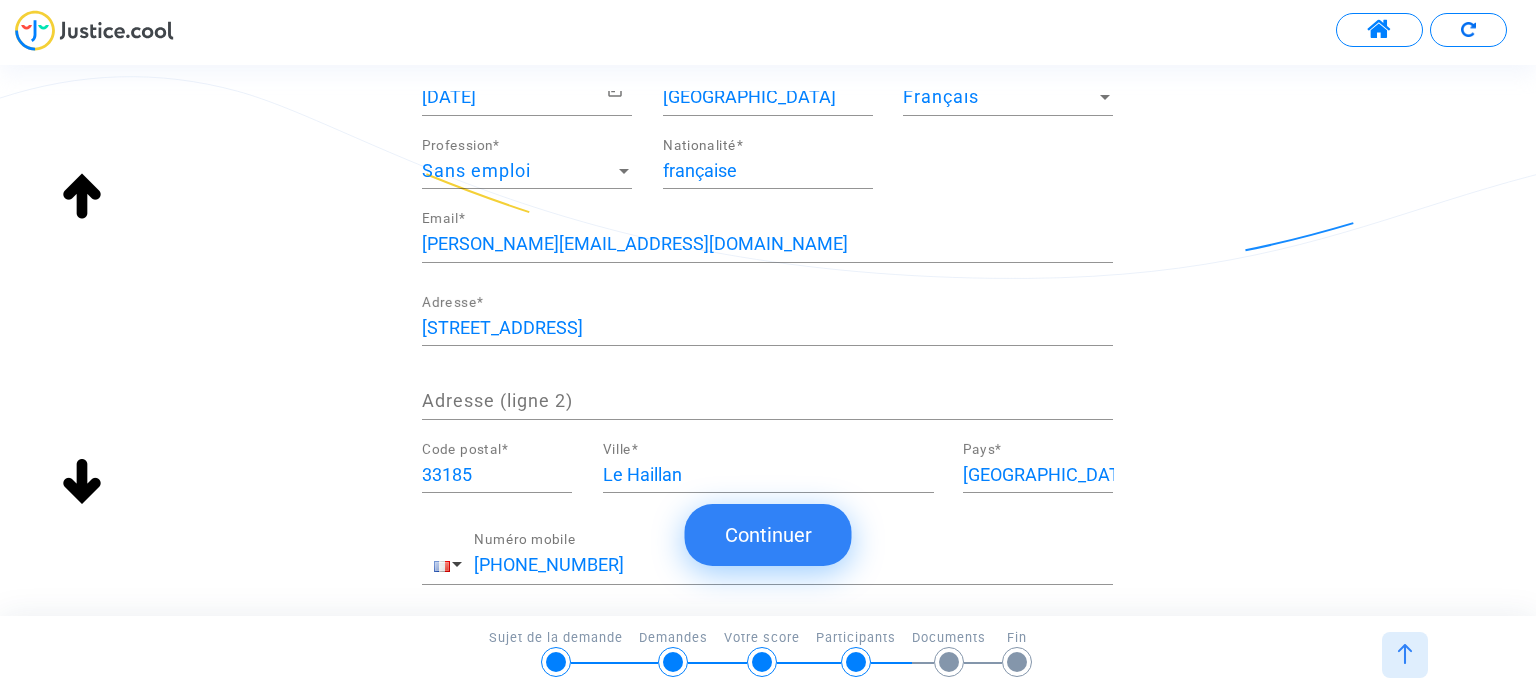 scroll, scrollTop: 394, scrollLeft: 0, axis: vertical 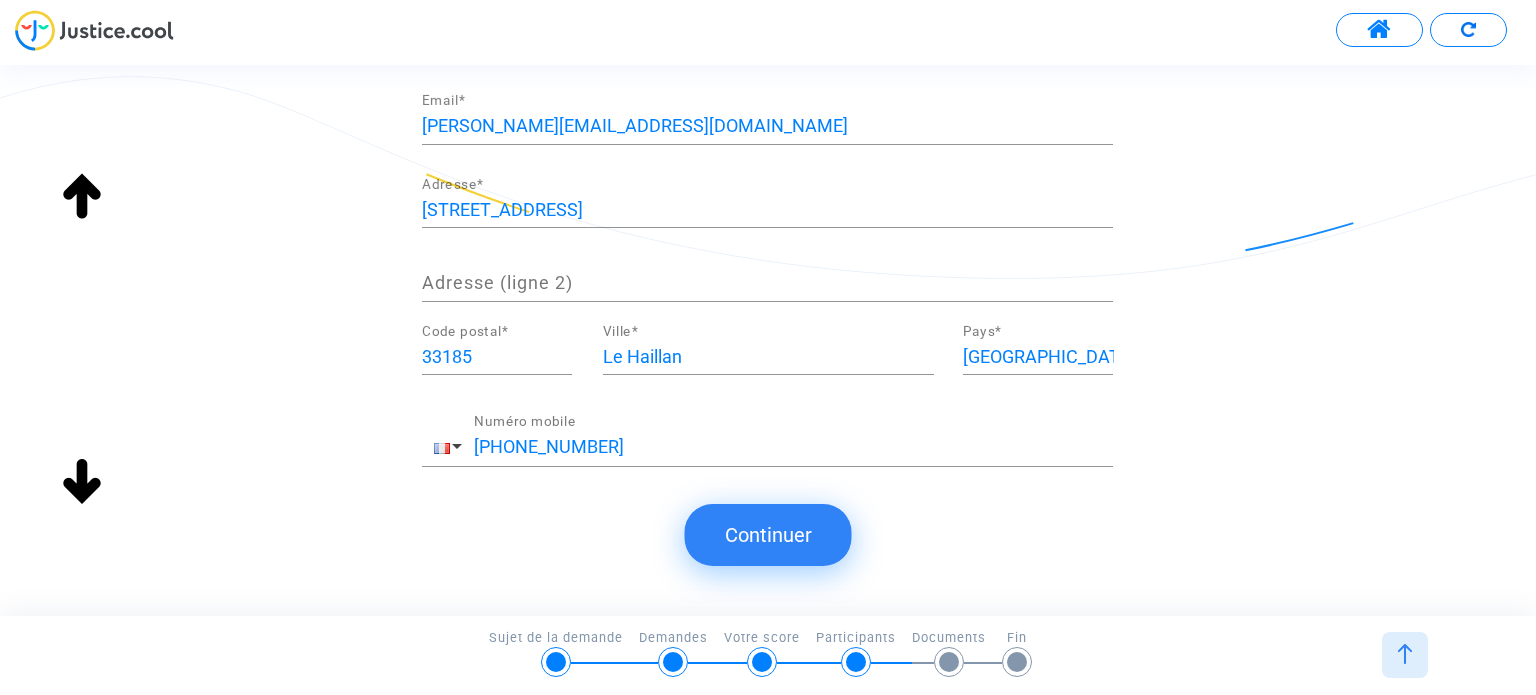 click on "Continuer" 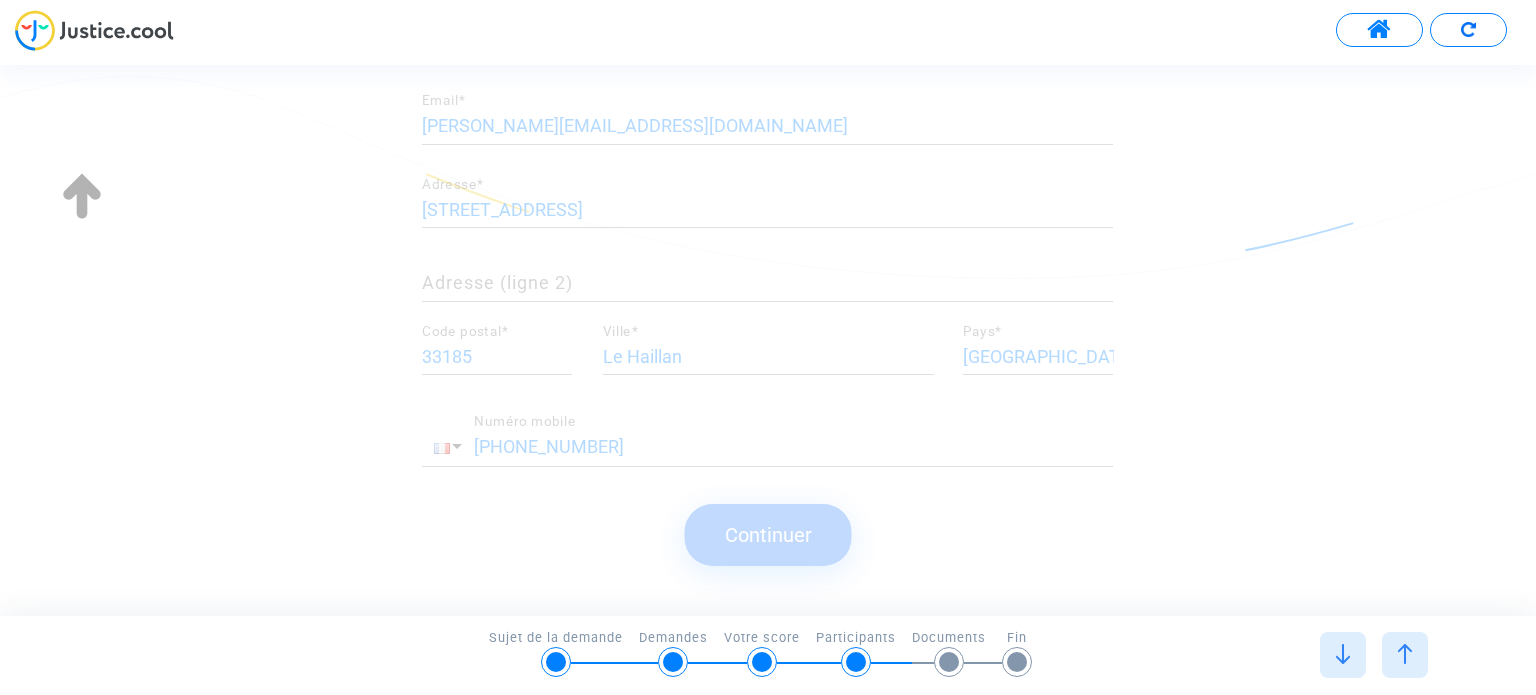 scroll, scrollTop: 0, scrollLeft: 0, axis: both 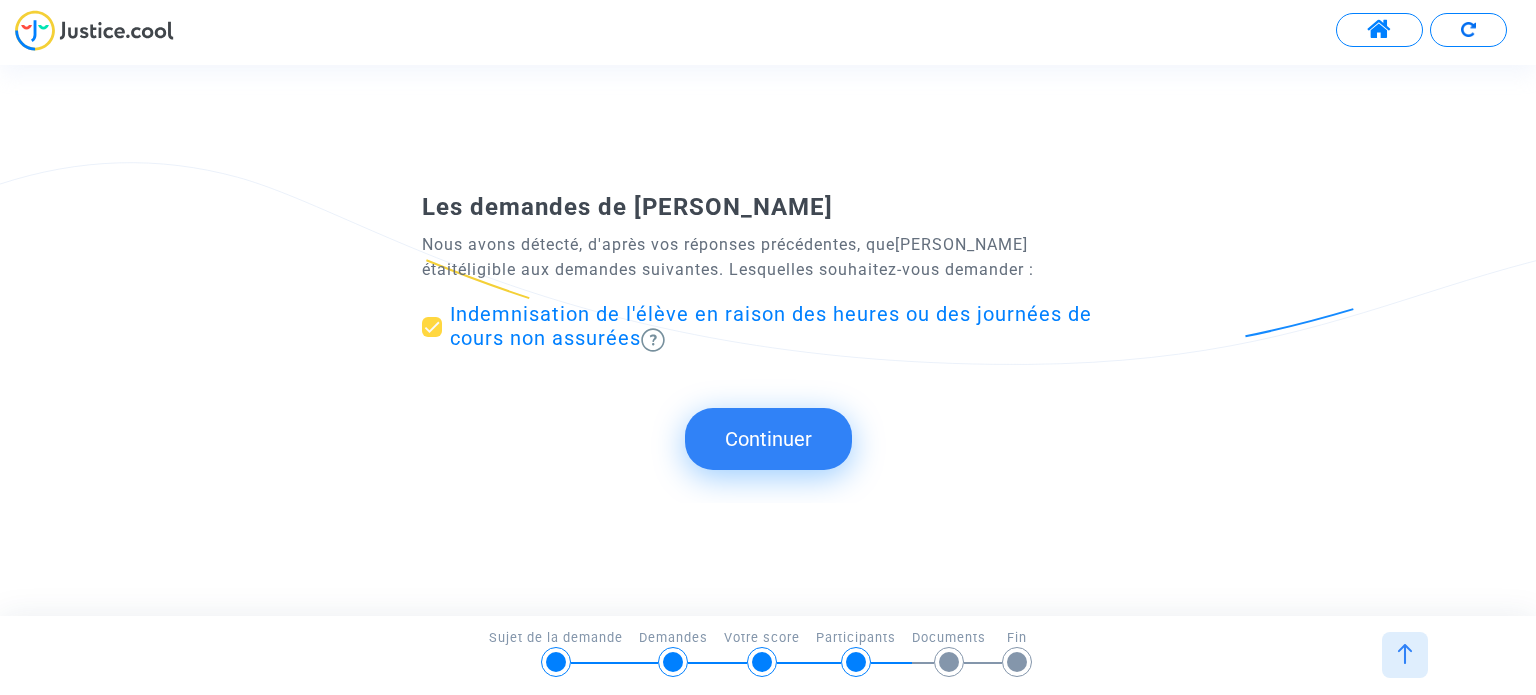 click on "Continuer" 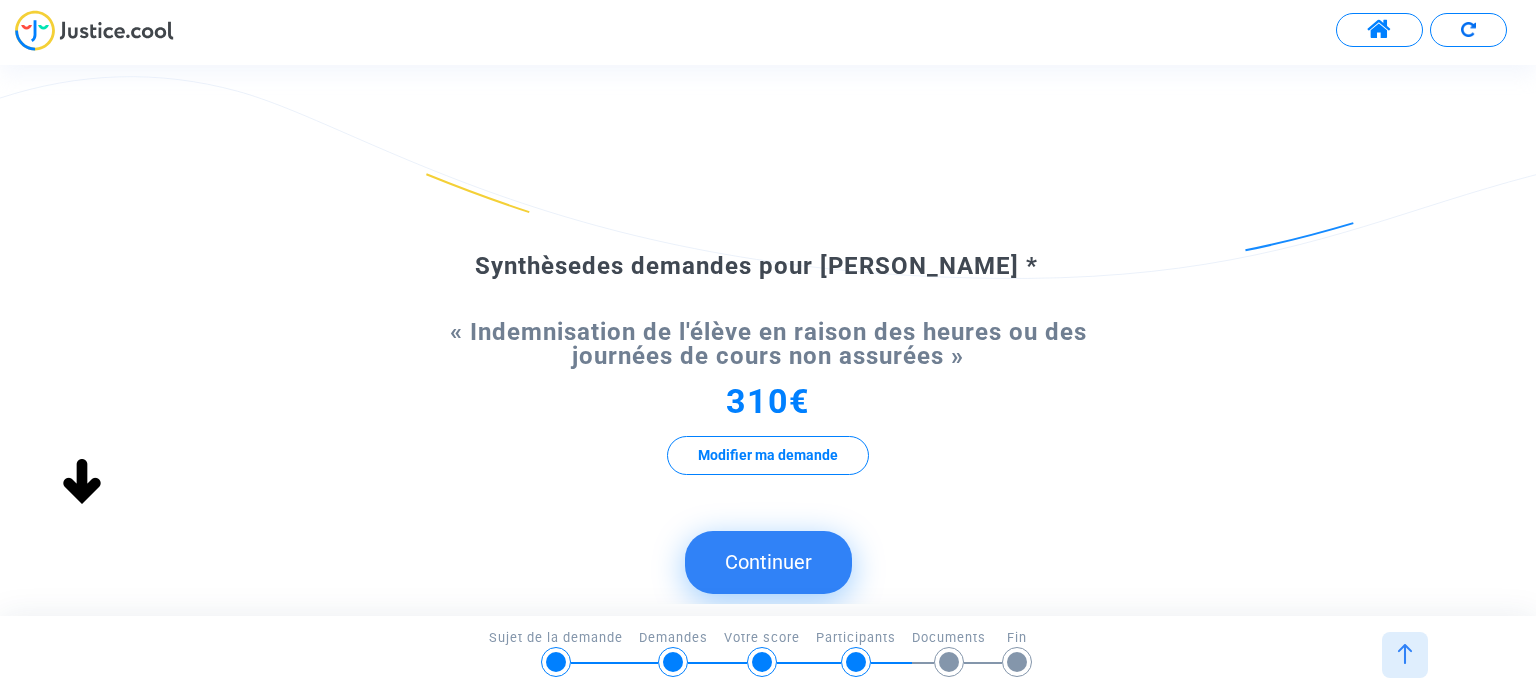 scroll, scrollTop: 0, scrollLeft: 0, axis: both 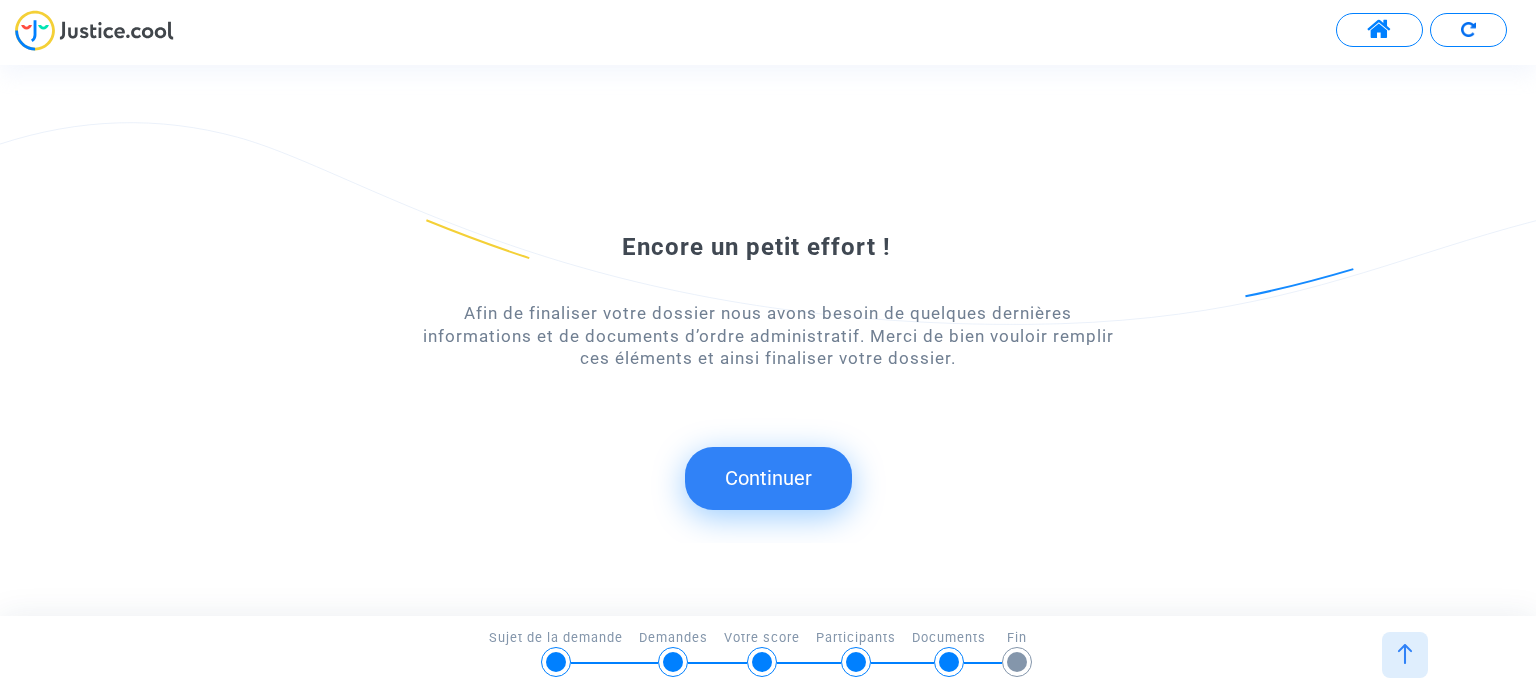 click on "Continuer" 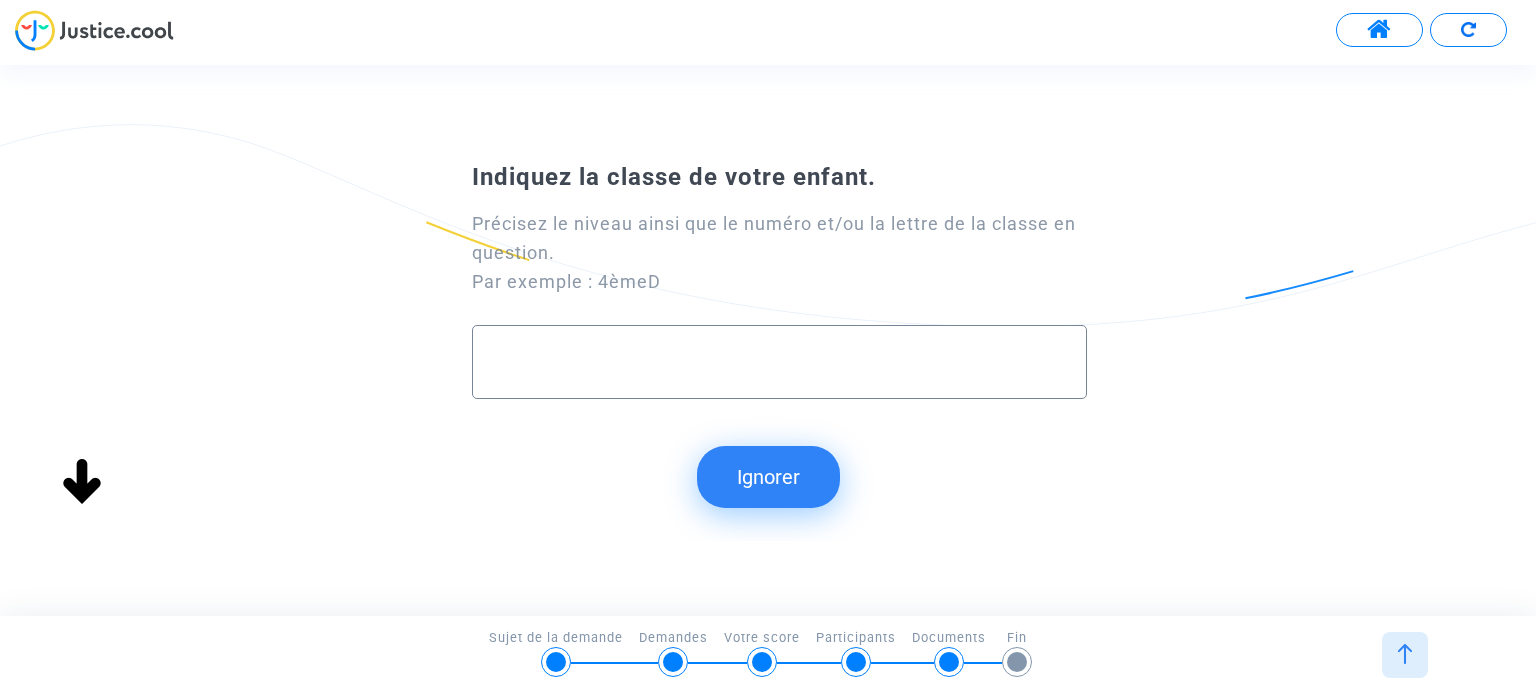 click 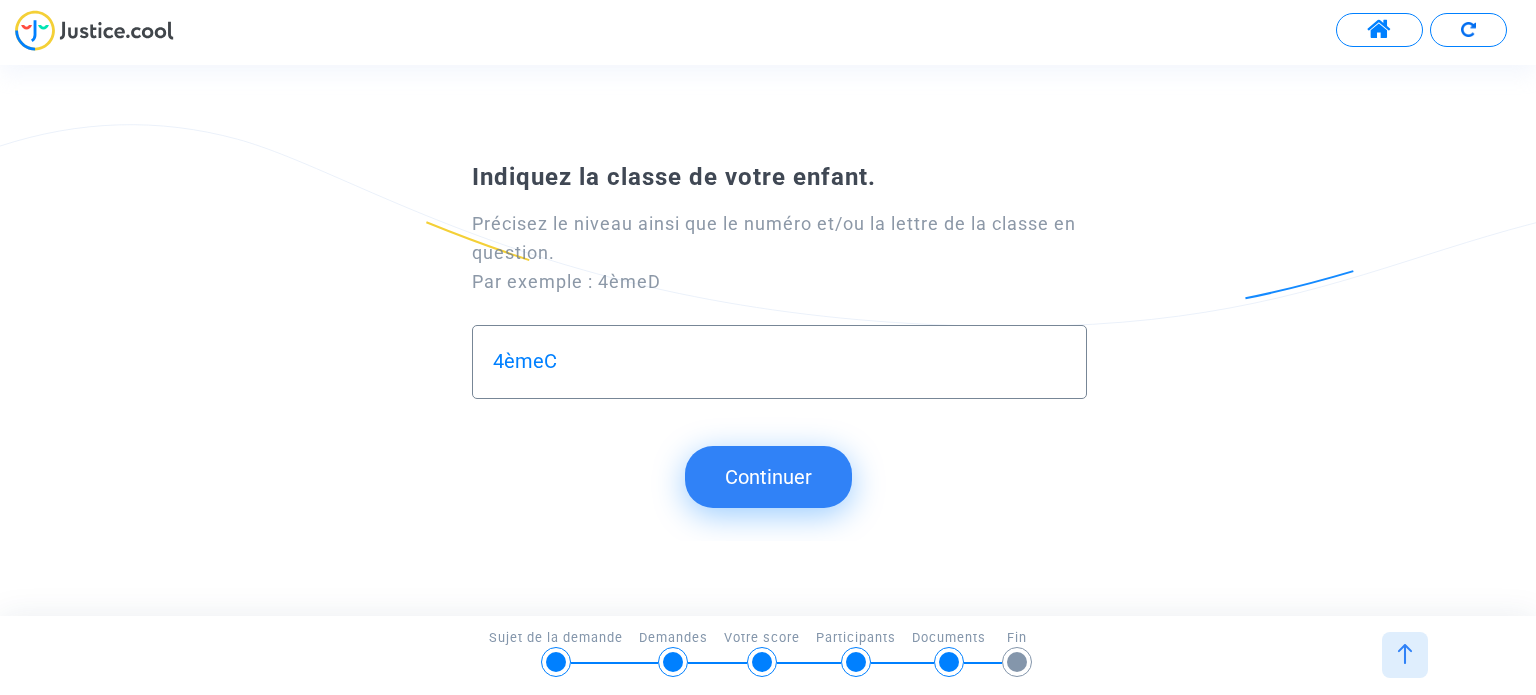 type on "4èmeC" 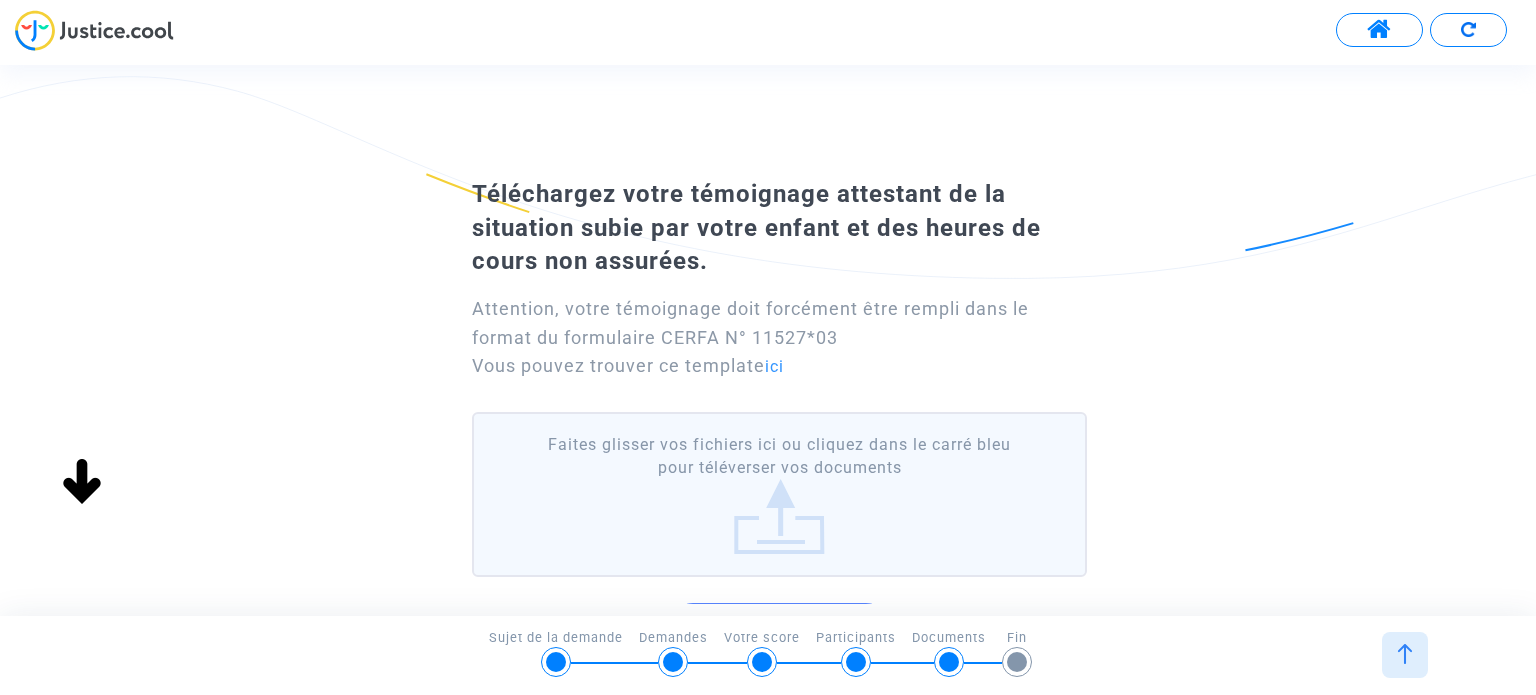 click on "Faites glisser vos fichiers ici ou cliquez dans le carré bleu pour téléverser vos documents" 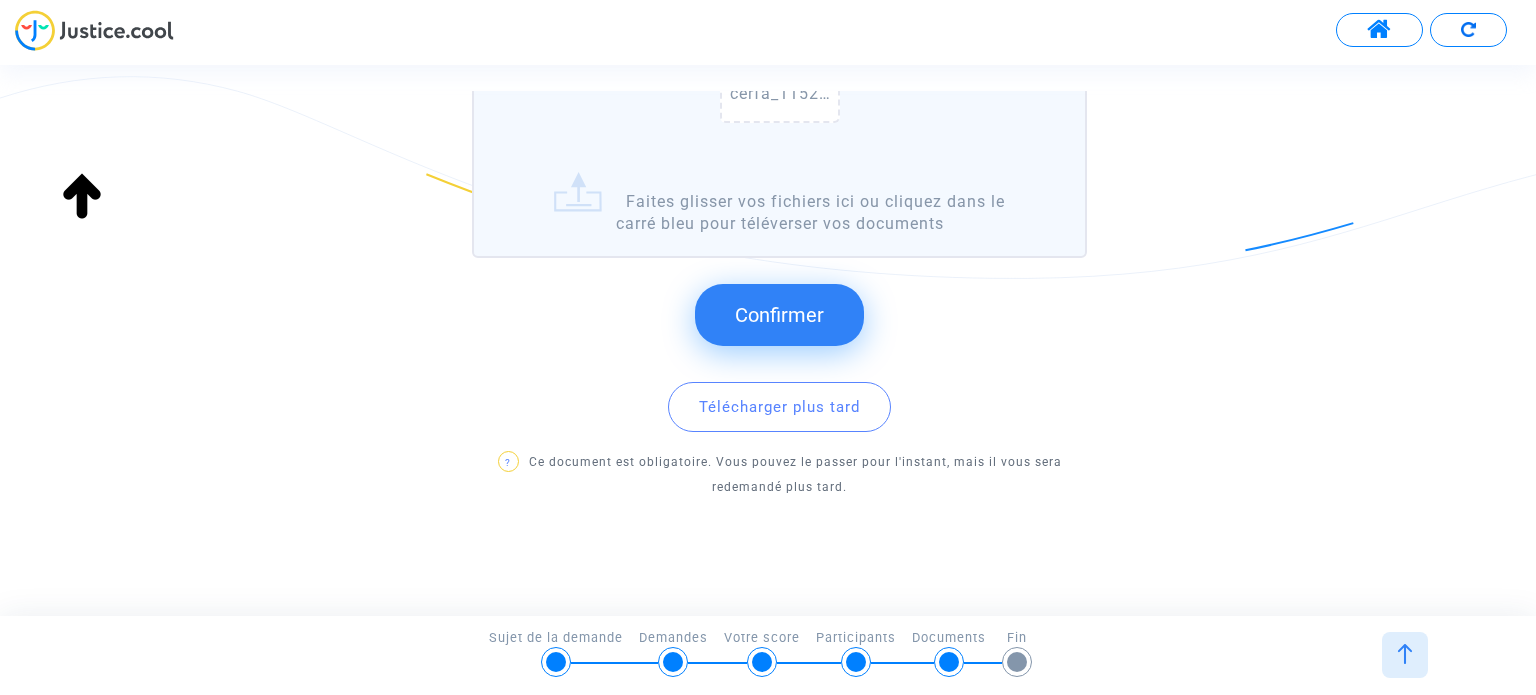 scroll, scrollTop: 534, scrollLeft: 0, axis: vertical 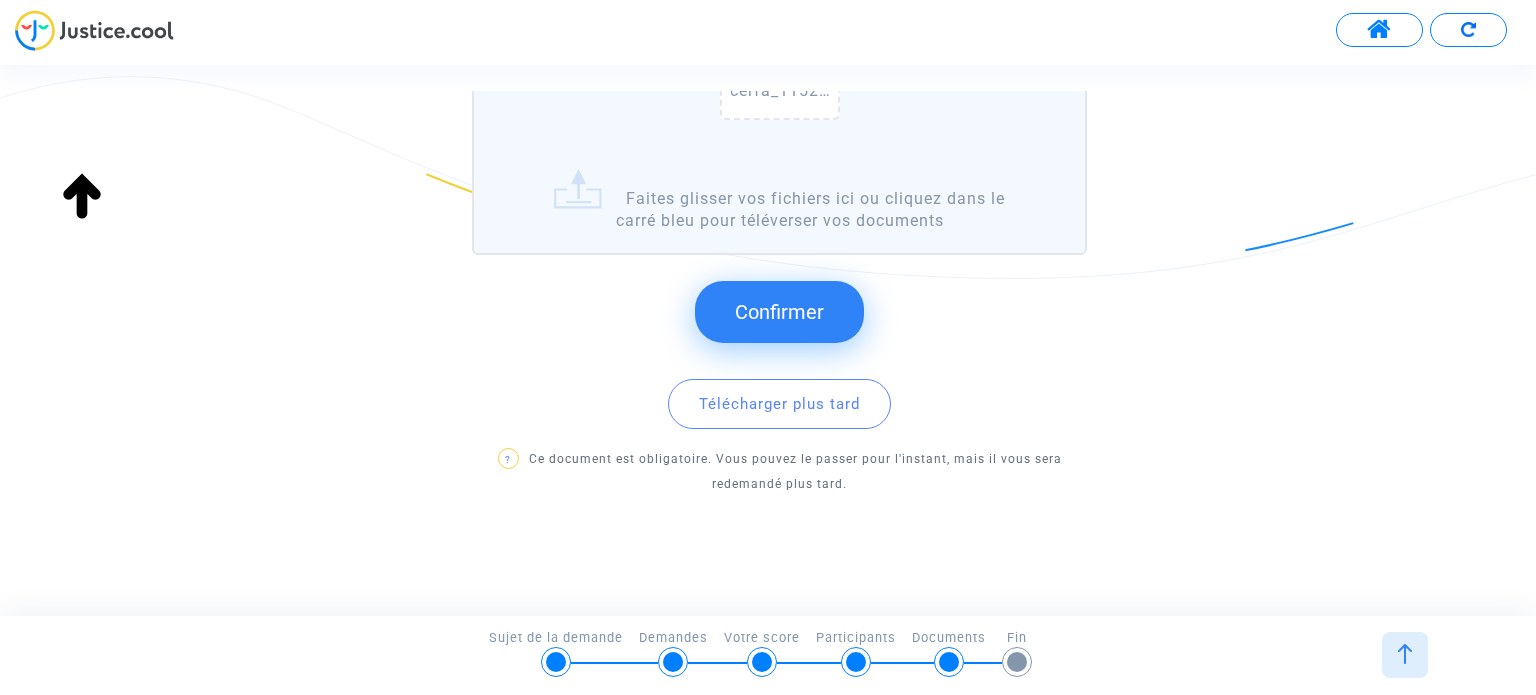 click on "Confirmer" 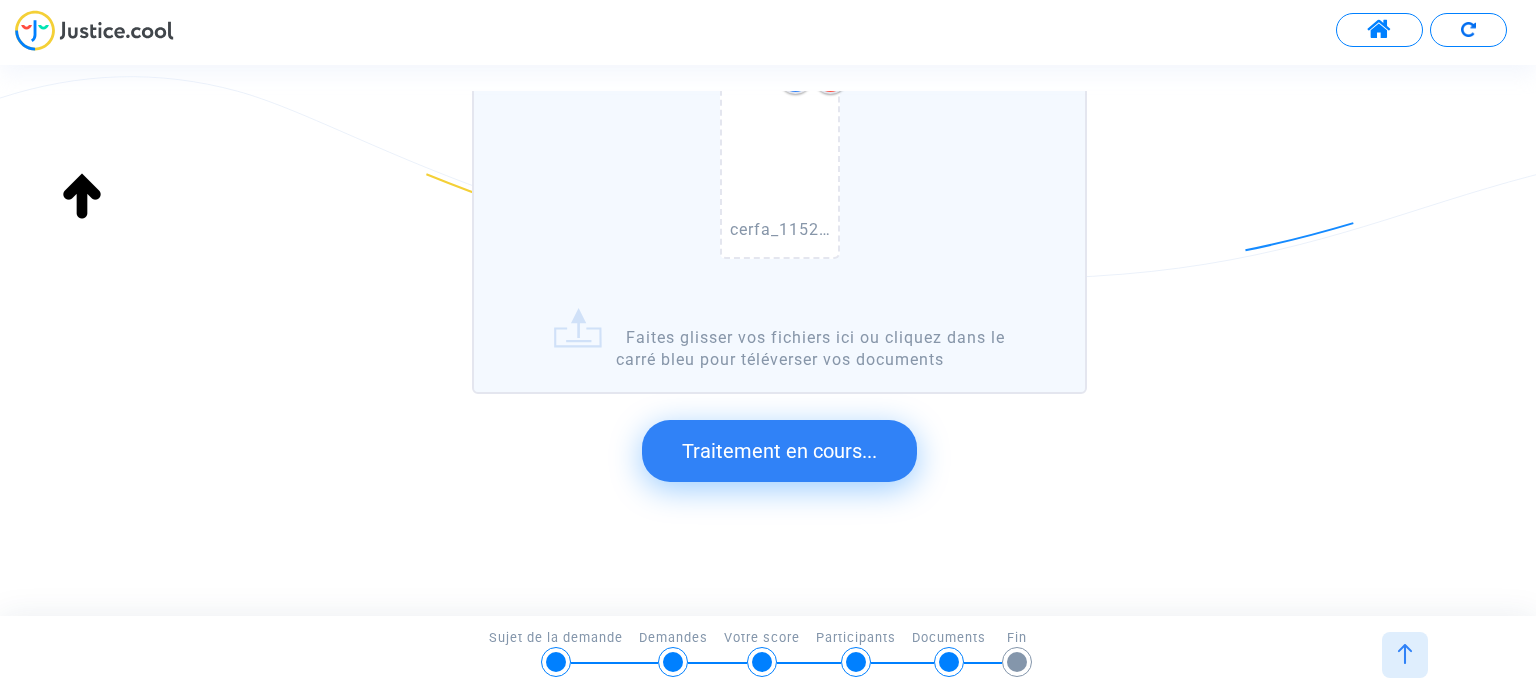 scroll, scrollTop: 0, scrollLeft: 0, axis: both 